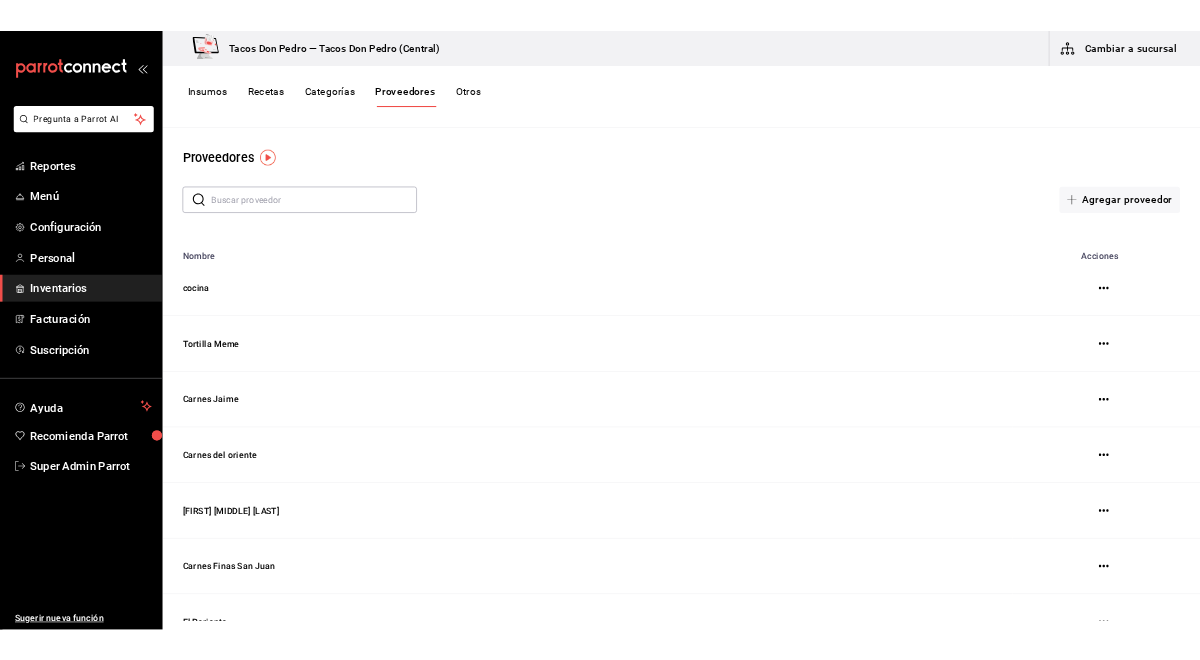 scroll, scrollTop: 0, scrollLeft: 0, axis: both 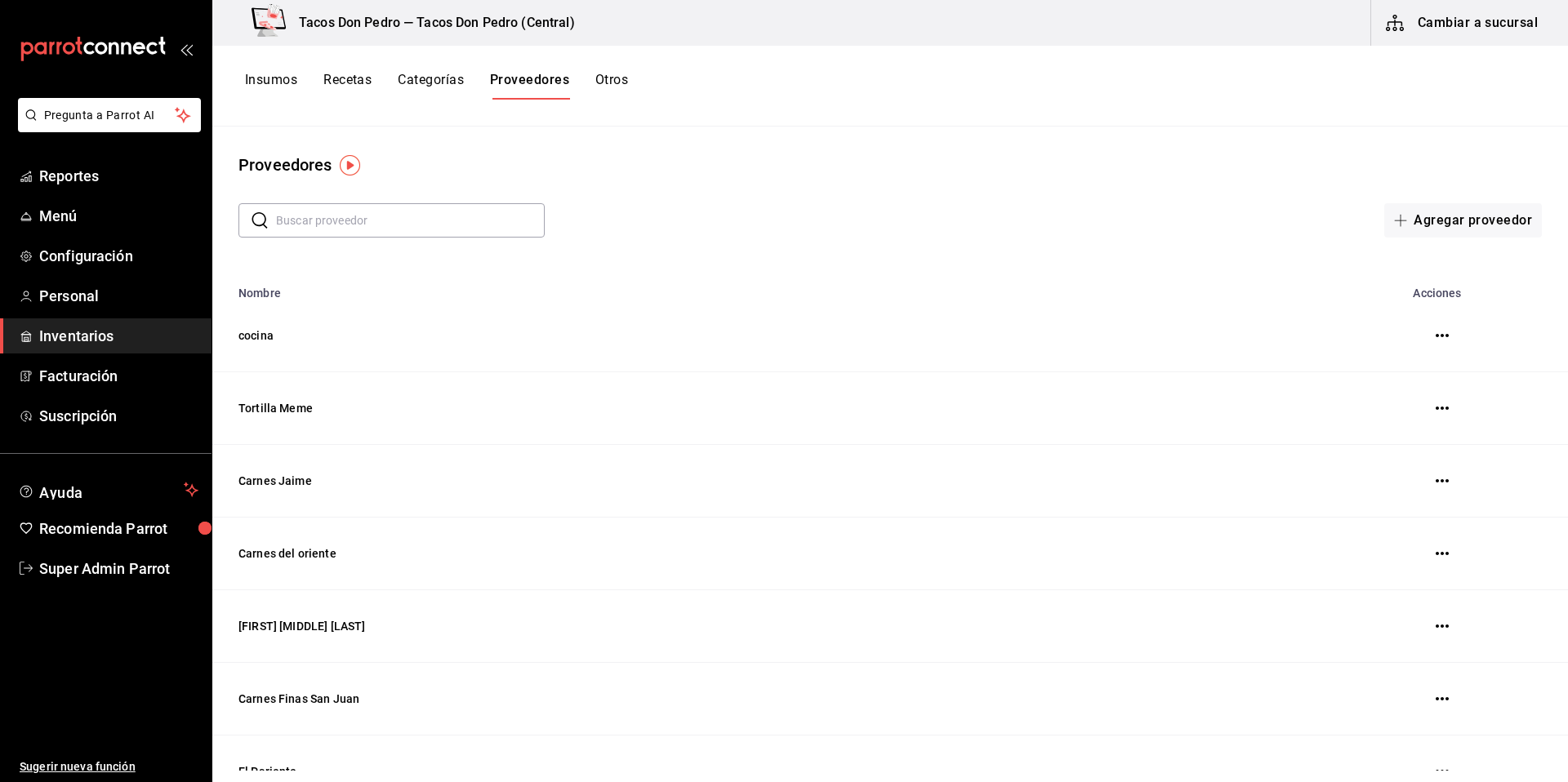 click on "Inventarios" at bounding box center [118, 335] 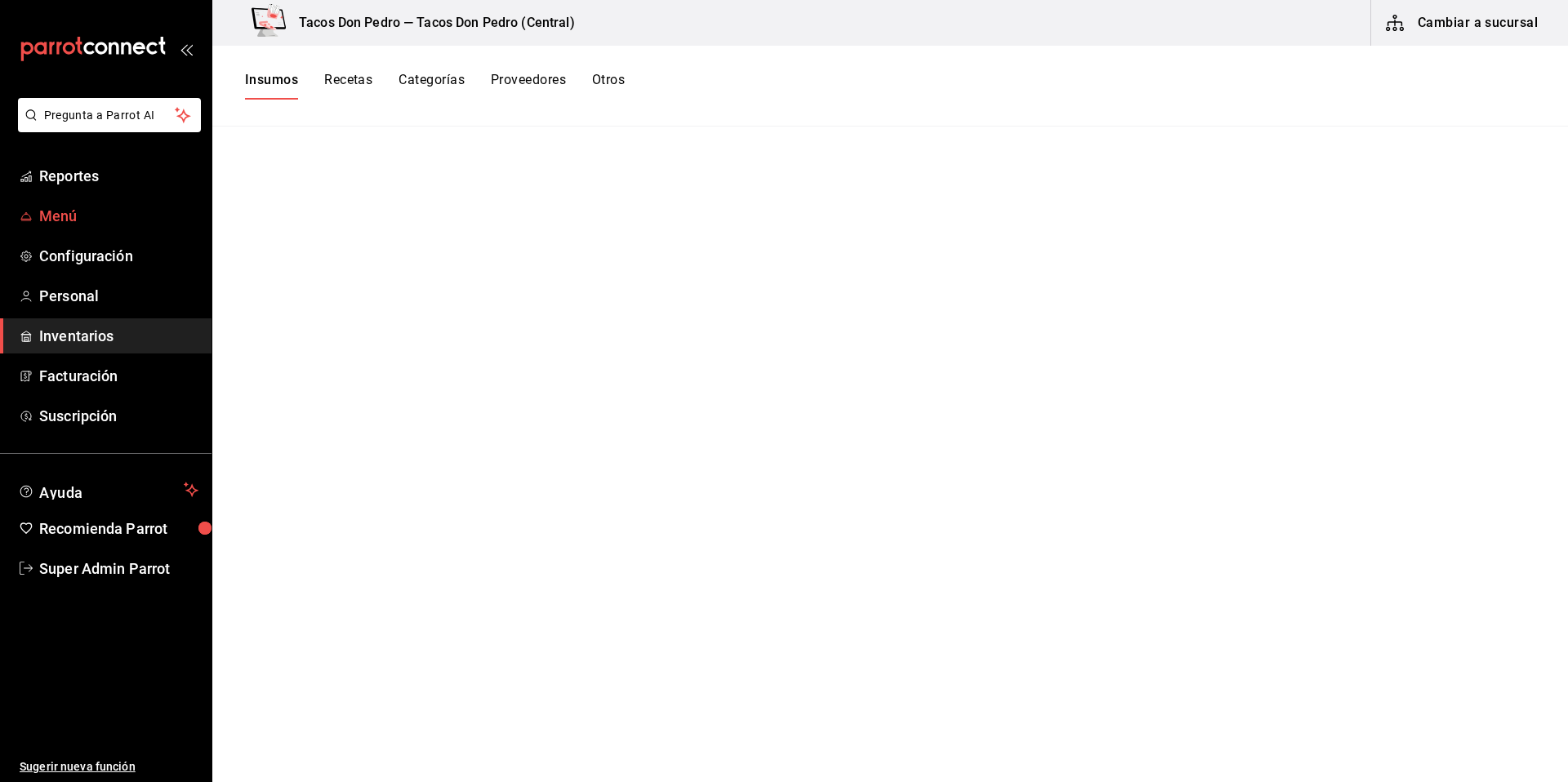 click on "Menú" at bounding box center [118, 215] 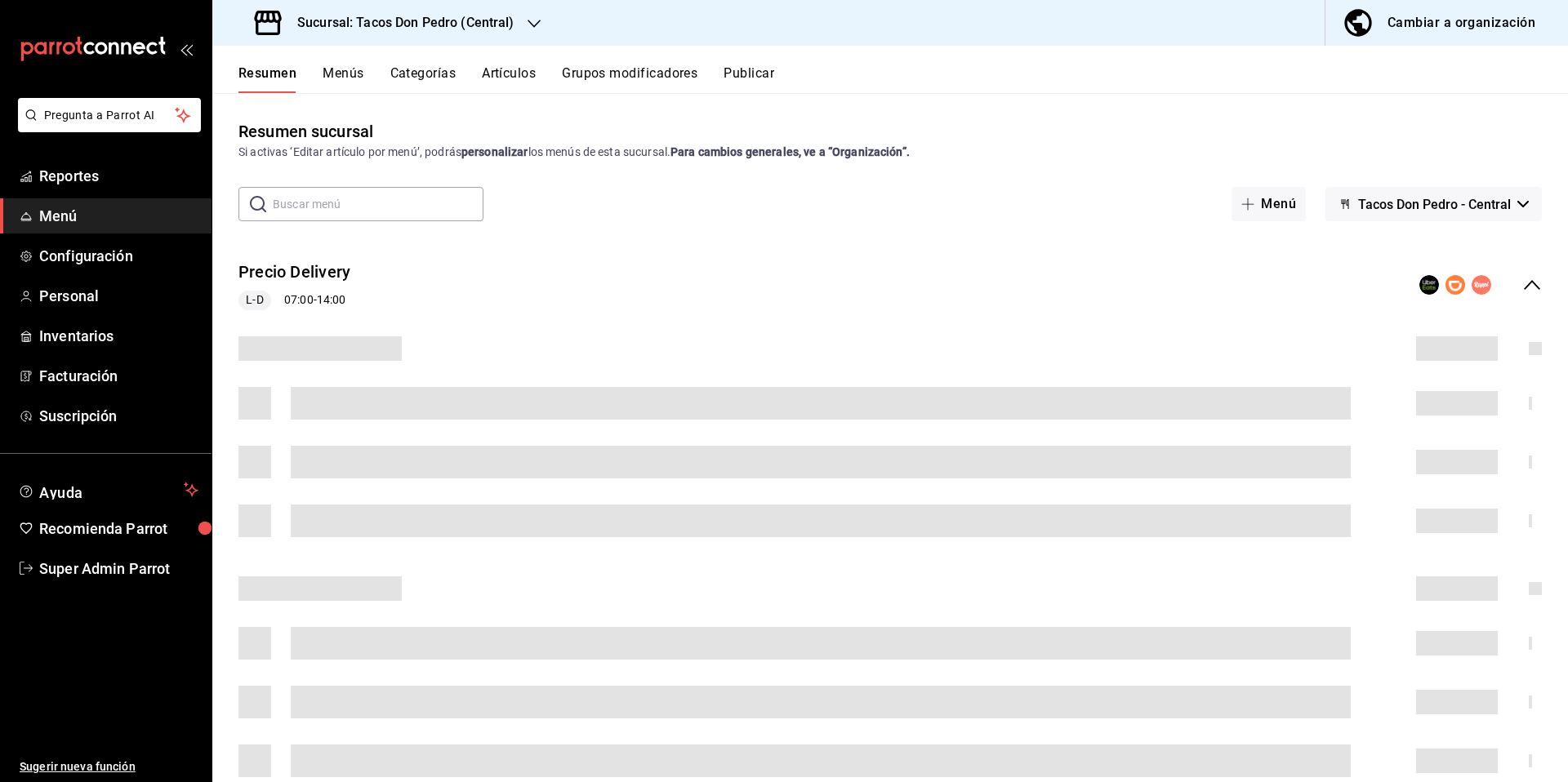 click on "Sucursal: Tacos Don Pedro (Central)" at bounding box center [386, 23] 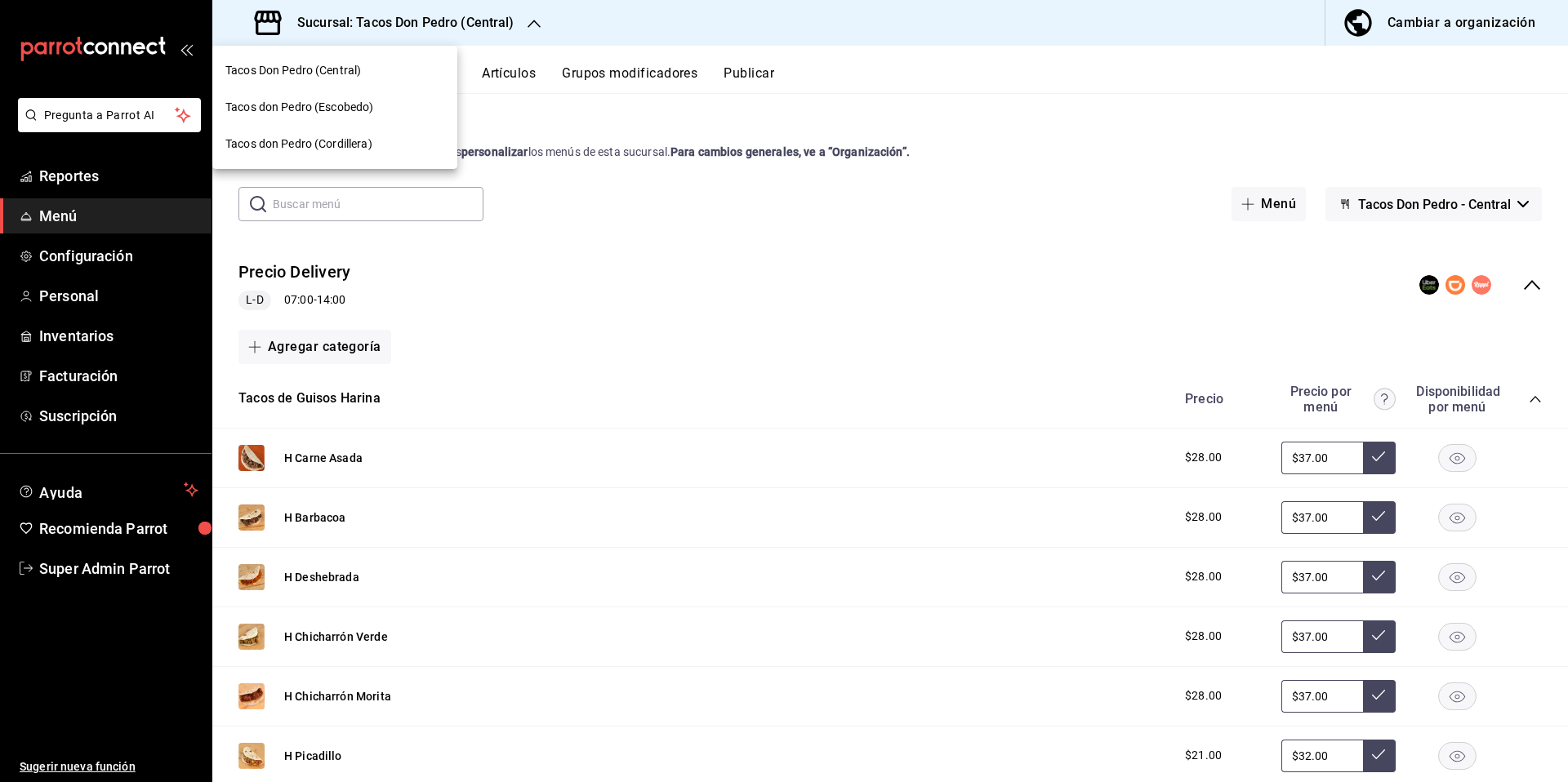 click on "Tacos don Pedro (Escobedo)" at bounding box center [335, 107] 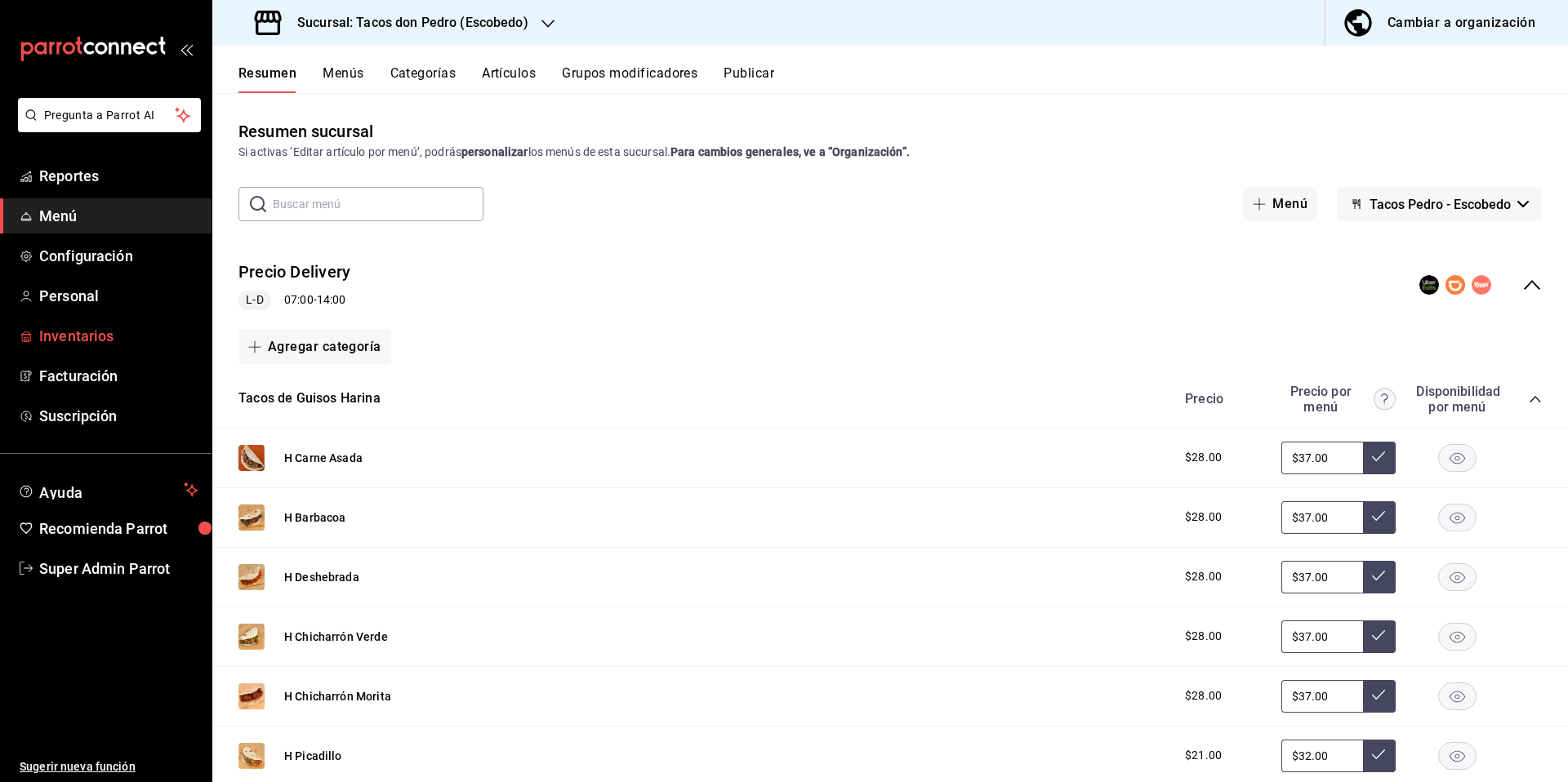 click on "Inventarios" at bounding box center (118, 335) 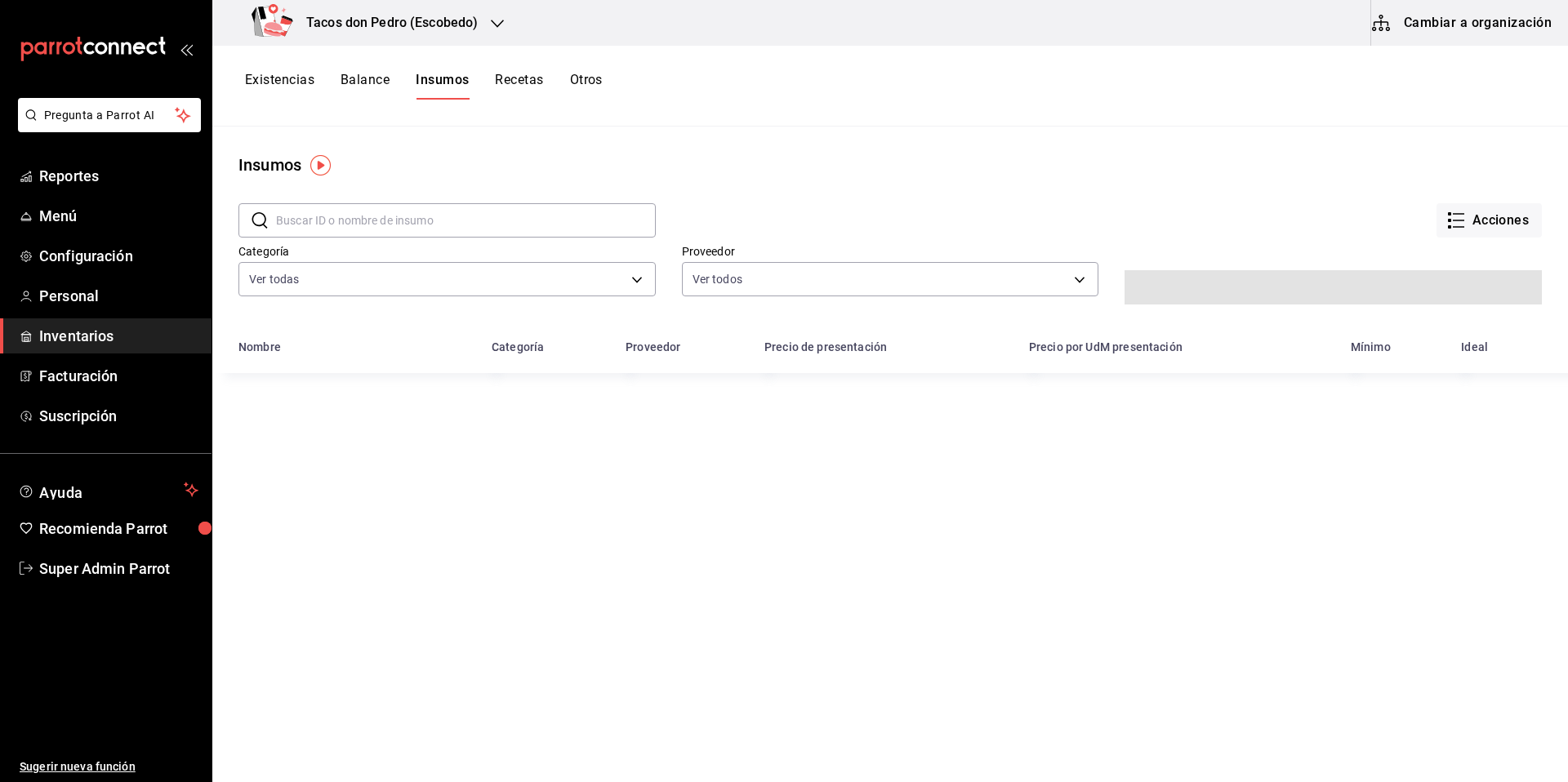 click on "Otros" at bounding box center (586, 86) 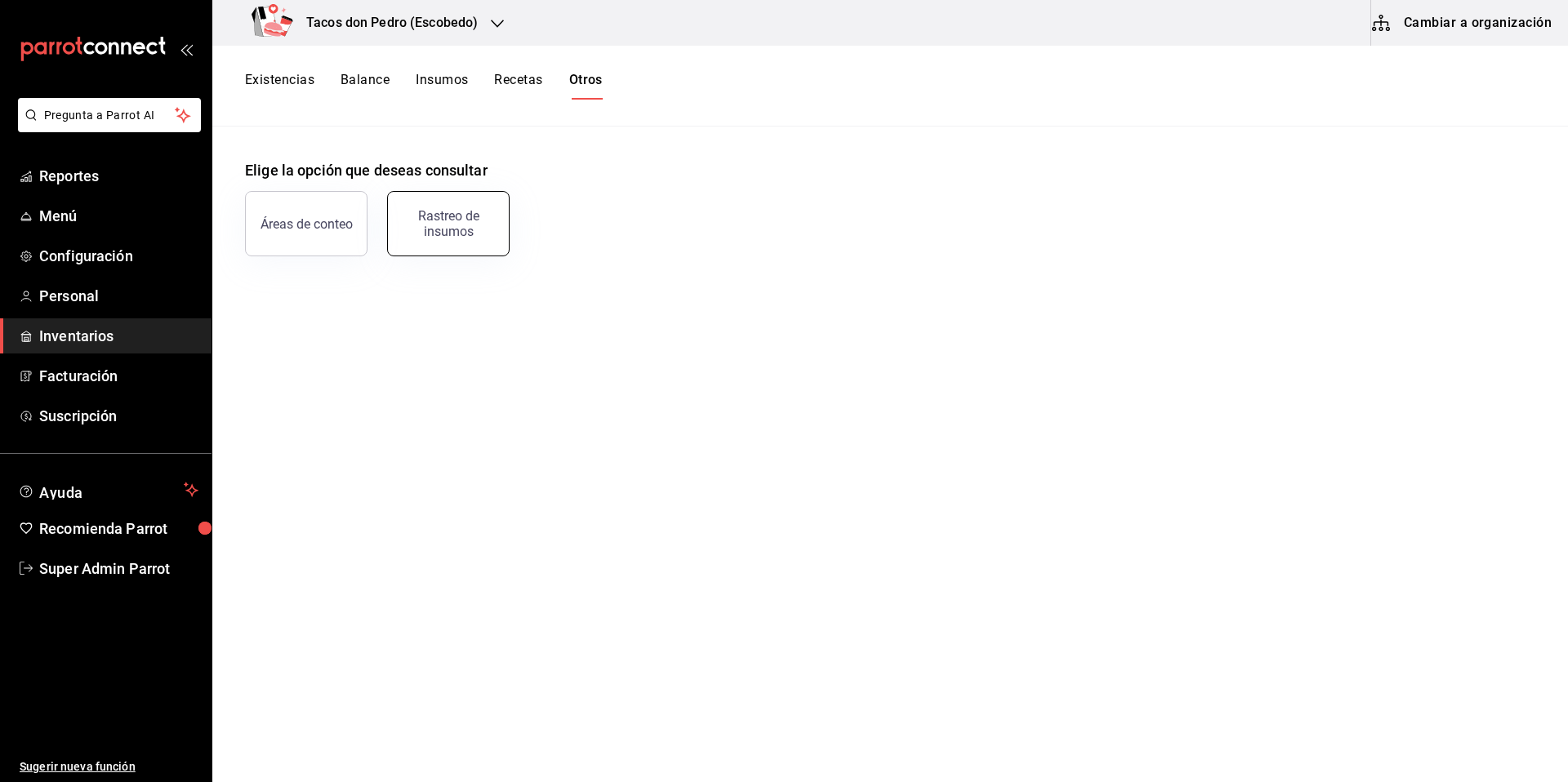 click on "Rastreo de insumos" at bounding box center [448, 224] 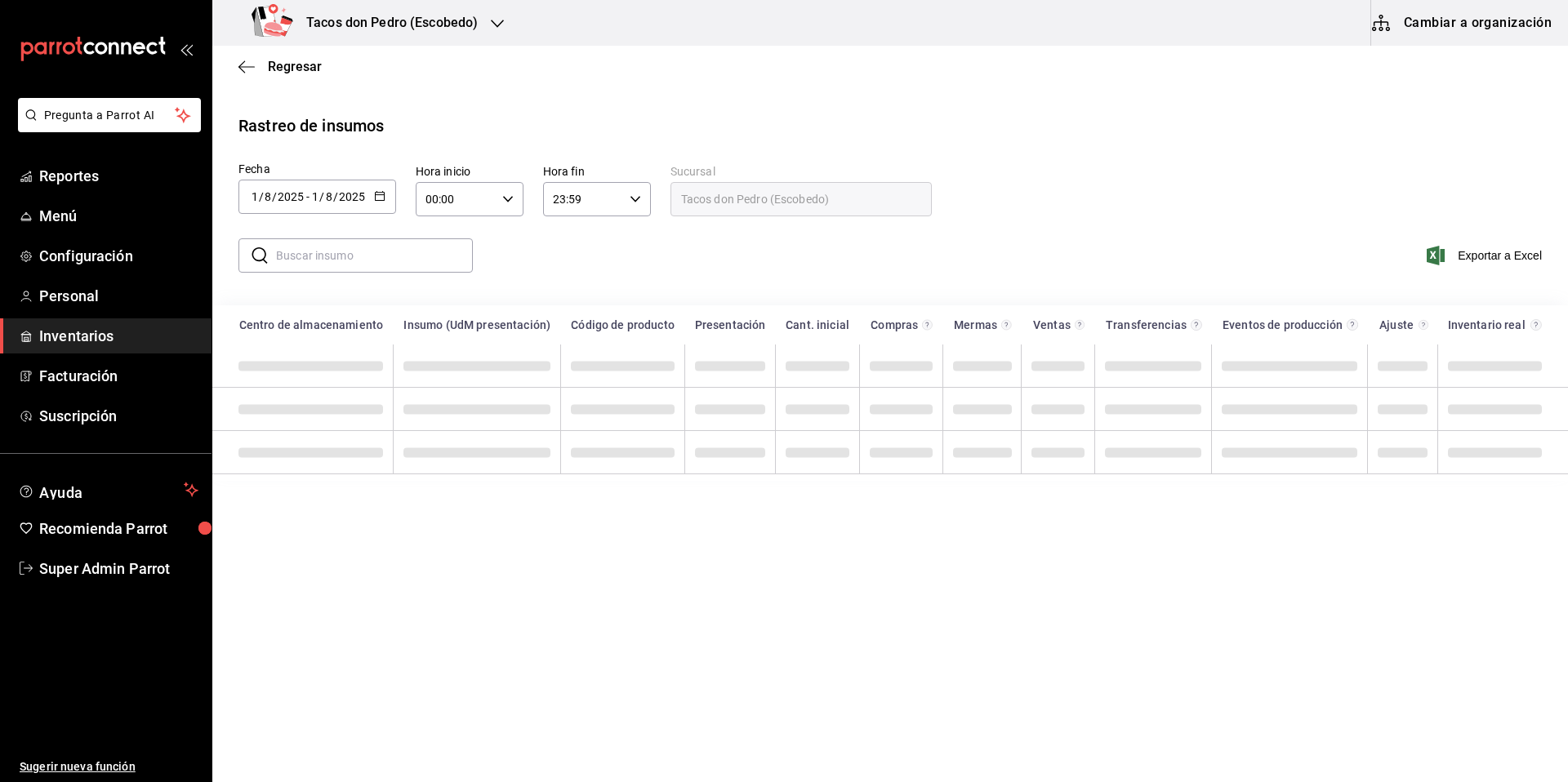 click at bounding box center (374, 255) 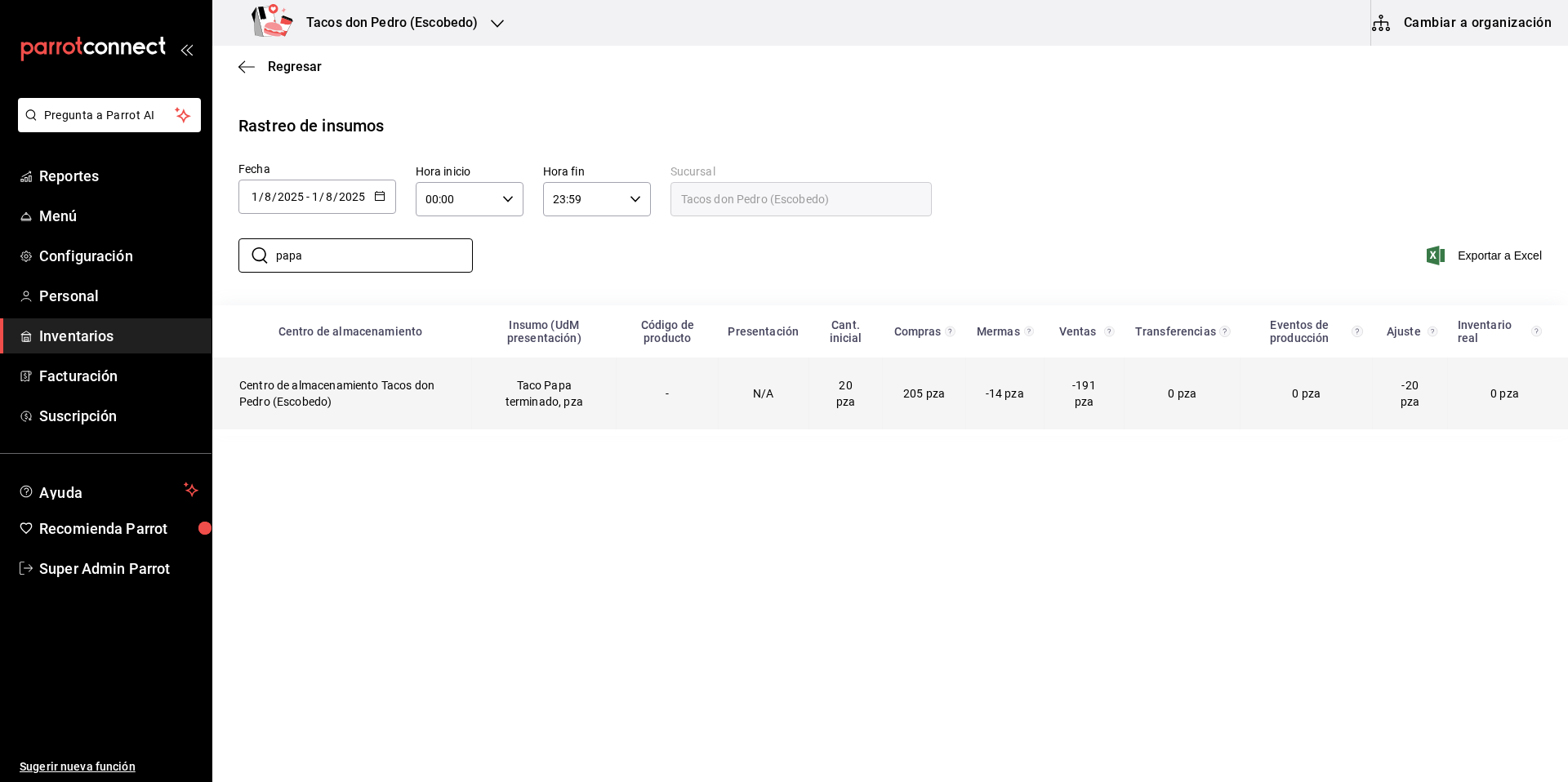type on "papa" 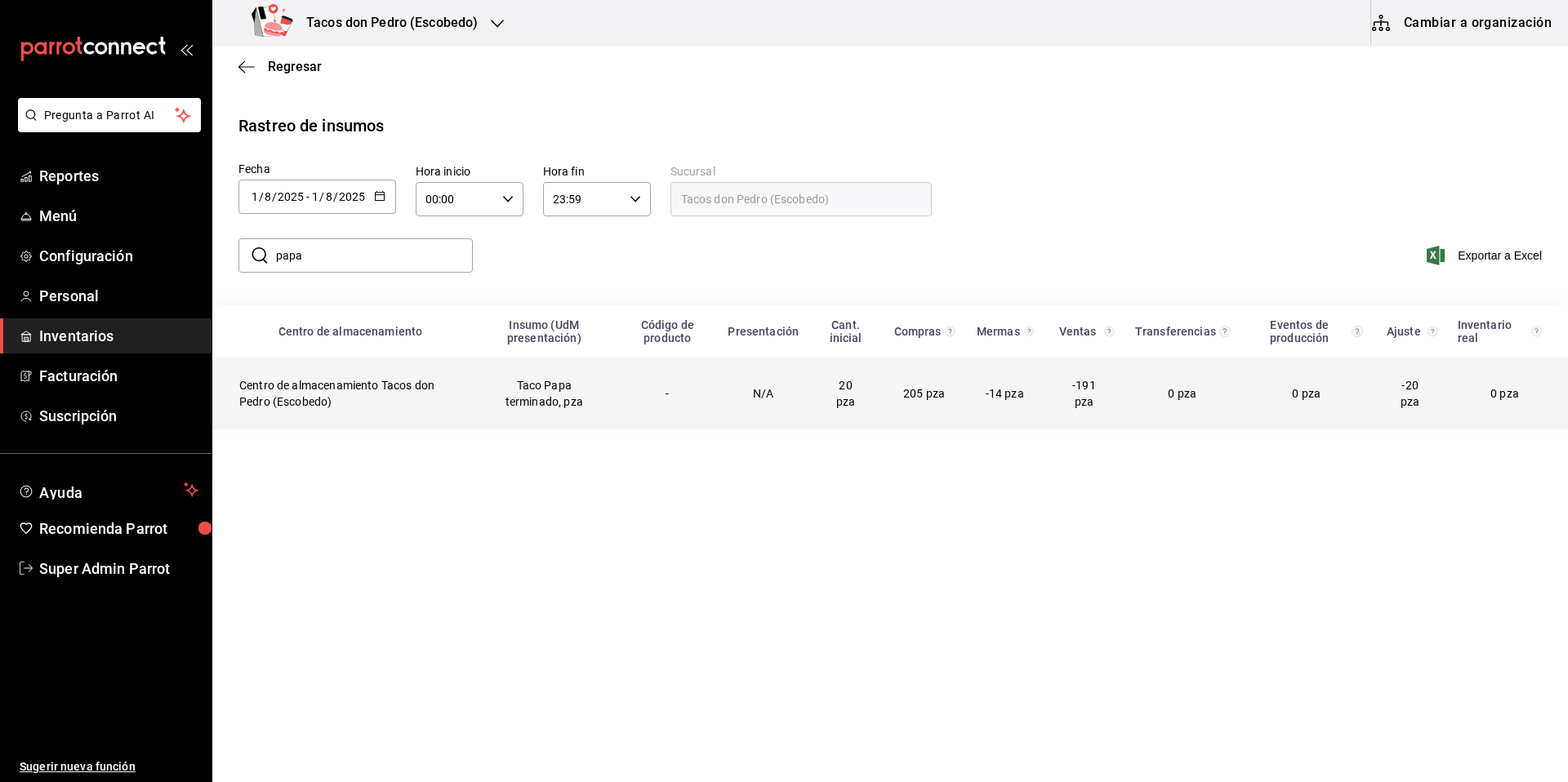 drag, startPoint x: 1085, startPoint y: 393, endPoint x: 1095, endPoint y: 408, distance: 18.027756 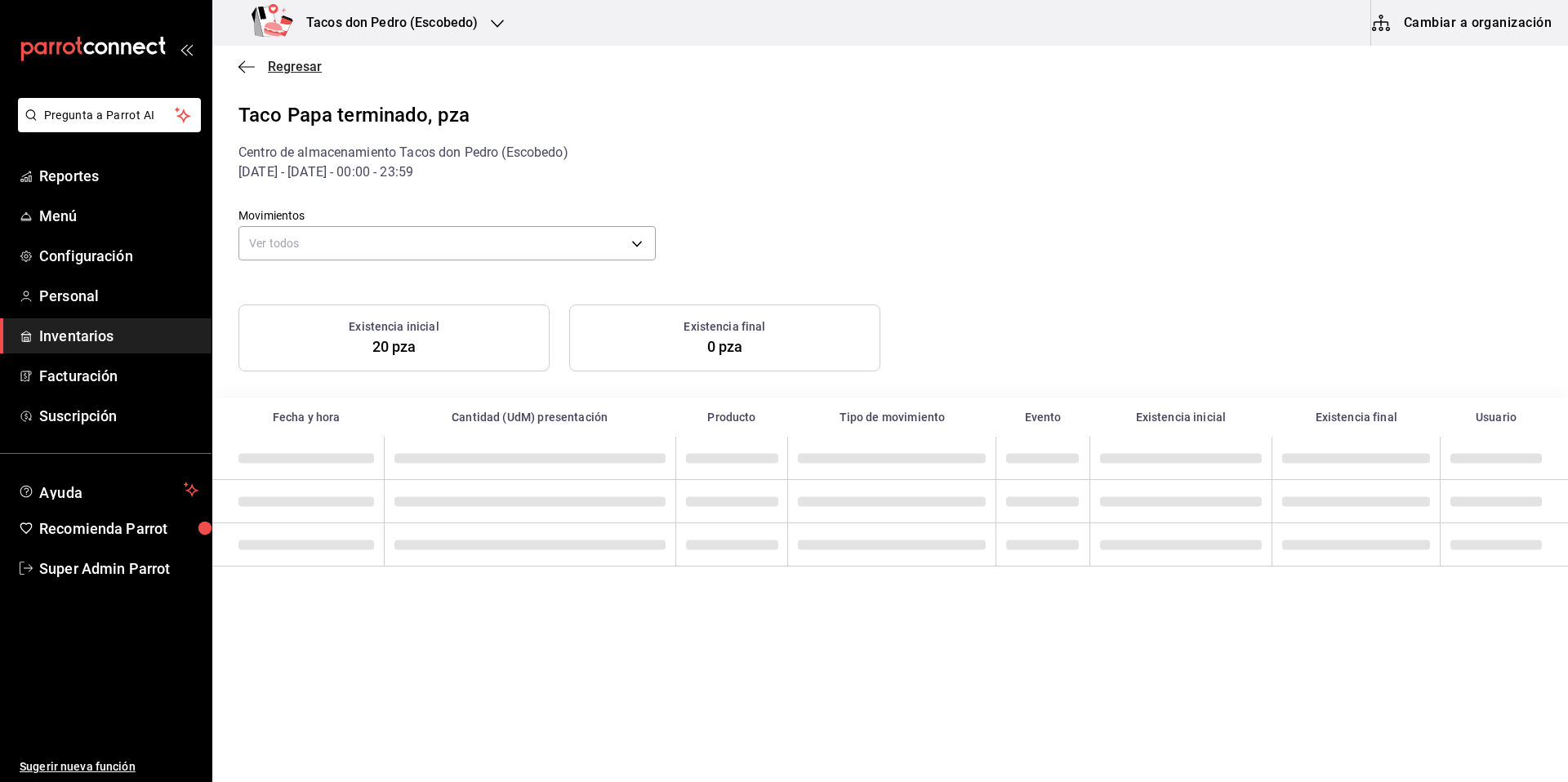 click on "Regresar" at bounding box center (295, 66) 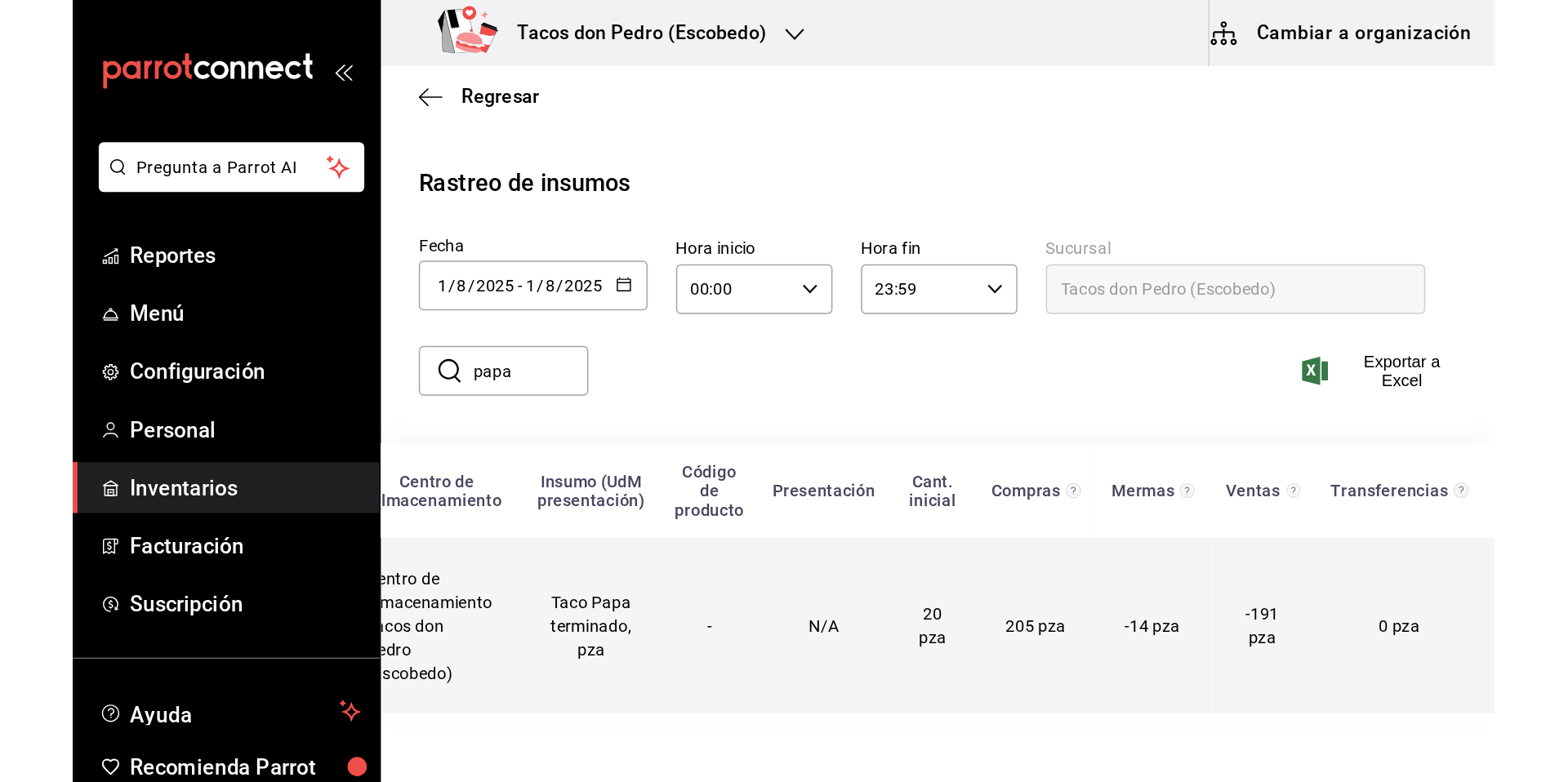 scroll, scrollTop: 0, scrollLeft: 0, axis: both 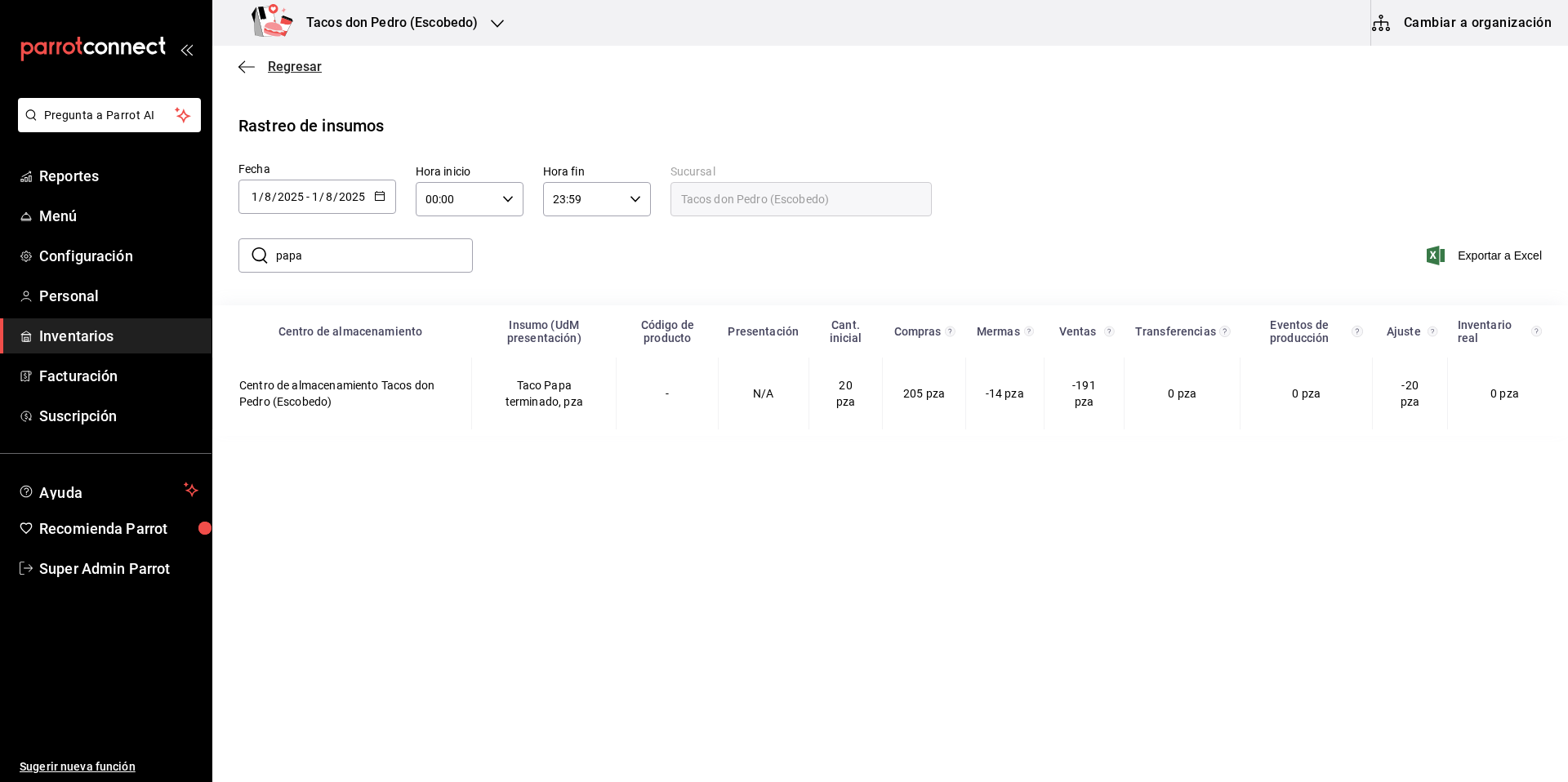 click on "Regresar" at bounding box center [295, 66] 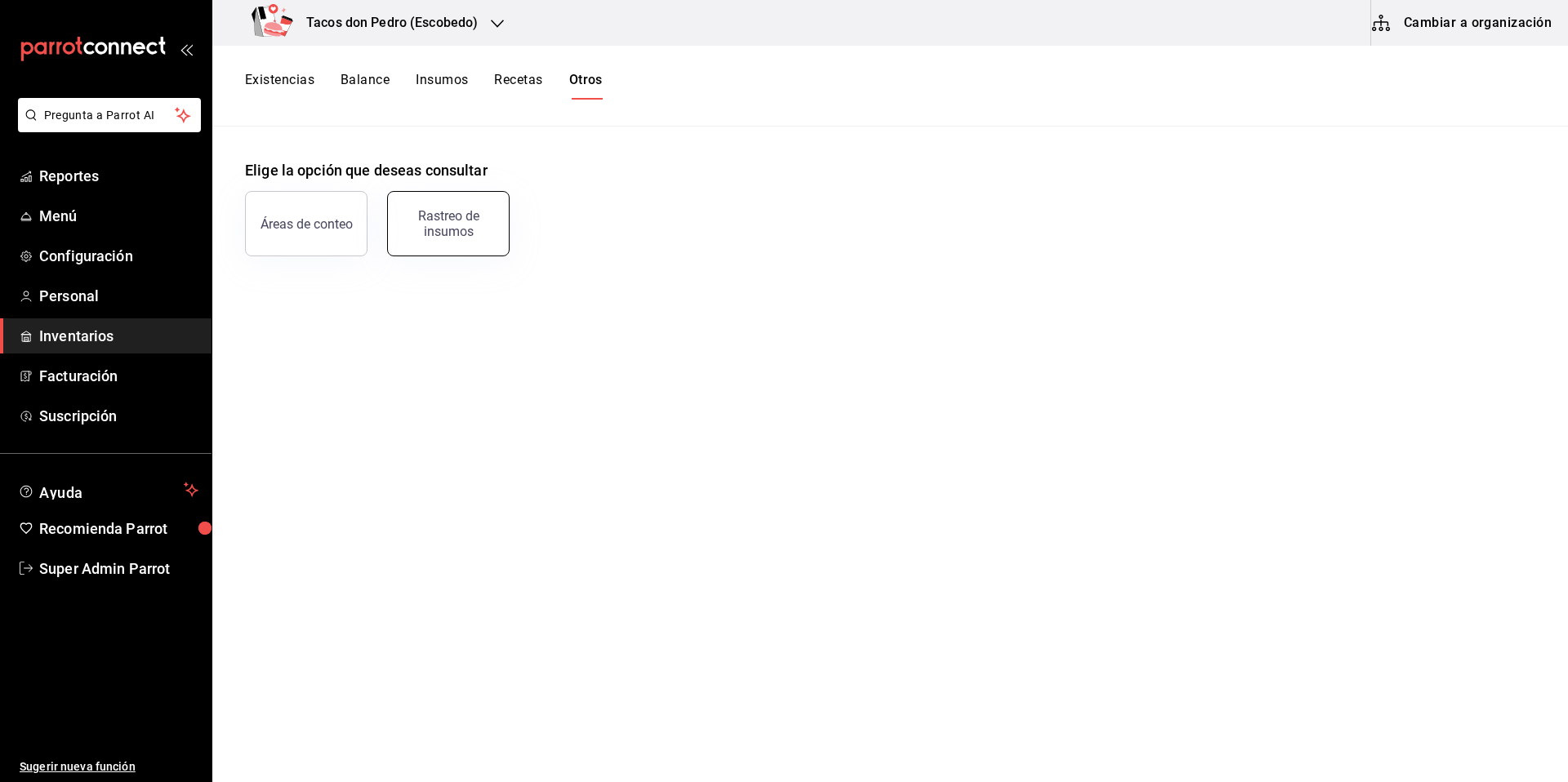click on "Rastreo de insumos" at bounding box center (448, 224) 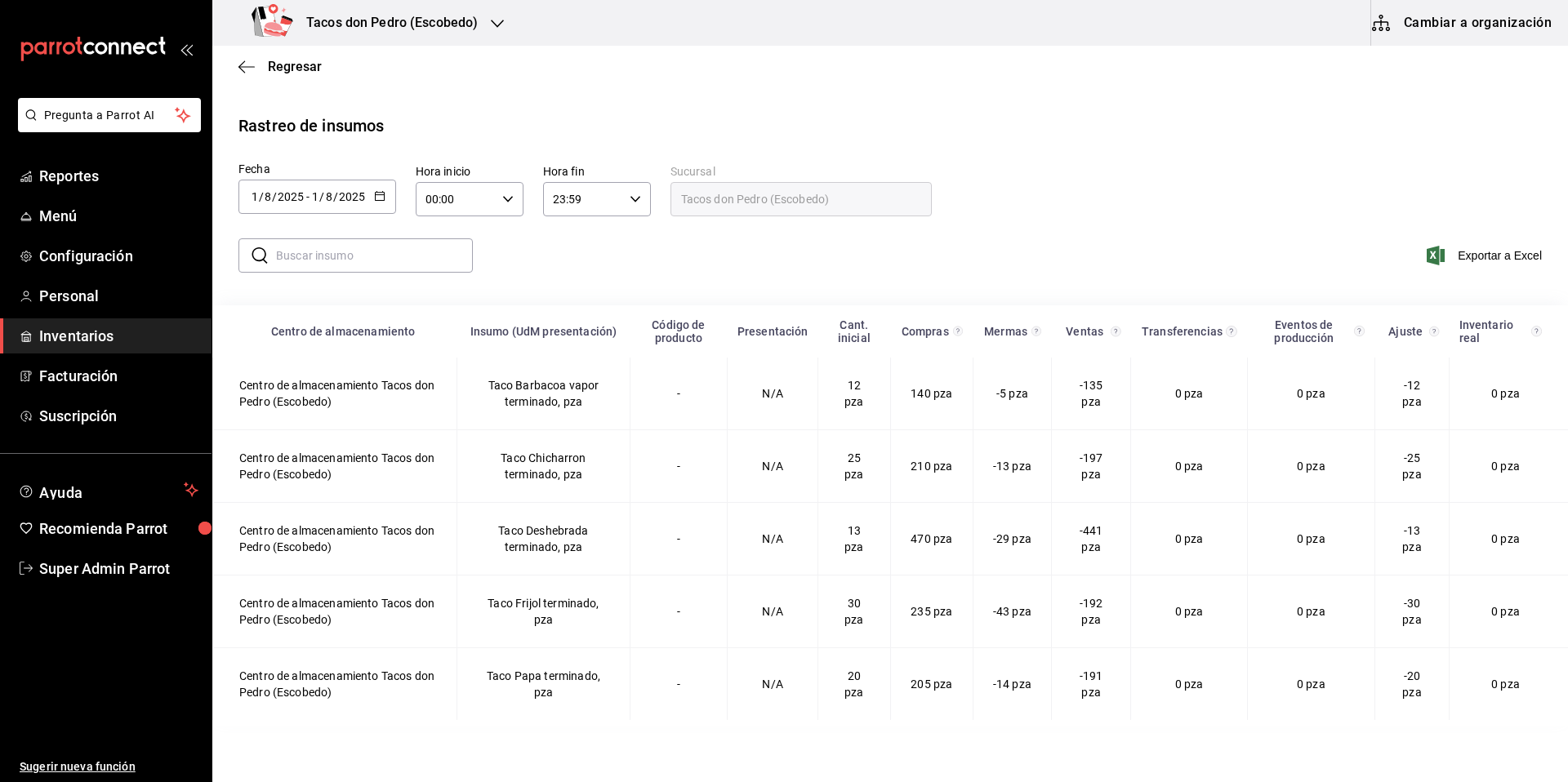 click at bounding box center [374, 255] 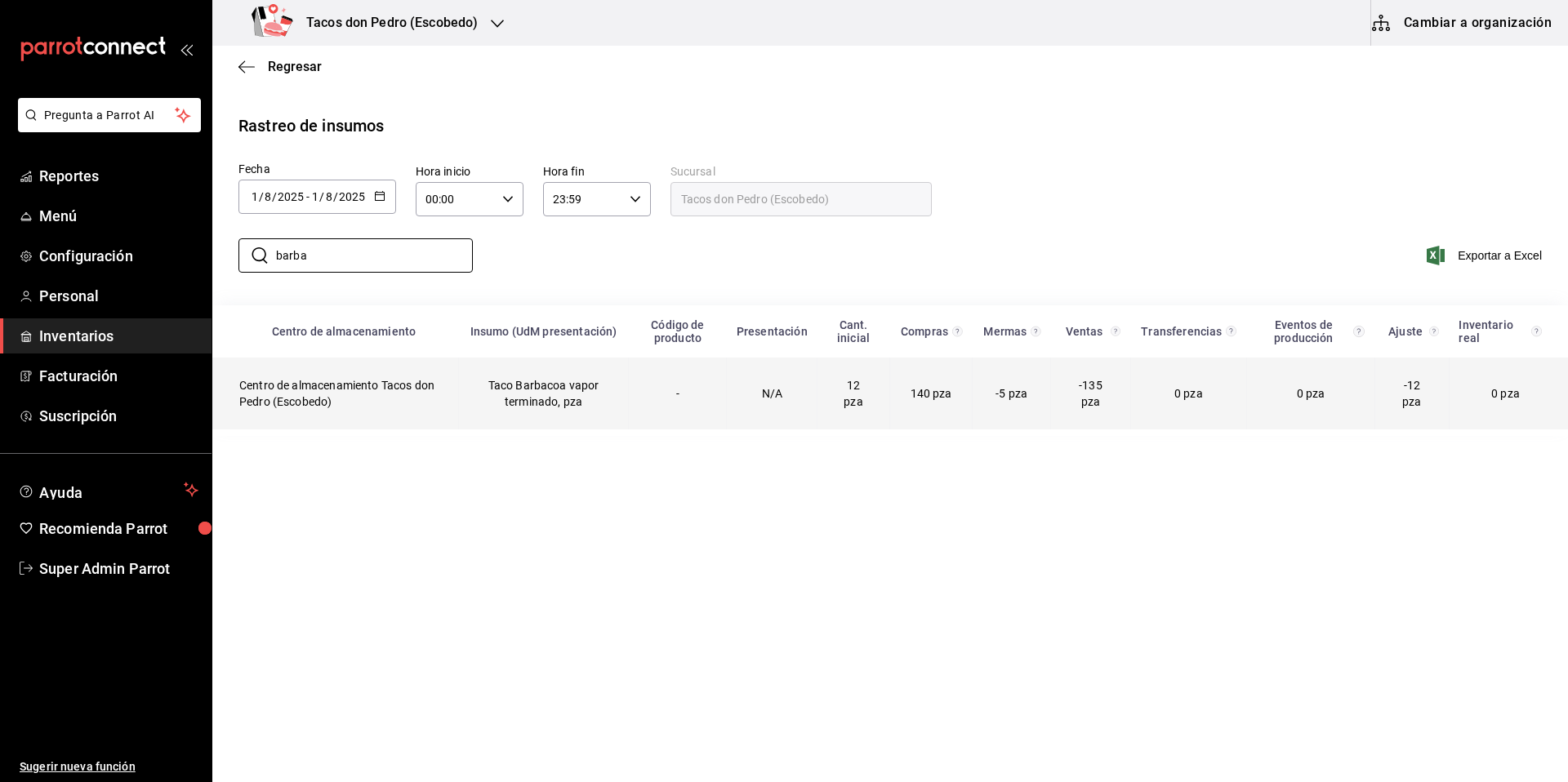 type on "barba" 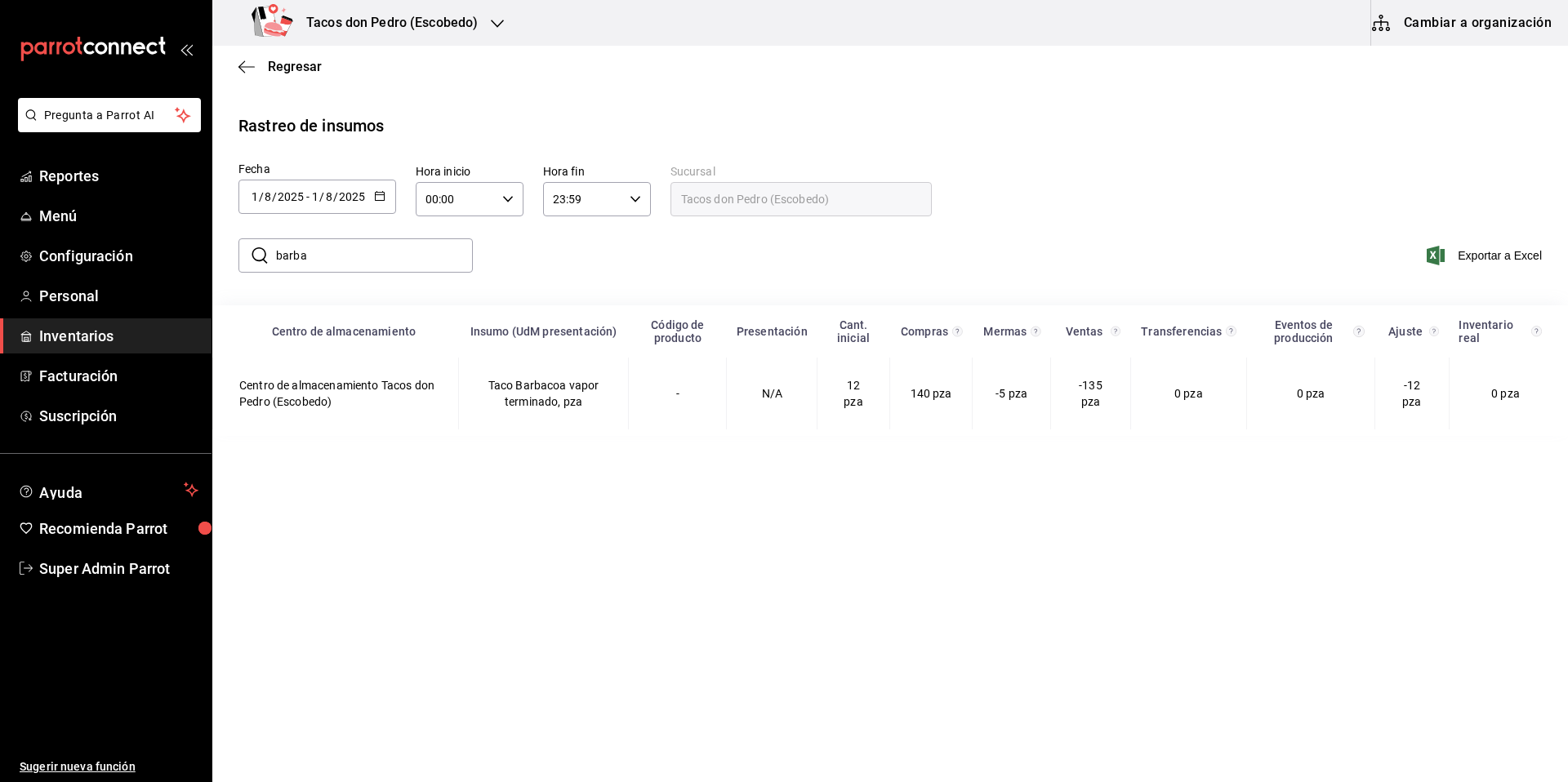 click on "Regresar Rastreo de insumos Fecha 2025-08-01 1 / 8 / 2025 - 2025-08-01 1 / 8 / 2025 Hora inicio 00:00 Hora inicio Hora fin 23:59 Hora fin Sucursal Tacos don Pedro (Escobedo) ​ barba ​ Exportar a Excel Centro de almacenamiento Insumo (UdM presentación) Código de producto Presentación Cant. inicial Compras Mermas Ventas Transferencias Eventos de producción Ajuste Inventario real Centro de almacenamiento Tacos don Pedro (Escobedo) Taco Barbacoa vapor terminado, pza - N/A 12 pza 140 pza -5 pza -135 pza 0 pza 0 pza -12 pza 0 pza" at bounding box center (890, 412) 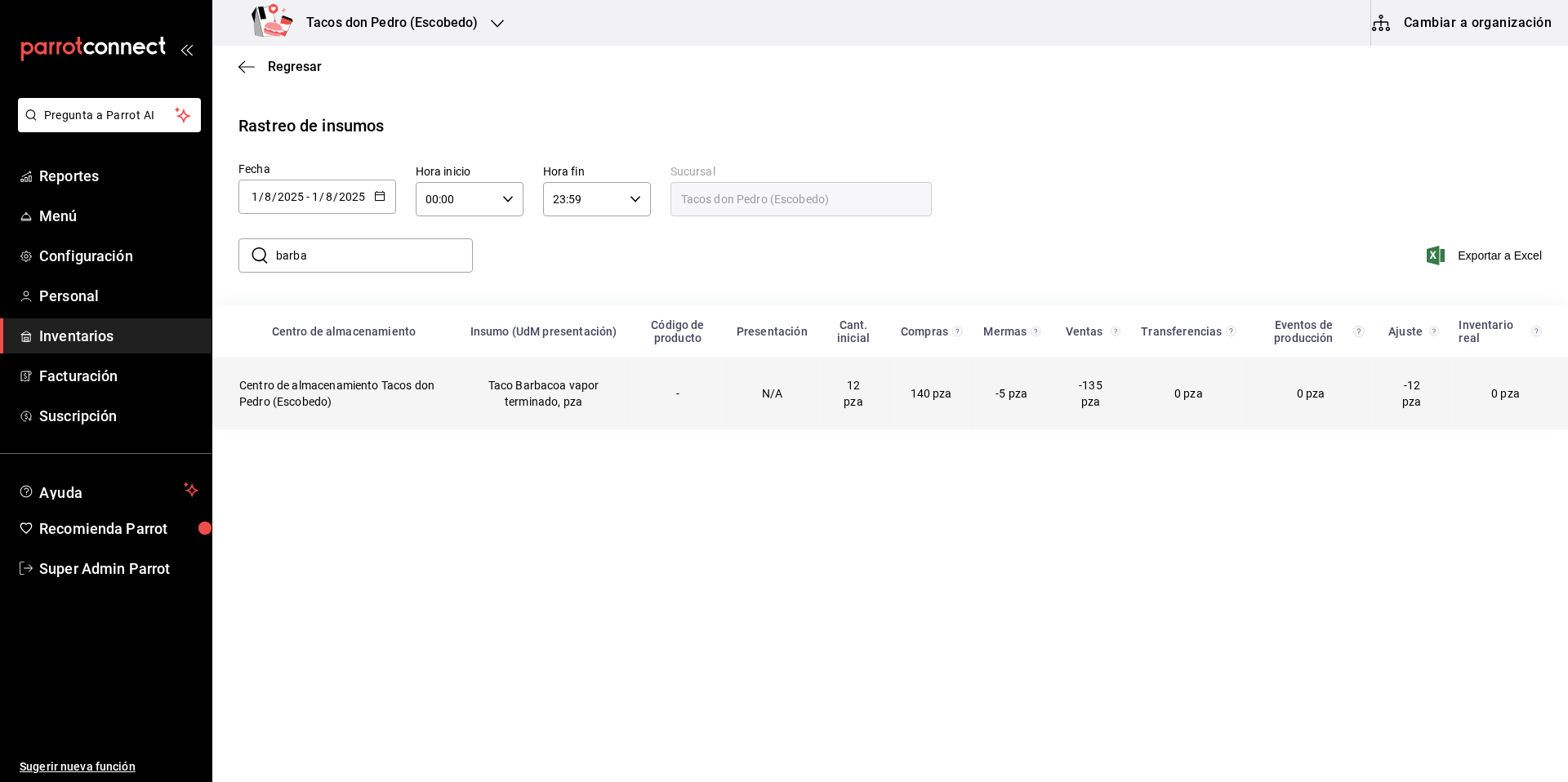 click on "-" at bounding box center [678, 393] 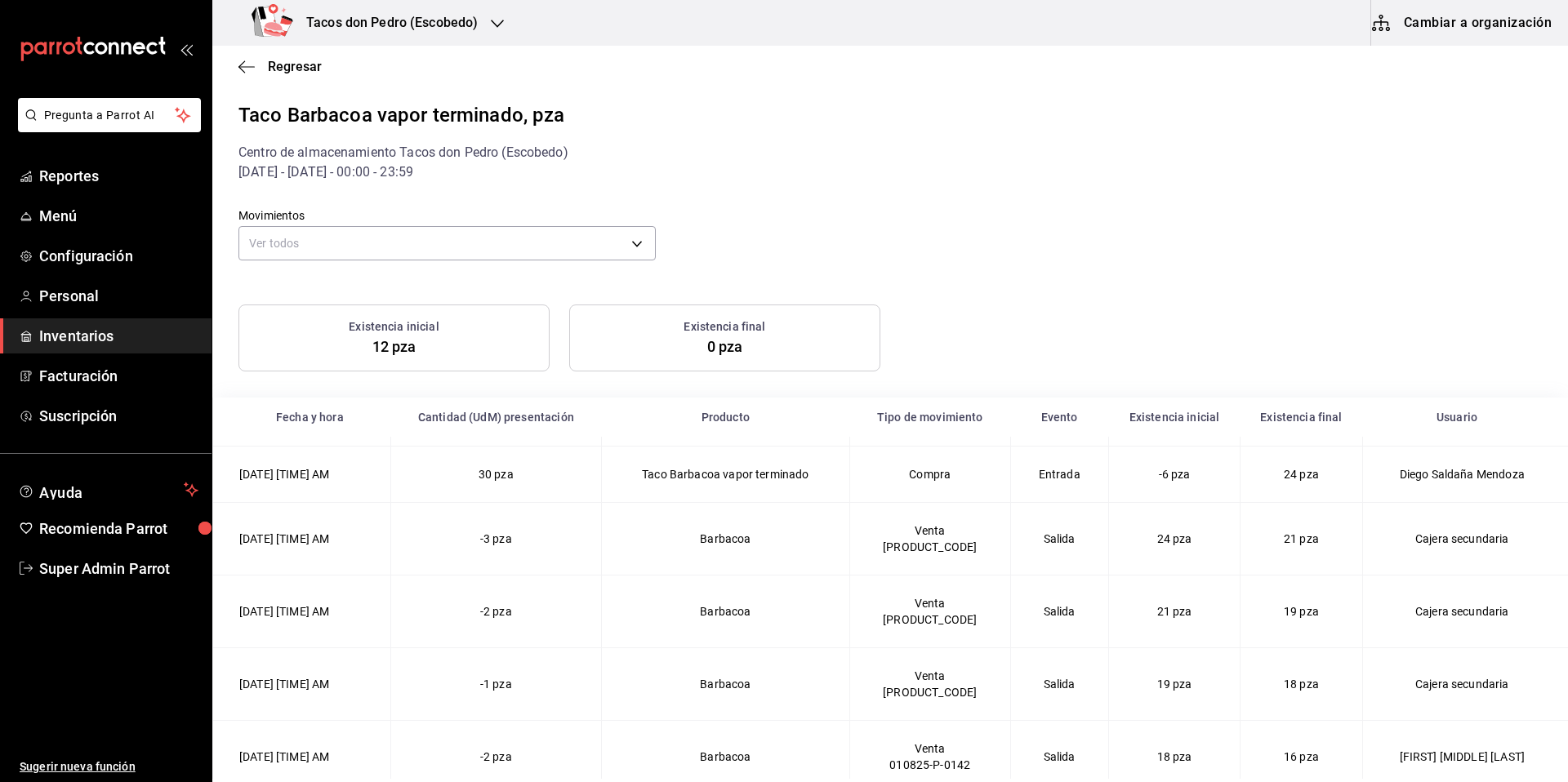 scroll, scrollTop: 3312, scrollLeft: 0, axis: vertical 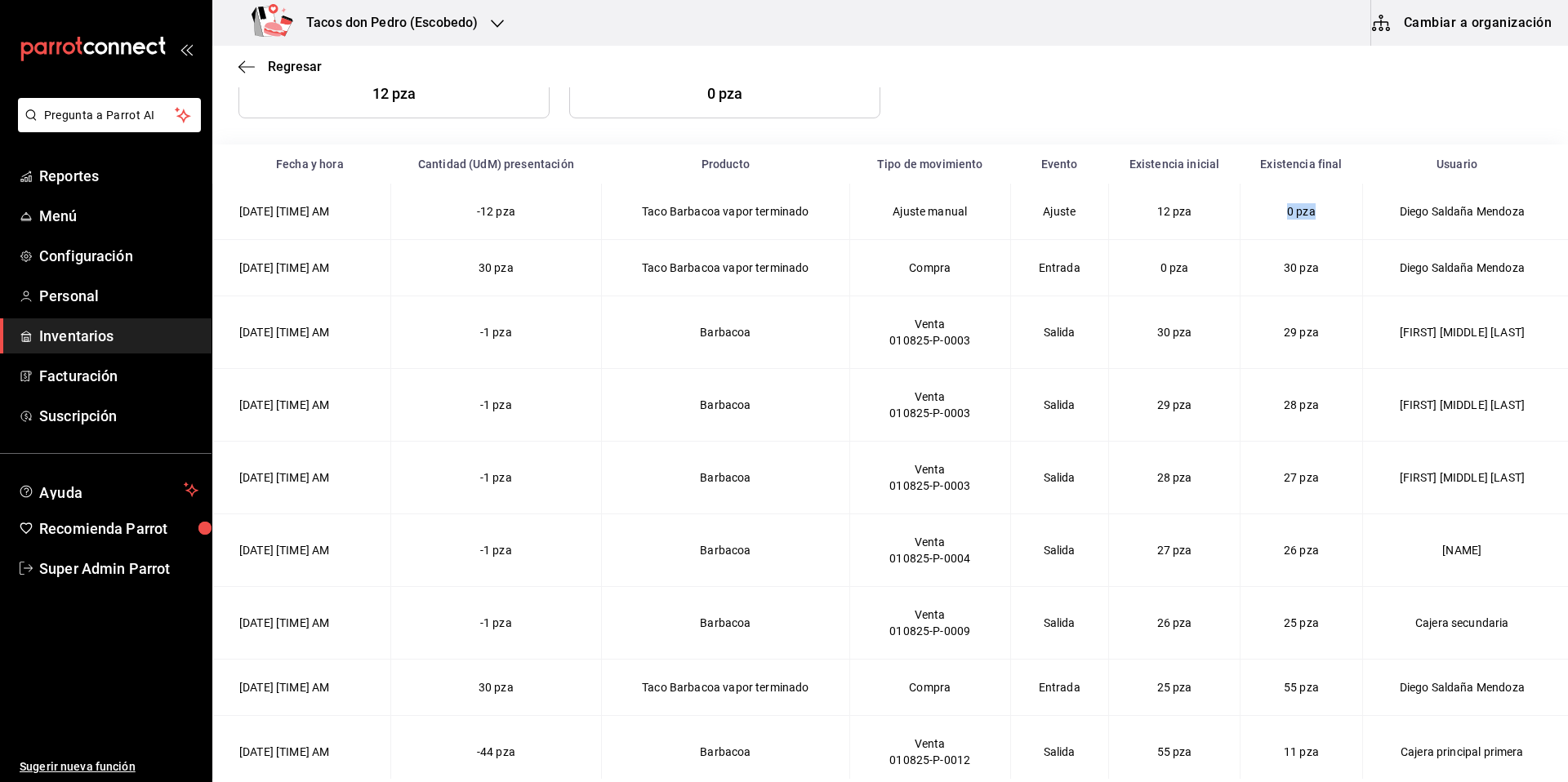 drag, startPoint x: 1232, startPoint y: 209, endPoint x: 1281, endPoint y: 212, distance: 49.091751 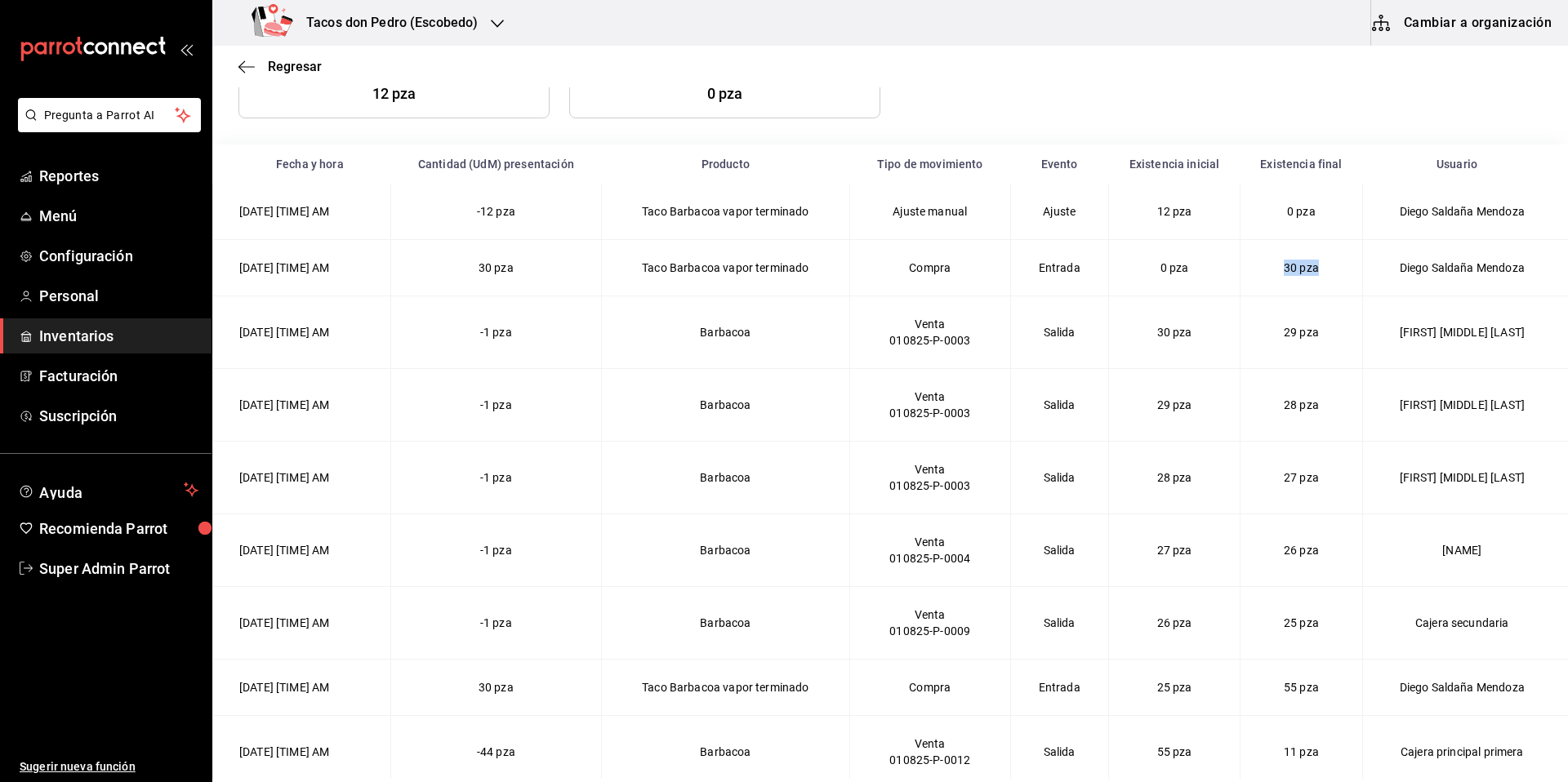 drag, startPoint x: 1234, startPoint y: 270, endPoint x: 1285, endPoint y: 273, distance: 51.0882 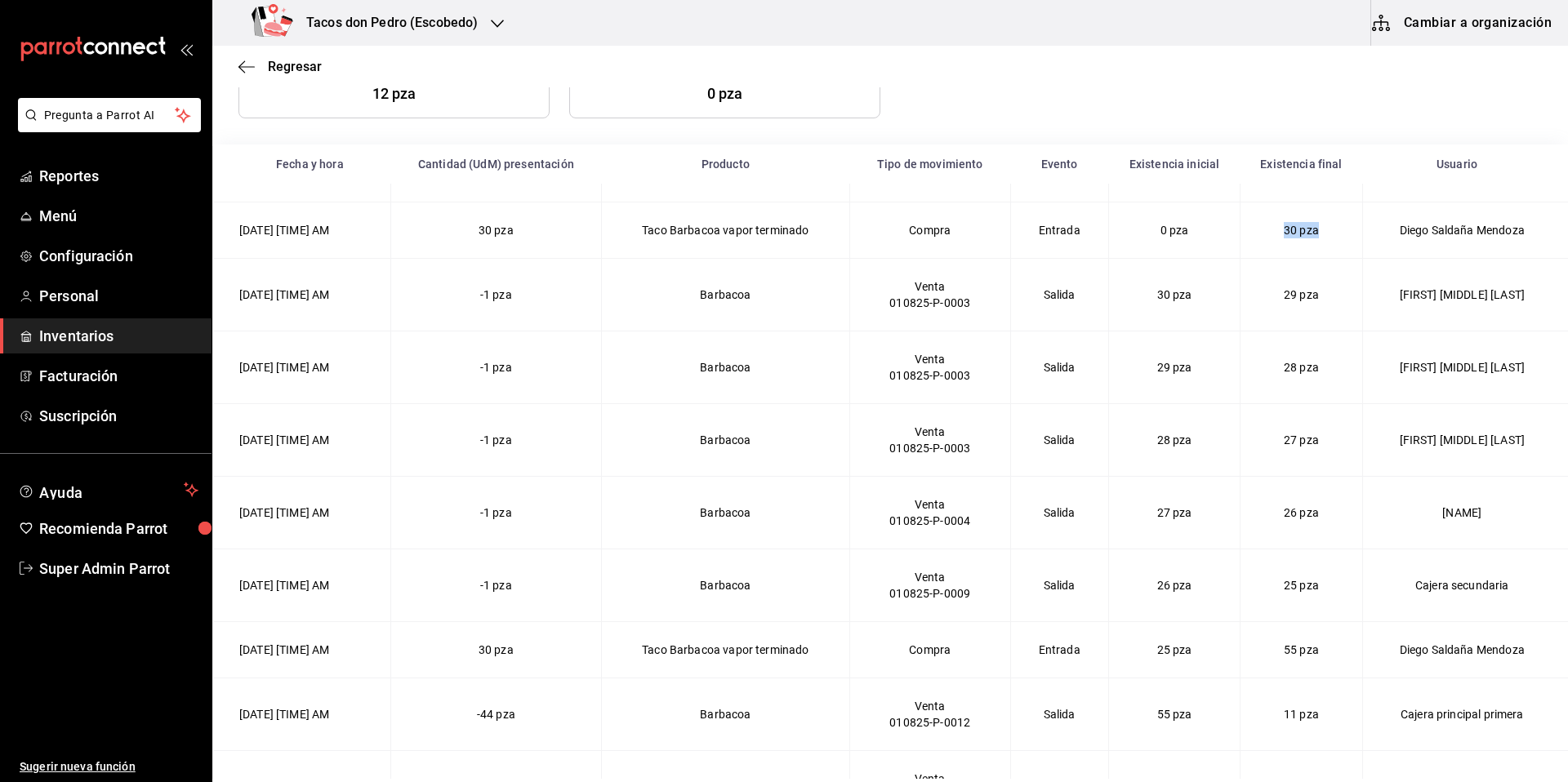 scroll, scrollTop: 66, scrollLeft: 0, axis: vertical 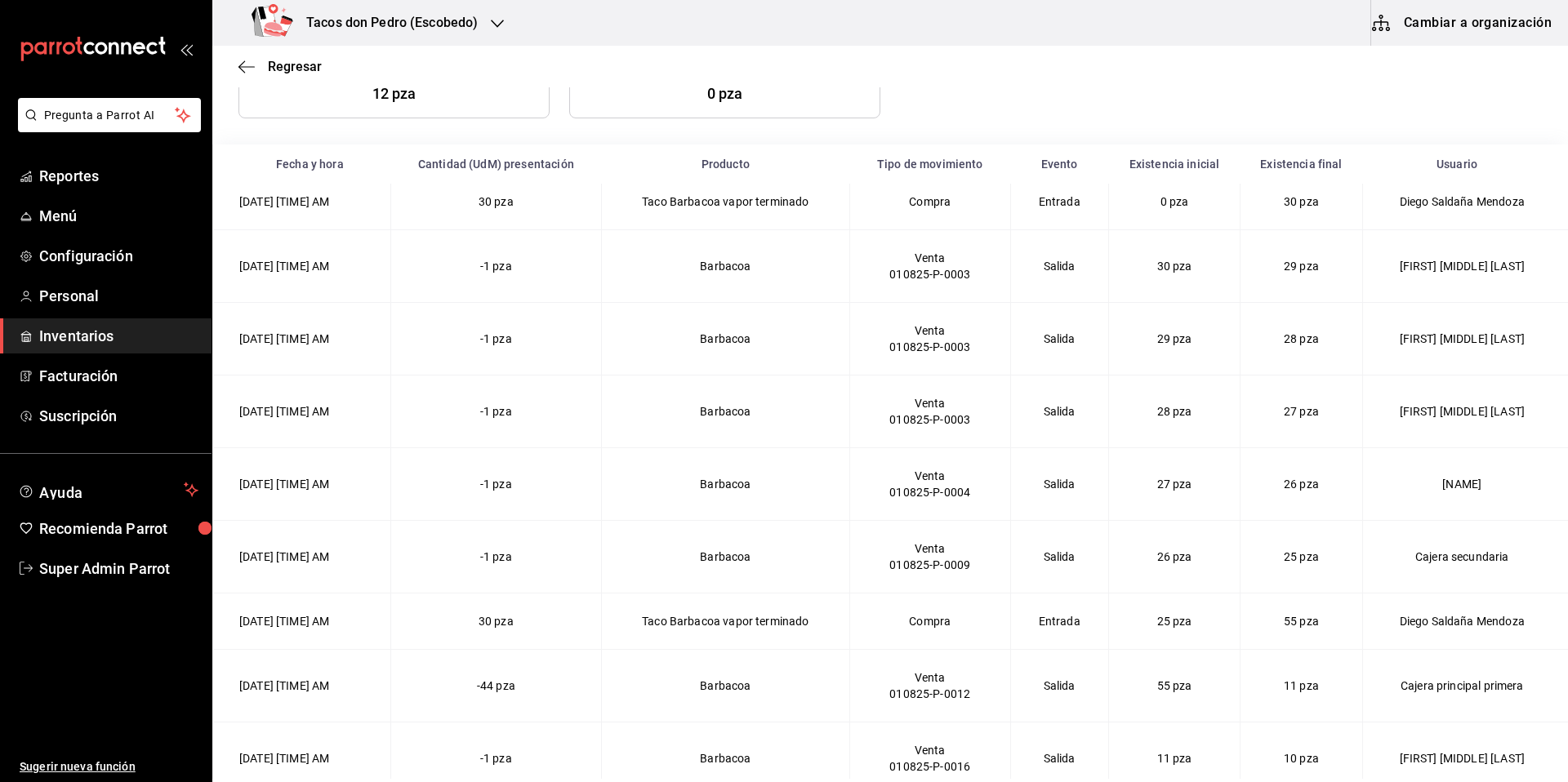 drag, startPoint x: 494, startPoint y: 618, endPoint x: 666, endPoint y: 598, distance: 173.15889 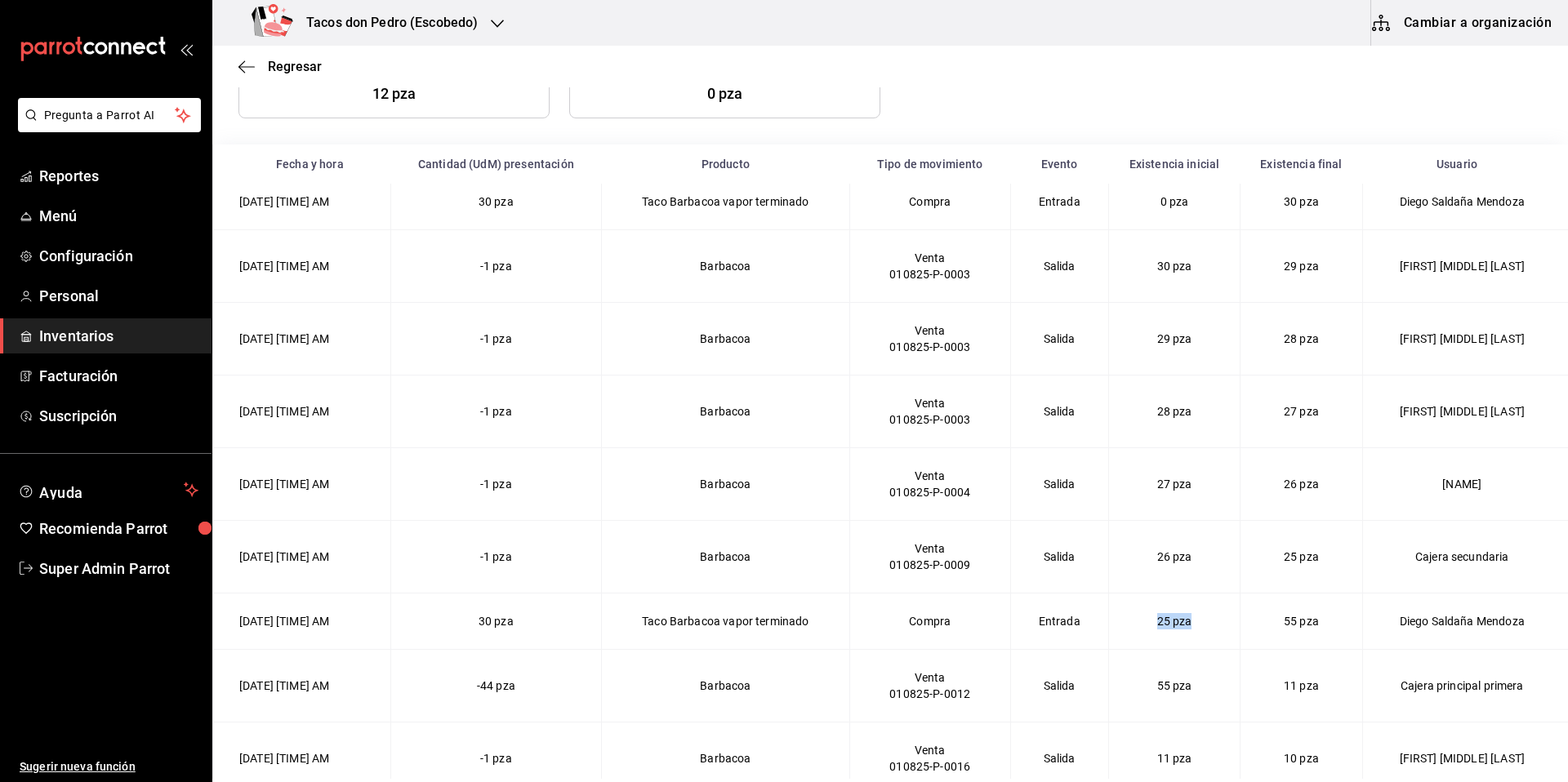drag, startPoint x: 1111, startPoint y: 624, endPoint x: 1147, endPoint y: 616, distance: 36.878178 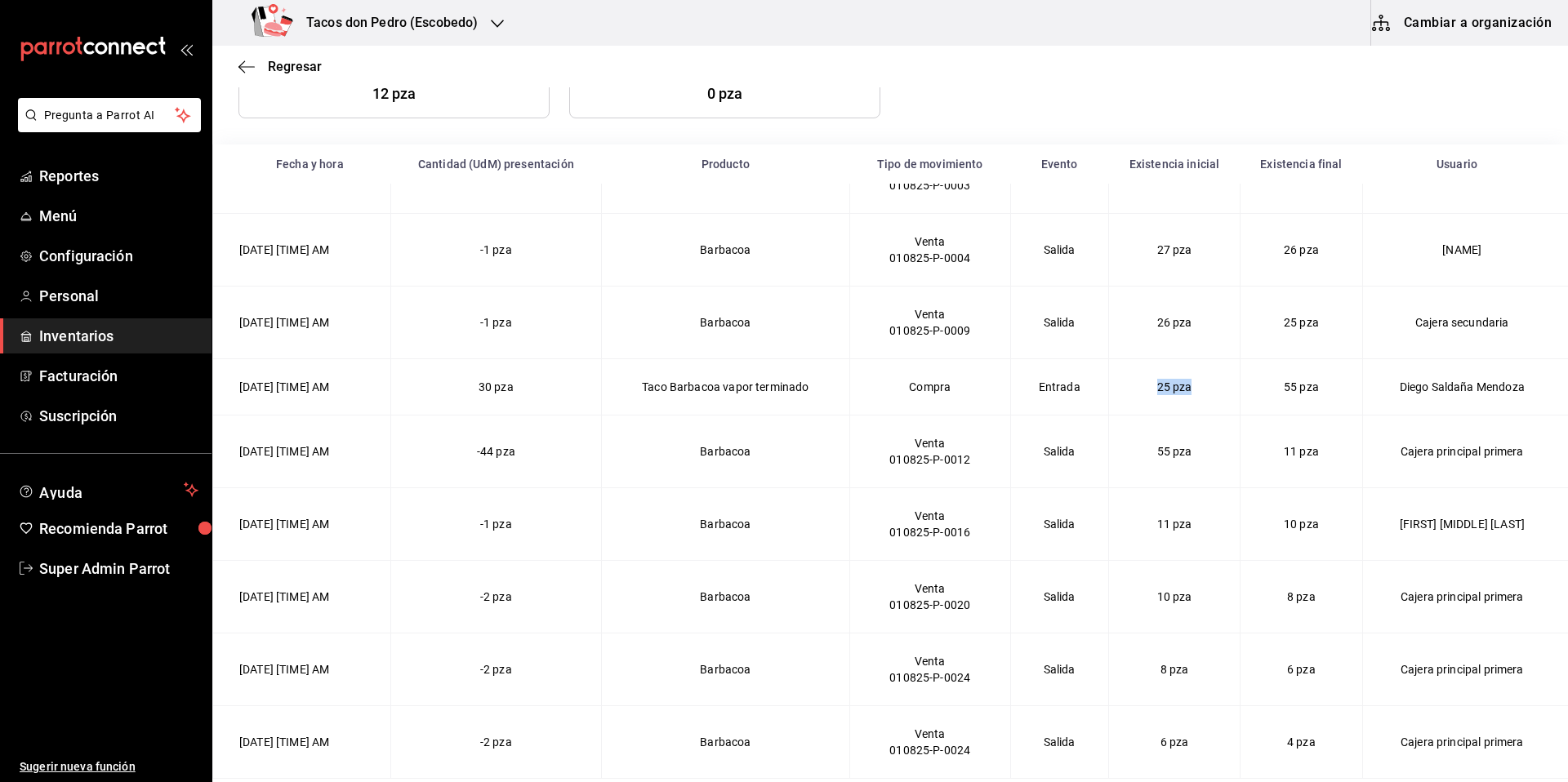 scroll, scrollTop: 317, scrollLeft: 0, axis: vertical 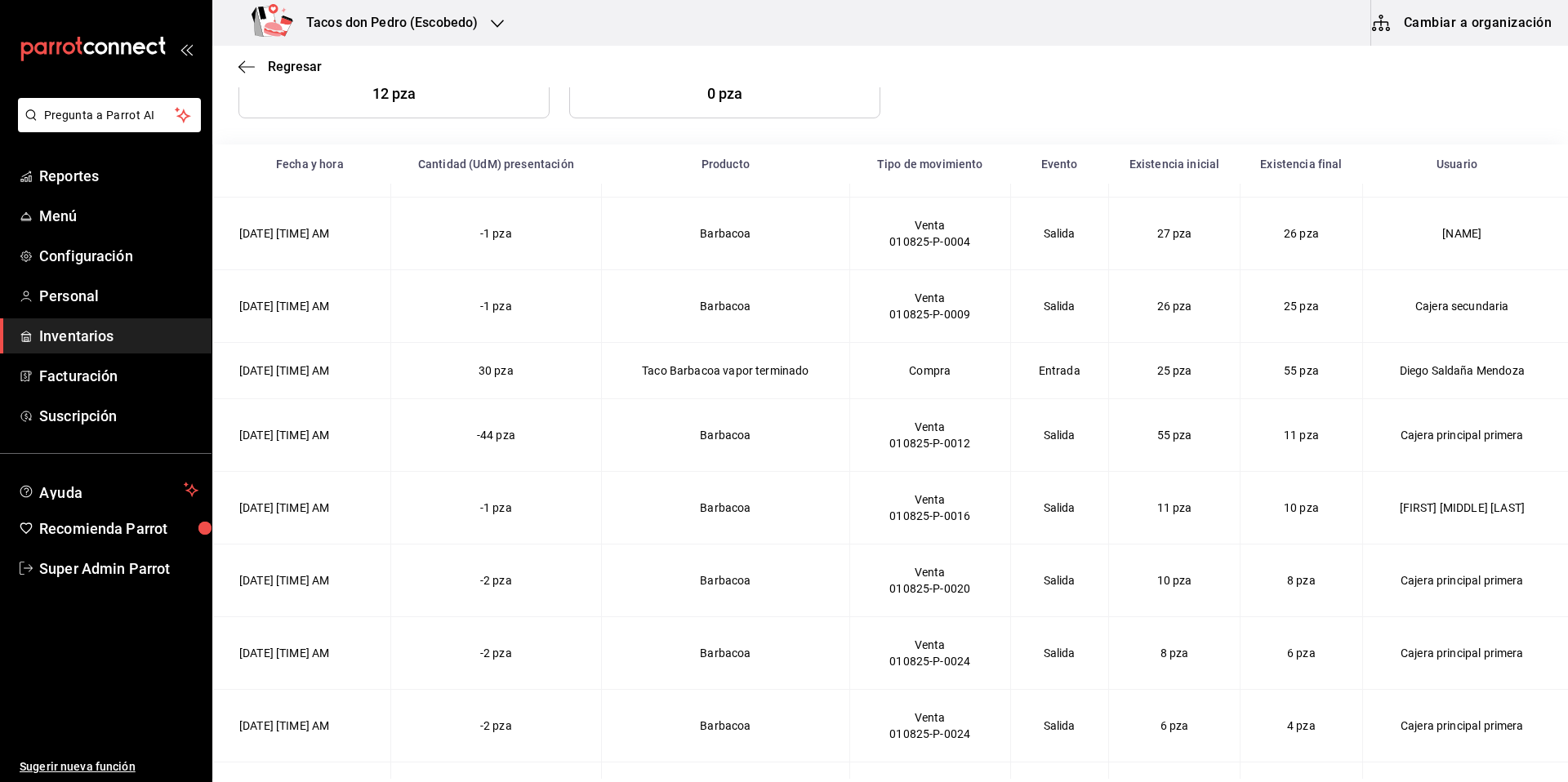 click on "55 pza" at bounding box center (1301, 371) 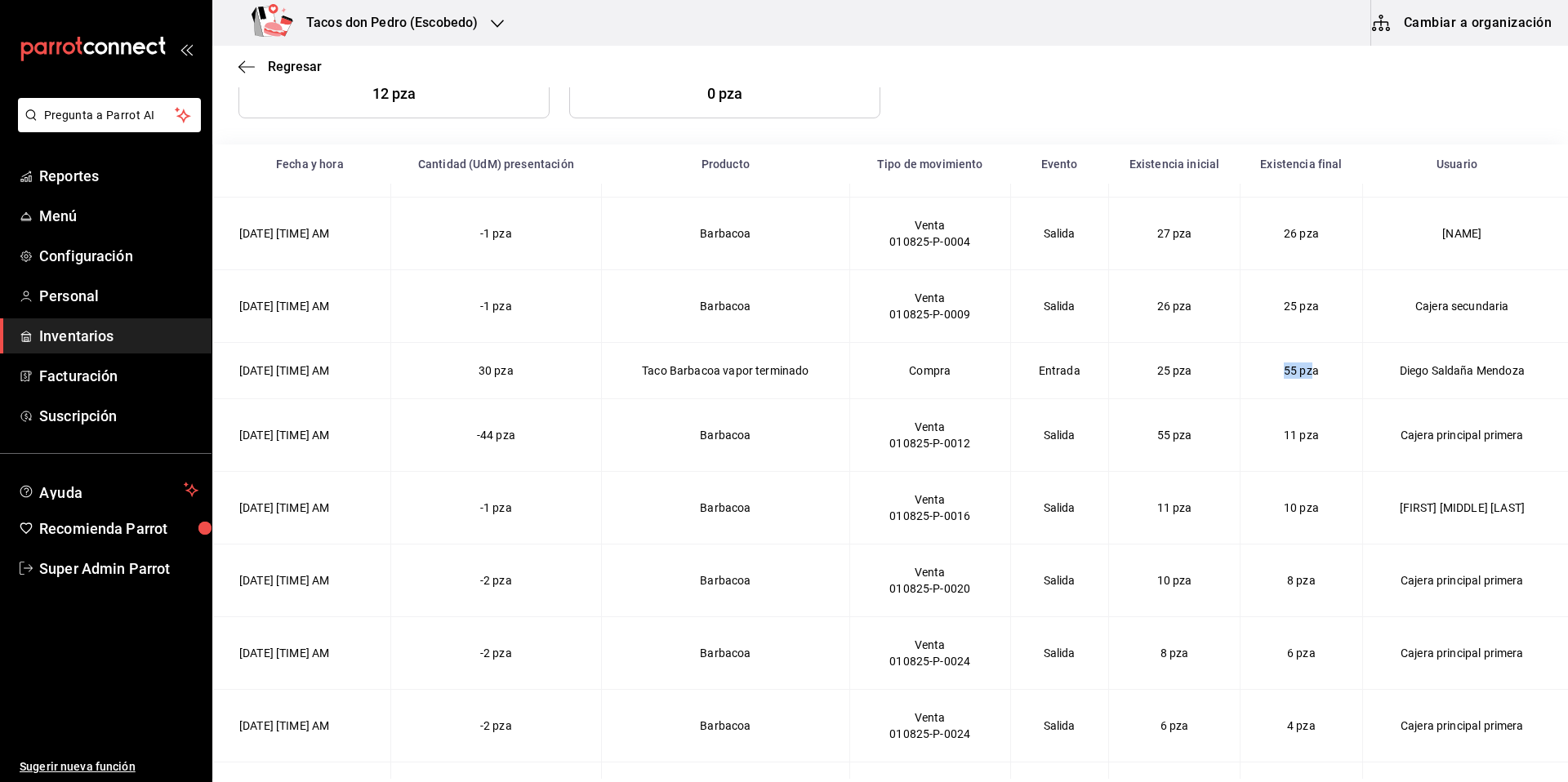 drag, startPoint x: 1216, startPoint y: 373, endPoint x: 1265, endPoint y: 371, distance: 49.040799 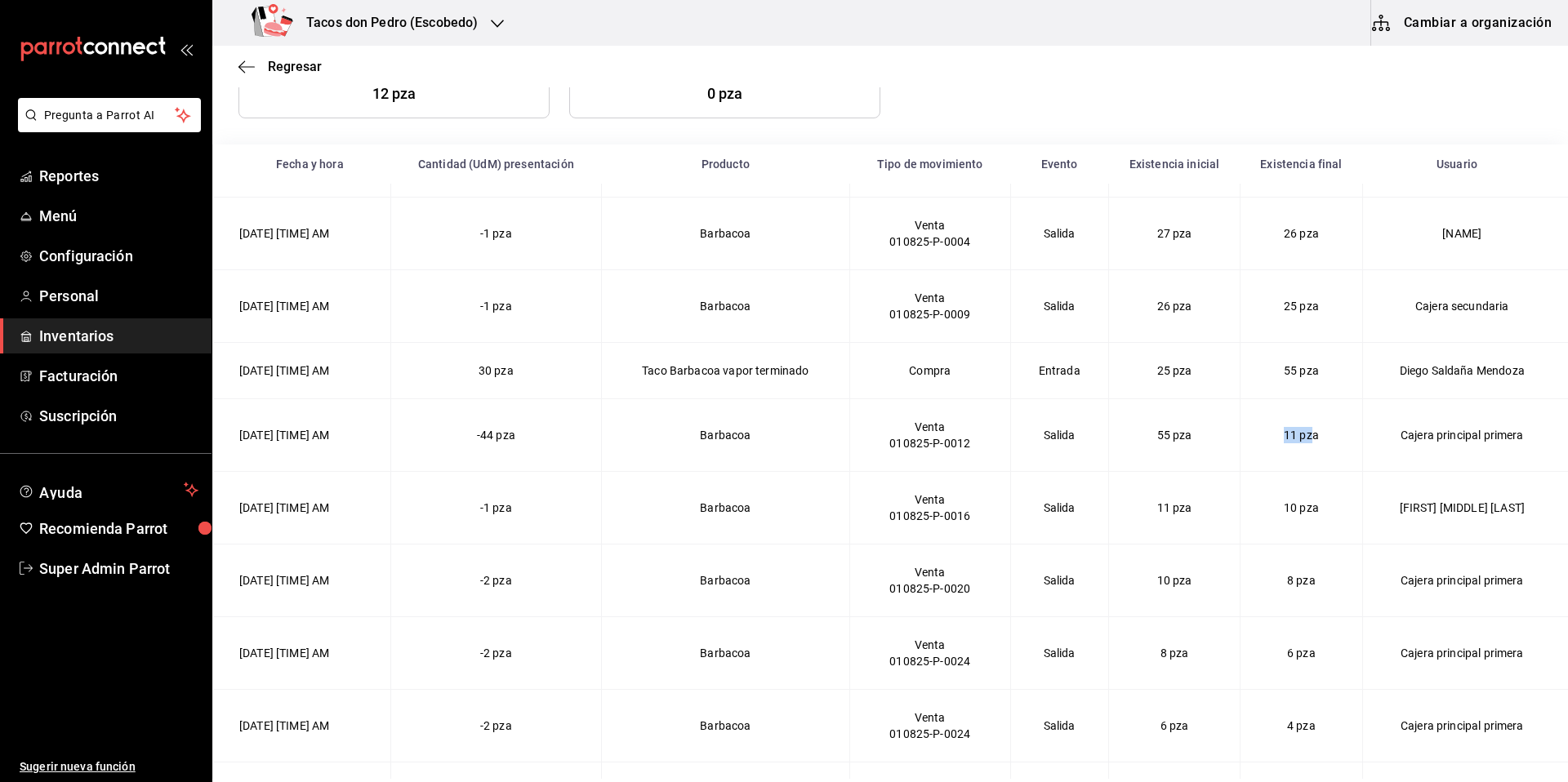 drag, startPoint x: 1206, startPoint y: 436, endPoint x: 1261, endPoint y: 442, distance: 55.3263 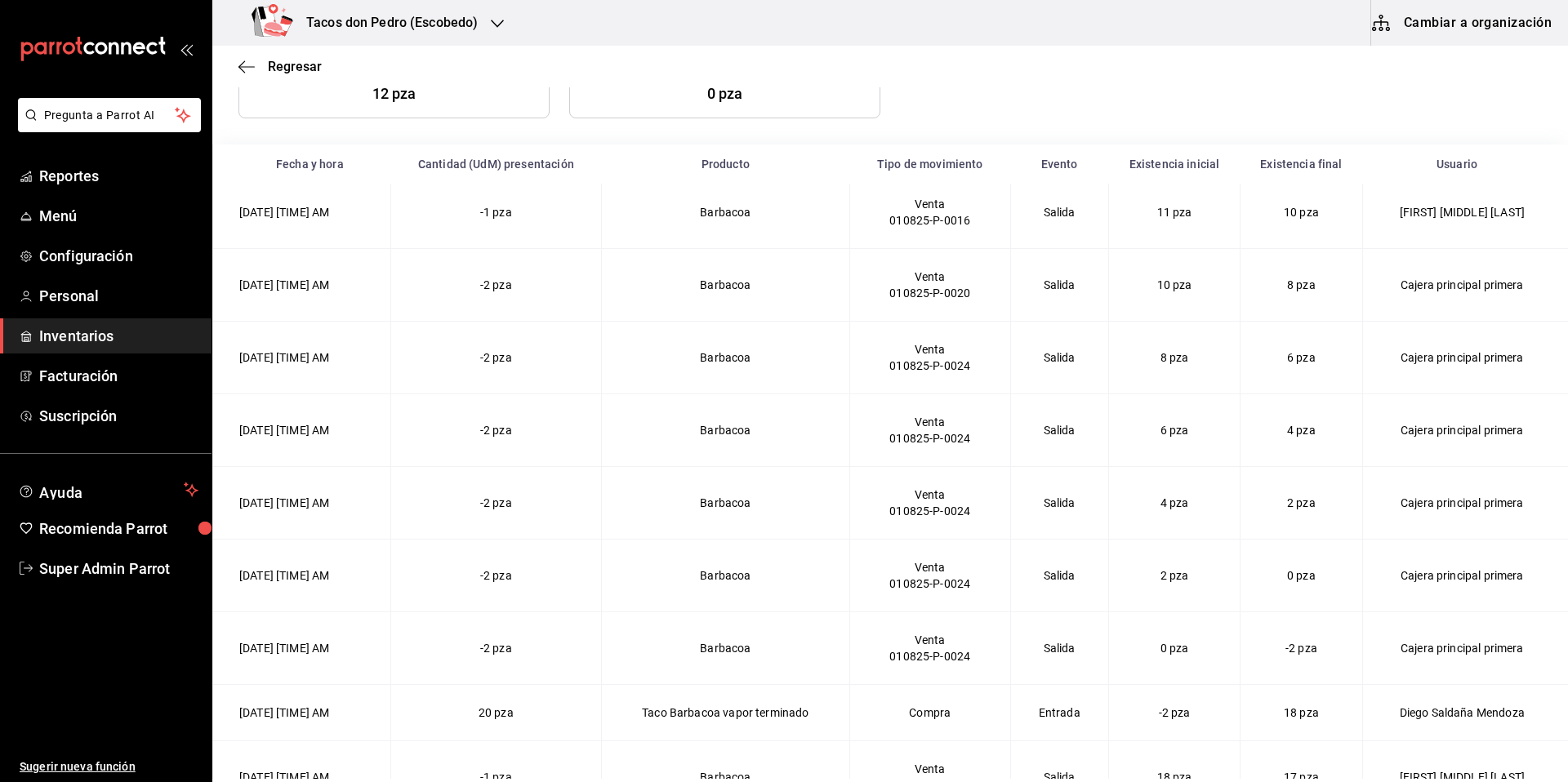 scroll, scrollTop: 687, scrollLeft: 0, axis: vertical 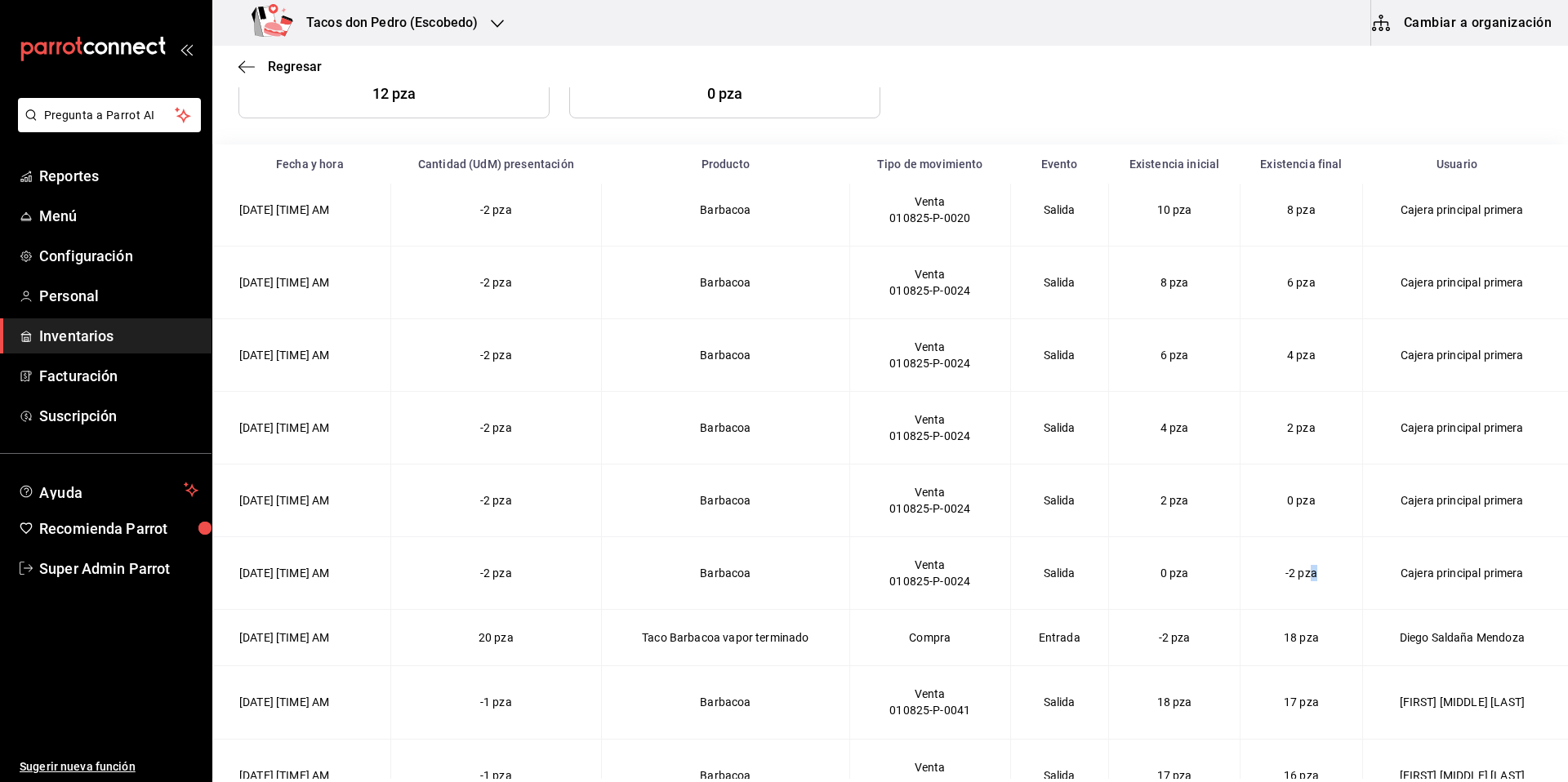 drag, startPoint x: 1223, startPoint y: 582, endPoint x: 1259, endPoint y: 580, distance: 36.055513 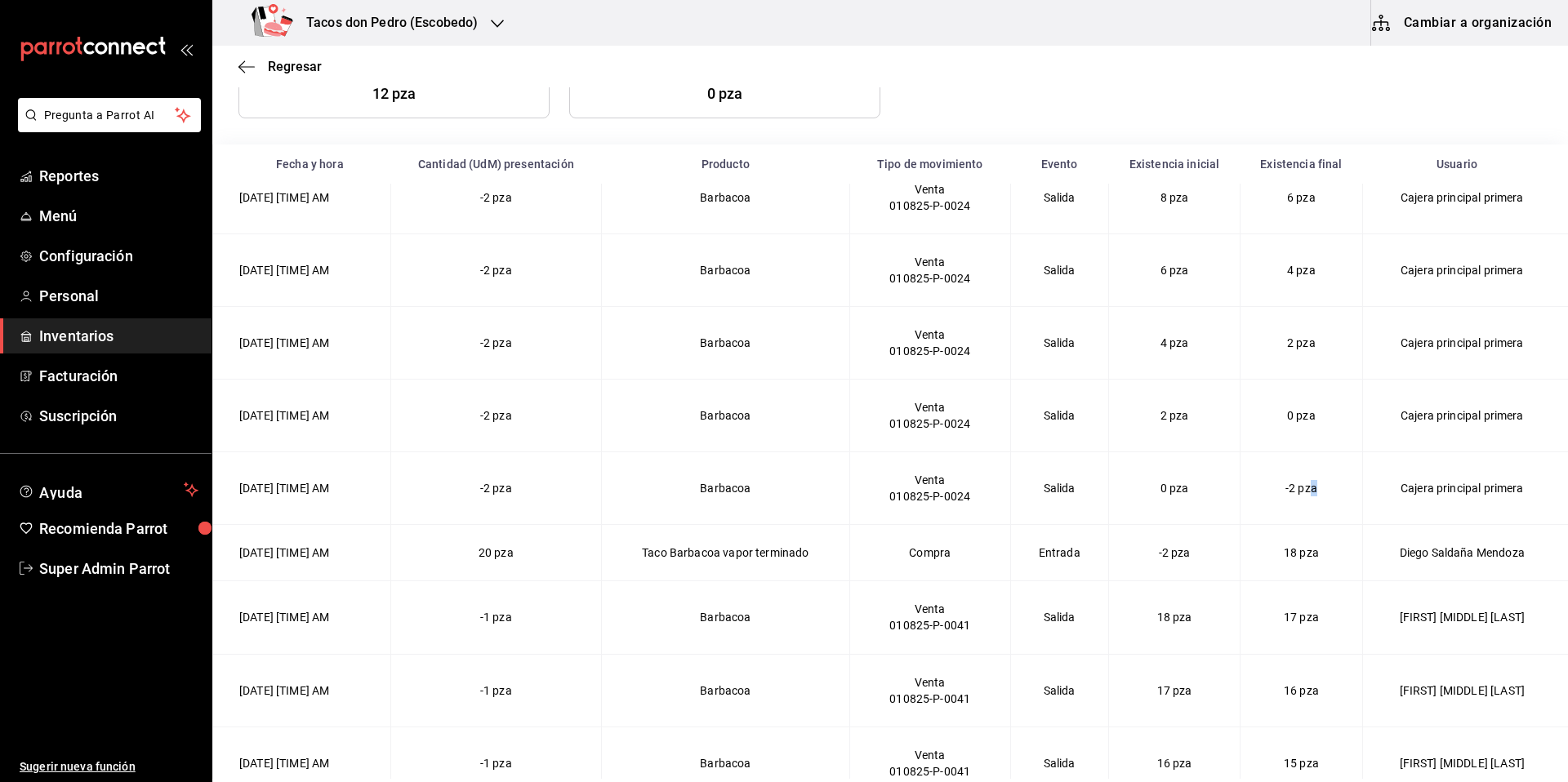 scroll, scrollTop: 789, scrollLeft: 0, axis: vertical 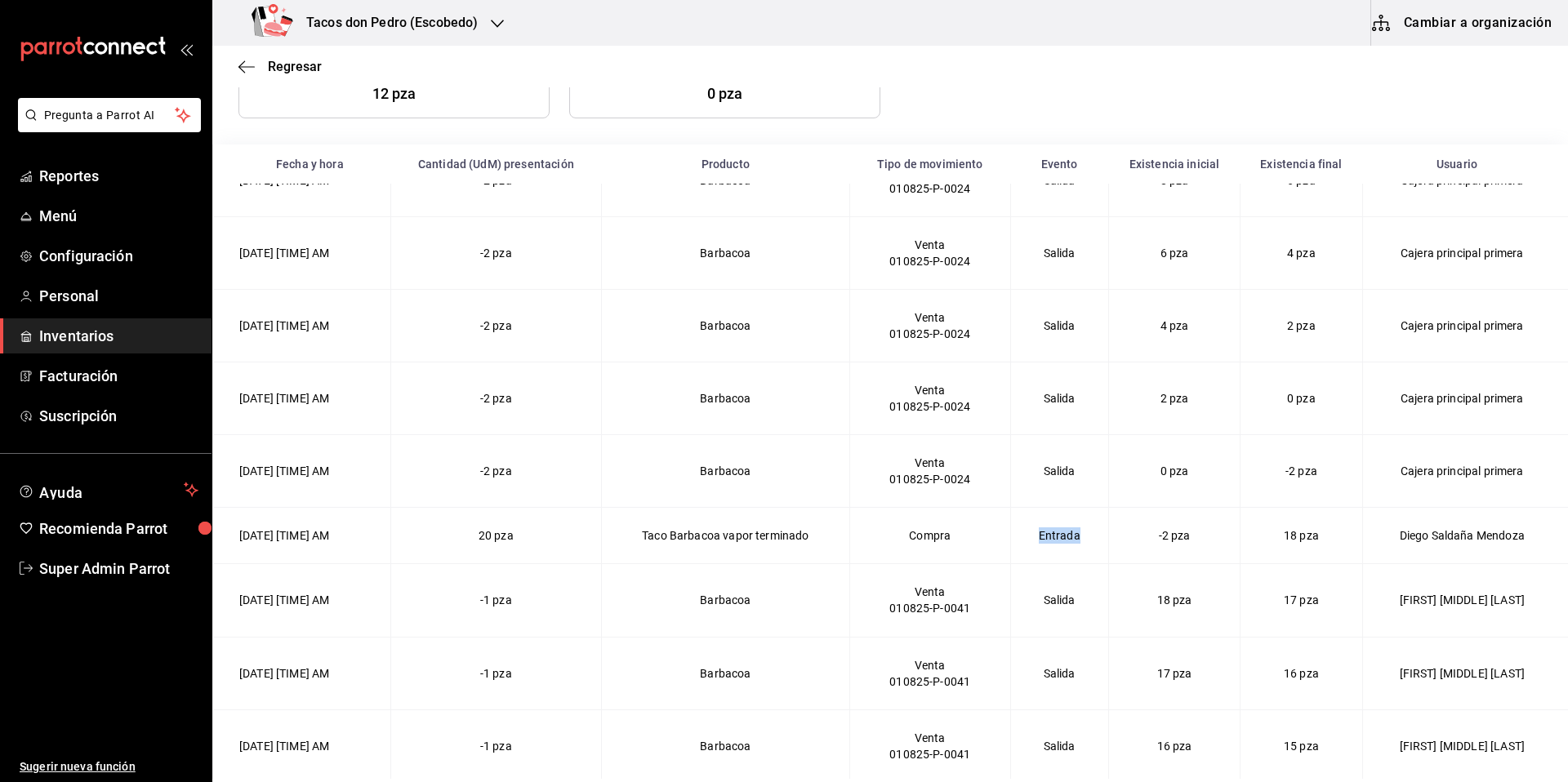drag, startPoint x: 999, startPoint y: 536, endPoint x: 1051, endPoint y: 534, distance: 52.038447 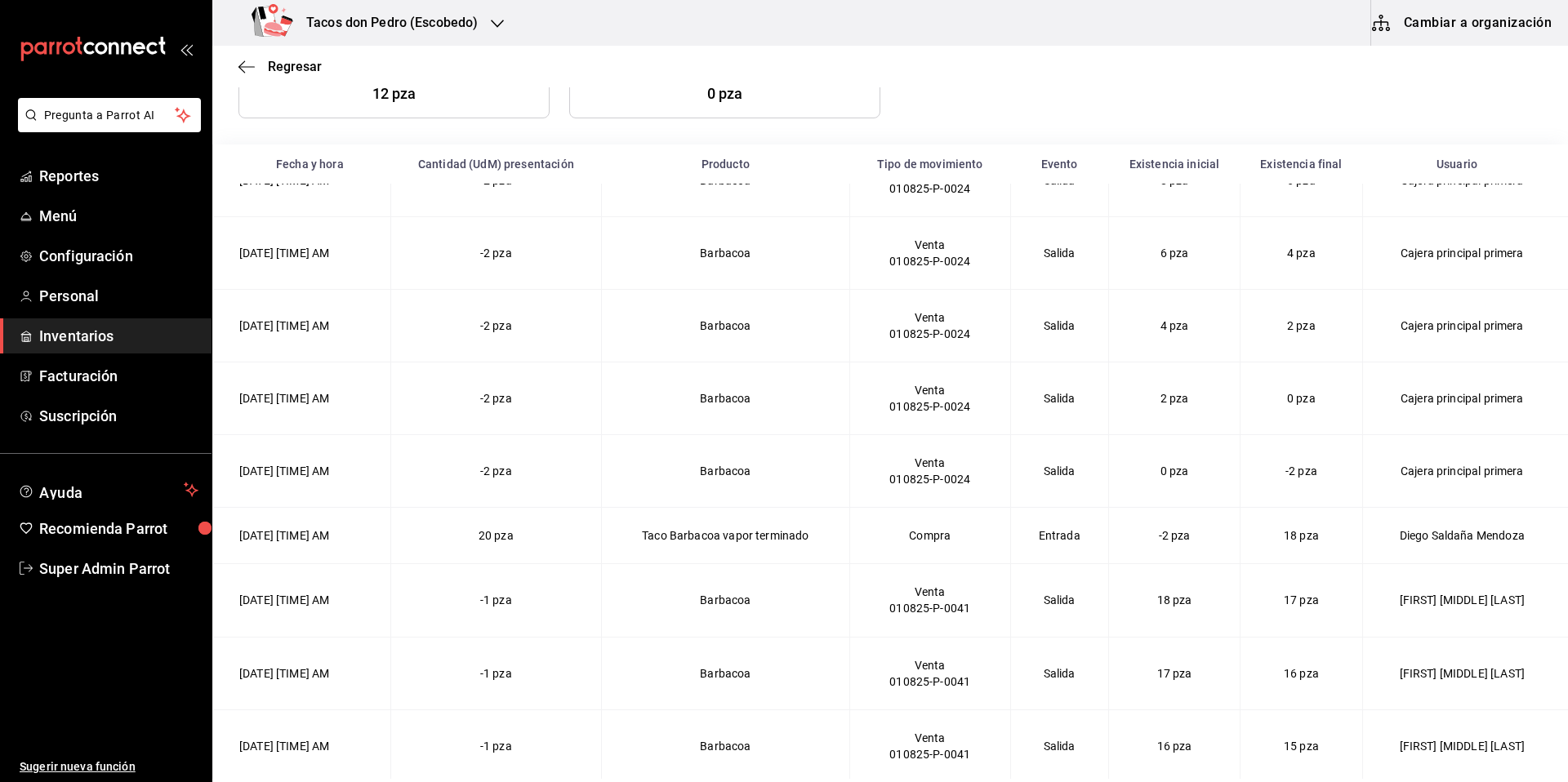 click on "-2 pza" at bounding box center (1174, 535) 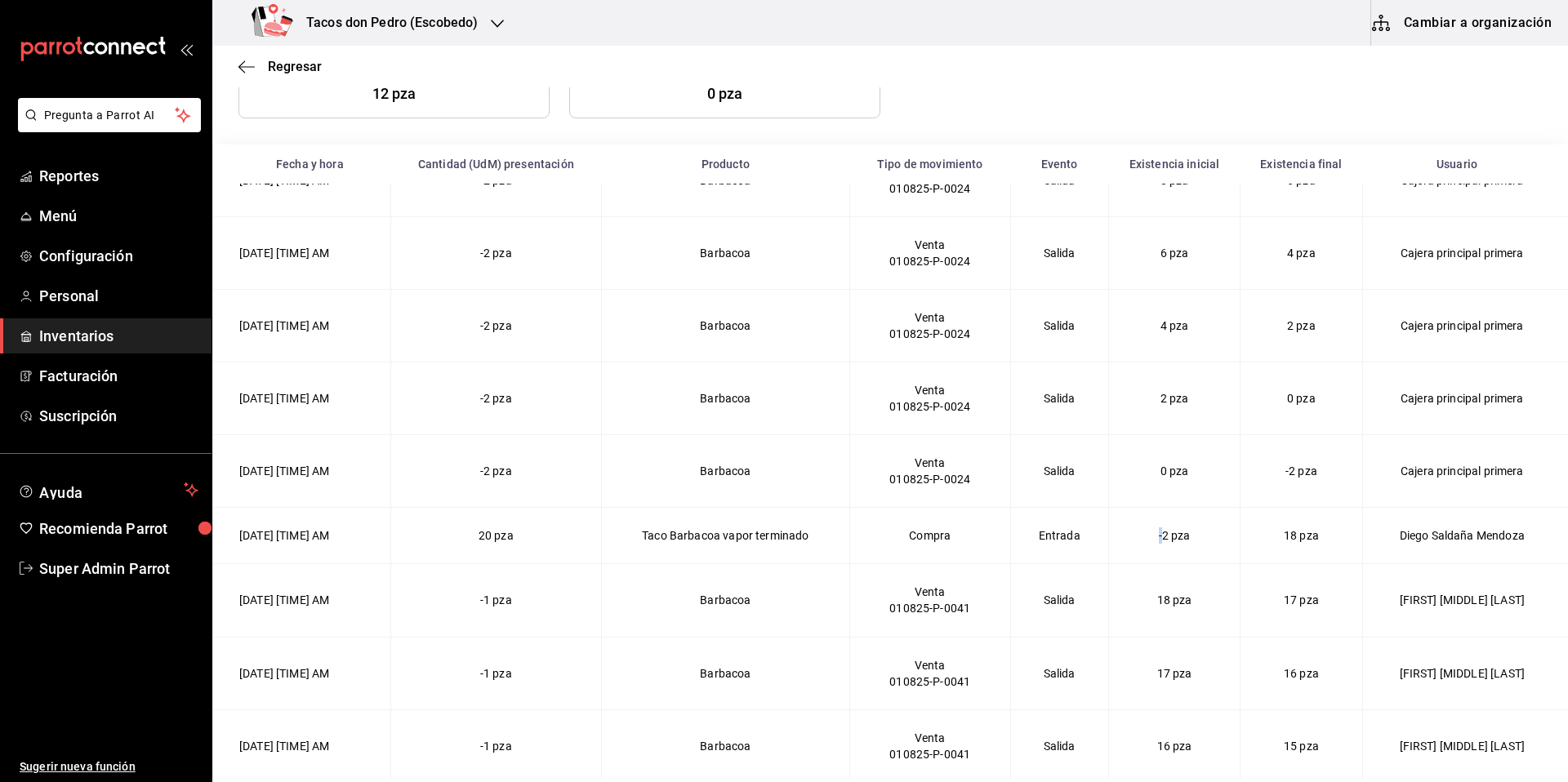 click on "-2 pza" at bounding box center (1174, 535) 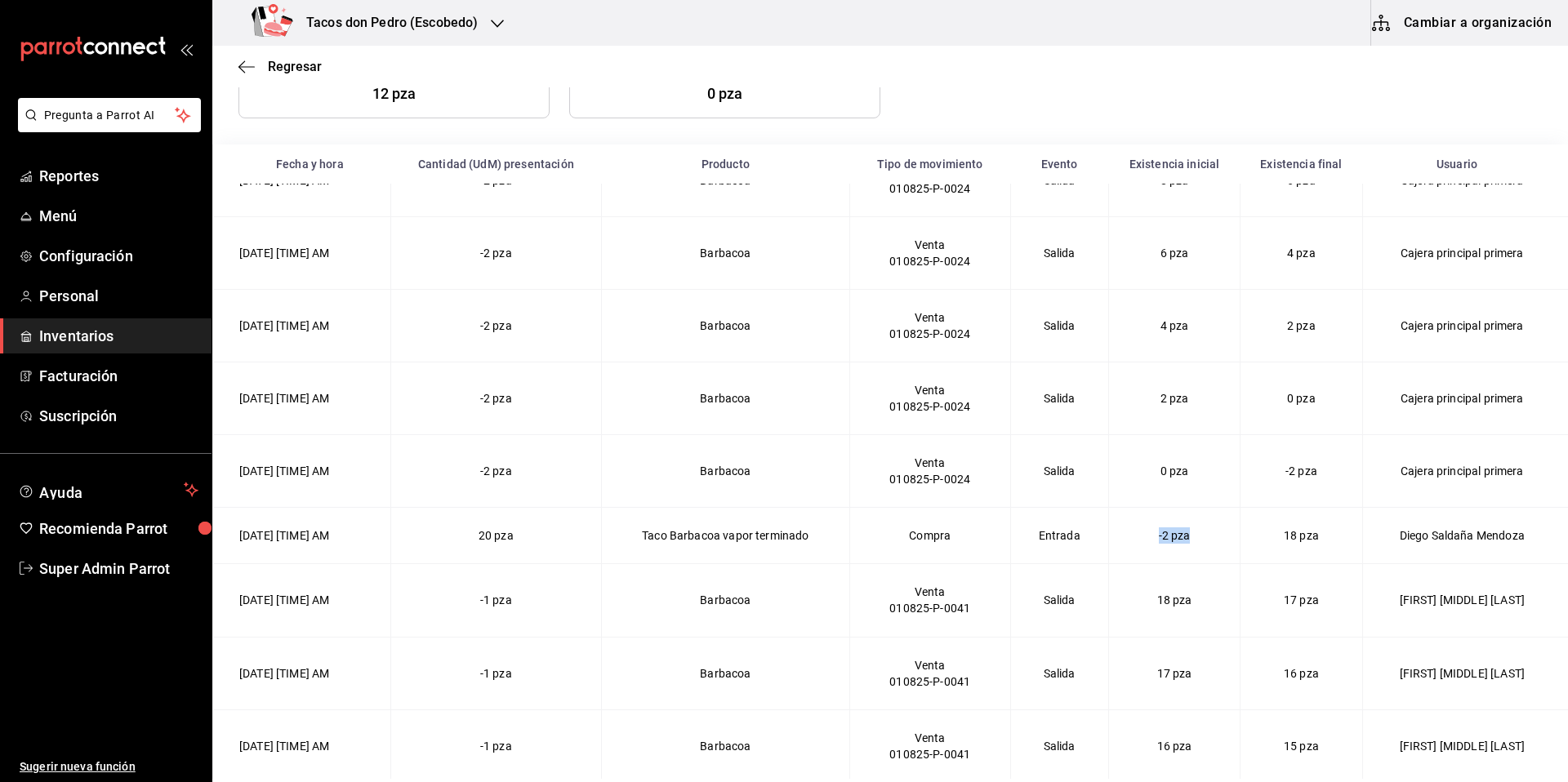 drag, startPoint x: 1092, startPoint y: 529, endPoint x: 1132, endPoint y: 530, distance: 40.012498 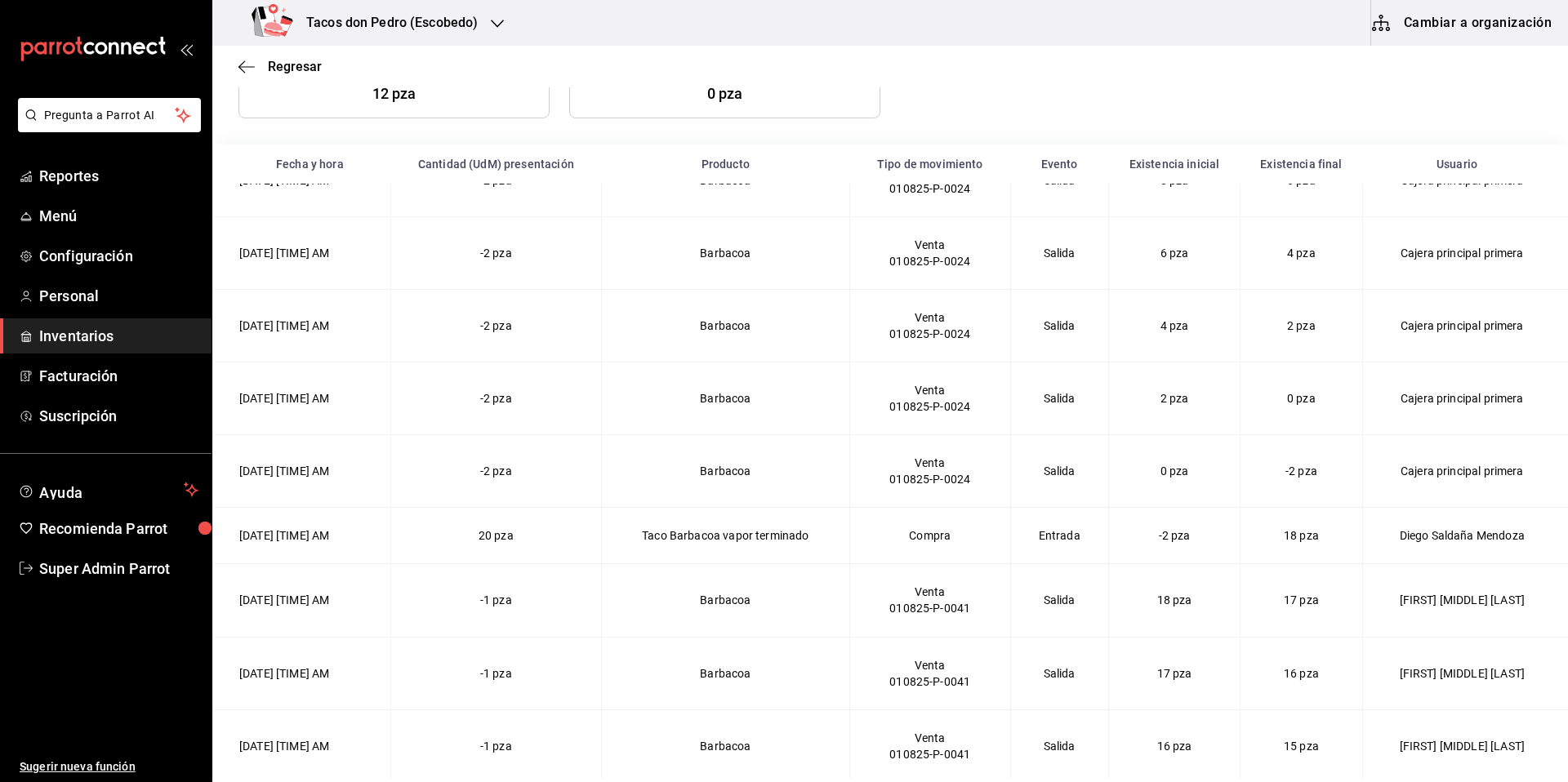 drag, startPoint x: 1112, startPoint y: 601, endPoint x: 1185, endPoint y: 592, distance: 73.5527 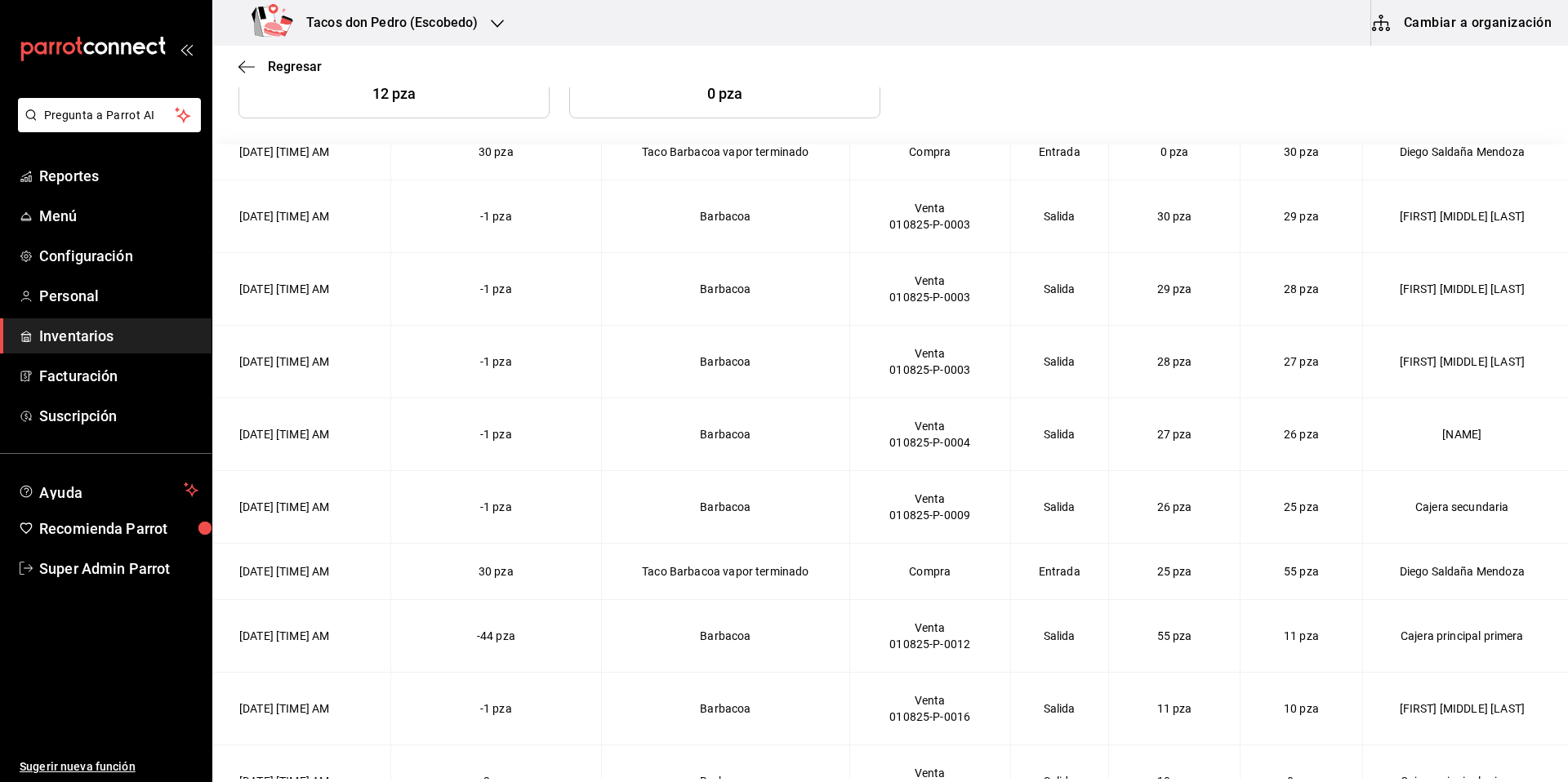 scroll, scrollTop: 0, scrollLeft: 0, axis: both 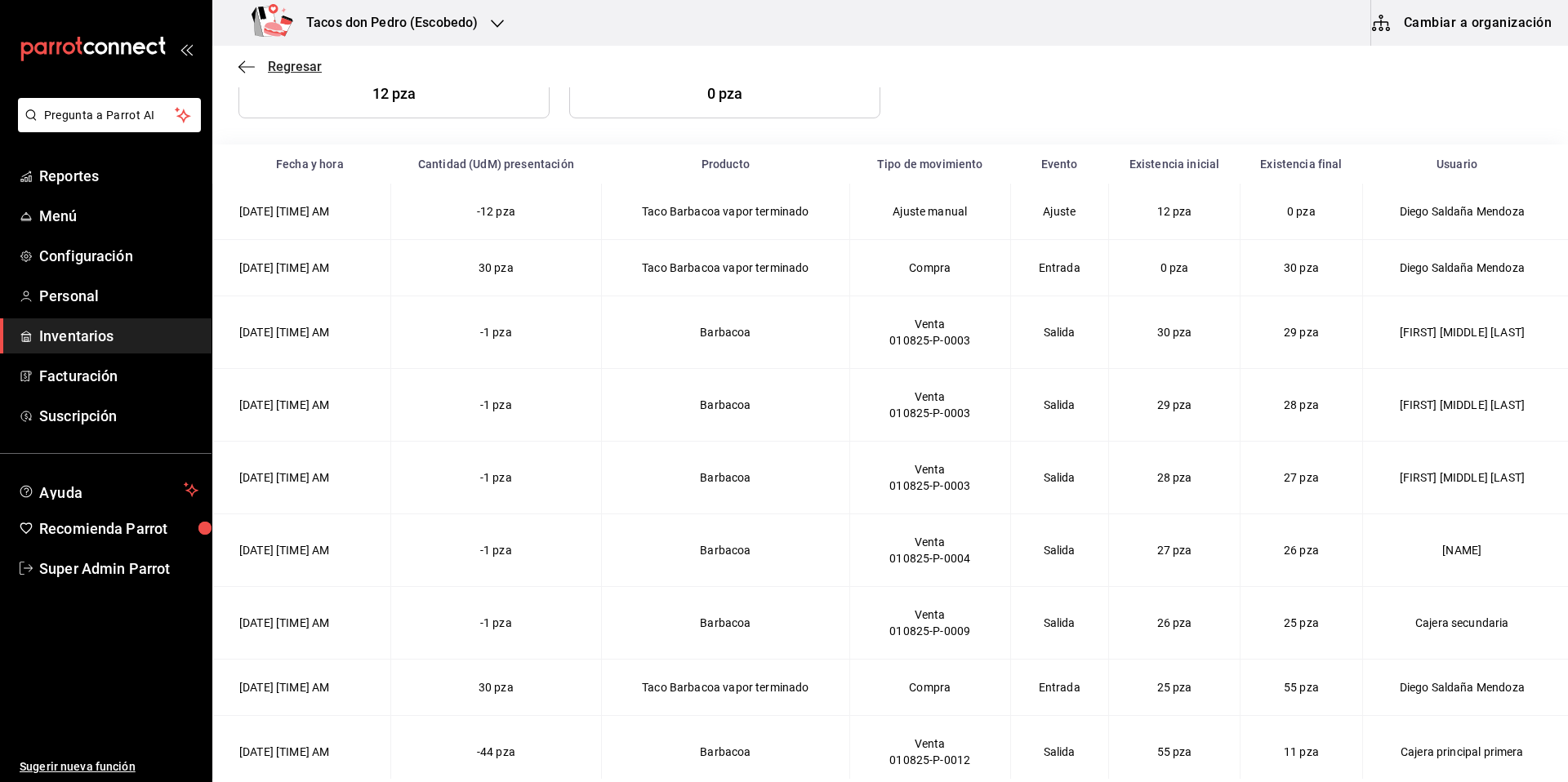 click on "Regresar" at bounding box center (295, 66) 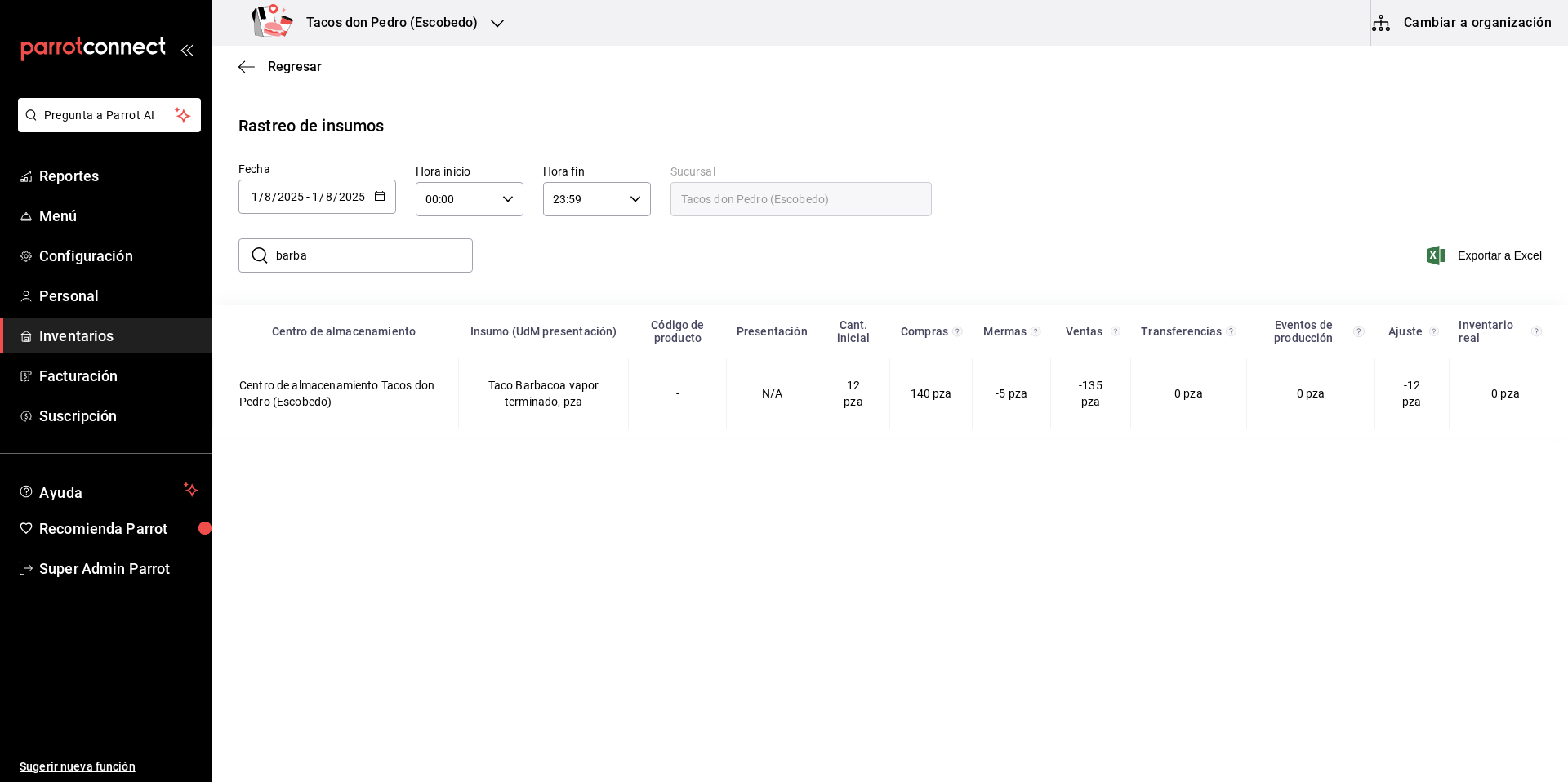 scroll, scrollTop: 0, scrollLeft: 0, axis: both 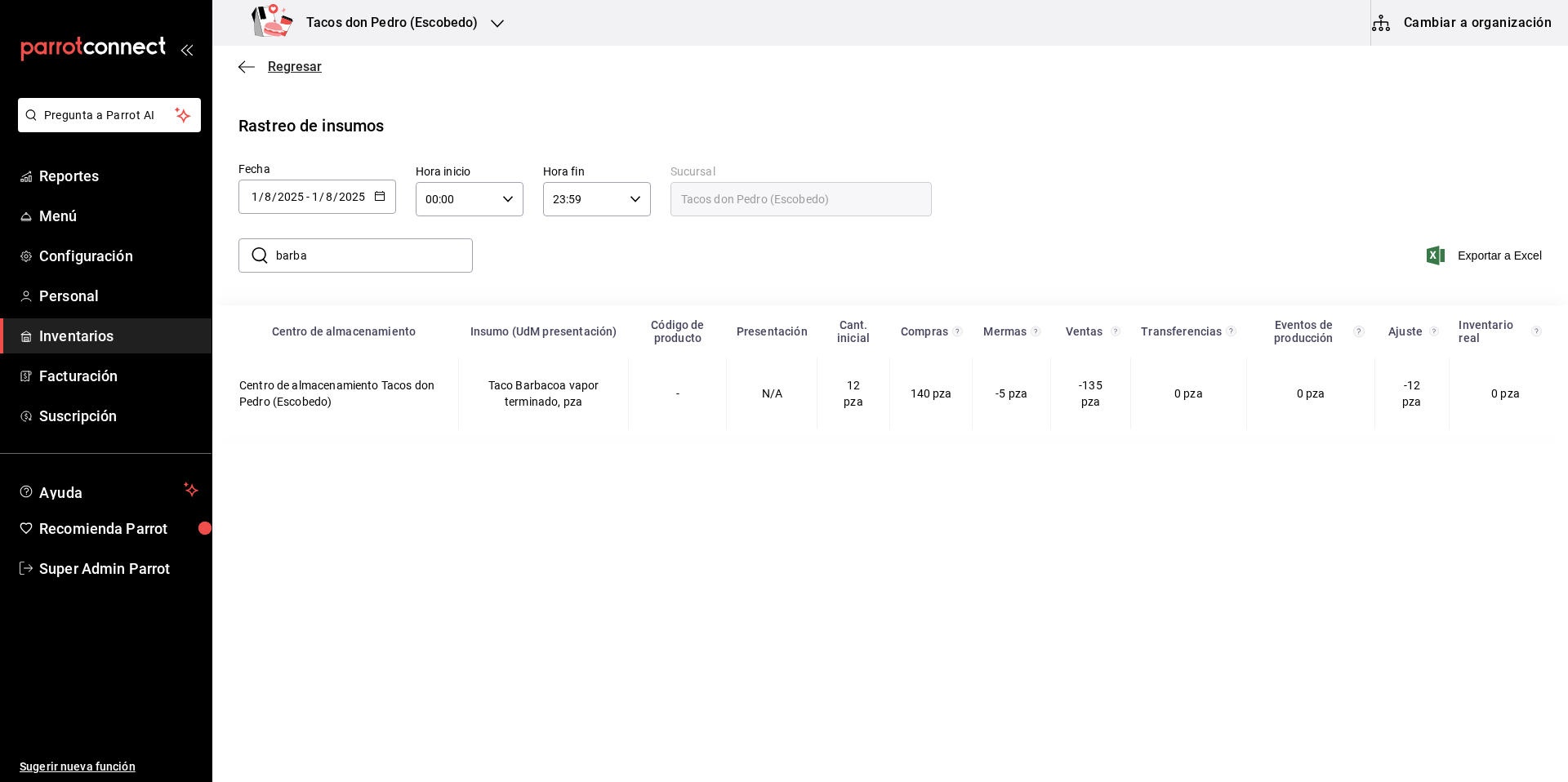 click on "Regresar" at bounding box center (295, 66) 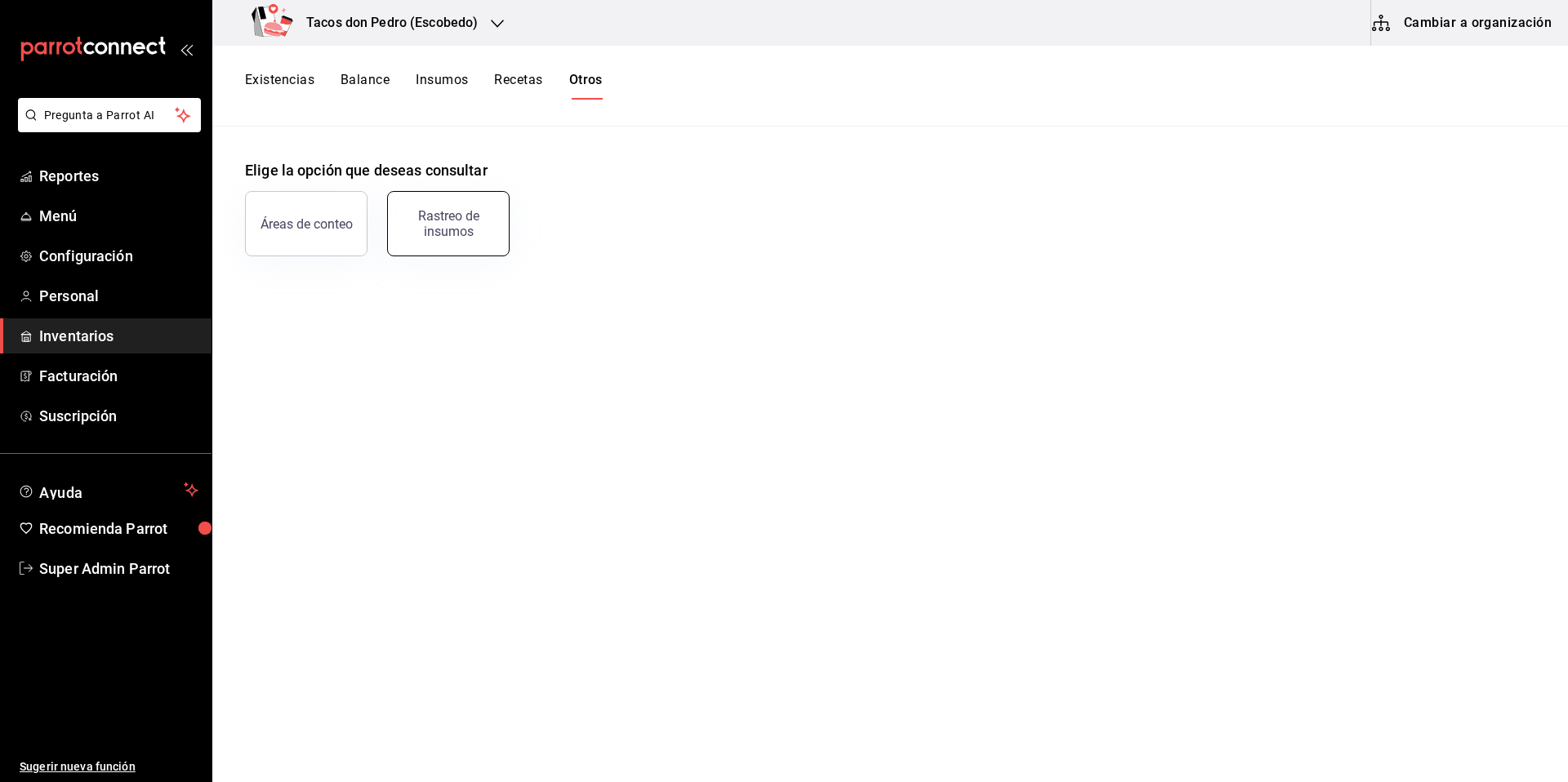 click on "Rastreo de insumos" at bounding box center (448, 224) 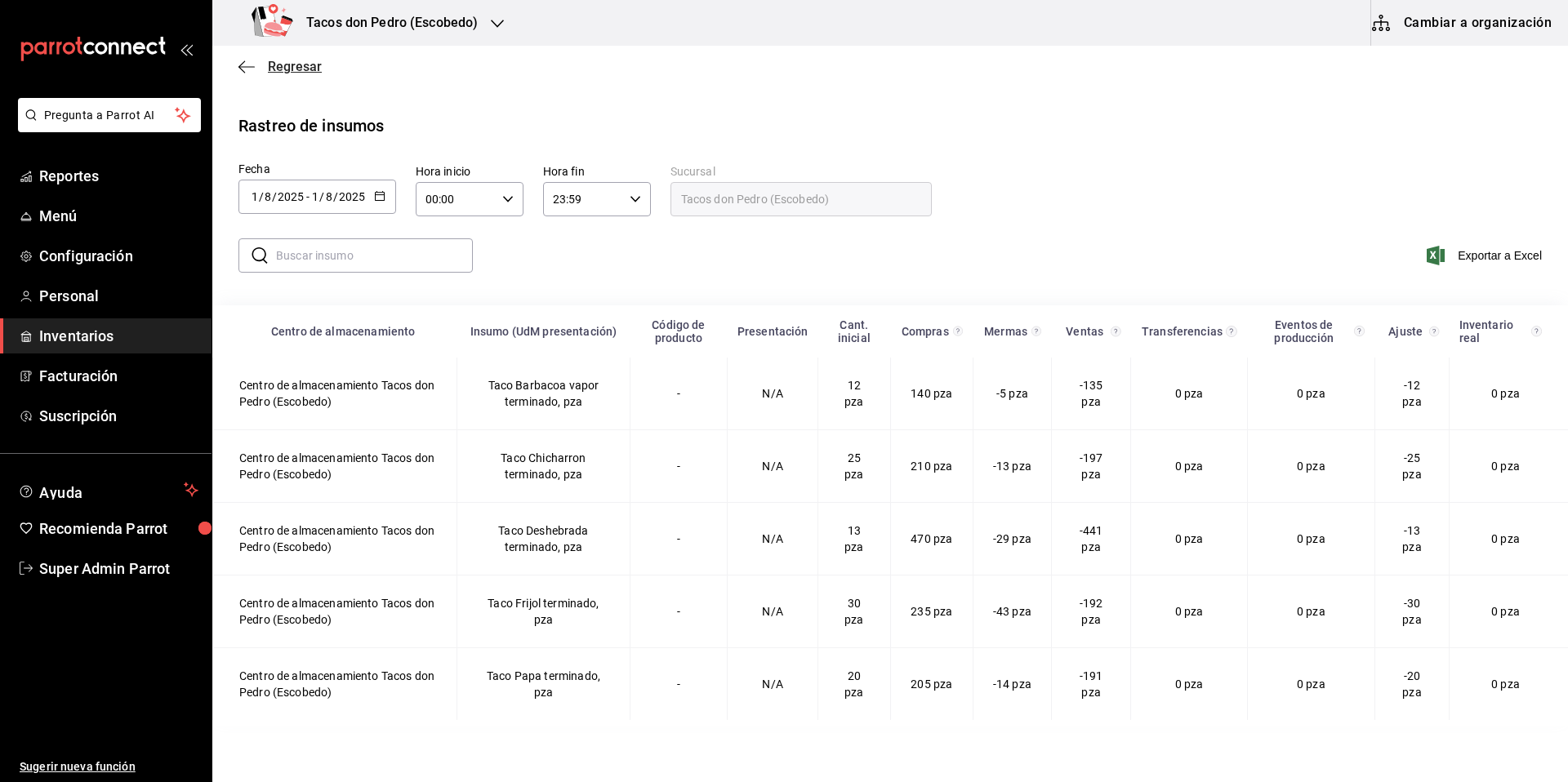 click on "Regresar" at bounding box center [295, 66] 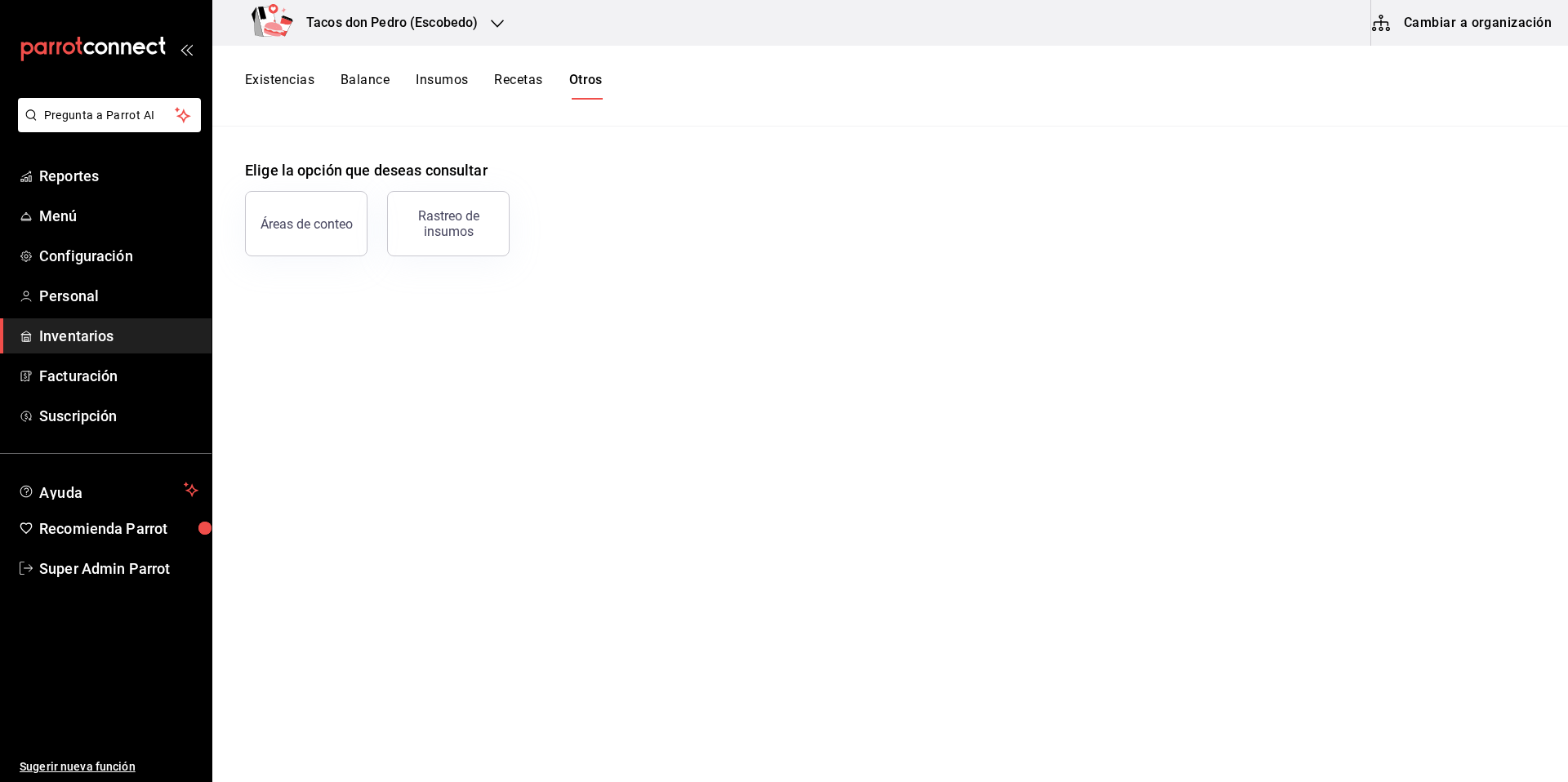 click on "Existencias" at bounding box center (279, 86) 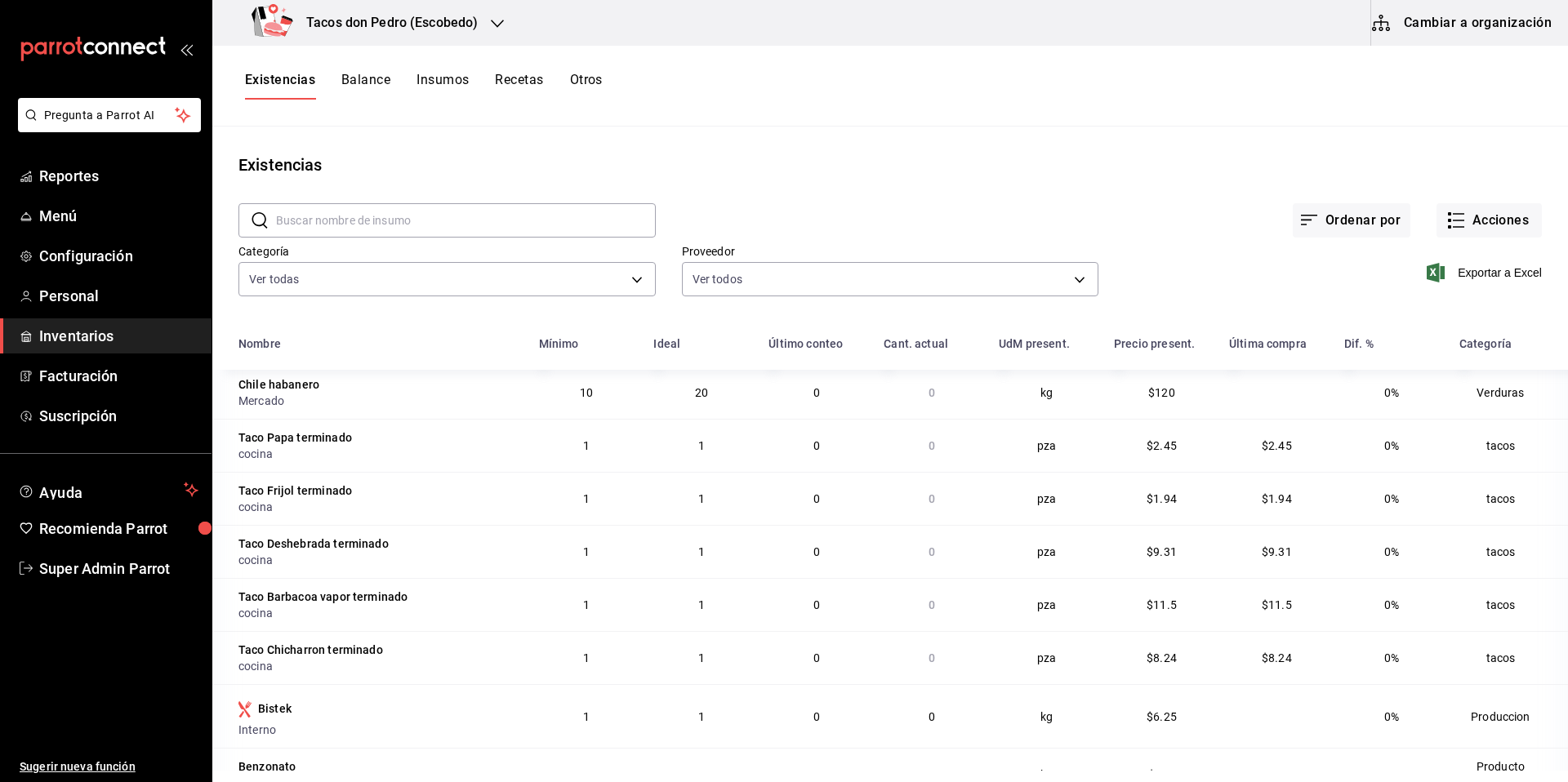 scroll, scrollTop: 0, scrollLeft: 0, axis: both 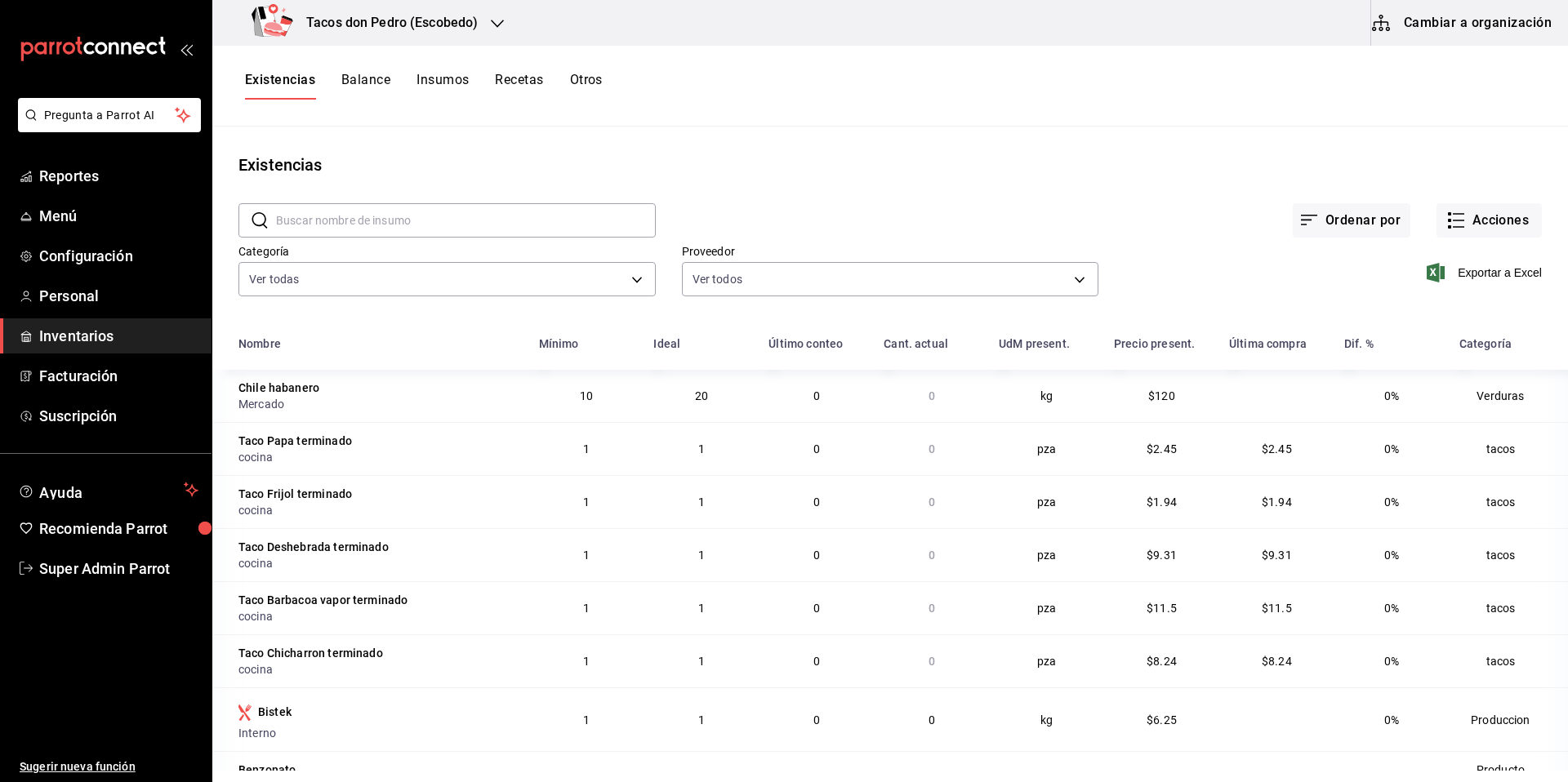 click at bounding box center [466, 220] 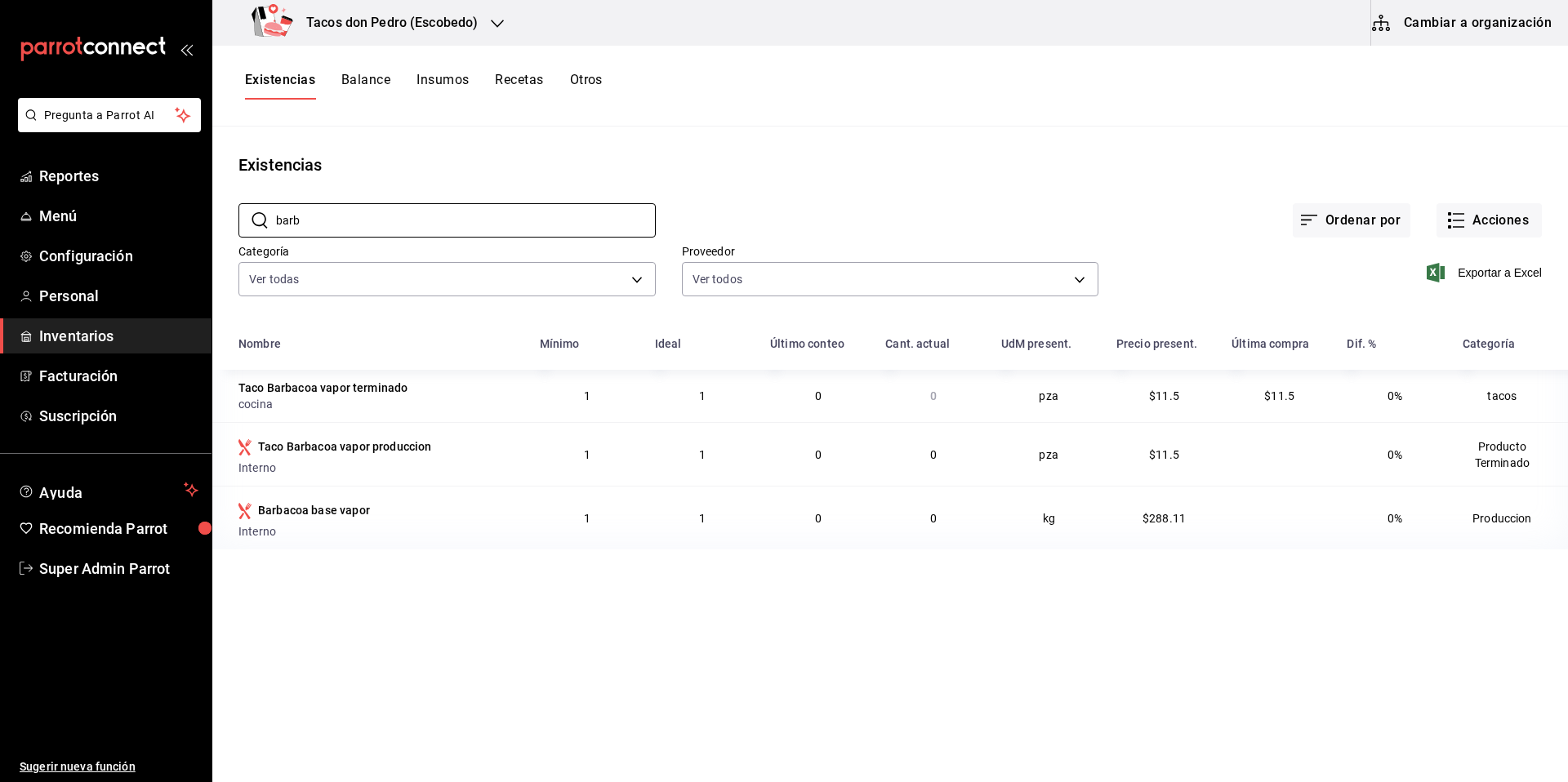 type on "barb" 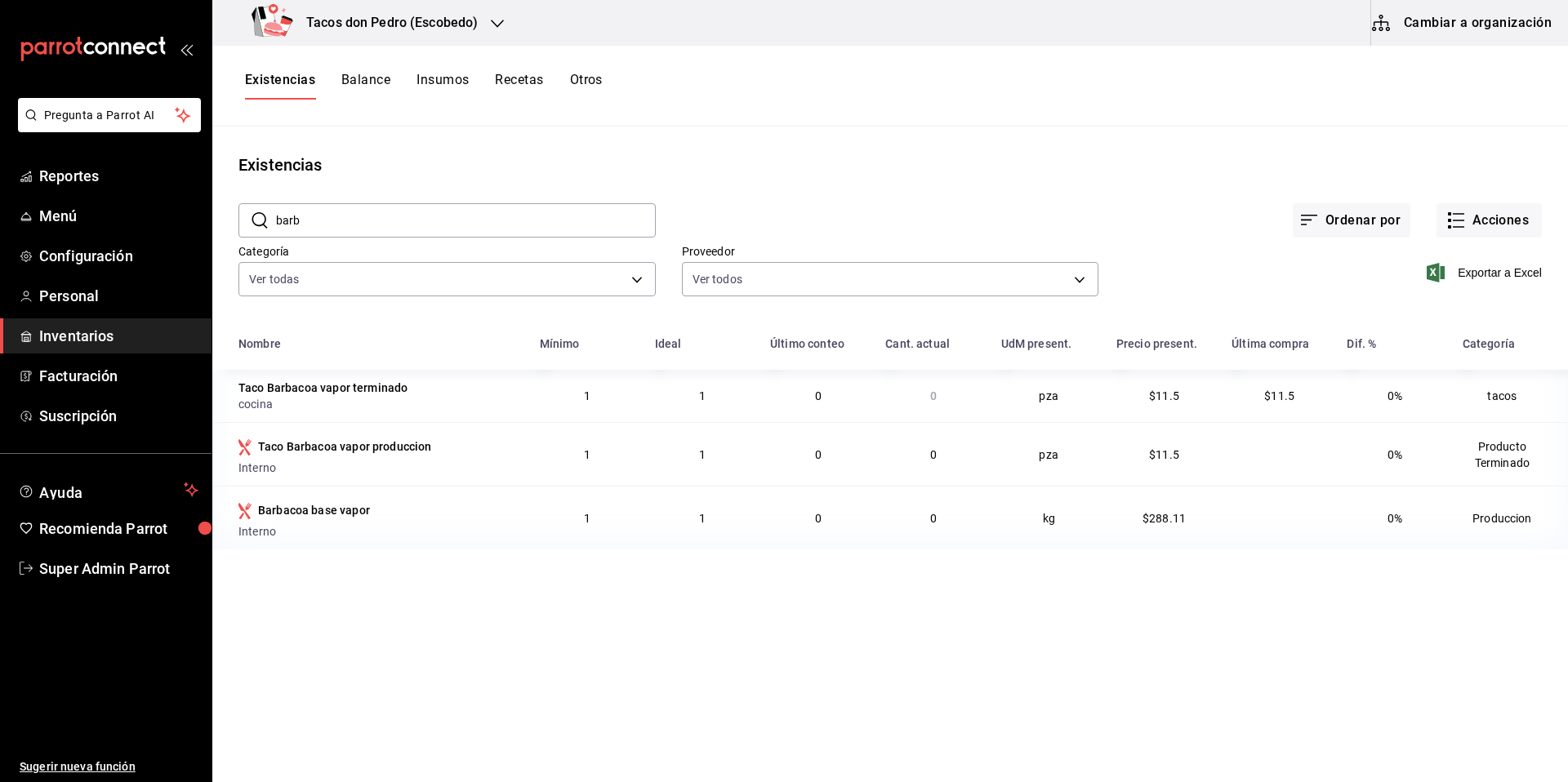 click on "Taco Barbacoa vapor terminado" at bounding box center [323, 388] 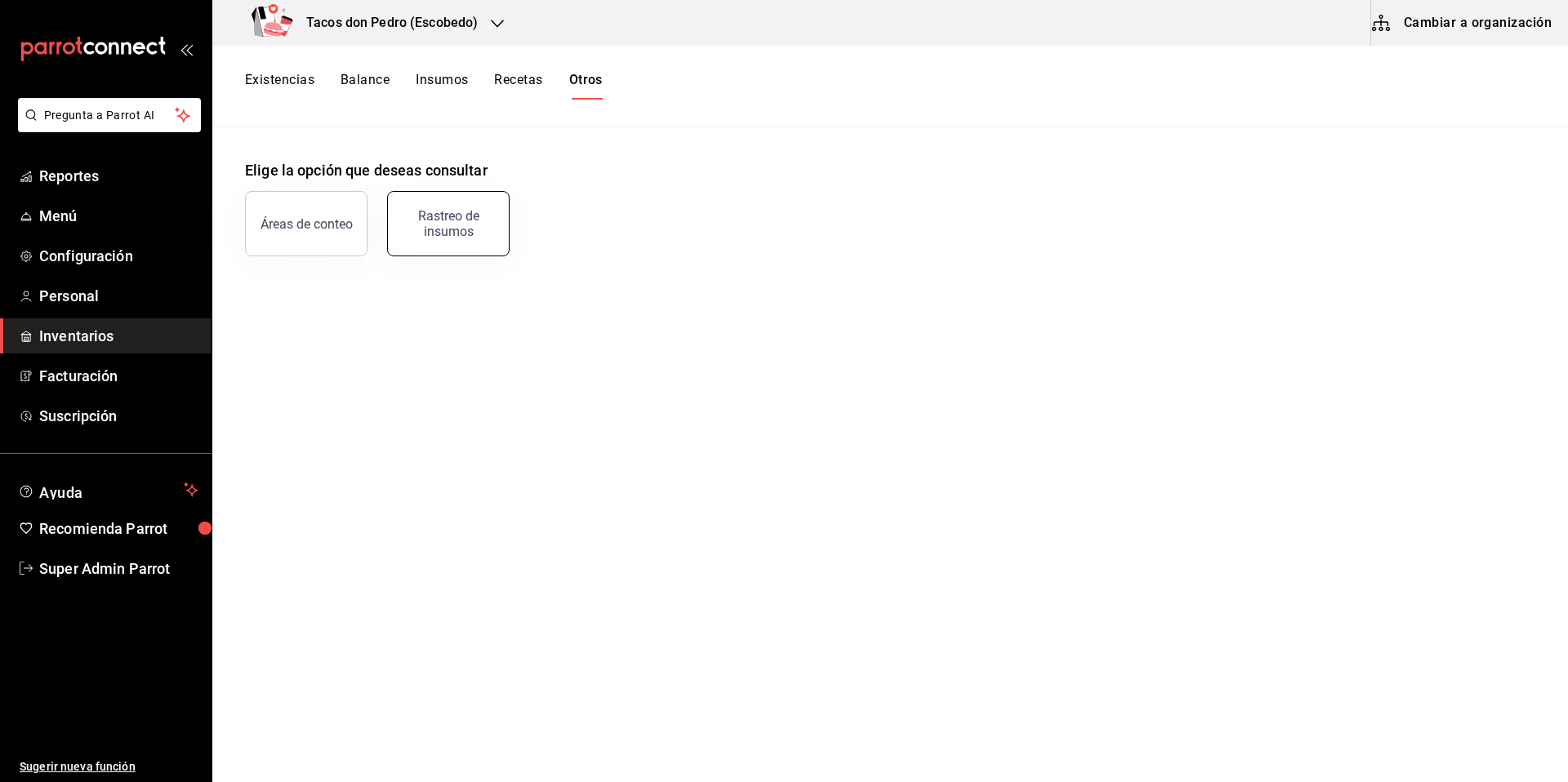 click on "Rastreo de insumos" at bounding box center [448, 224] 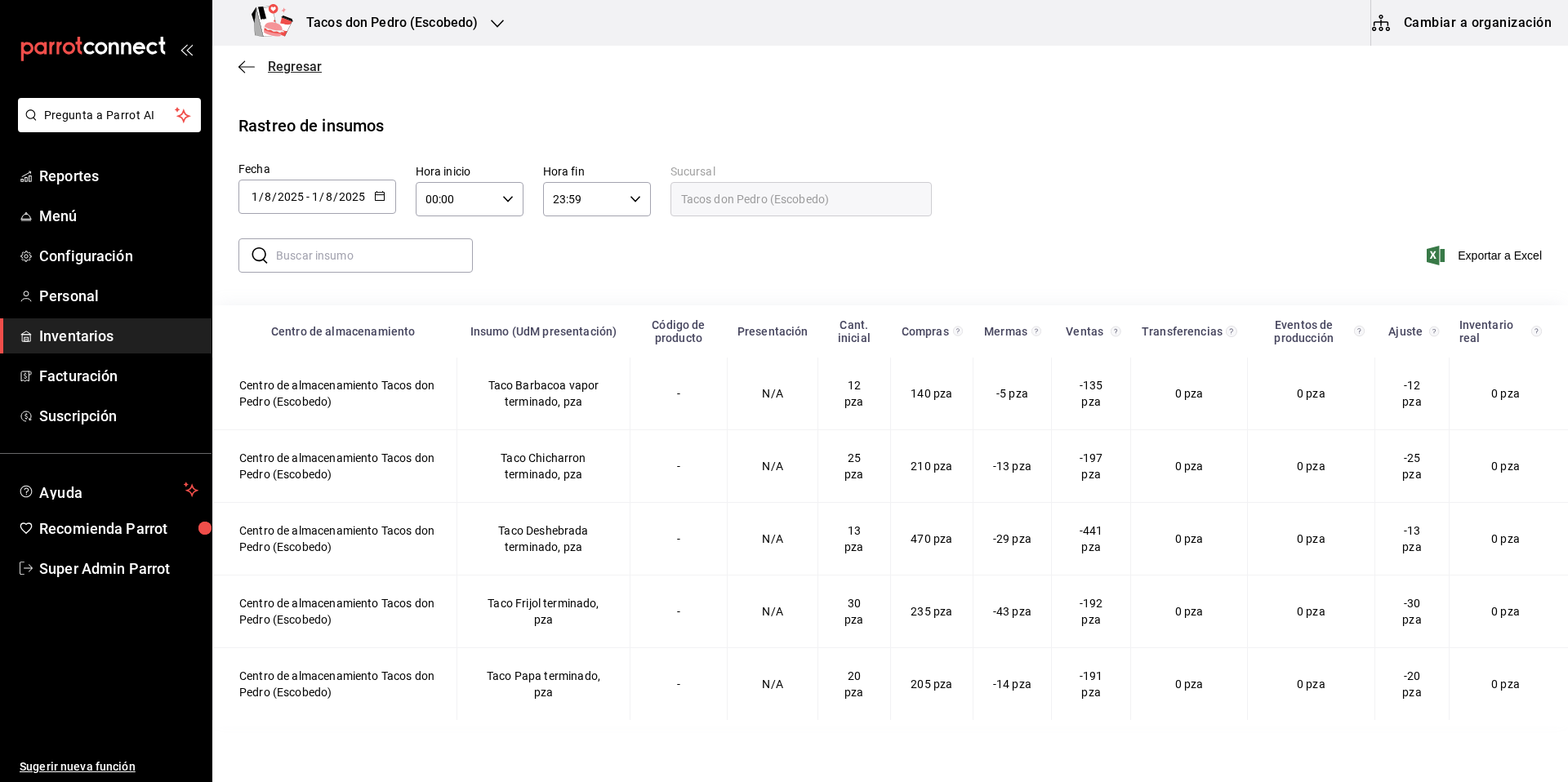 click on "Regresar" at bounding box center [295, 66] 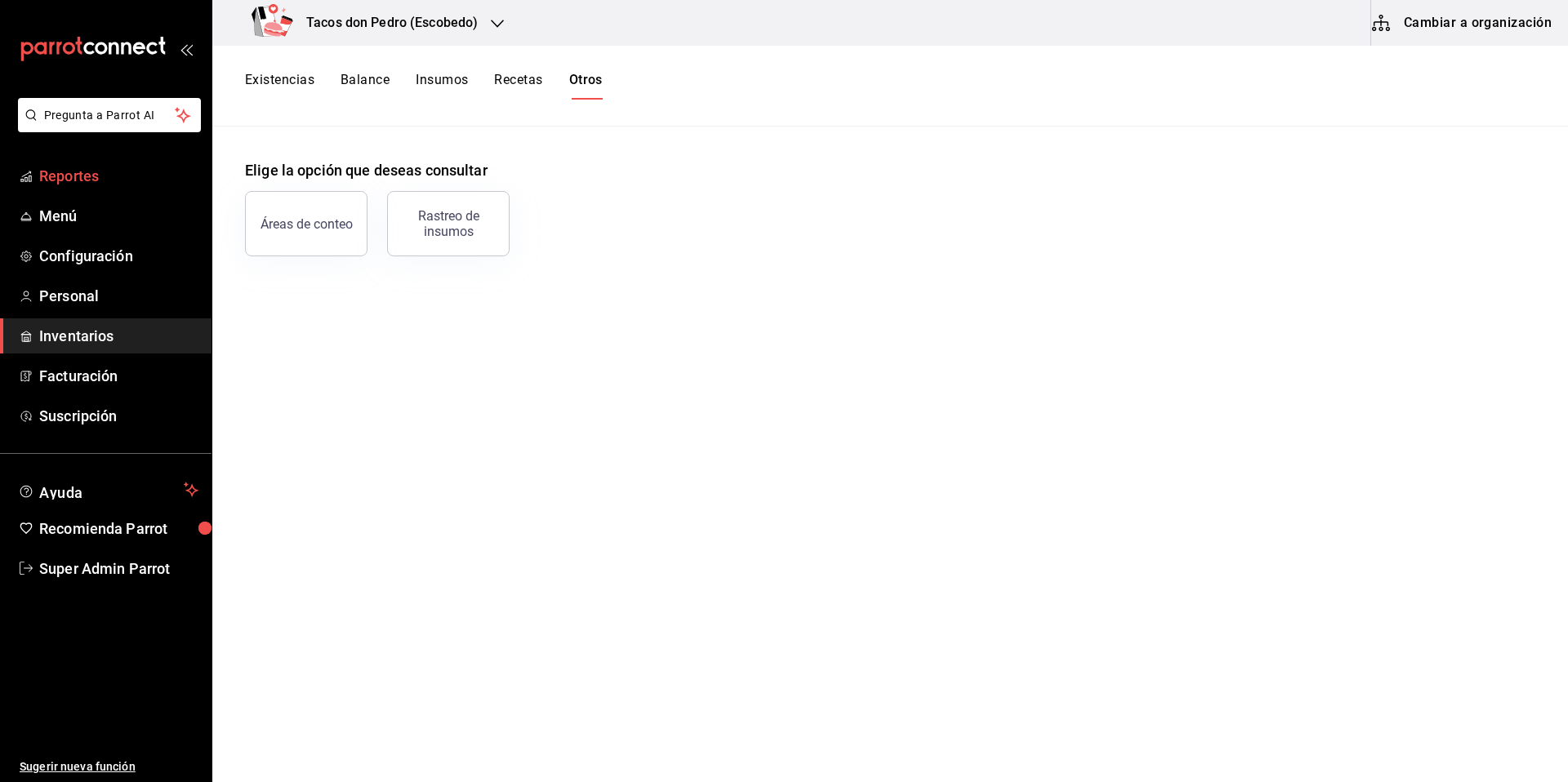 click on "Pregunta a Parrot AI" at bounding box center [105, 128] 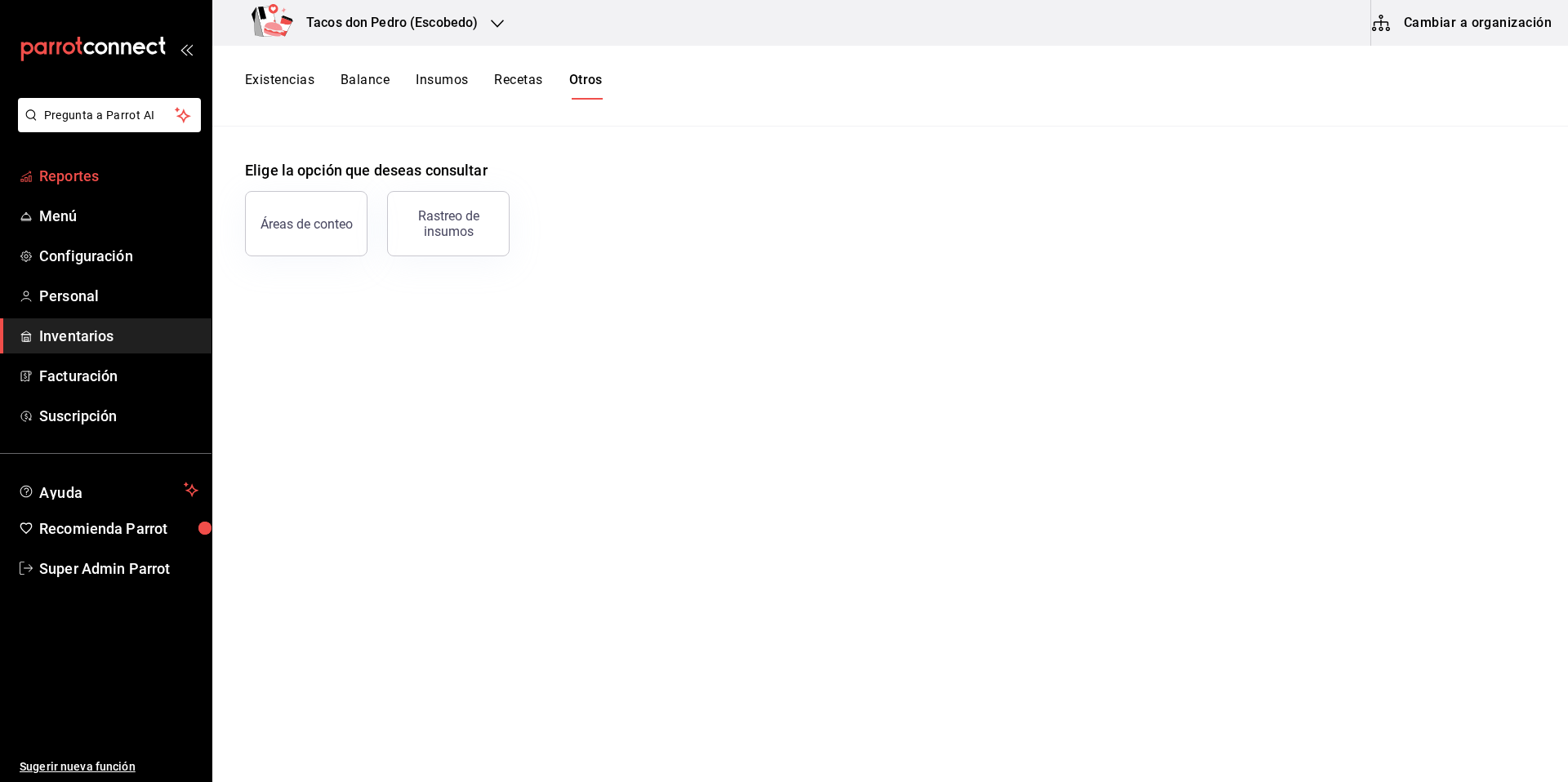 click on "Reportes" at bounding box center [118, 176] 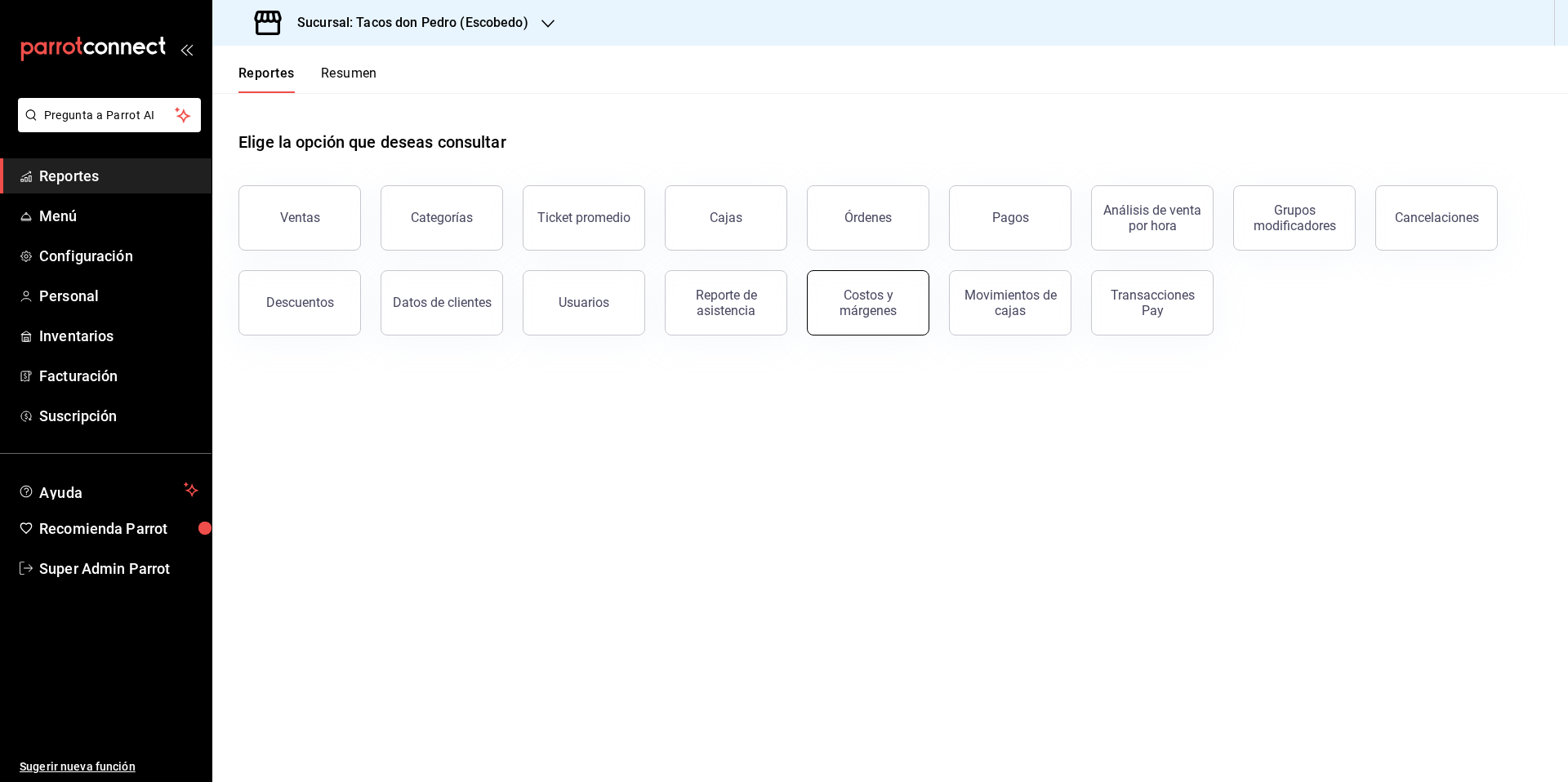 click on "Costos y márgenes" at bounding box center (868, 303) 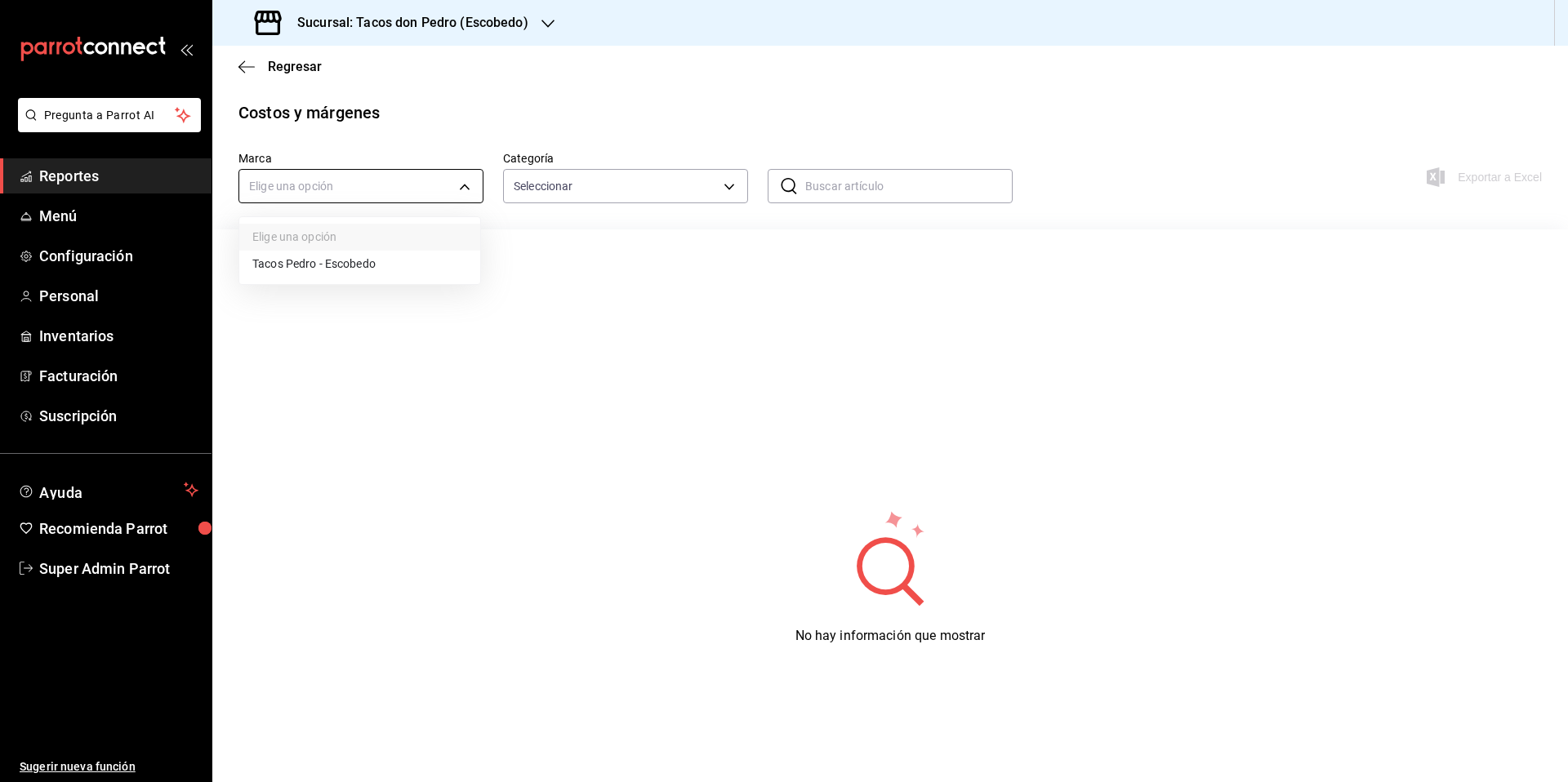 click on "Pregunta a Parrot AI Reportes   Menú   Configuración   Personal   Inventarios   Facturación   Suscripción   Ayuda Recomienda Parrot   Super Admin Parrot   Sugerir nueva función   Sucursal: Tacos don Pedro (Escobedo) Regresar Costos y márgenes Marca Elige una opción Categoría Seleccionar ​ ​ Exportar a Excel No hay información que mostrar GANA 1 MES GRATIS EN TU SUSCRIPCIÓN AQUÍ ¿Recuerdas cómo empezó tu restaurante?
Hoy puedes ayudar a un colega a tener el mismo cambio que tú viviste.
Recomienda Parrot directamente desde tu Portal Administrador.
Es fácil y rápido.
🎁 Por cada restaurante que se una, ganas 1 mes gratis. Pregunta a Parrot AI Reportes   Menú   Configuración   Personal   Inventarios   Facturación   Suscripción   Ayuda Recomienda Parrot   Super Admin Parrot   Sugerir nueva función   Visitar centro de ayuda (81) 2046 6363 soporte@parrotsoftware.io Visitar centro de ayuda (81) 2046 6363 soporte@parrotsoftware.io Elige una opción Tacos Pedro - Escobedo" at bounding box center [784, 391] 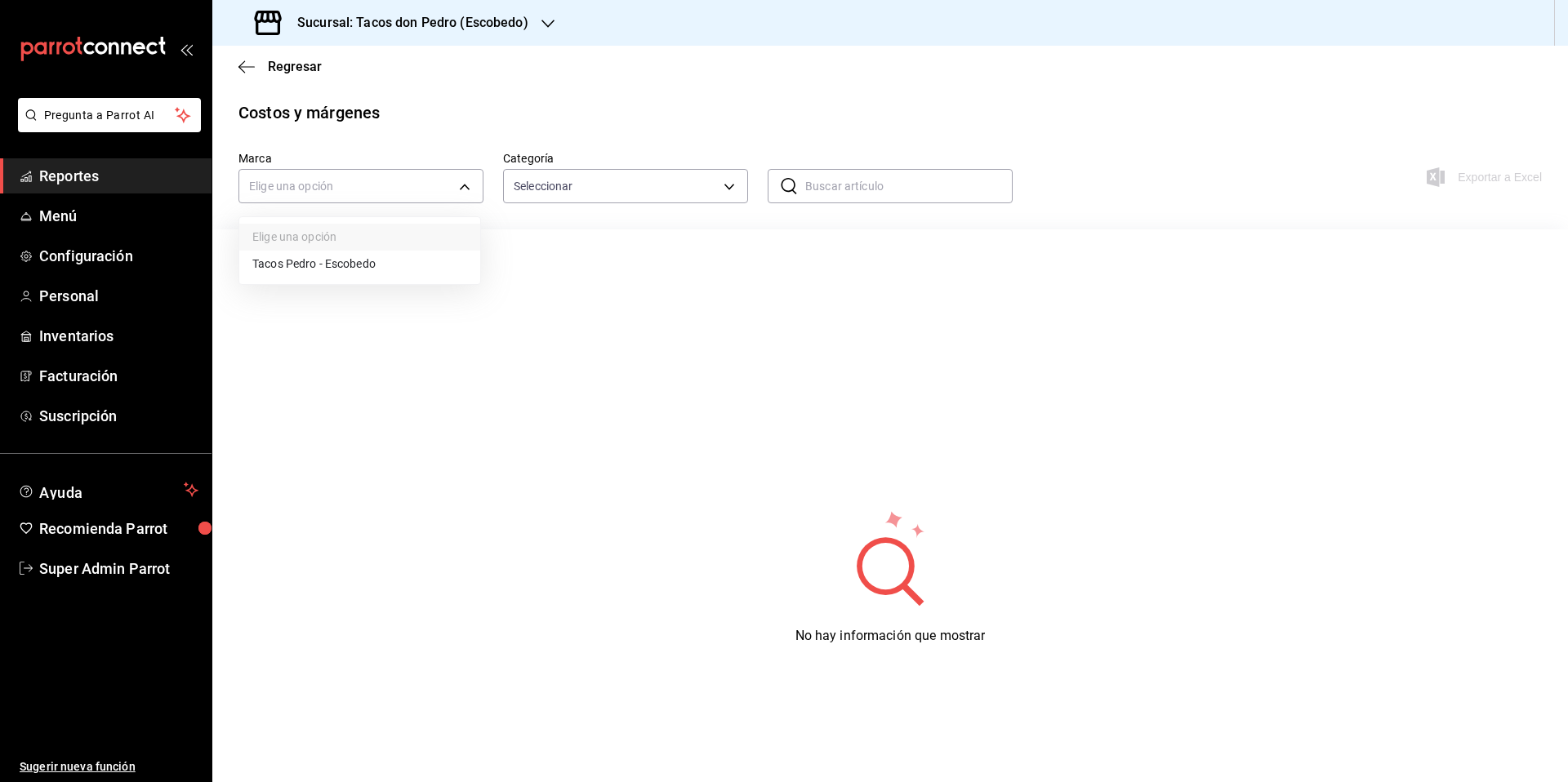 click on "Tacos Pedro - Escobedo" at bounding box center [359, 264] 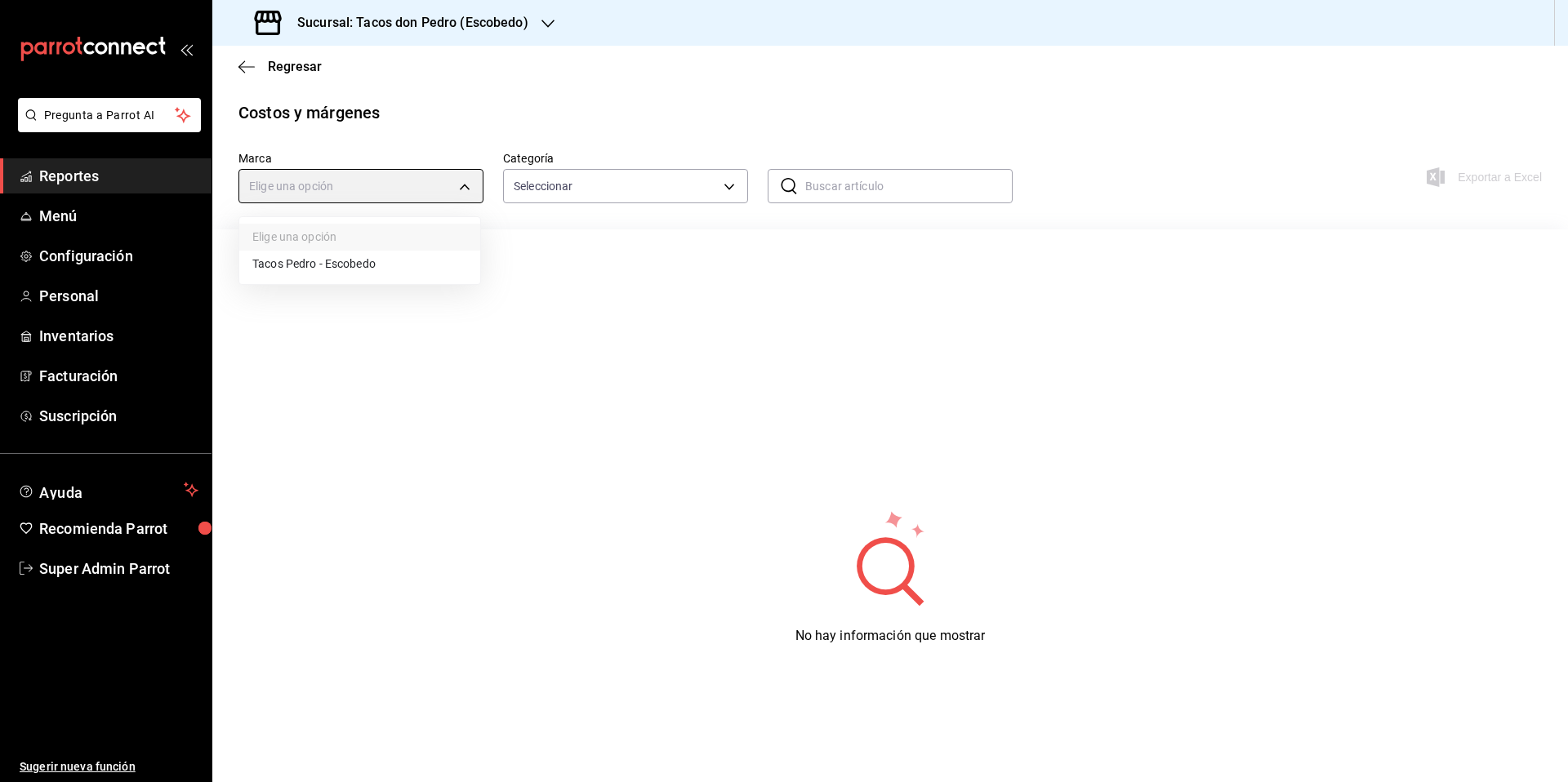 type on "6fd8ed74-fdea-4aa0-af10-ad24fba30a31" 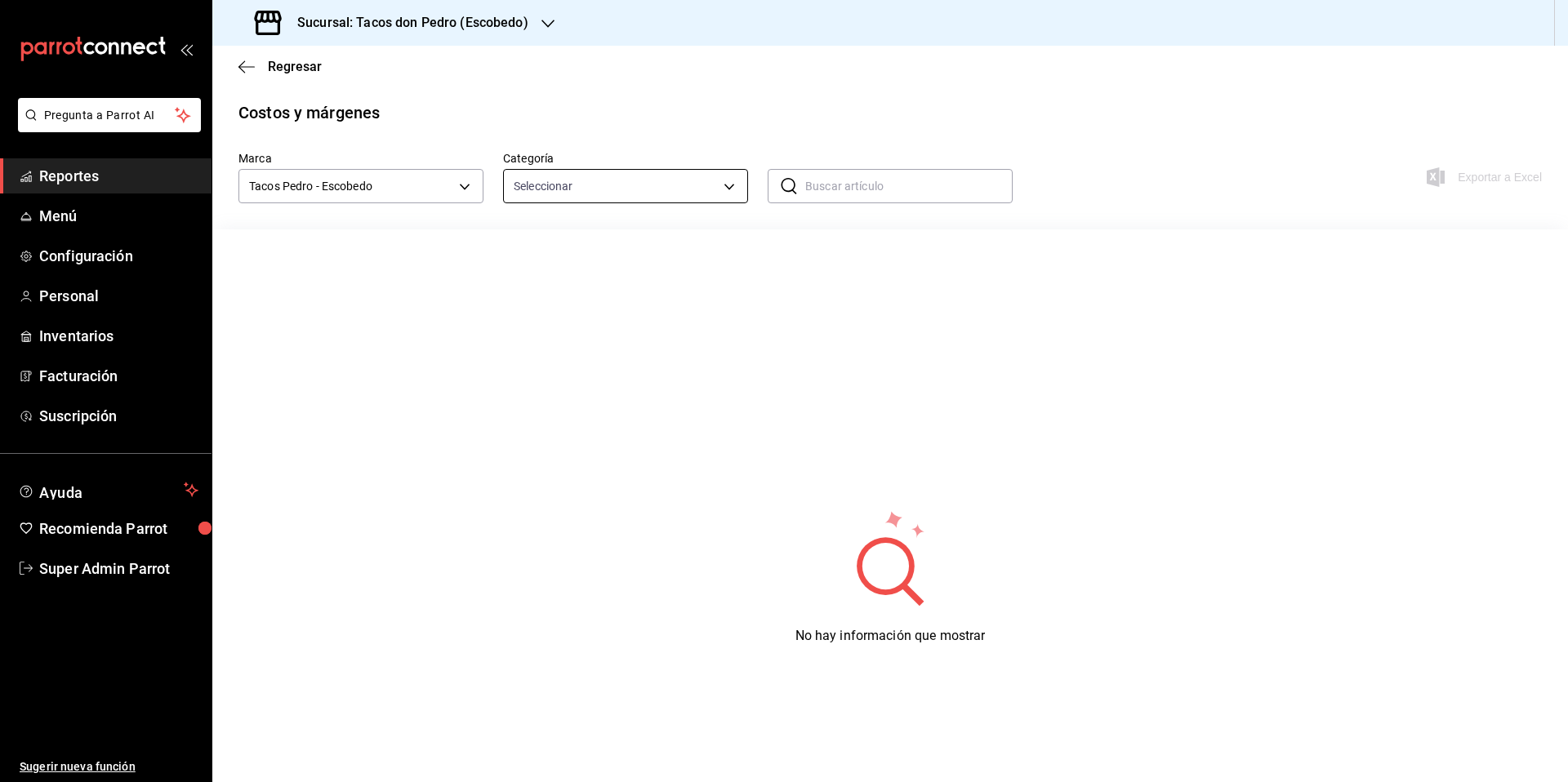 click on "Pregunta a Parrot AI Reportes   Menú   Configuración   Personal   Inventarios   Facturación   Suscripción   Ayuda Recomienda Parrot   Super Admin Parrot   Sugerir nueva función   Sucursal: Tacos don Pedro (Escobedo) Regresar Costos y márgenes Marca Tacos Pedro - Escobedo 6fd8ed74-fdea-4aa0-af10-ad24fba30a31 Categoría Seleccionar ​ ​ Exportar a Excel No hay información que mostrar GANA 1 MES GRATIS EN TU SUSCRIPCIÓN AQUÍ ¿Recuerdas cómo empezó tu restaurante?
Hoy puedes ayudar a un colega a tener el mismo cambio que tú viviste.
Recomienda Parrot directamente desde tu Portal Administrador.
Es fácil y rápido.
🎁 Por cada restaurante que se una, ganas 1 mes gratis. Pregunta a Parrot AI Reportes   Menú   Configuración   Personal   Inventarios   Facturación   Suscripción   Ayuda Recomienda Parrot   Super Admin Parrot   Sugerir nueva función   Visitar centro de ayuda (81) 2046 6363 soporte@parrotsoftware.io Visitar centro de ayuda (81) 2046 6363 soporte@parrotsoftware.io" at bounding box center [784, 391] 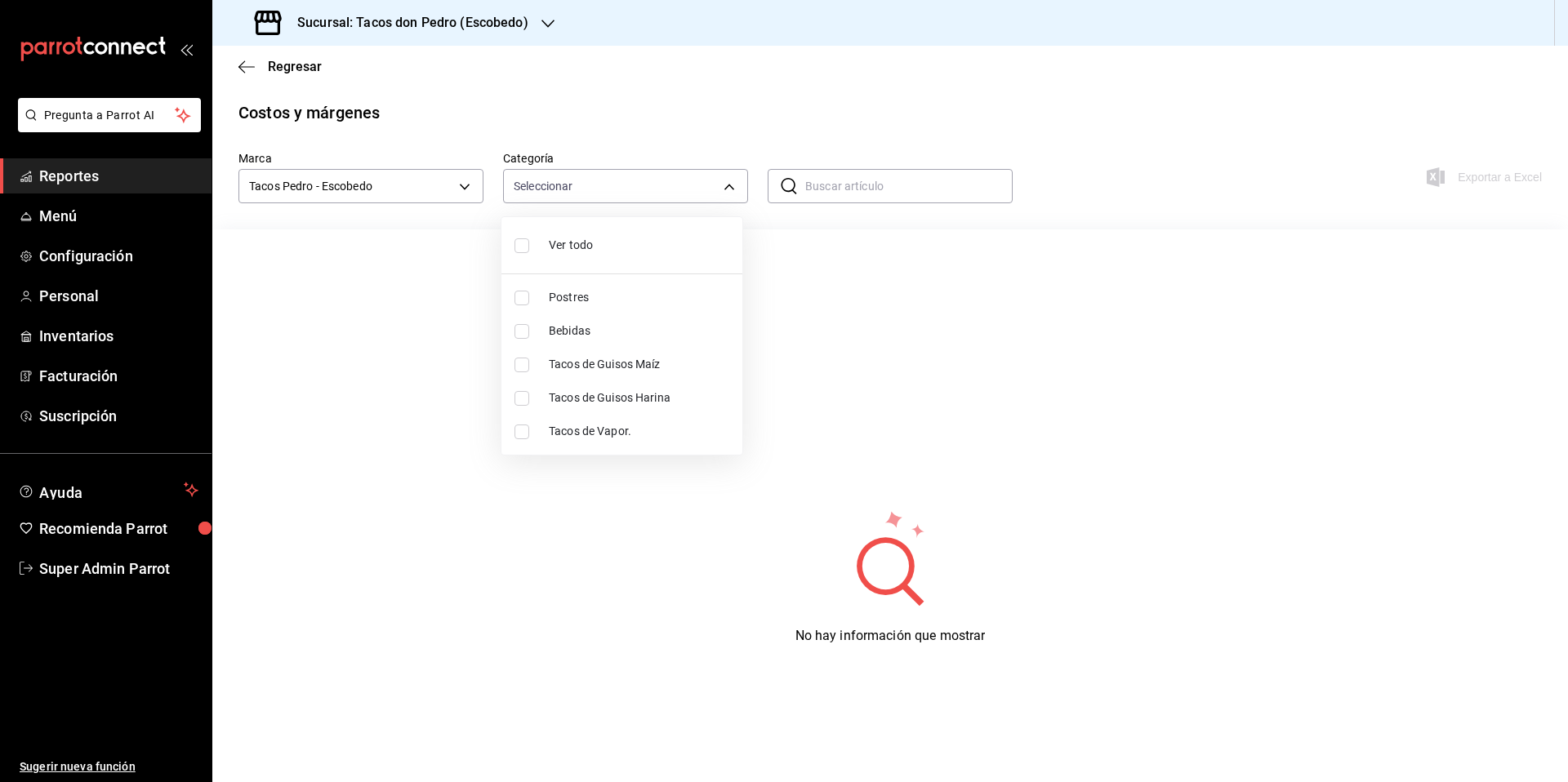 click at bounding box center [522, 432] 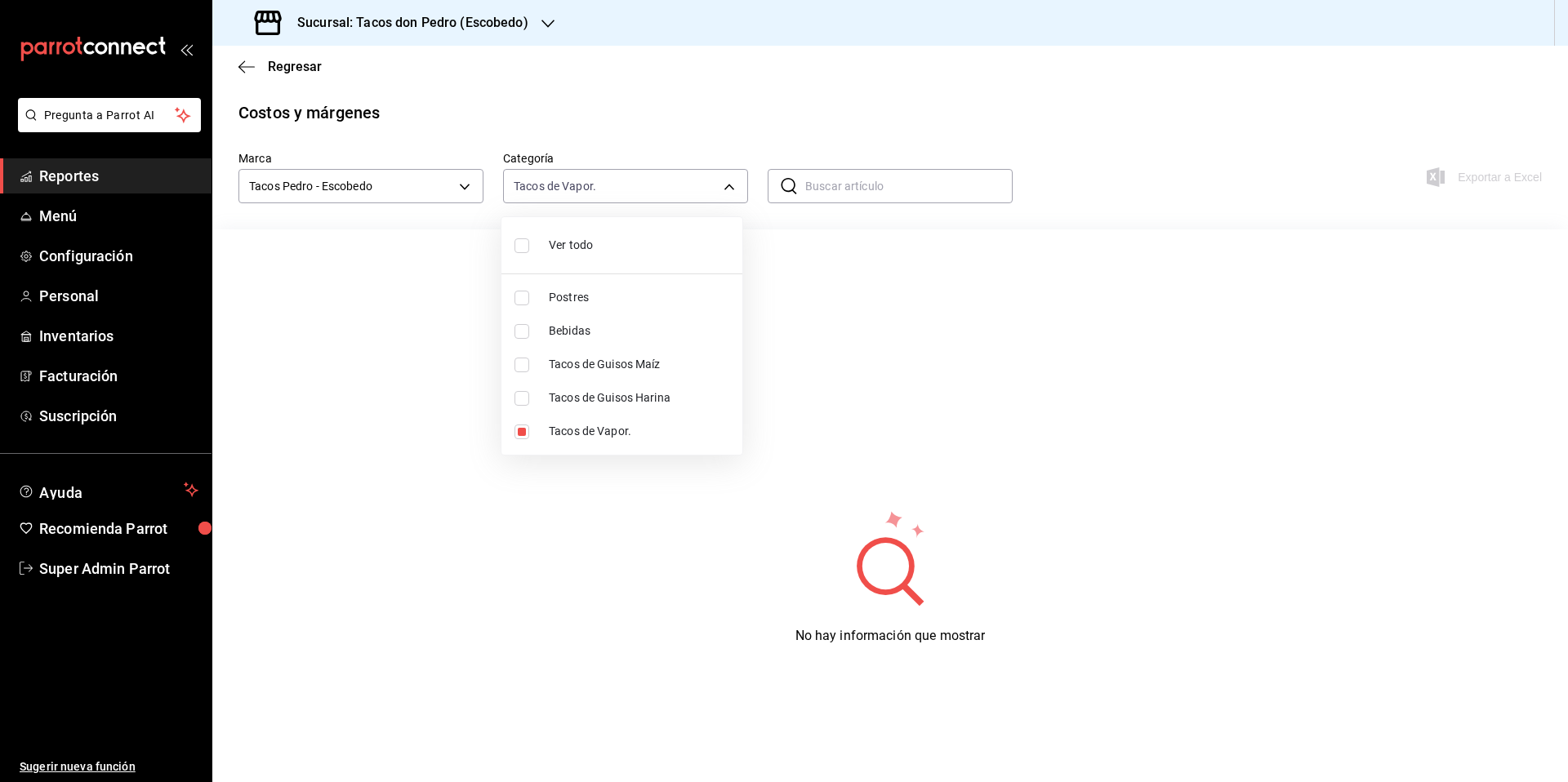 click at bounding box center (784, 391) 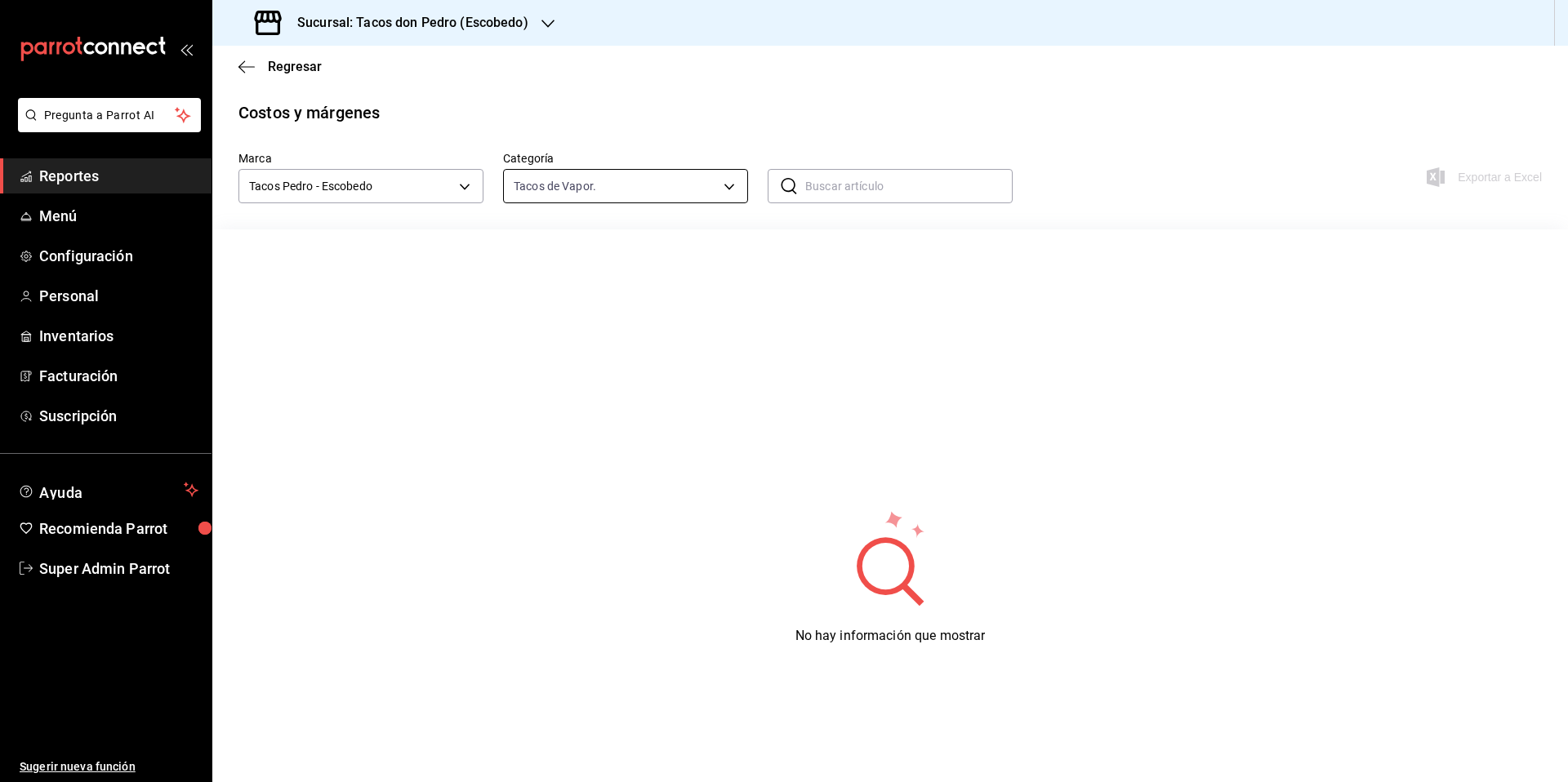 click on "Pregunta a Parrot AI Reportes   Menú   Configuración   Personal   Inventarios   Facturación   Suscripción   Ayuda Recomienda Parrot   Super Admin Parrot   Sugerir nueva función   Sucursal: Tacos don Pedro (Escobedo) Regresar Costos y márgenes Marca Tacos Pedro - Escobedo 6fd8ed74-fdea-4aa0-af10-ad24fba30a31 Categoría Tacos de Vapor. a9fb5295-3a9a-4edf-8886-fdd66a3f2dad ​ ​ Exportar a Excel No hay información que mostrar GANA 1 MES GRATIS EN TU SUSCRIPCIÓN AQUÍ ¿Recuerdas cómo empezó tu restaurante?
Hoy puedes ayudar a un colega a tener el mismo cambio que tú viviste.
Recomienda Parrot directamente desde tu Portal Administrador.
Es fácil y rápido.
🎁 Por cada restaurante que se una, ganas 1 mes gratis. Pregunta a Parrot AI Reportes   Menú   Configuración   Personal   Inventarios   Facturación   Suscripción   Ayuda Recomienda Parrot   Super Admin Parrot   Sugerir nueva función   Visitar centro de ayuda (81) 2046 6363 soporte@parrotsoftware.io Visitar centro de ayuda (81) 2046 6363" at bounding box center [784, 391] 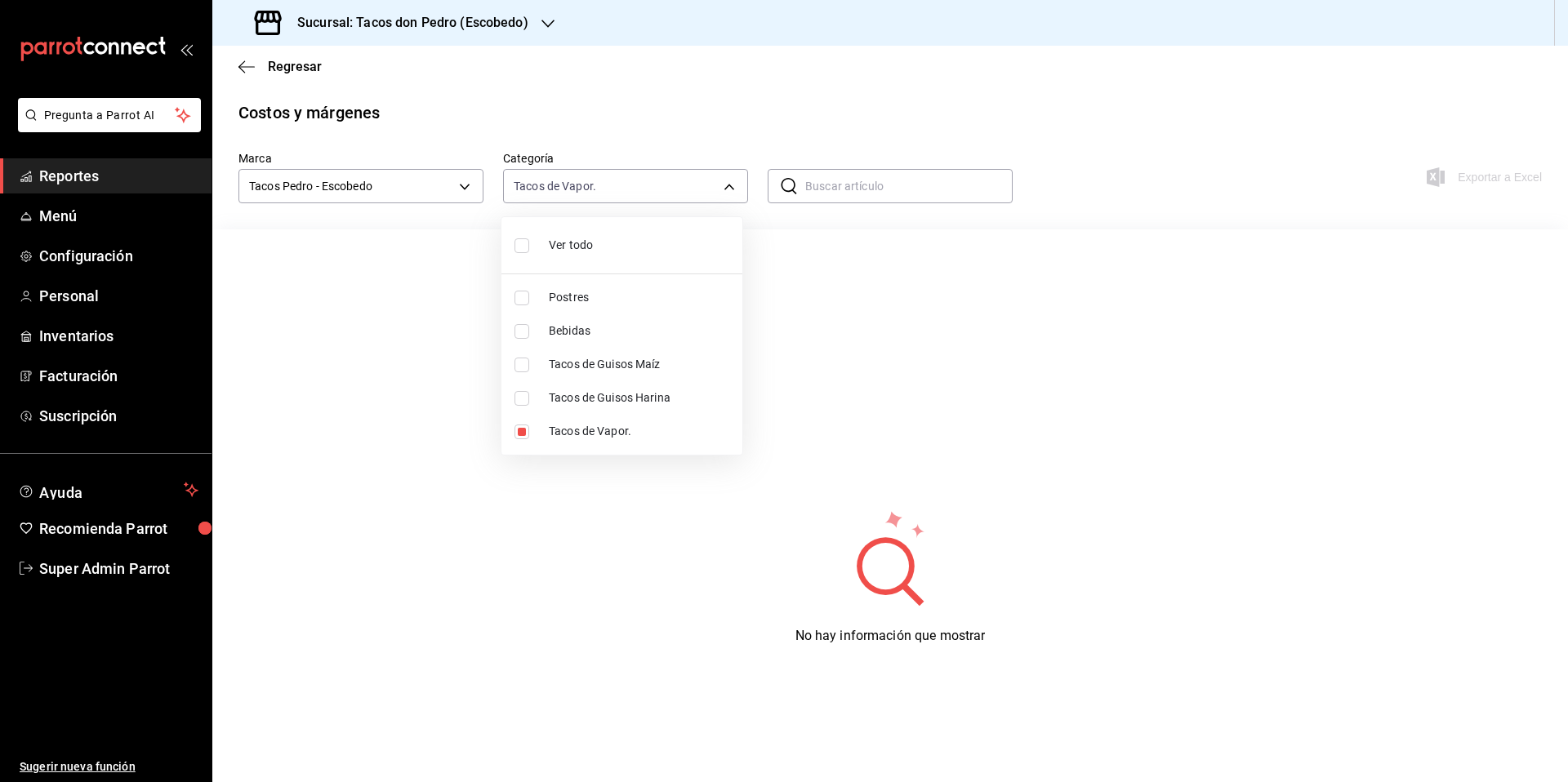 click at bounding box center [522, 246] 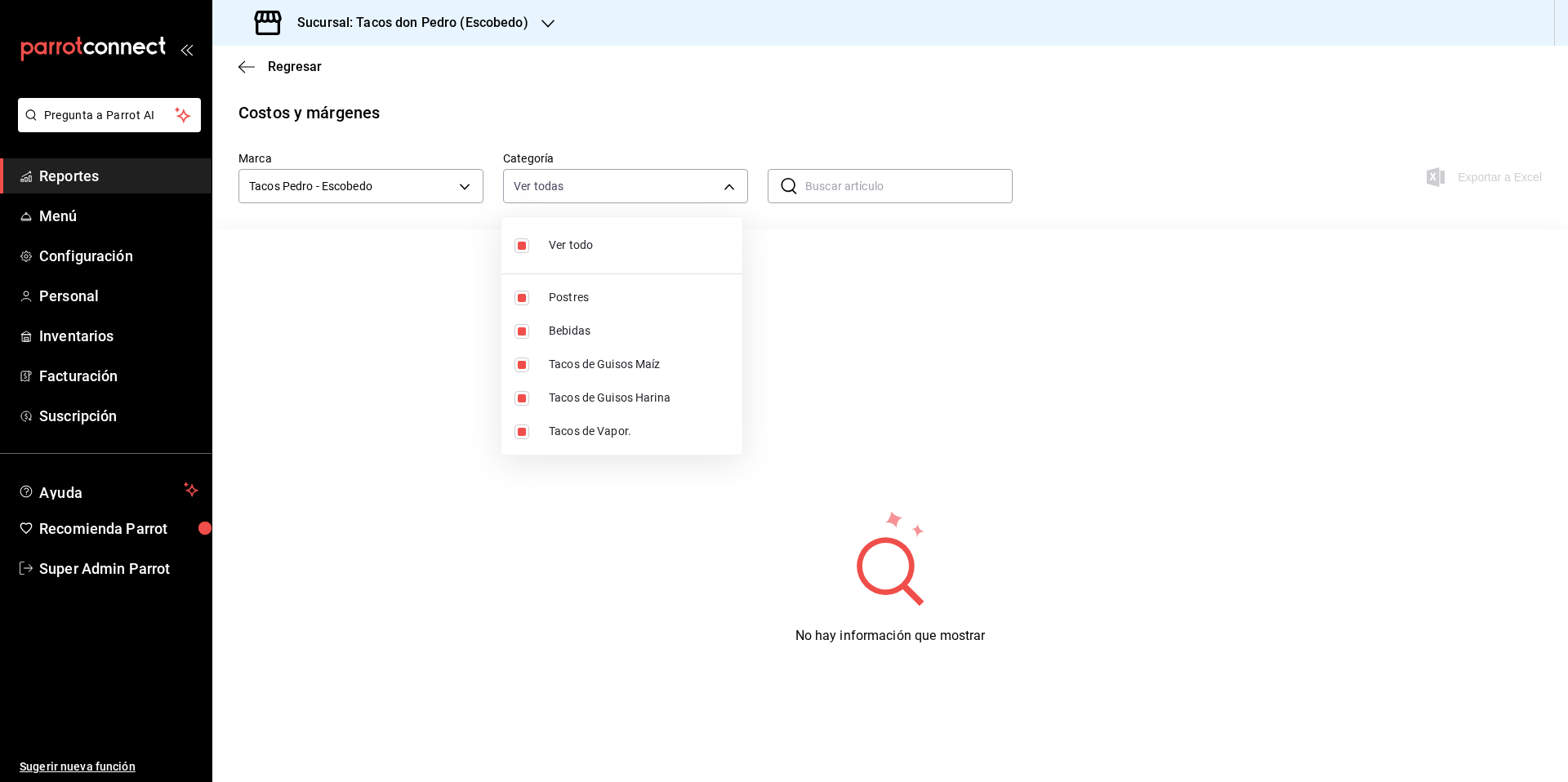 click at bounding box center (784, 391) 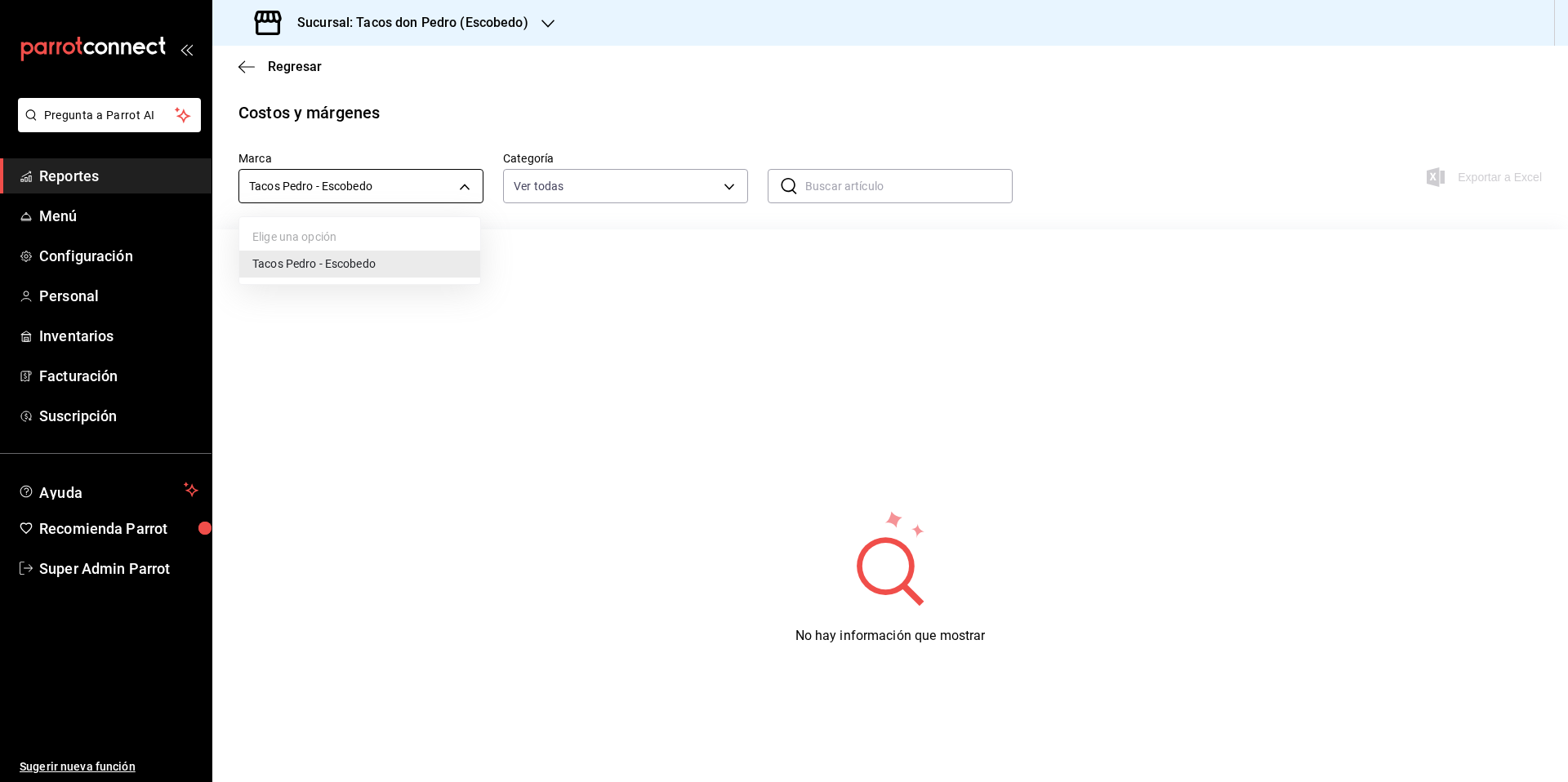 click on "Pregunta a Parrot AI Reportes   Menú   Configuración   Personal   Inventarios   Facturación   Suscripción   Ayuda Recomienda Parrot   Super Admin Parrot   Sugerir nueva función   Sucursal: Tacos don Pedro (Escobedo) Regresar Costos y márgenes Marca Tacos Pedro - Escobedo 6fd8ed74-fdea-4aa0-af10-ad24fba30a31 Categoría Ver todas 7693143a-4a6b-4c04-8d53-2c839e02130a,37edbebd-8534-43f5-a5a9-efa2e1fb136e,9b2a086a-1748-4fa6-9e9f-eef77635b034,ab8a3f9b-811a-4c58-8a60-58c93d6ffe1e,a9fb5295-3a9a-4edf-8886-fdd66a3f2dad ​ ​ Exportar a Excel No hay información que mostrar GANA 1 MES GRATIS EN TU SUSCRIPCIÓN AQUÍ ¿Recuerdas cómo empezó tu restaurante?
Hoy puedes ayudar a un colega a tener el mismo cambio que tú viviste.
Recomienda Parrot directamente desde tu Portal Administrador.
Es fácil y rápido.
🎁 Por cada restaurante que se una, ganas 1 mes gratis. Pregunta a Parrot AI Reportes   Menú   Configuración   Personal   Inventarios   Facturación   Suscripción   Ayuda Recomienda Parrot" at bounding box center [784, 391] 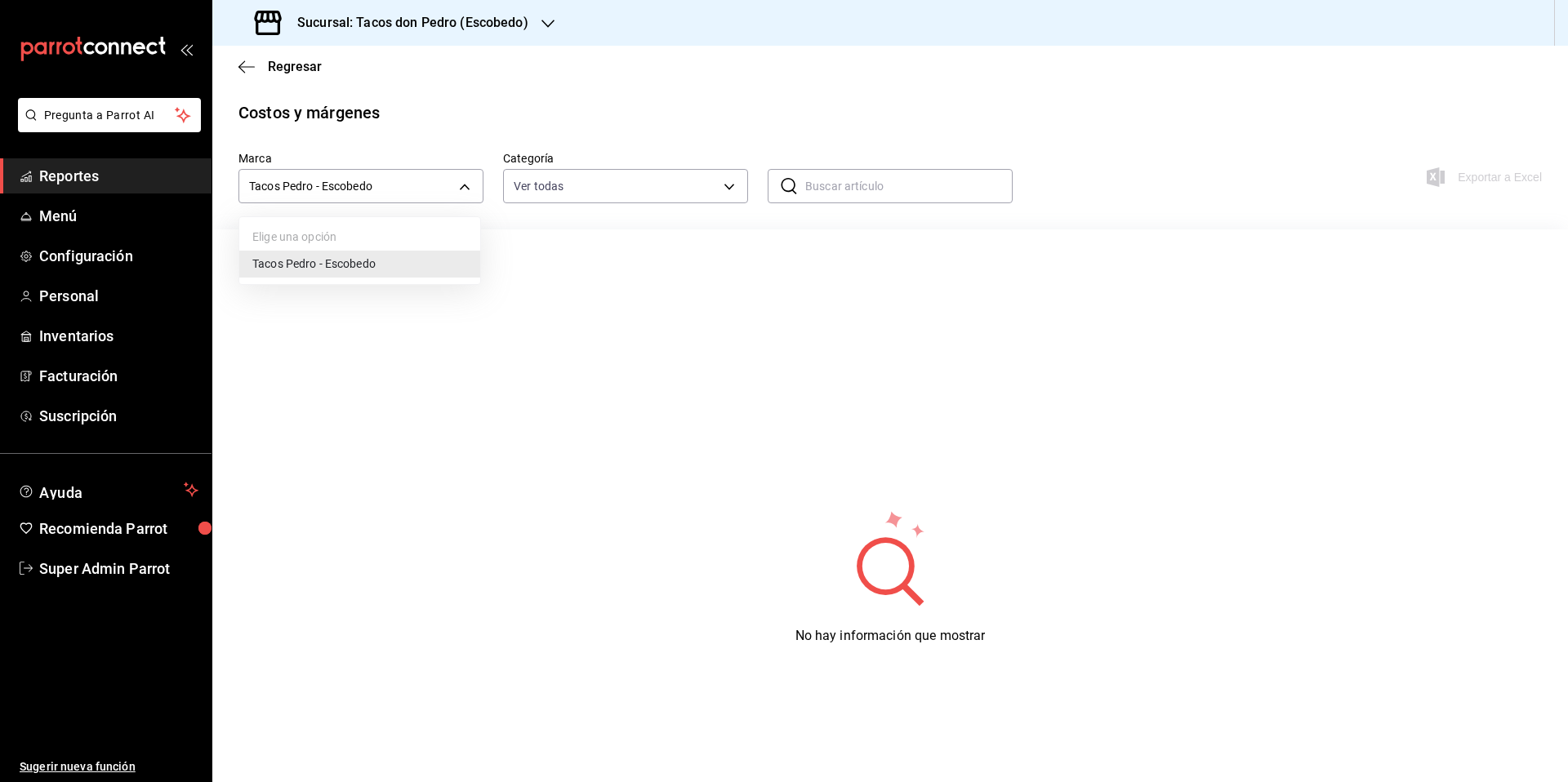 click on "Tacos Pedro - Escobedo" at bounding box center [359, 264] 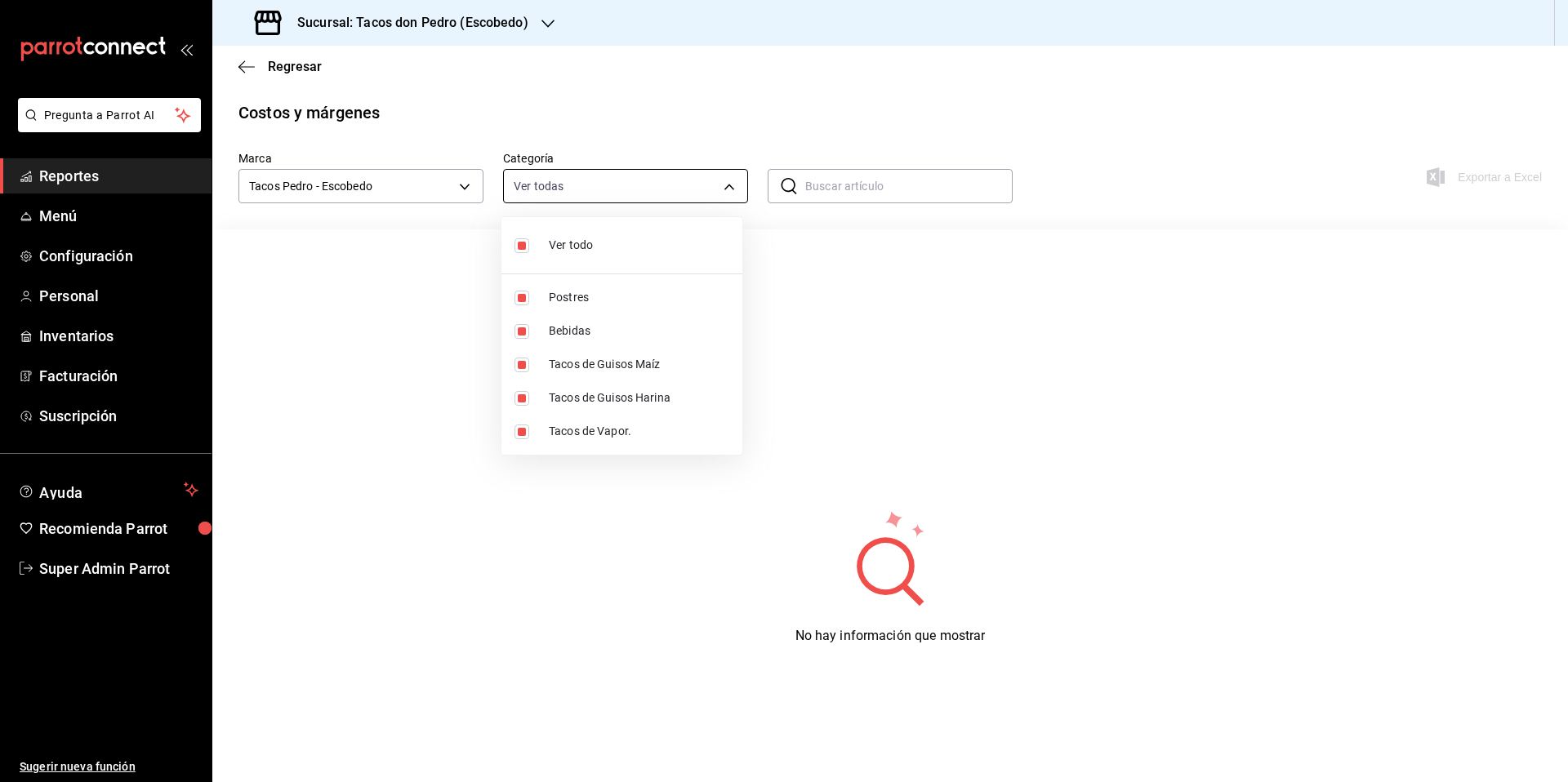 click on "Pregunta a Parrot AI Reportes   Menú   Configuración   Personal   Inventarios   Facturación   Suscripción   Ayuda Recomienda Parrot   Super Admin Parrot   Sugerir nueva función   Sucursal: Tacos don Pedro (Escobedo) Regresar Costos y márgenes Marca Tacos Pedro - Escobedo 6fd8ed74-fdea-4aa0-af10-ad24fba30a31 Categoría Ver todas 7693143a-4a6b-4c04-8d53-2c839e02130a,37edbebd-8534-43f5-a5a9-efa2e1fb136e,9b2a086a-1748-4fa6-9e9f-eef77635b034,ab8a3f9b-811a-4c58-8a60-58c93d6ffe1e,a9fb5295-3a9a-4edf-8886-fdd66a3f2dad ​ ​ Exportar a Excel No hay información que mostrar GANA 1 MES GRATIS EN TU SUSCRIPCIÓN AQUÍ ¿Recuerdas cómo empezó tu restaurante?
Hoy puedes ayudar a un colega a tener el mismo cambio que tú viviste.
Recomienda Parrot directamente desde tu Portal Administrador.
Es fácil y rápido.
🎁 Por cada restaurante que se una, ganas 1 mes gratis. Pregunta a Parrot AI Reportes   Menú   Configuración   Personal   Inventarios   Facturación   Suscripción   Ayuda Recomienda Parrot" at bounding box center [784, 391] 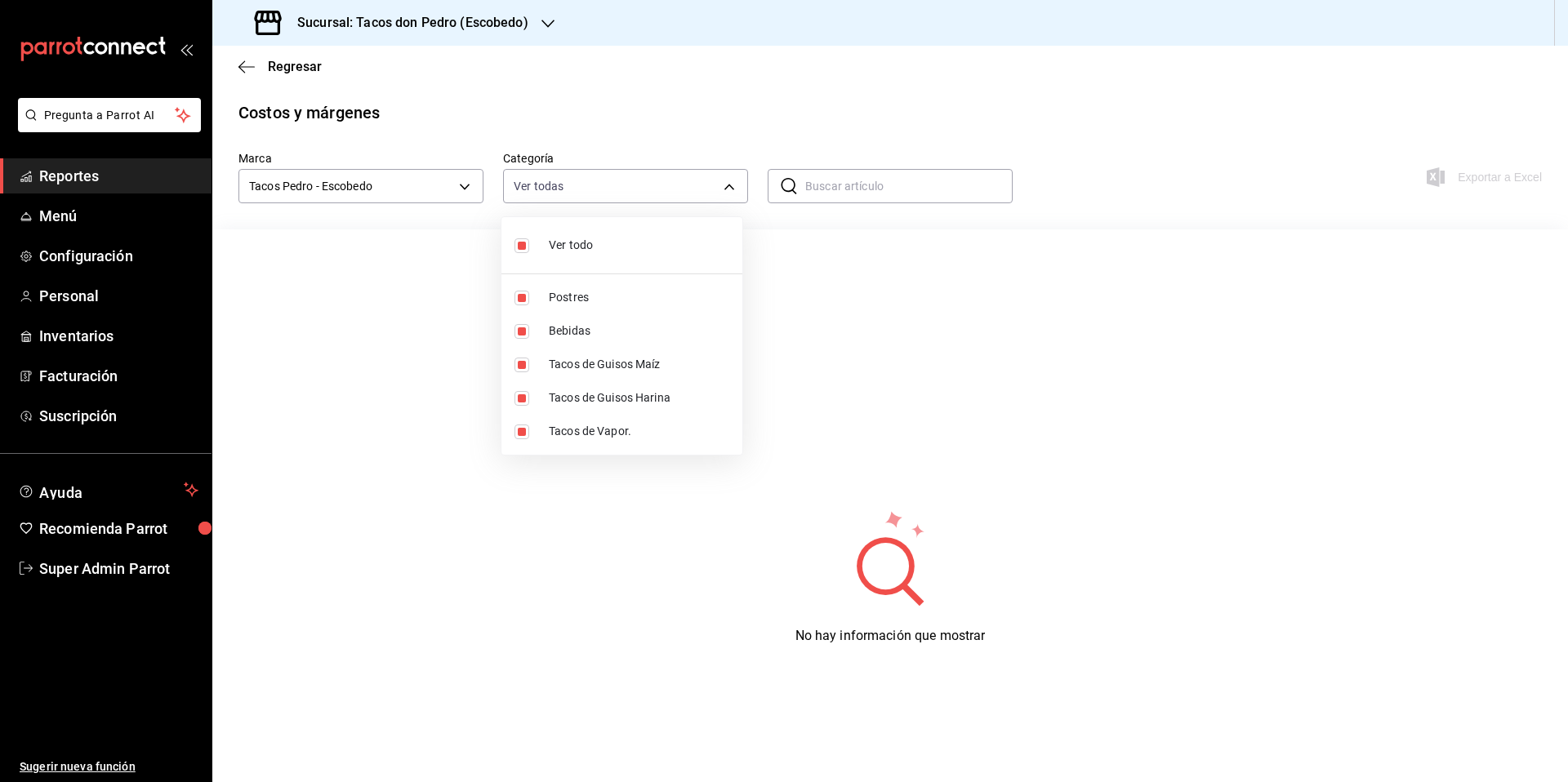 click at bounding box center [784, 391] 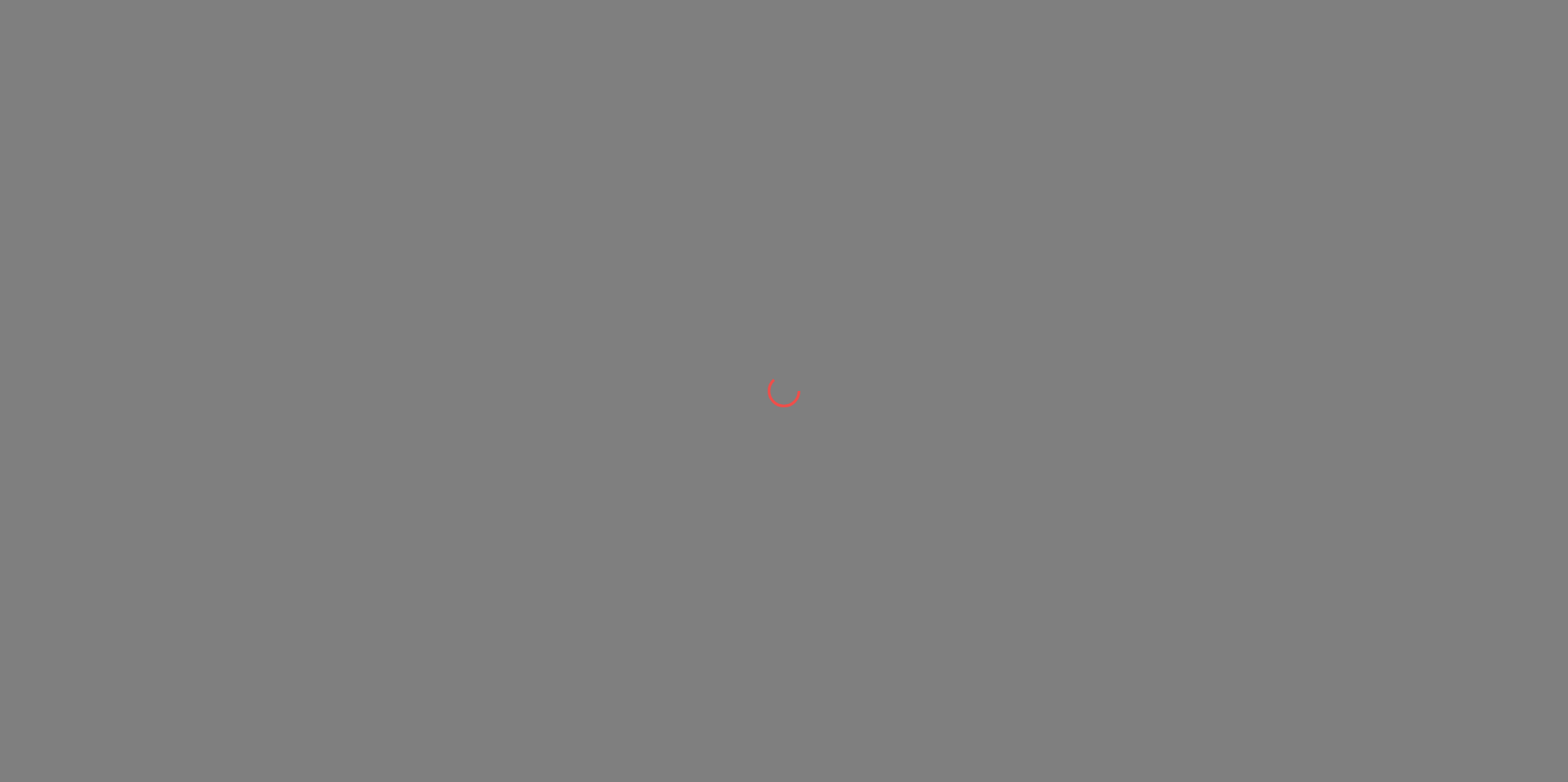 scroll, scrollTop: 0, scrollLeft: 0, axis: both 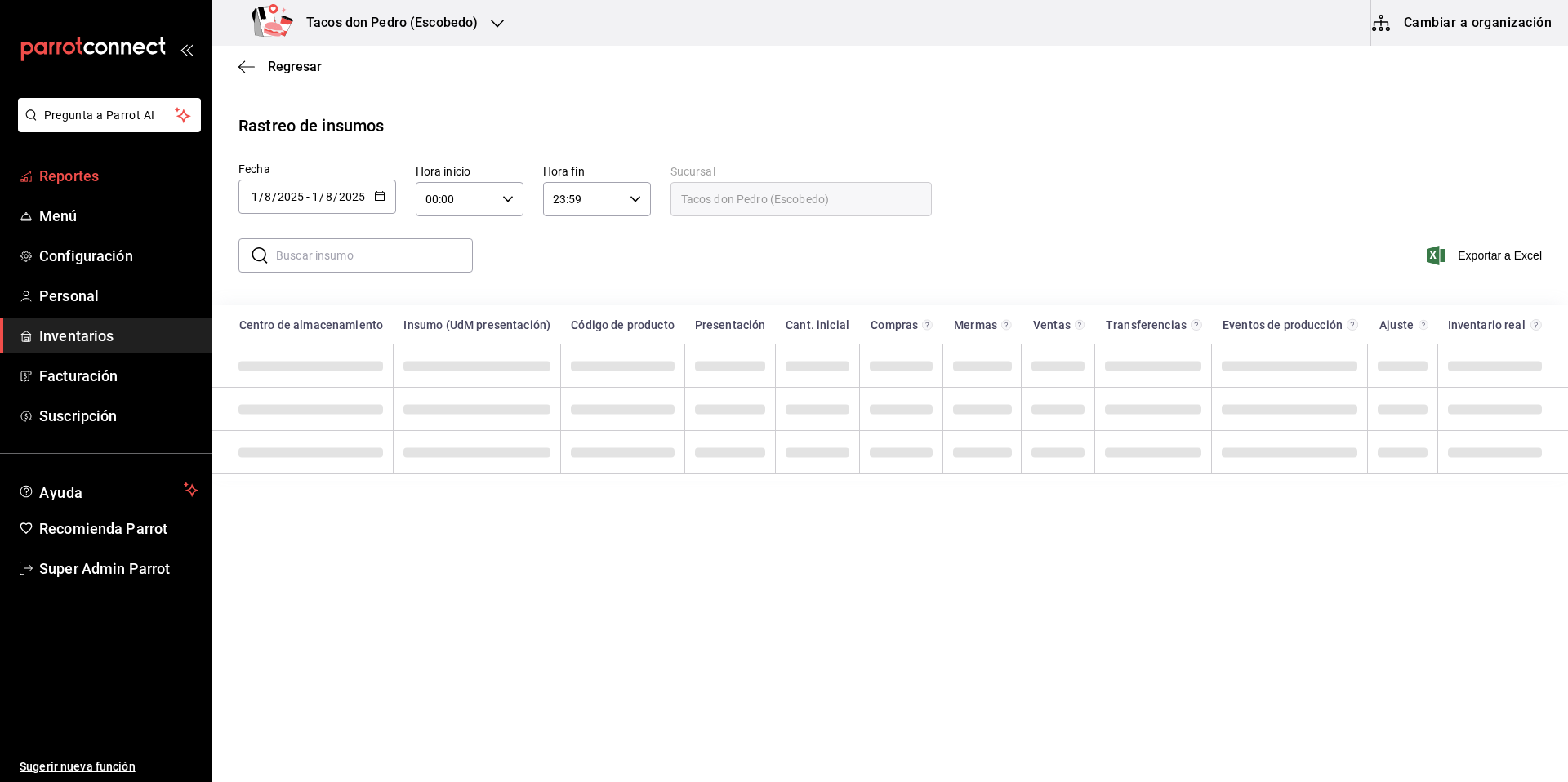 click on "Reportes" at bounding box center (118, 176) 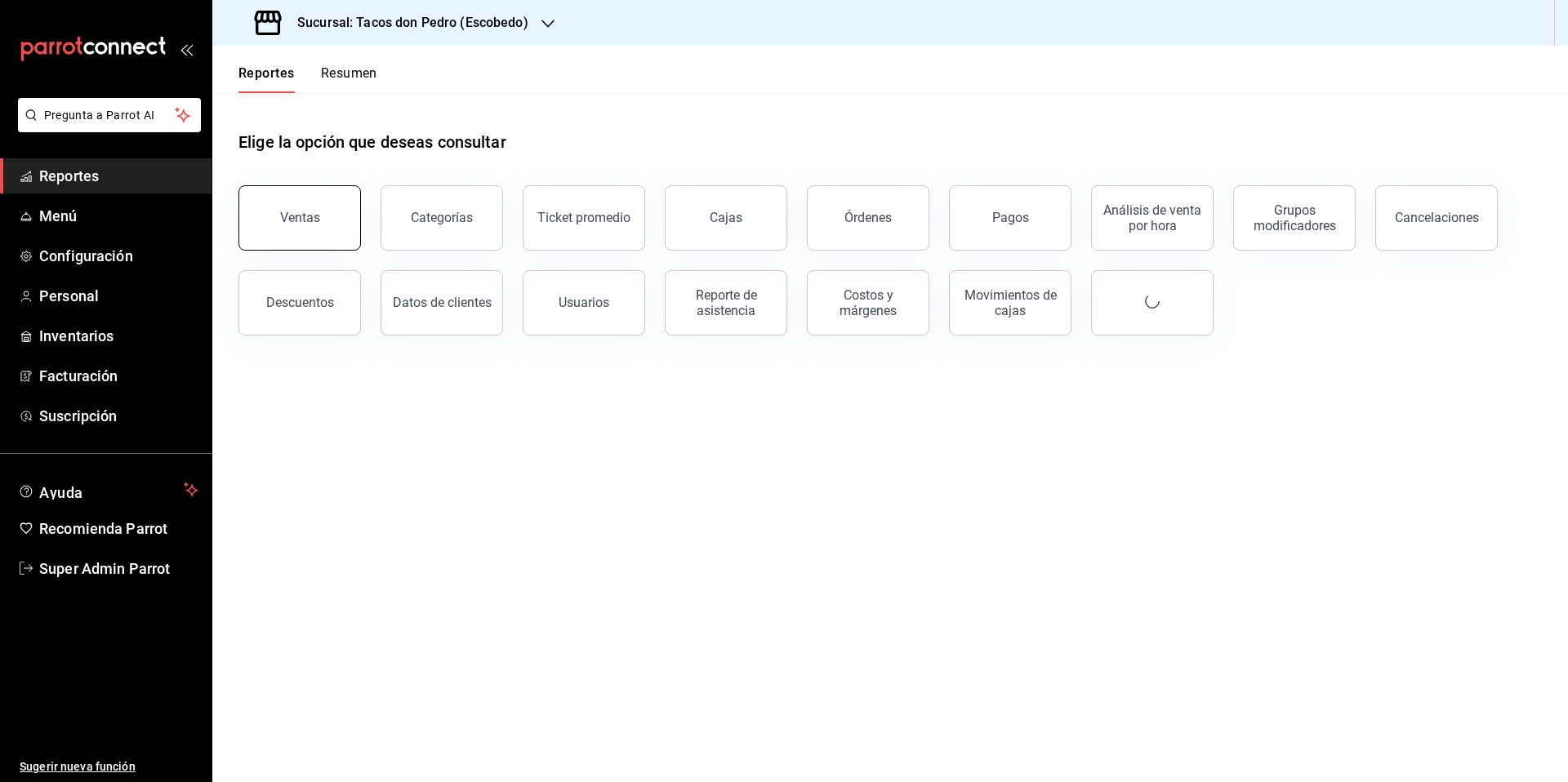 click on "Ventas" at bounding box center [300, 218] 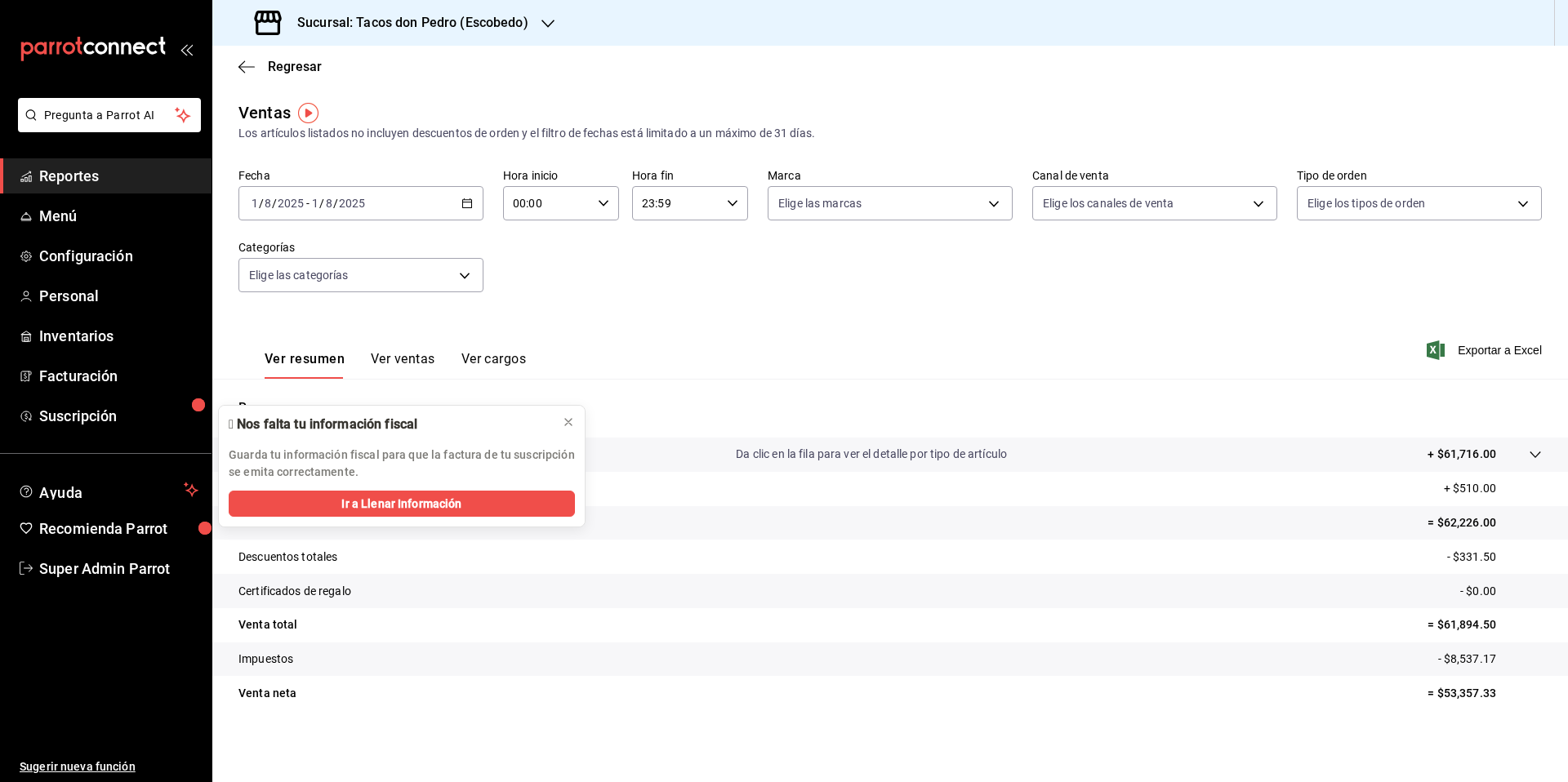 click on "Ver ventas" at bounding box center [403, 365] 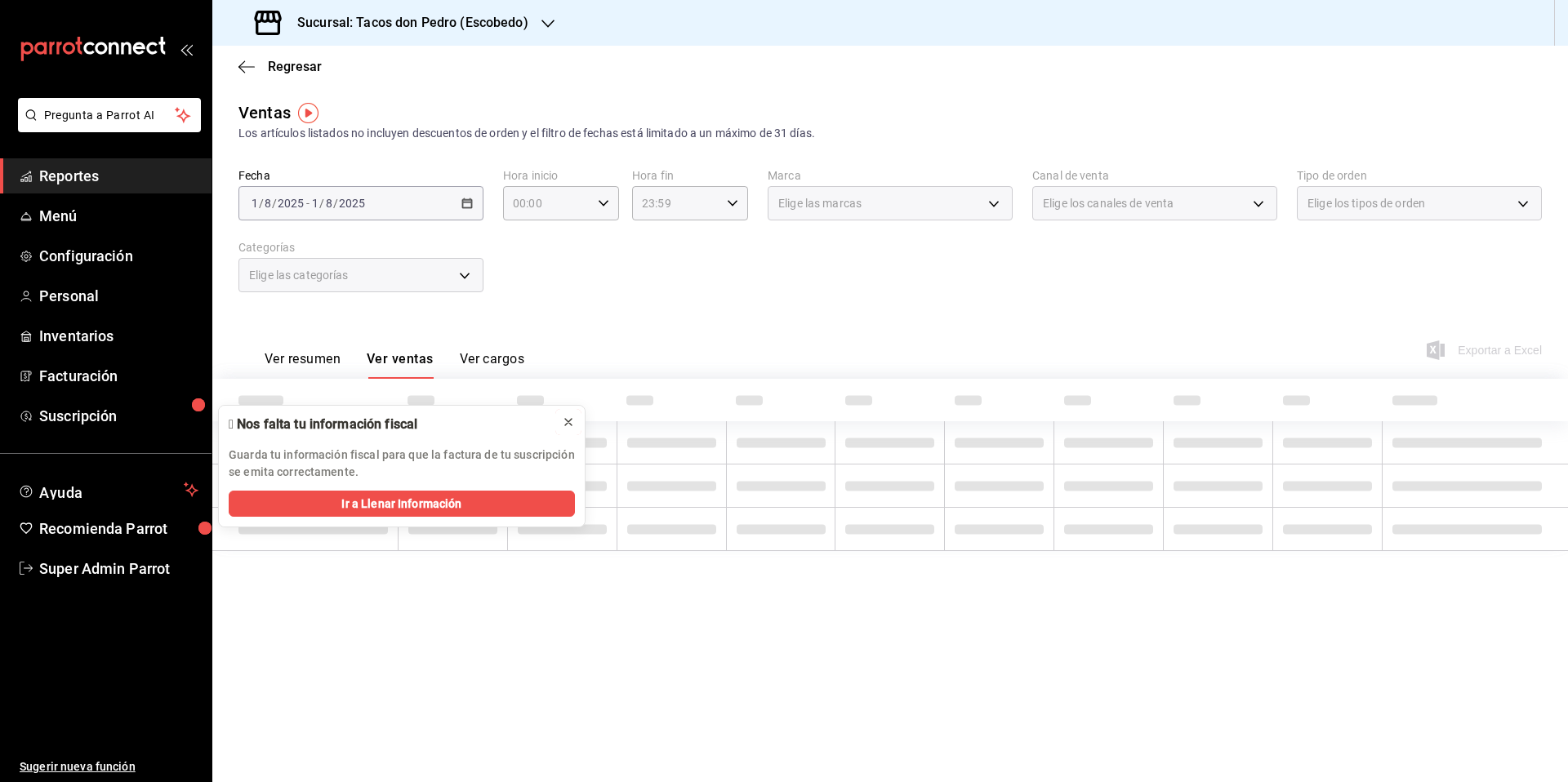 click 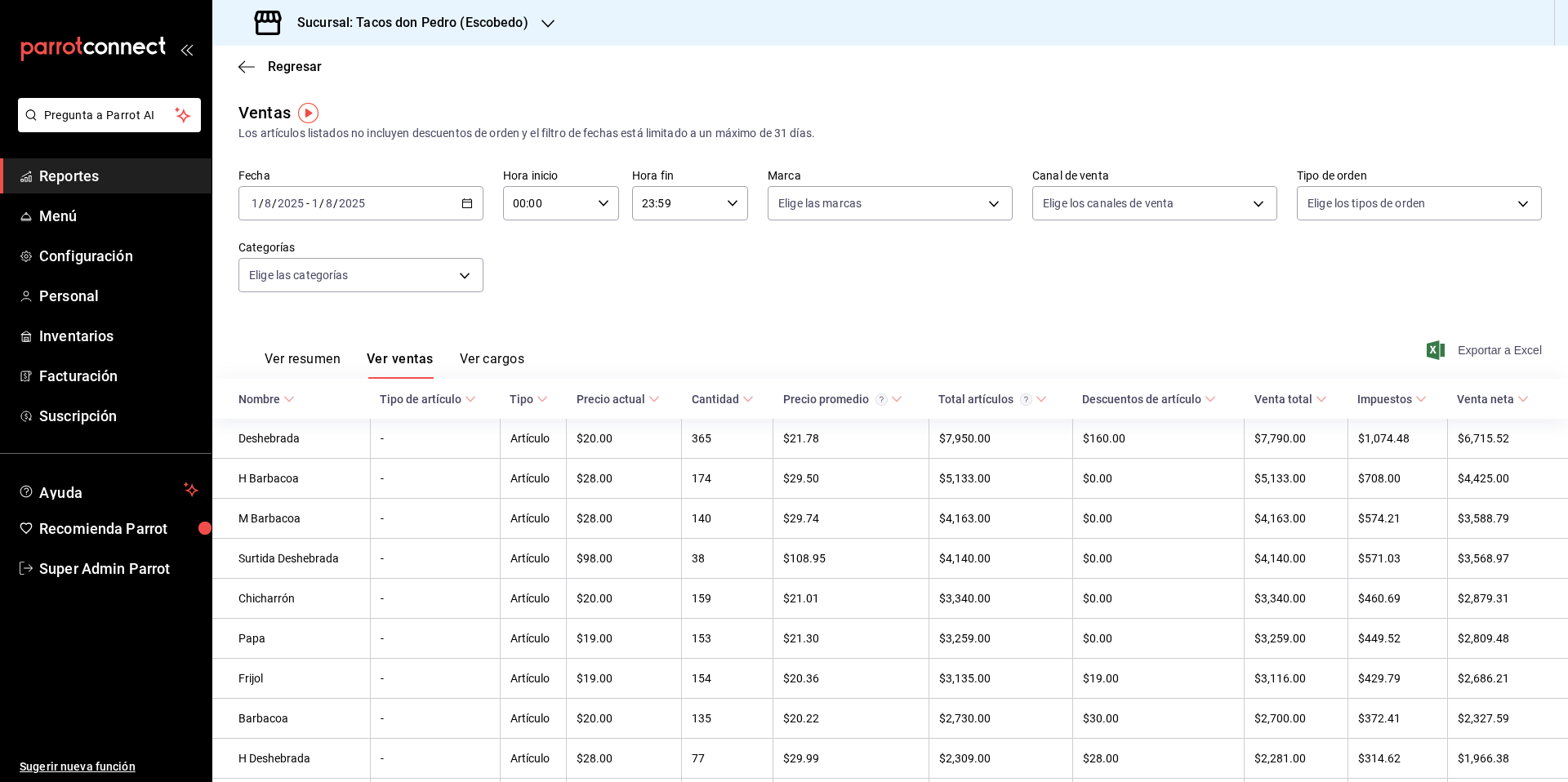 click on "Exportar a Excel" at bounding box center [1486, 350] 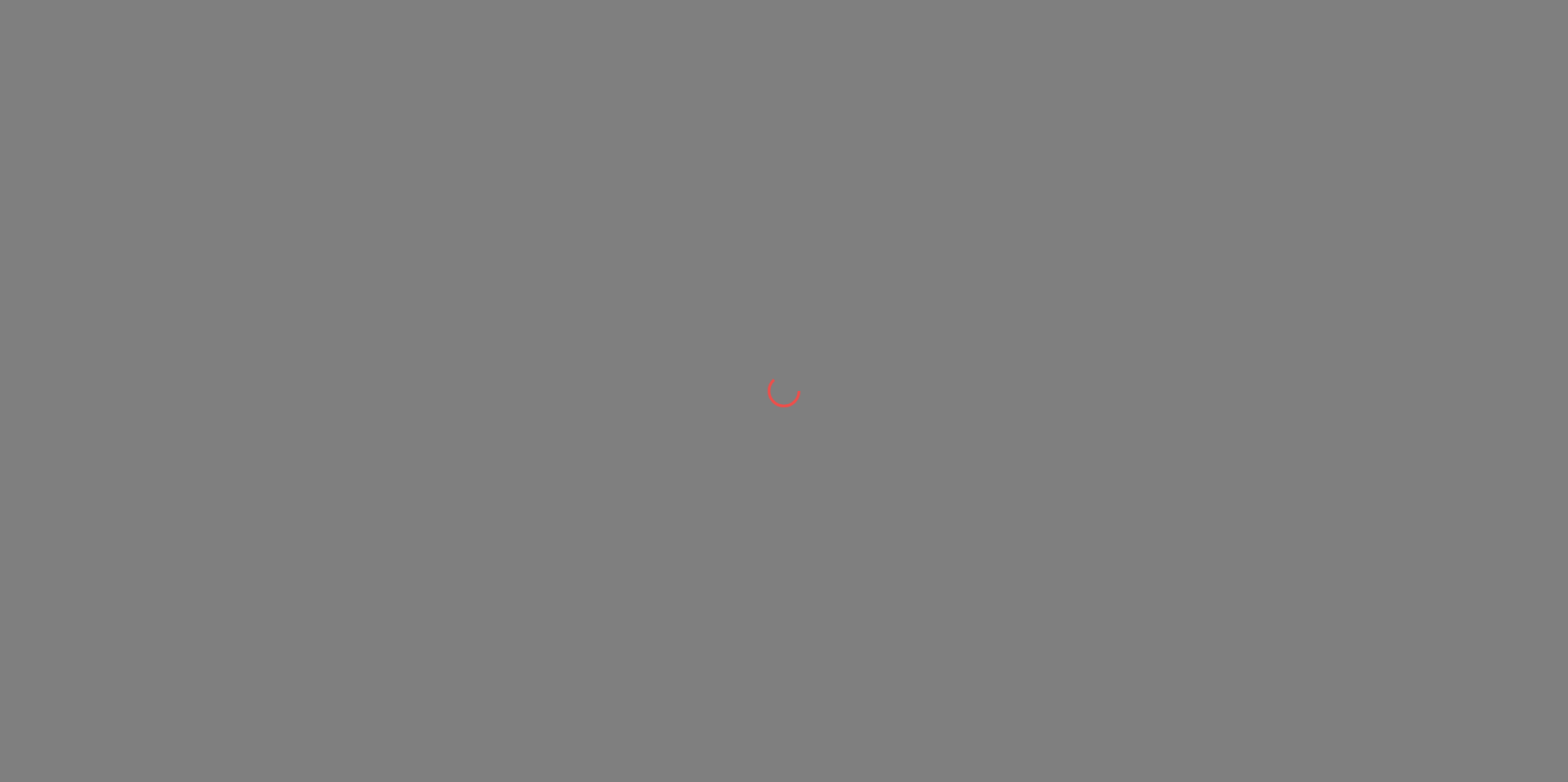 scroll, scrollTop: 0, scrollLeft: 0, axis: both 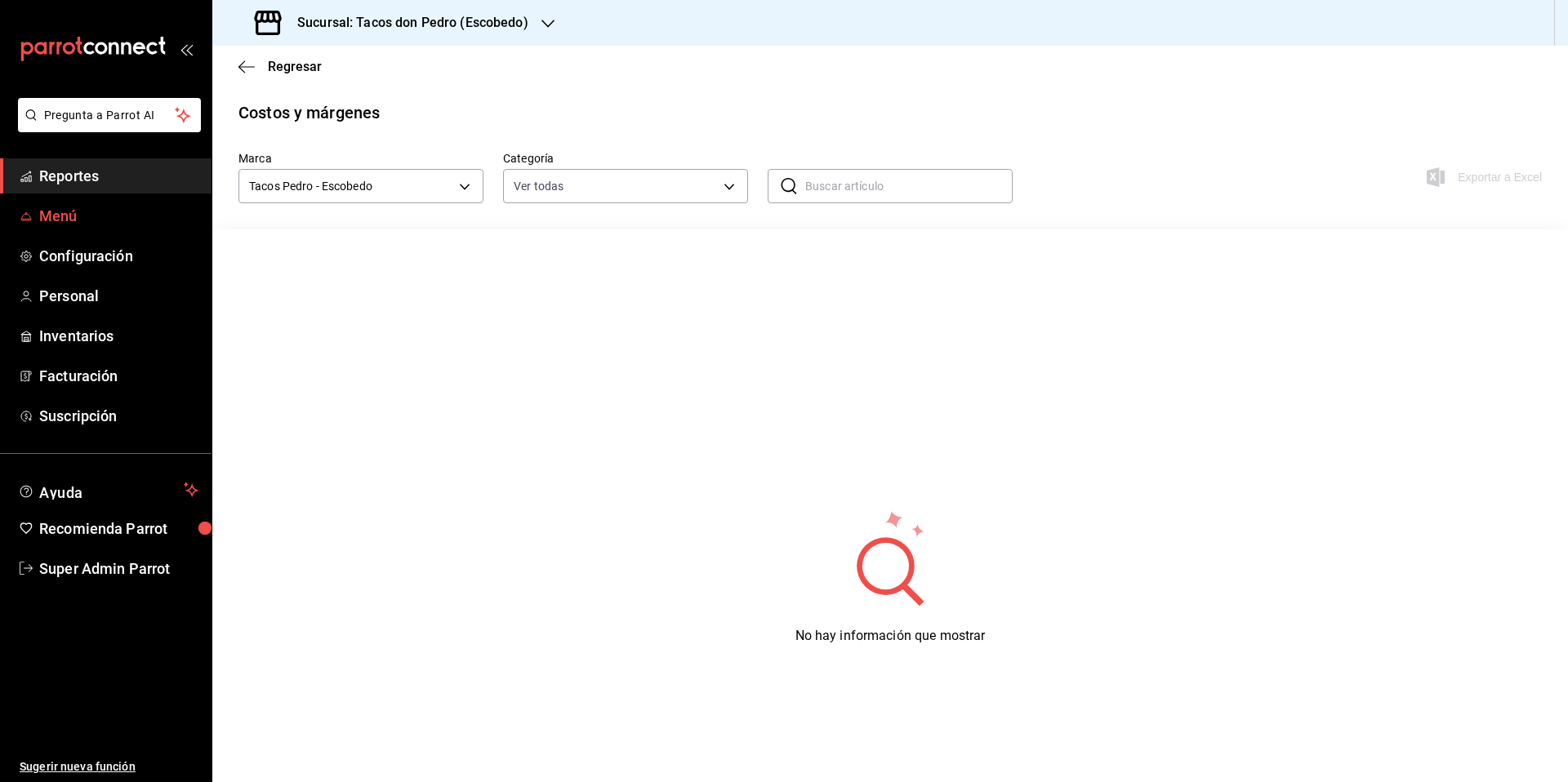 click on "Menú" at bounding box center (118, 215) 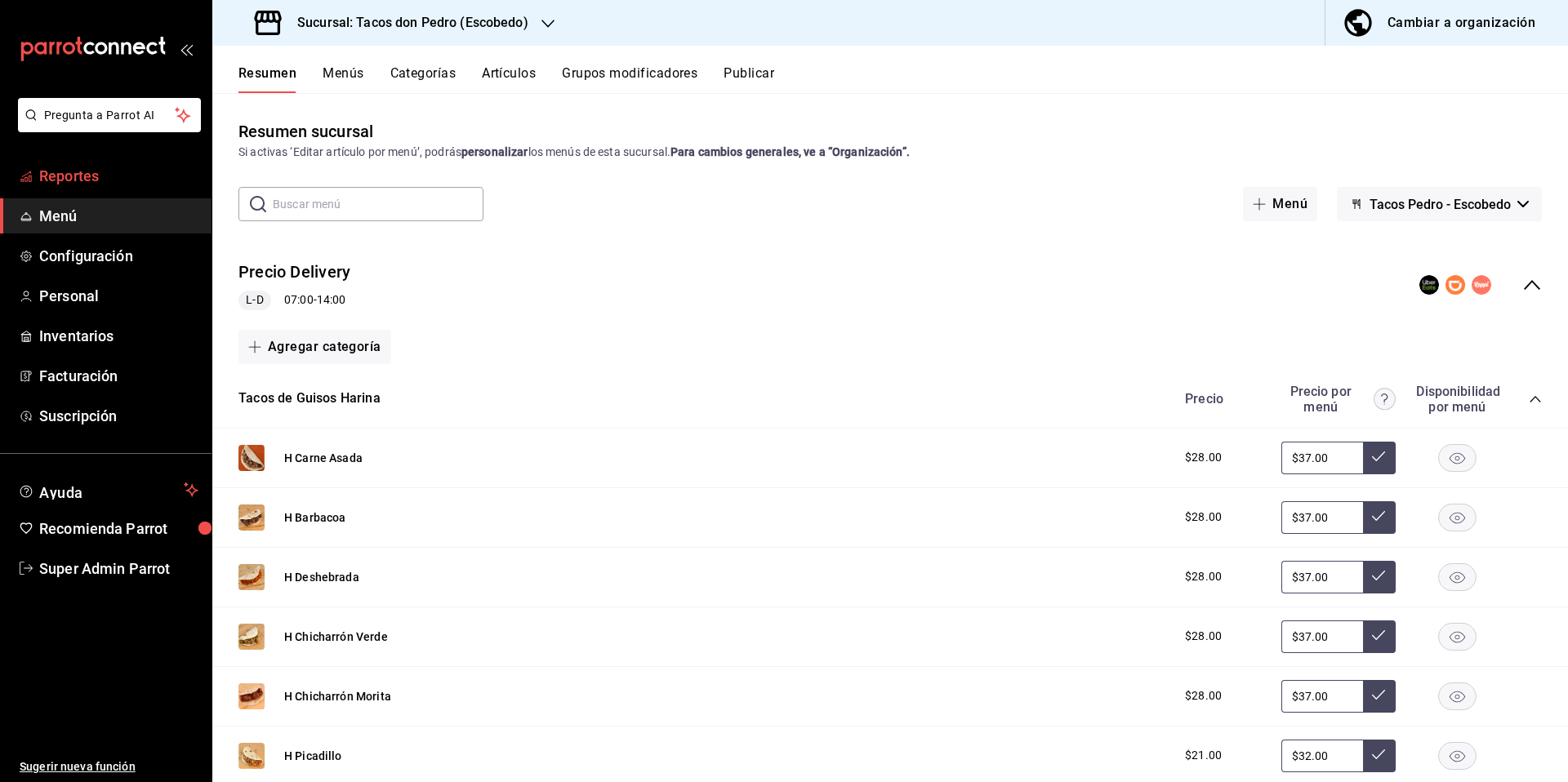 click on "Reportes" at bounding box center (118, 176) 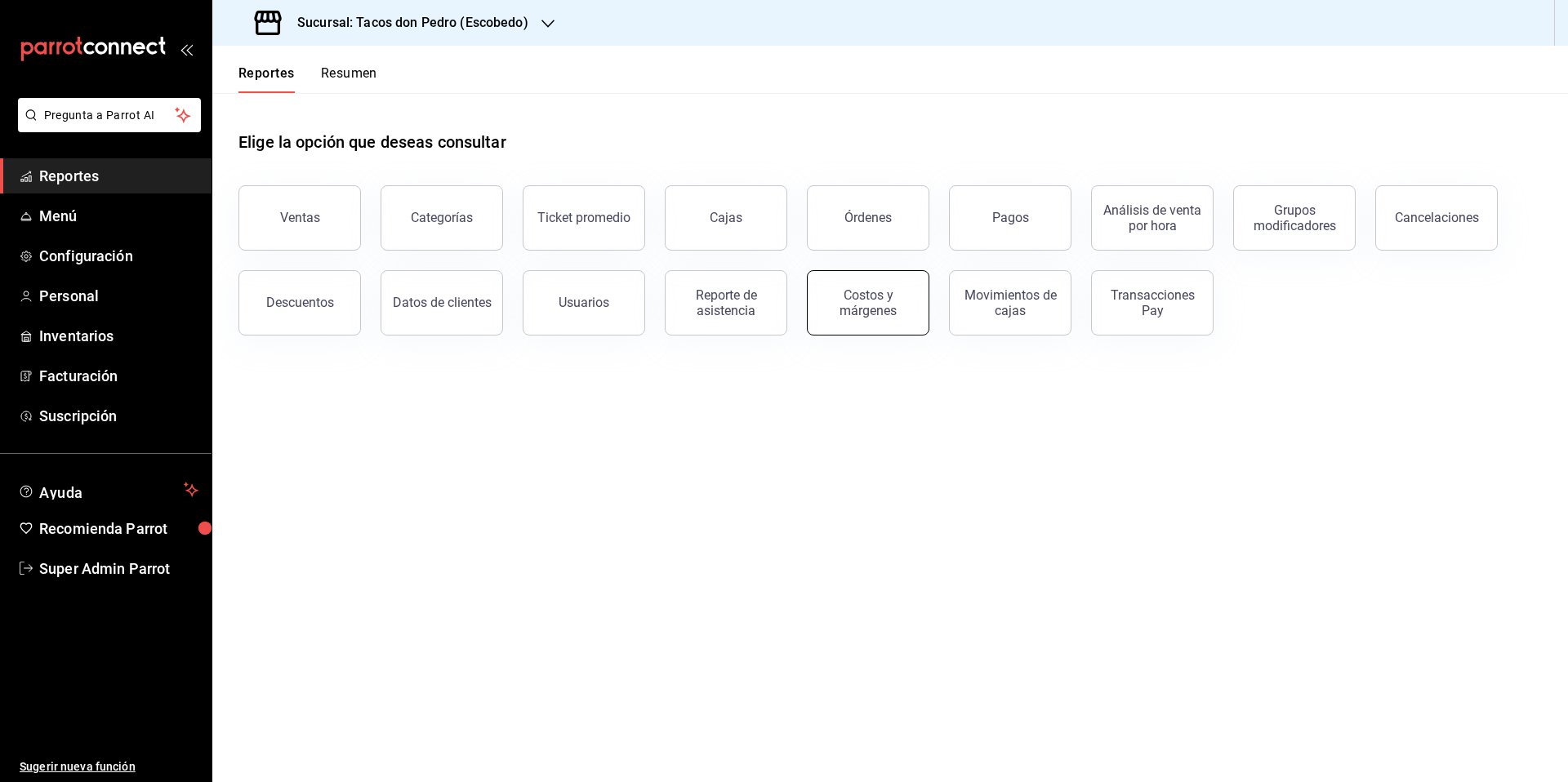 click on "Costos y márgenes" at bounding box center [868, 303] 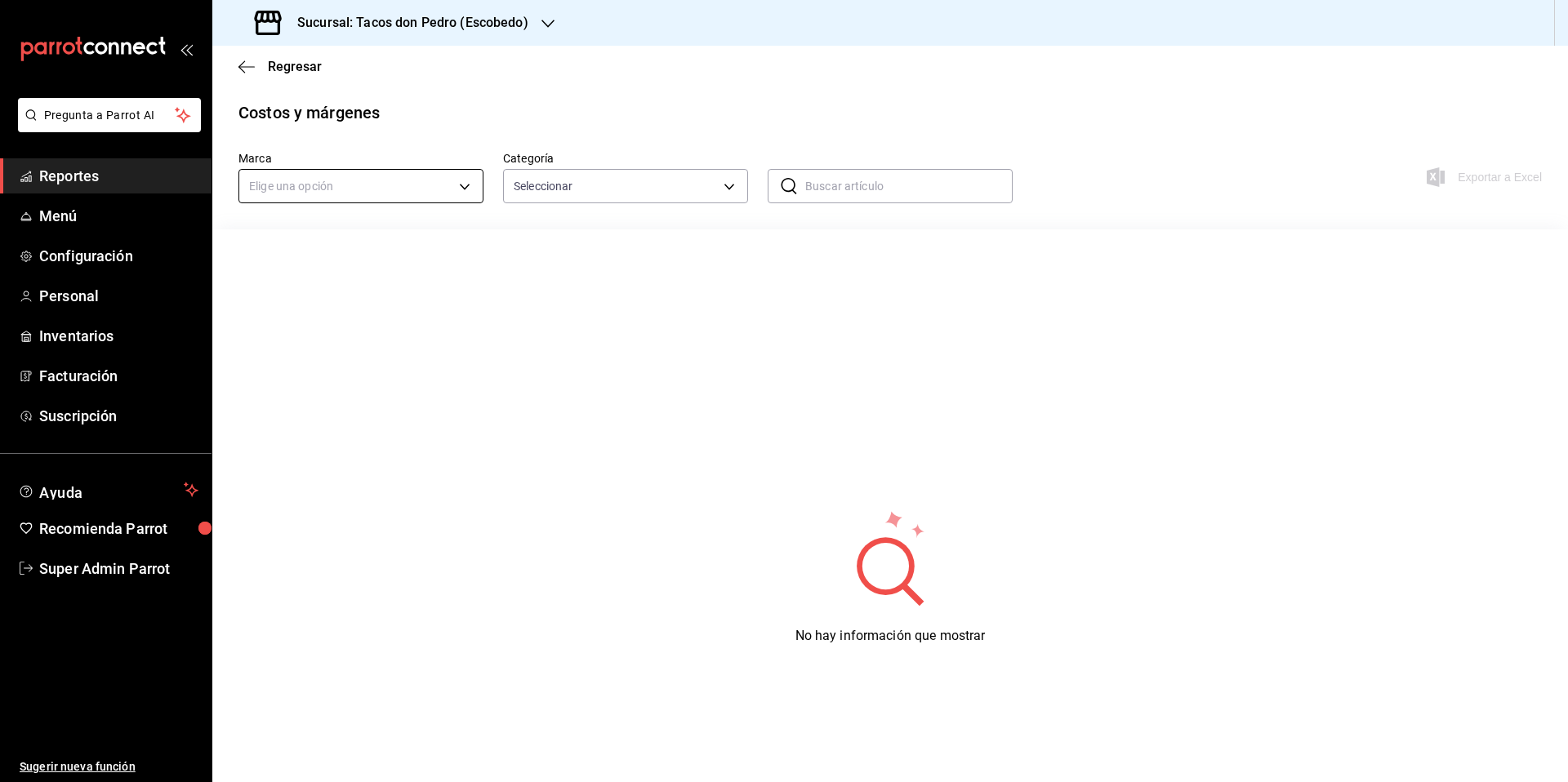 click on "Pregunta a Parrot AI Reportes   Menú   Configuración   Personal   Inventarios   Facturación   Suscripción   Ayuda Recomienda Parrot   Super Admin Parrot   Sugerir nueva función   Sucursal: Tacos don Pedro (Escobedo) Regresar Costos y márgenes Marca Elige una opción Categoría Seleccionar ​ ​ Exportar a Excel No hay información que mostrar GANA 1 MES GRATIS EN TU SUSCRIPCIÓN AQUÍ ¿Recuerdas cómo empezó tu restaurante?
Hoy puedes ayudar a un colega a tener el mismo cambio que tú viviste.
Recomienda Parrot directamente desde tu Portal Administrador.
Es fácil y rápido.
🎁 Por cada restaurante que se una, ganas 1 mes gratis. Pregunta a Parrot AI Reportes   Menú   Configuración   Personal   Inventarios   Facturación   Suscripción   Ayuda Recomienda Parrot   Super Admin Parrot   Sugerir nueva función   Visitar centro de ayuda (81) 2046 6363 soporte@parrotsoftware.io Visitar centro de ayuda (81) 2046 6363 soporte@parrotsoftware.io" at bounding box center (784, 391) 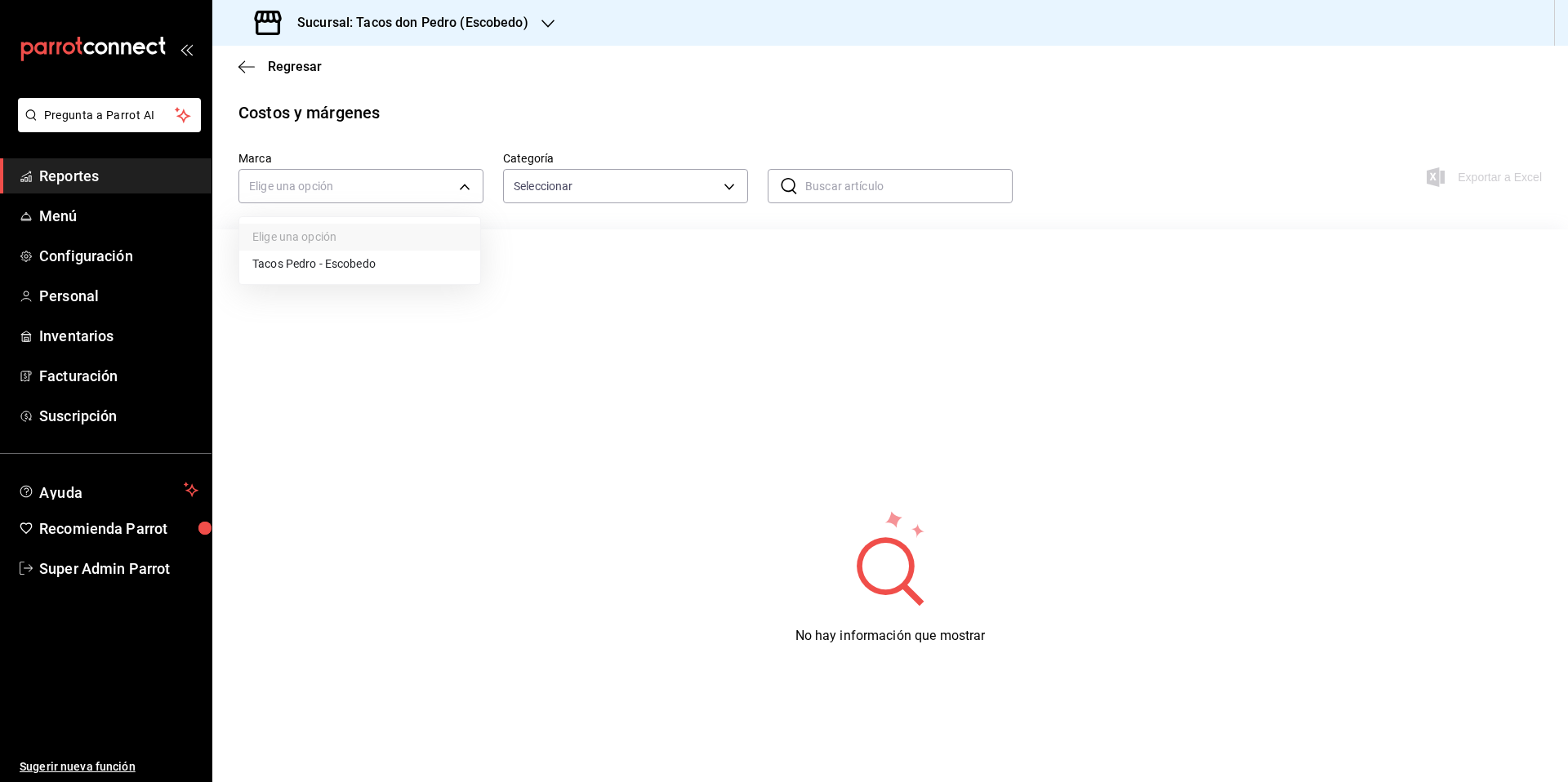 click on "Tacos Pedro - Escobedo" at bounding box center [359, 264] 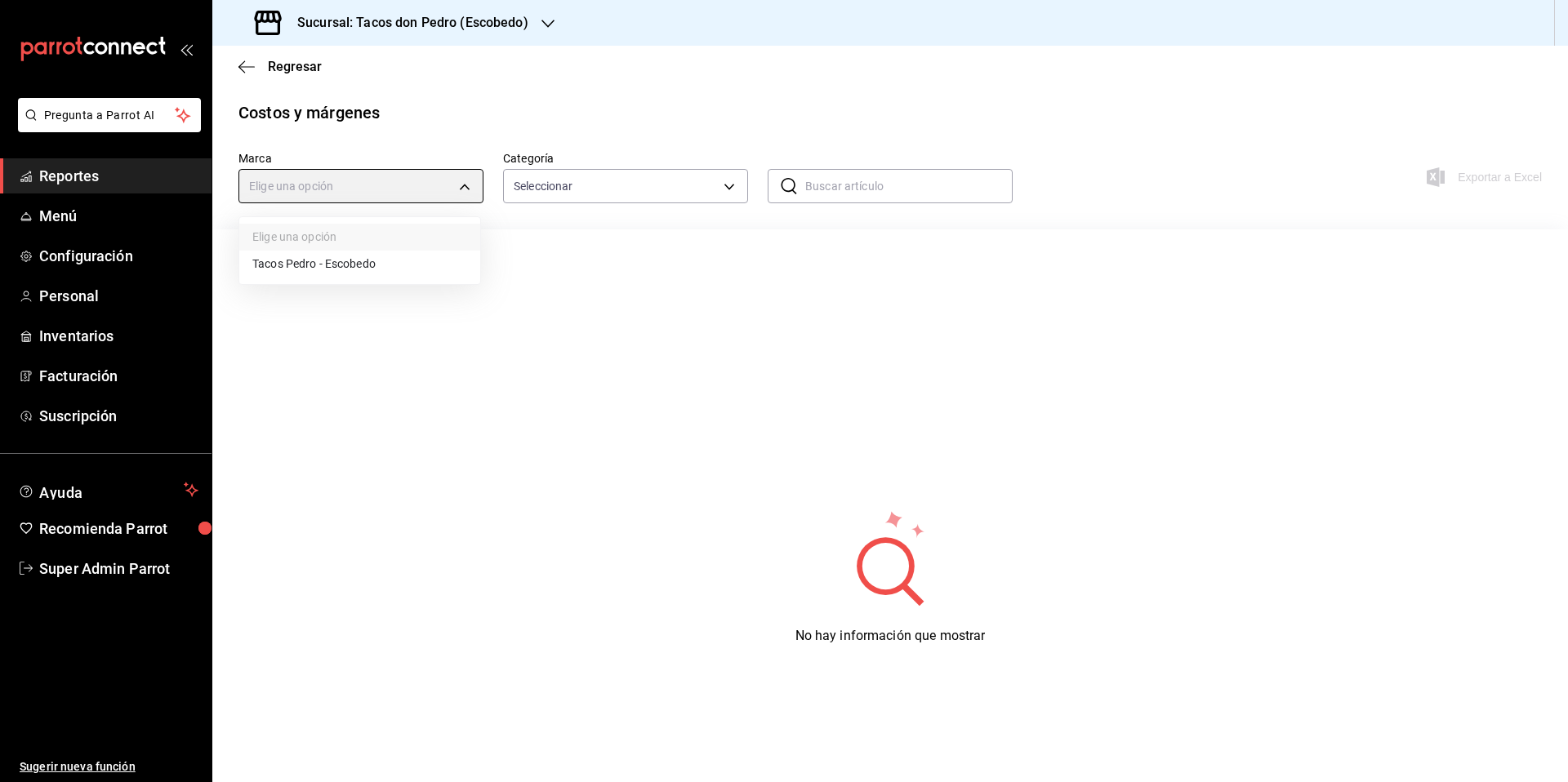 type on "6fd8ed74-fdea-4aa0-af10-ad24fba30a31" 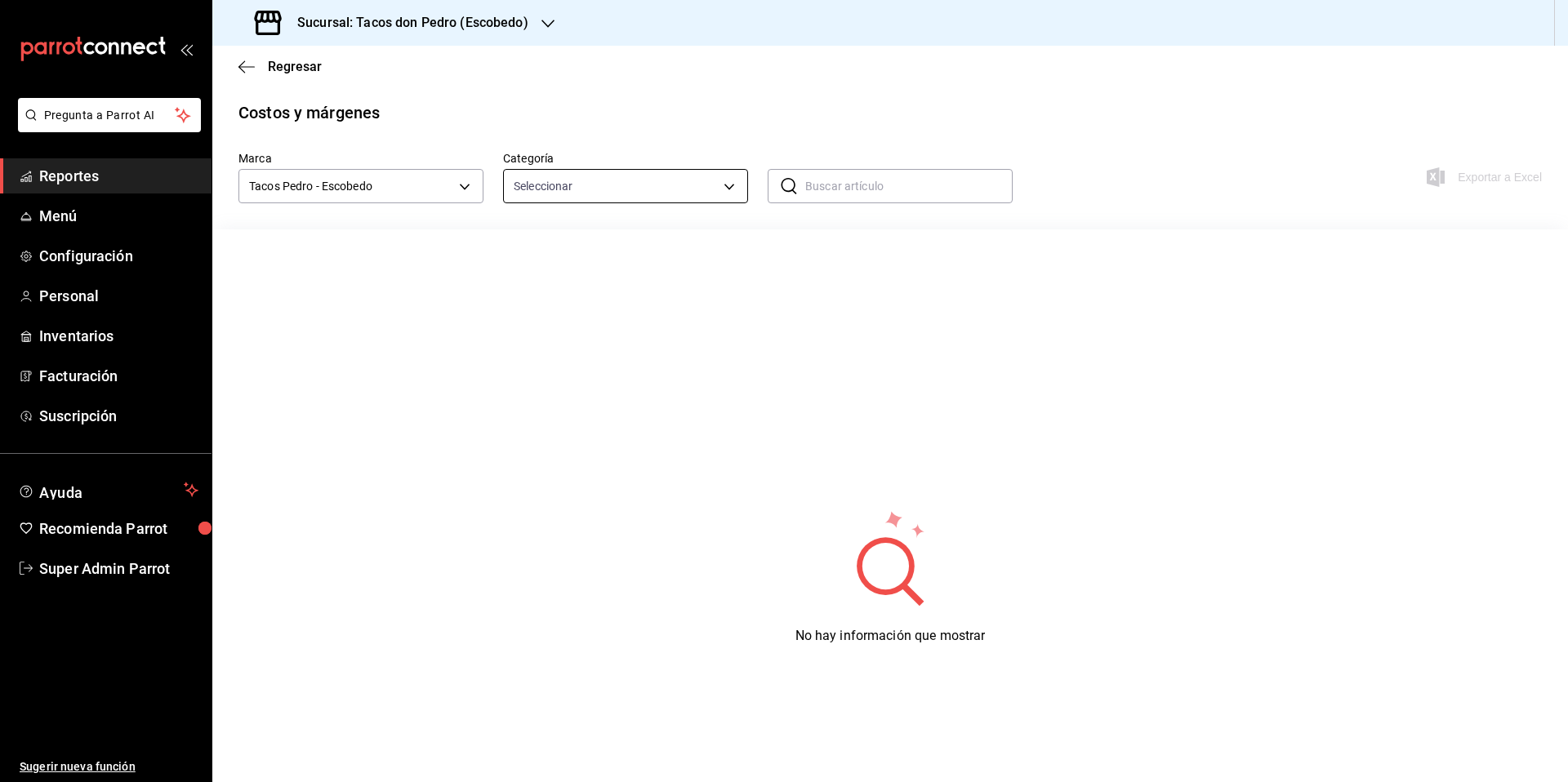 click on "Pregunta a Parrot AI Reportes   Menú   Configuración   Personal   Inventarios   Facturación   Suscripción   Ayuda Recomienda Parrot   Super Admin Parrot   Sugerir nueva función   Sucursal: Tacos don Pedro (Escobedo) Regresar Costos y márgenes Marca Tacos Pedro - Escobedo 6fd8ed74-fdea-4aa0-af10-ad24fba30a31 Categoría Seleccionar ​ ​ Exportar a Excel No hay información que mostrar GANA 1 MES GRATIS EN TU SUSCRIPCIÓN AQUÍ ¿Recuerdas cómo empezó tu restaurante?
Hoy puedes ayudar a un colega a tener el mismo cambio que tú viviste.
Recomienda Parrot directamente desde tu Portal Administrador.
Es fácil y rápido.
🎁 Por cada restaurante que se una, ganas 1 mes gratis. Pregunta a Parrot AI Reportes   Menú   Configuración   Personal   Inventarios   Facturación   Suscripción   Ayuda Recomienda Parrot   Super Admin Parrot   Sugerir nueva función   Visitar centro de ayuda (81) 2046 6363 soporte@parrotsoftware.io Visitar centro de ayuda (81) 2046 6363 soporte@parrotsoftware.io" at bounding box center [784, 391] 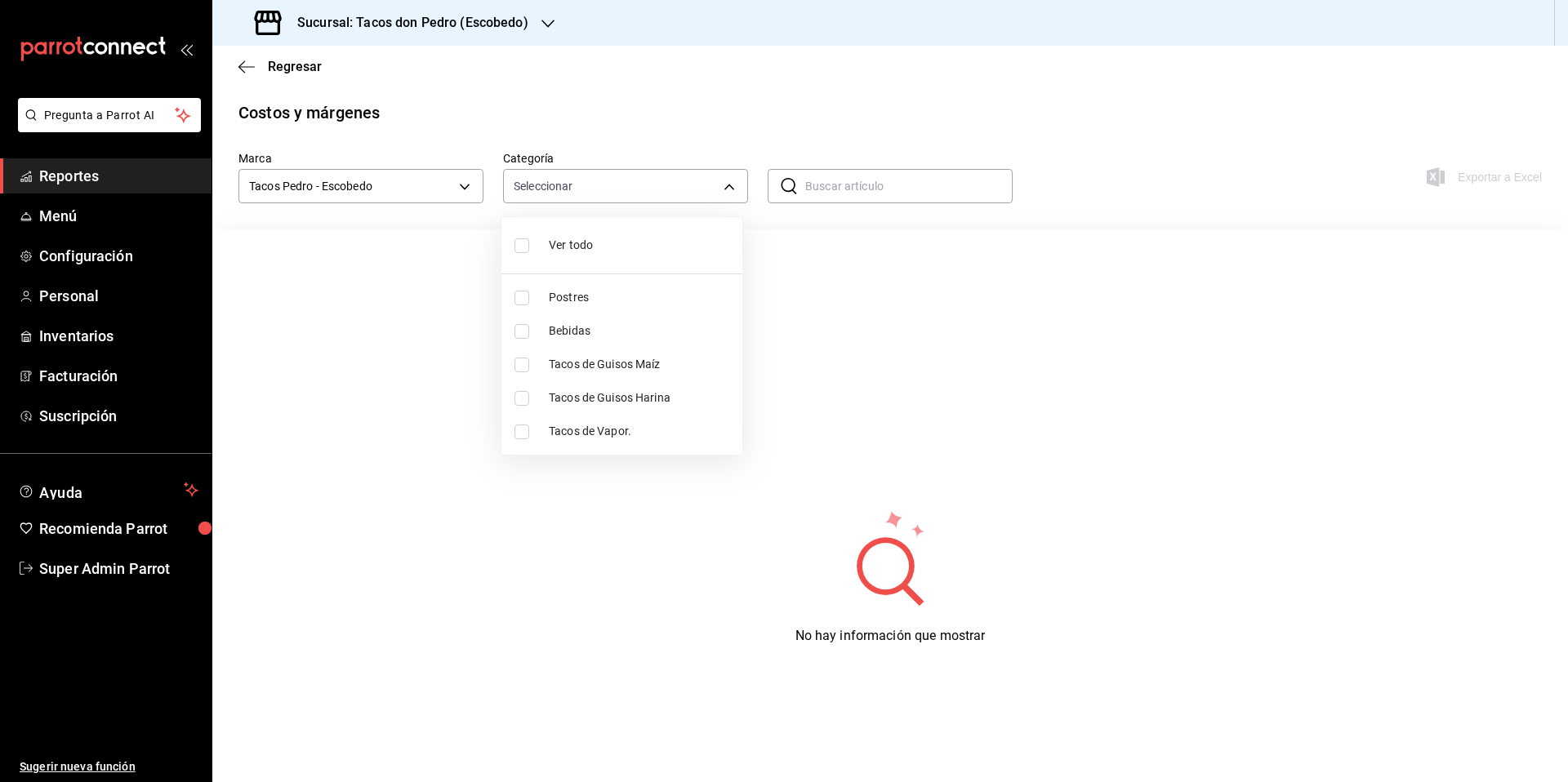 click at bounding box center (522, 246) 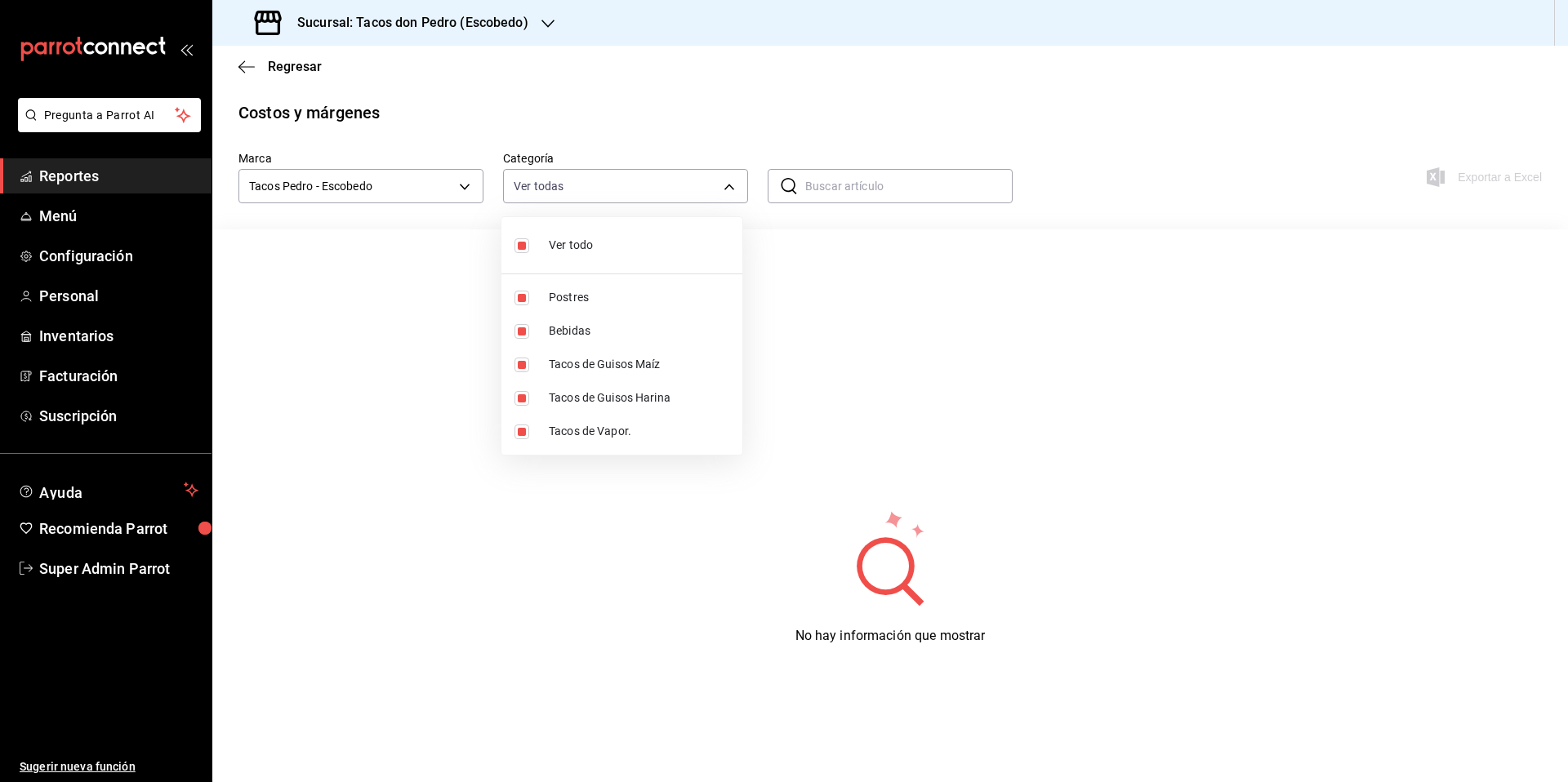 click at bounding box center (784, 391) 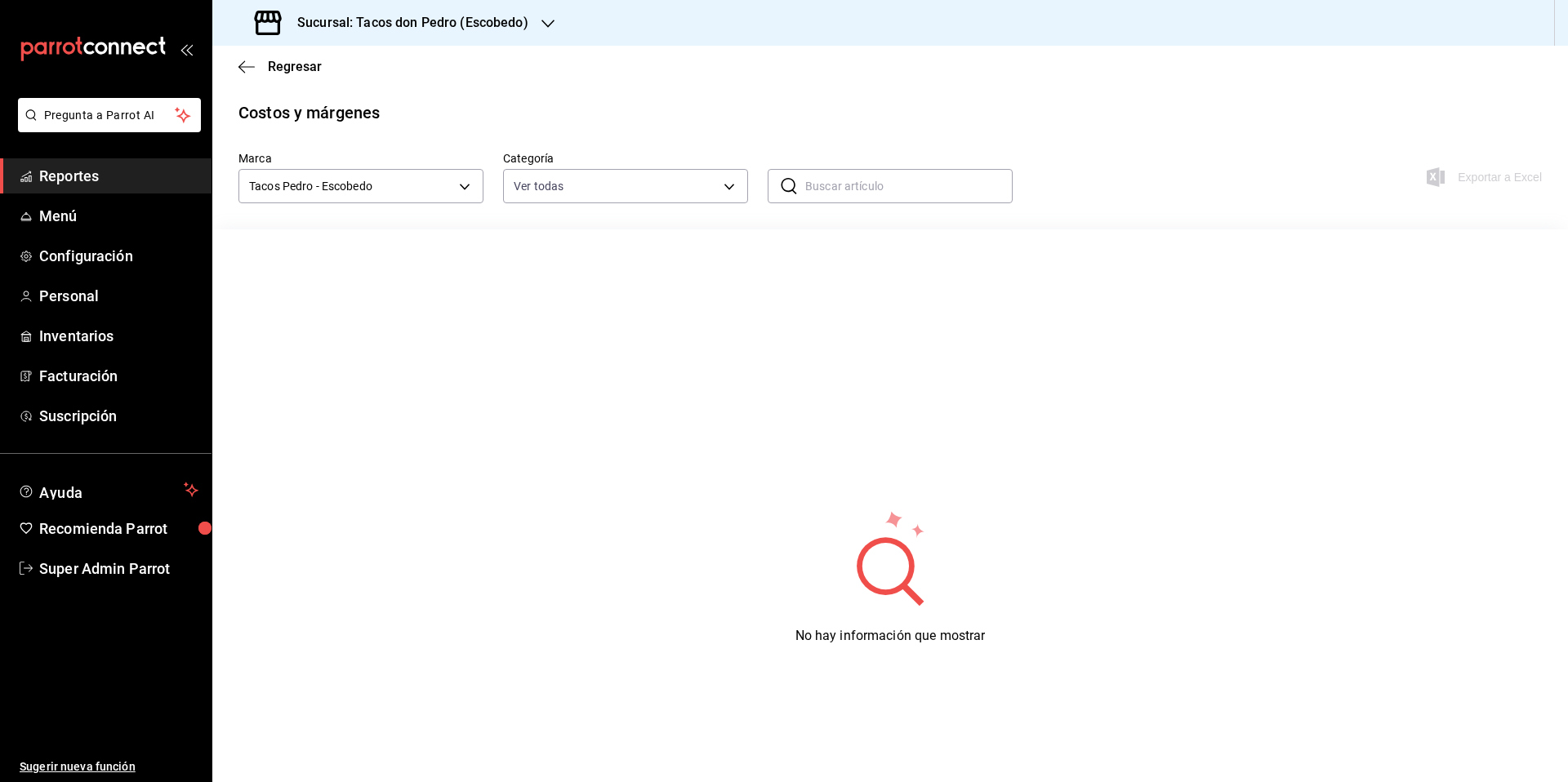 click on "Sucursal: Tacos don Pedro (Escobedo)" at bounding box center [406, 23] 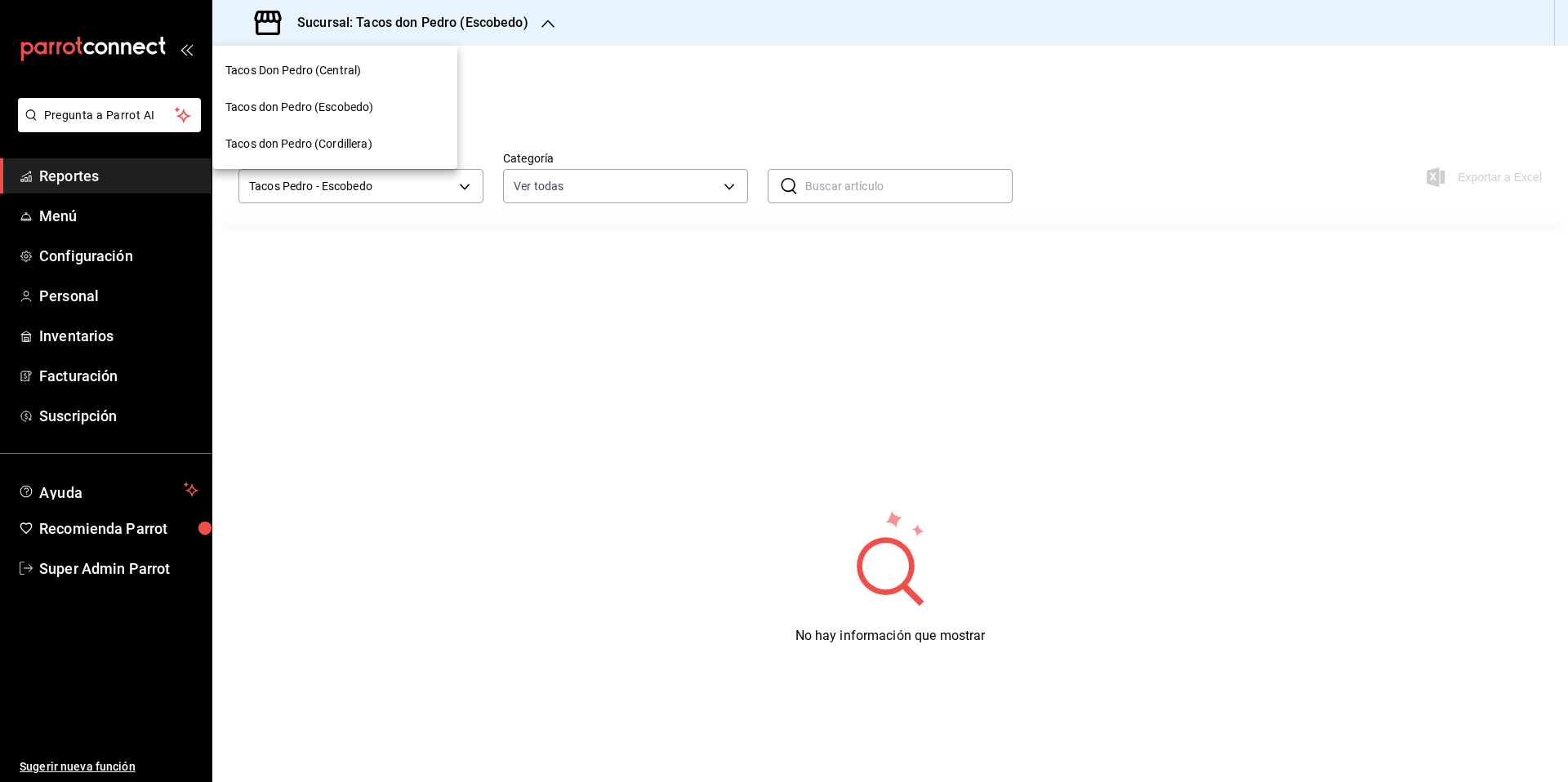 click on "Tacos don Pedro (Escobedo)" at bounding box center [335, 107] 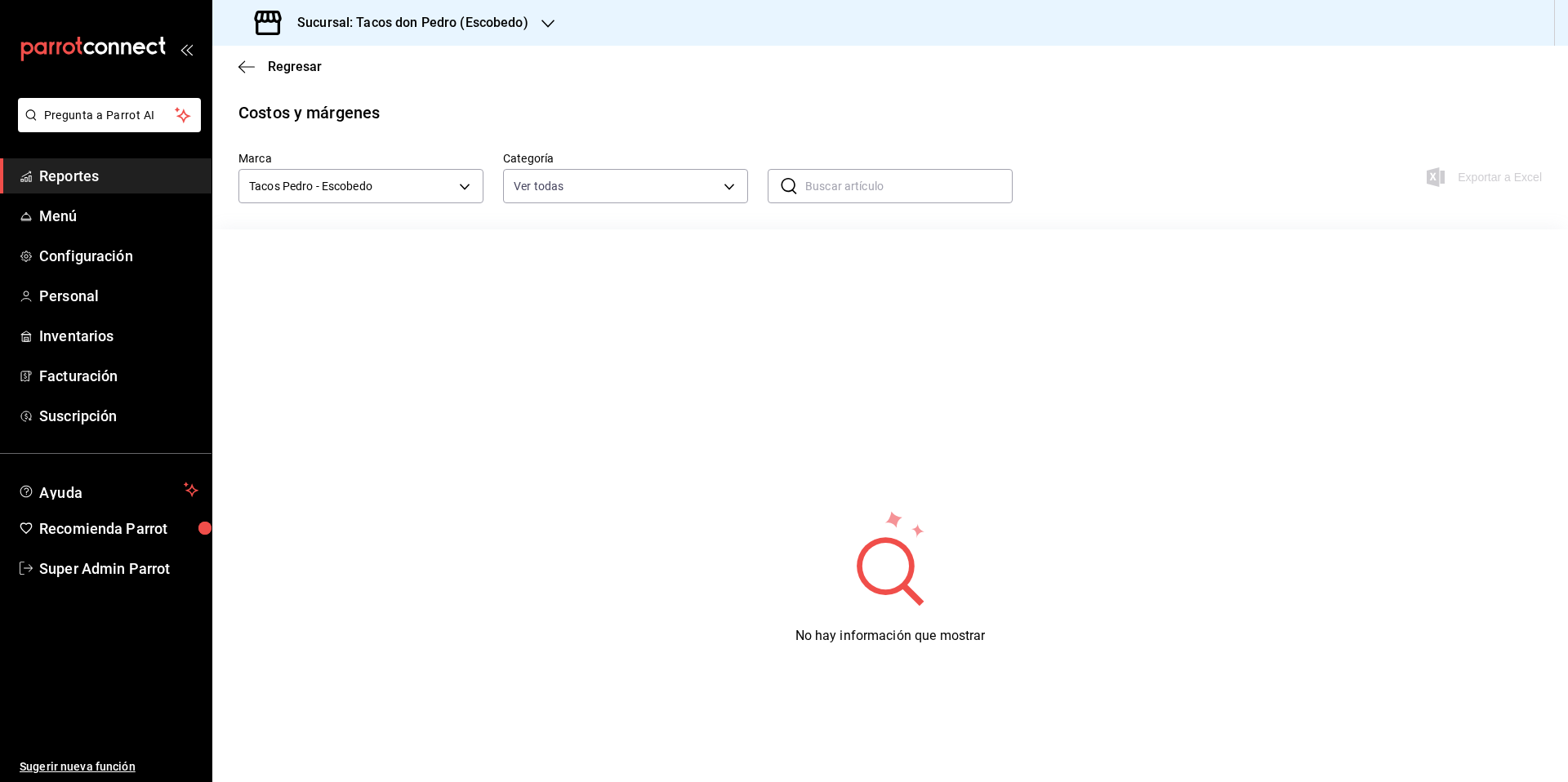 click on "Sucursal: Tacos don Pedro (Escobedo)" at bounding box center [393, 23] 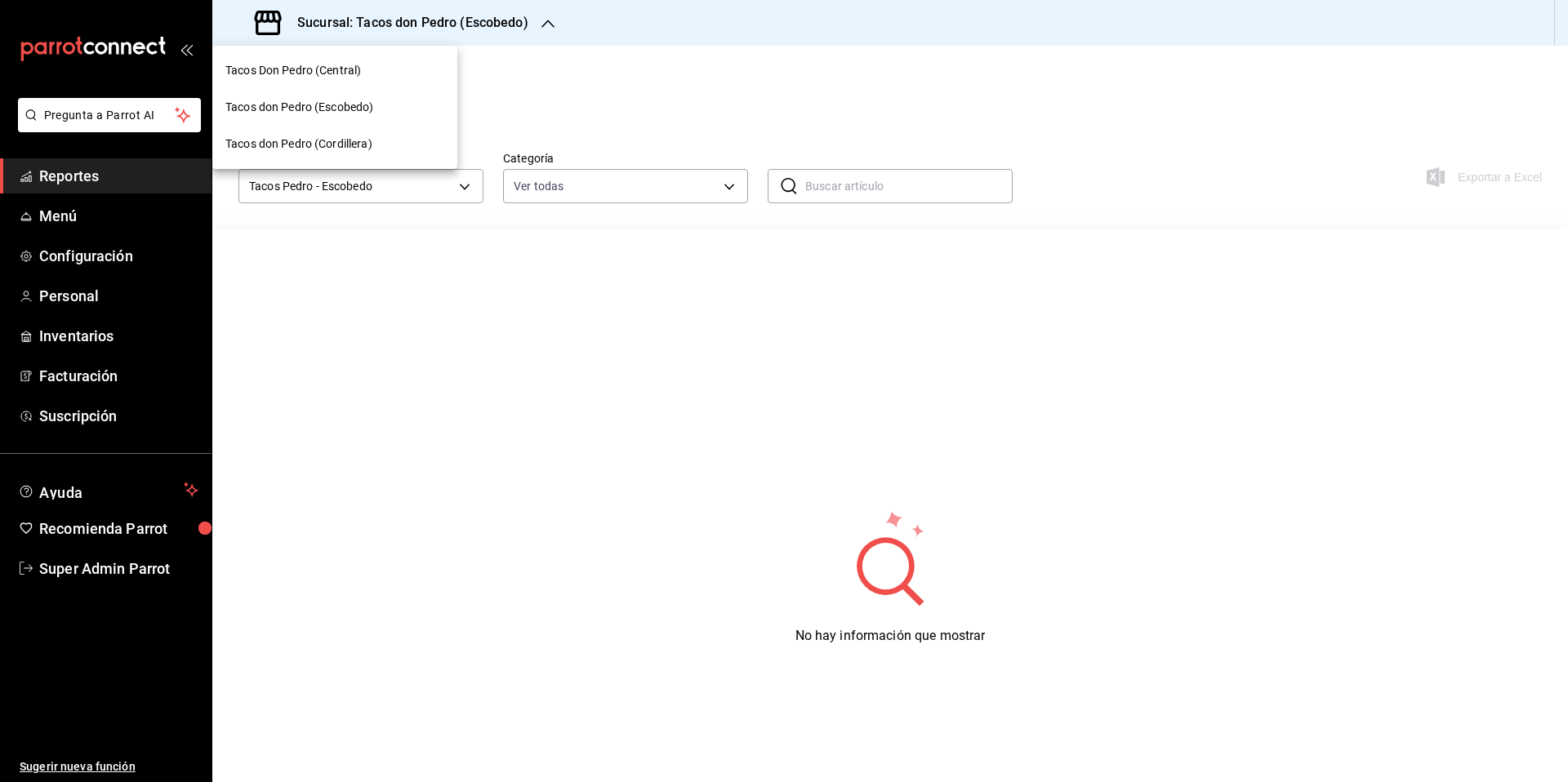click on "Tacos Don Pedro (Central)" at bounding box center (335, 70) 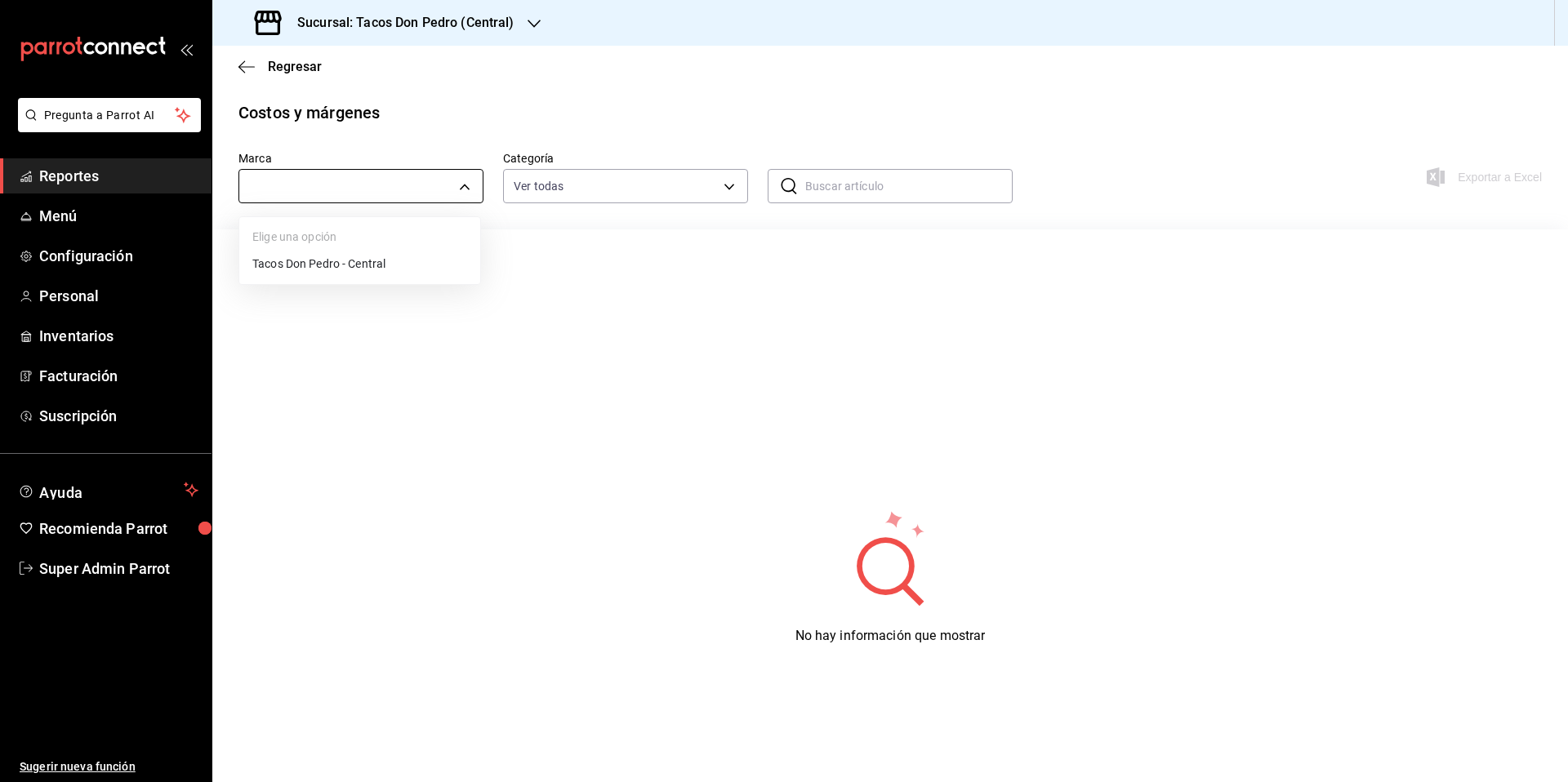 drag, startPoint x: 441, startPoint y: 195, endPoint x: 432, endPoint y: 194, distance: 9.055385 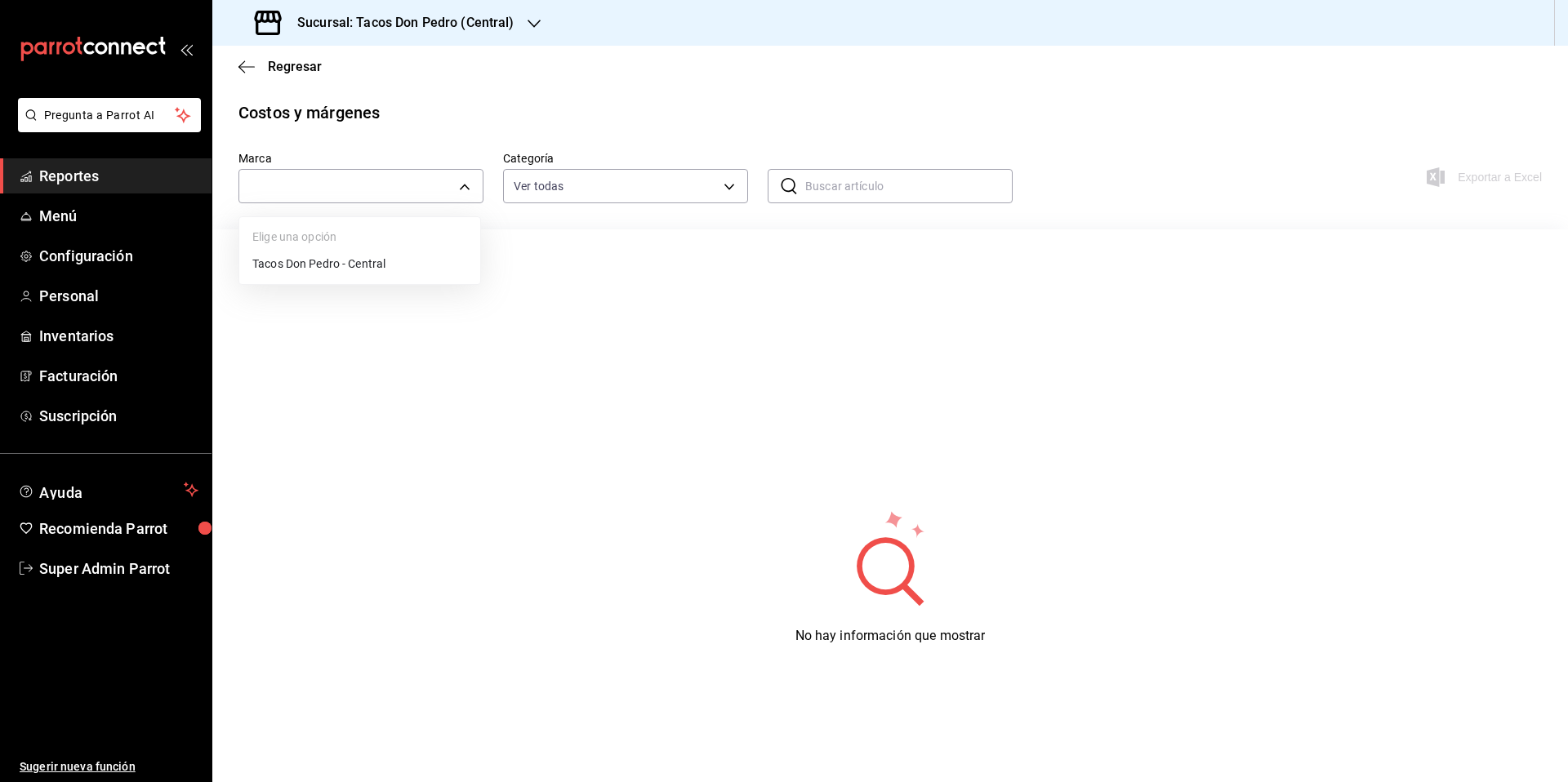 click on "Pregunta a Parrot AI Reportes   Menú   Configuración   Personal   Inventarios   Facturación   Suscripción   Ayuda Recomienda Parrot   Super Admin Parrot   Sugerir nueva función   Sucursal: Tacos Don Pedro (Central) Regresar Costos y márgenes Marca ​ 6fd8ed74-fdea-4aa0-af10-ad24fba30a31 Categoría Ver todas 7693143a-4a6b-4c04-8d53-2c839e02130a,37edbebd-8534-43f5-a5a9-efa2e1fb136e,9b2a086a-1748-4fa6-9e9f-eef77635b034,ab8a3f9b-811a-4c58-8a60-58c93d6ffe1e,a9fb5295-3a9a-4edf-8886-fdd66a3f2dad ​ ​ Exportar a Excel No hay información que mostrar GANA 1 MES GRATIS EN TU SUSCRIPCIÓN AQUÍ ¿Recuerdas cómo empezó tu restaurante?
Hoy puedes ayudar a un colega a tener el mismo cambio que tú viviste.
Recomienda Parrot directamente desde tu Portal Administrador.
Es fácil y rápido.
🎁 Por cada restaurante que se una, ganas 1 mes gratis. Pregunta a Parrot AI Reportes   Menú   Configuración   Personal   Inventarios   Facturación   Suscripción   Ayuda Recomienda Parrot   Super Admin Parrot" at bounding box center (784, 391) 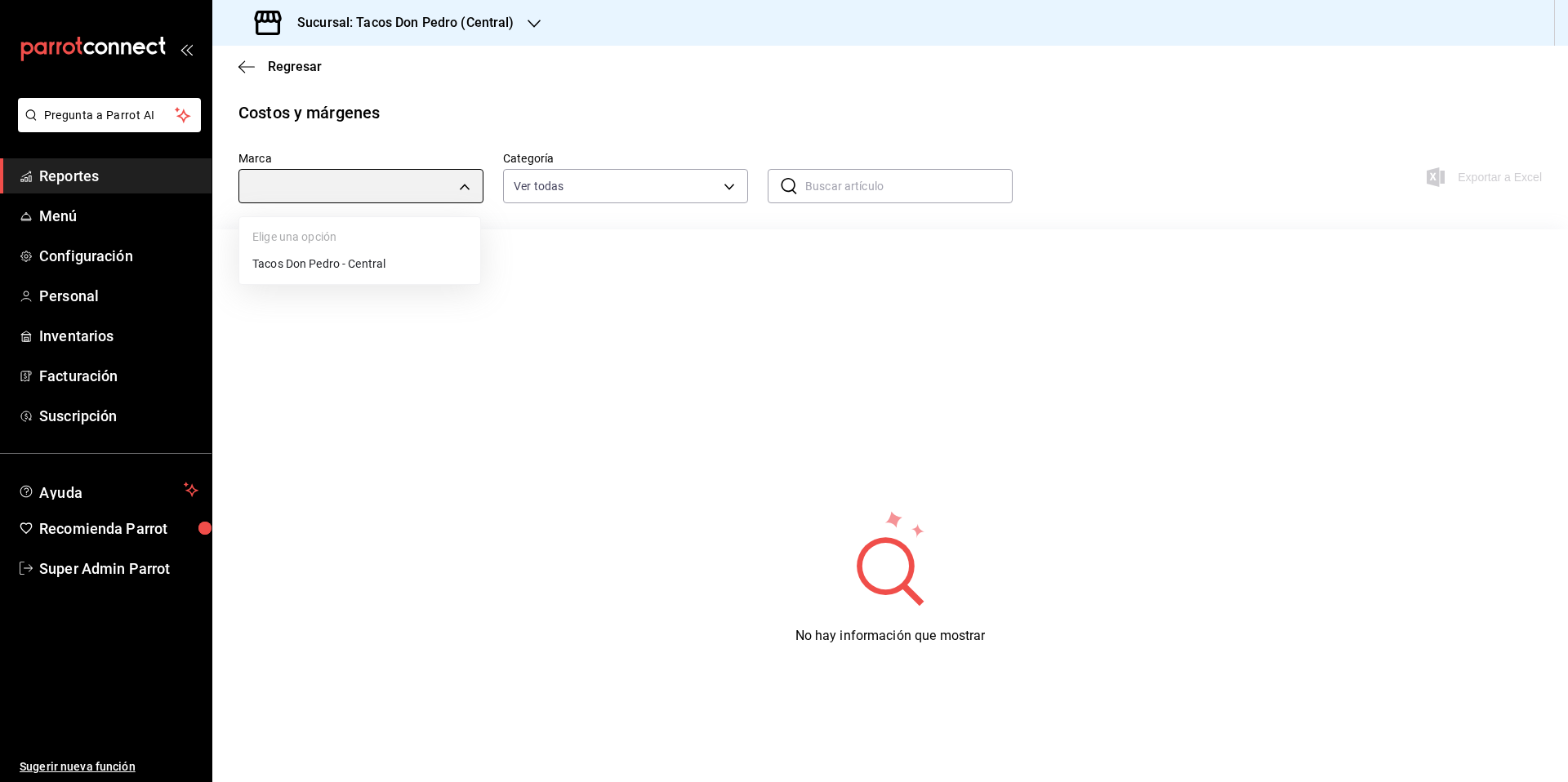 type on "f03919a9-62c3-4be8-9e70-c52209d4c8e4" 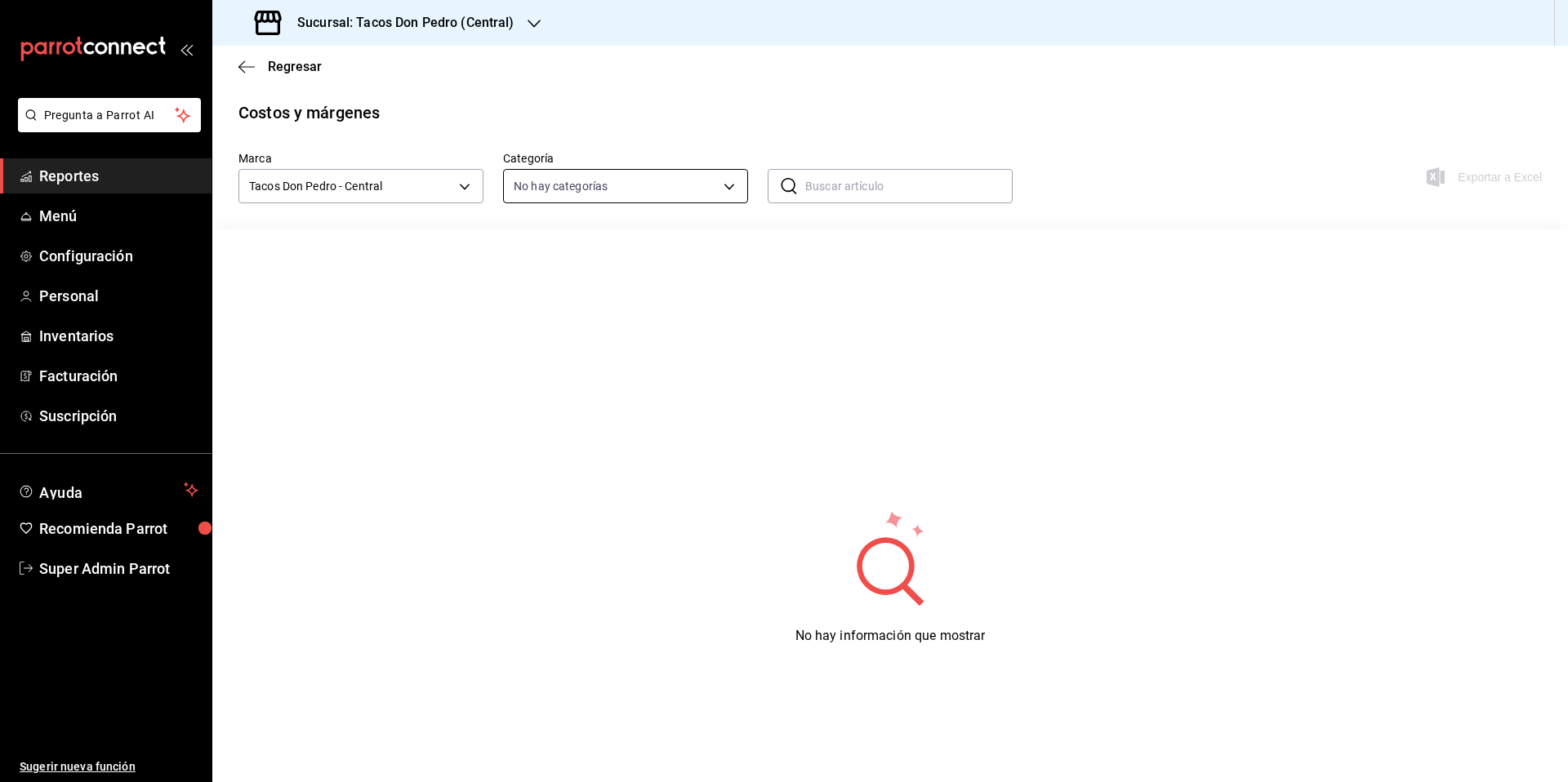 click on "Pregunta a Parrot AI Reportes   Menú   Configuración   Personal   Inventarios   Facturación   Suscripción   Ayuda Recomienda Parrot   Super Admin Parrot   Sugerir nueva función   Sucursal: Tacos Don Pedro (Central) Regresar Costos y márgenes Marca Tacos Don Pedro - Central f03919a9-62c3-4be8-9e70-c52209d4c8e4 Categoría No hay categorías ​ ​ Exportar a Excel No hay información que mostrar GANA 1 MES GRATIS EN TU SUSCRIPCIÓN AQUÍ ¿Recuerdas cómo empezó tu restaurante?
Hoy puedes ayudar a un colega a tener el mismo cambio que tú viviste.
Recomienda Parrot directamente desde tu Portal Administrador.
Es fácil y rápido.
🎁 Por cada restaurante que se una, ganas 1 mes gratis. Pregunta a Parrot AI Reportes   Menú   Configuración   Personal   Inventarios   Facturación   Suscripción   Ayuda Recomienda Parrot   Super Admin Parrot   Sugerir nueva función   Visitar centro de ayuda (81) 2046 6363 soporte@parrotsoftware.io Visitar centro de ayuda (81) 2046 6363 soporte@parrotsoftware.io" at bounding box center [784, 391] 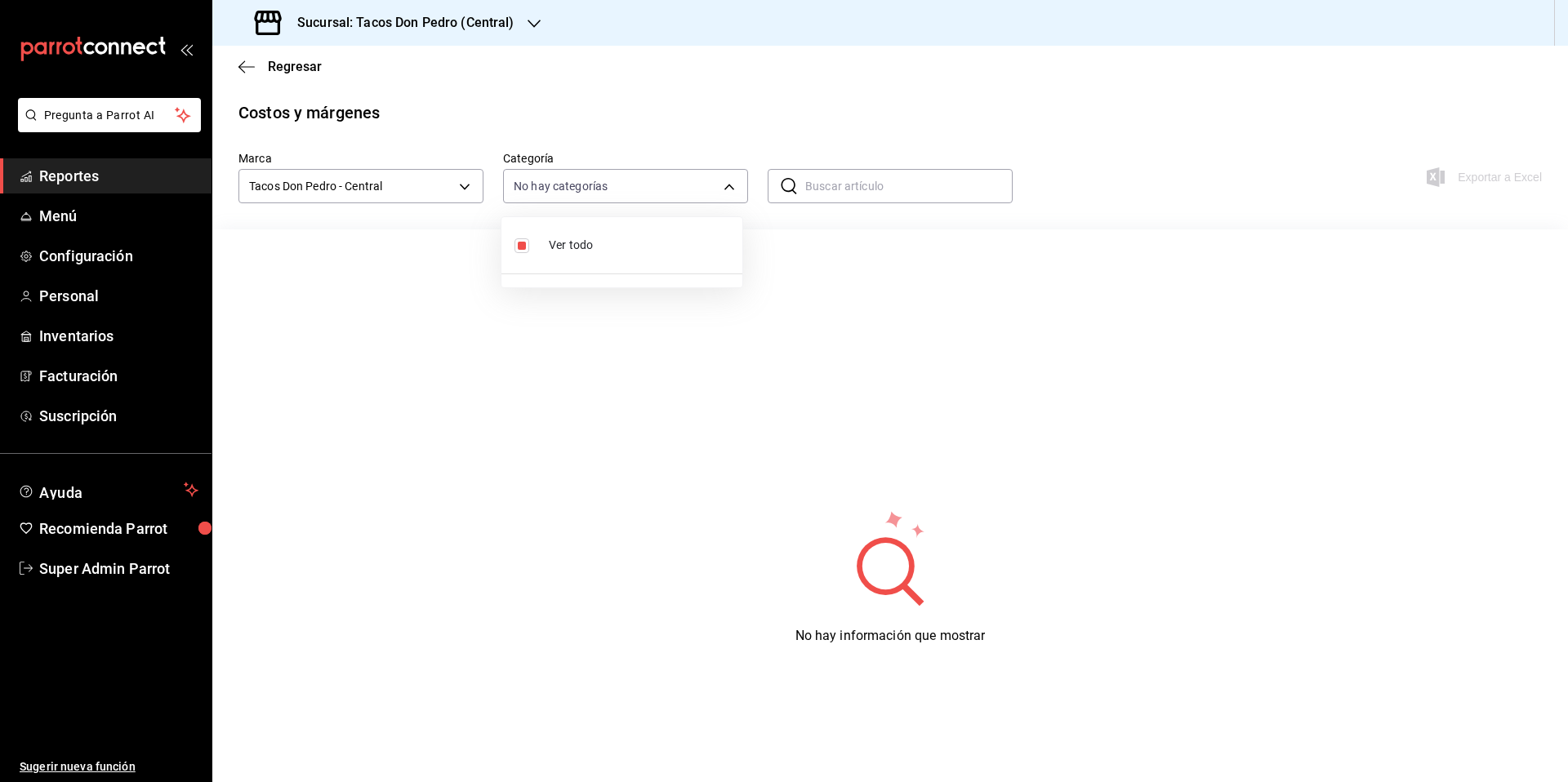 click at bounding box center (522, 246) 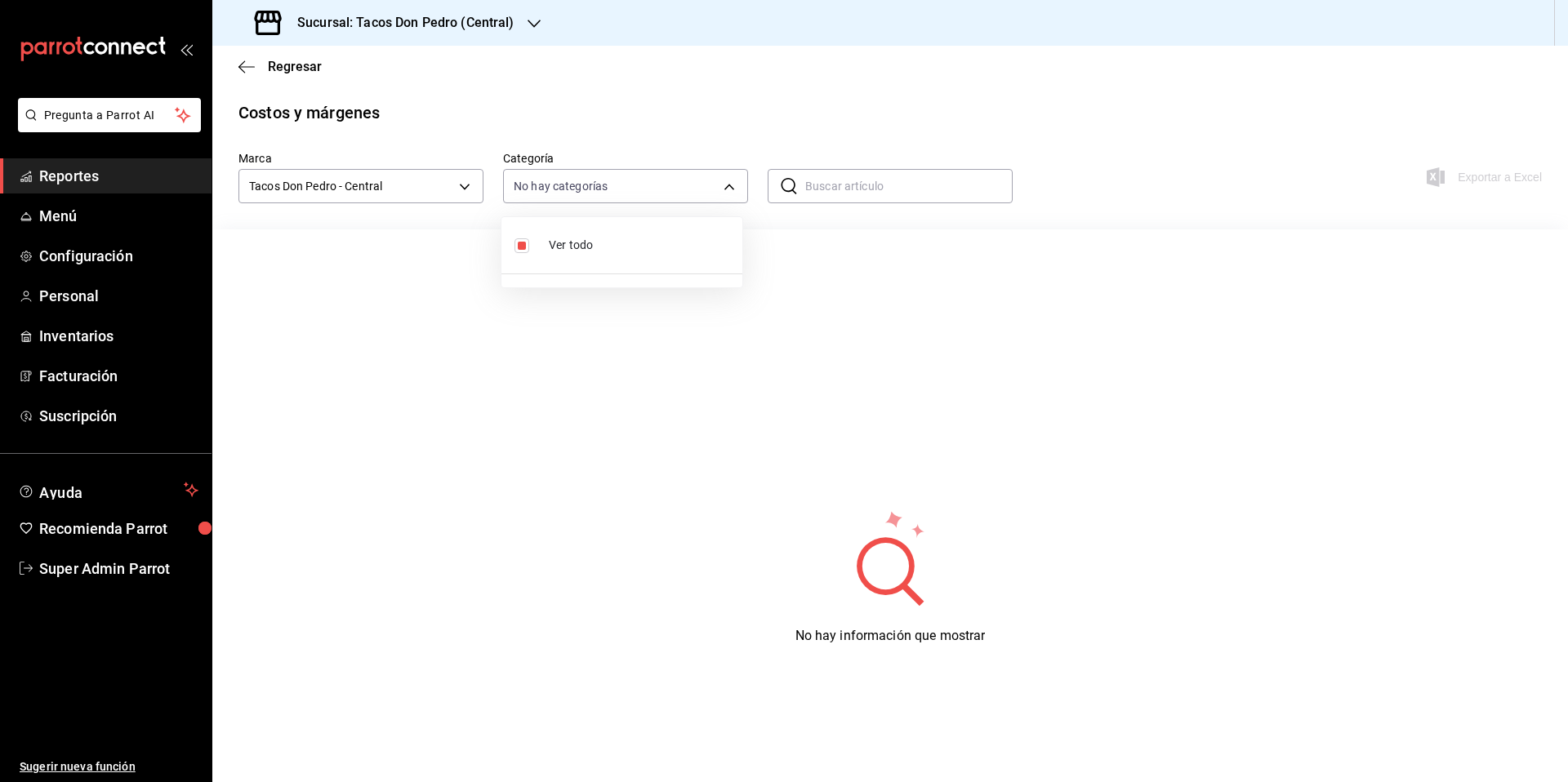 click at bounding box center [522, 246] 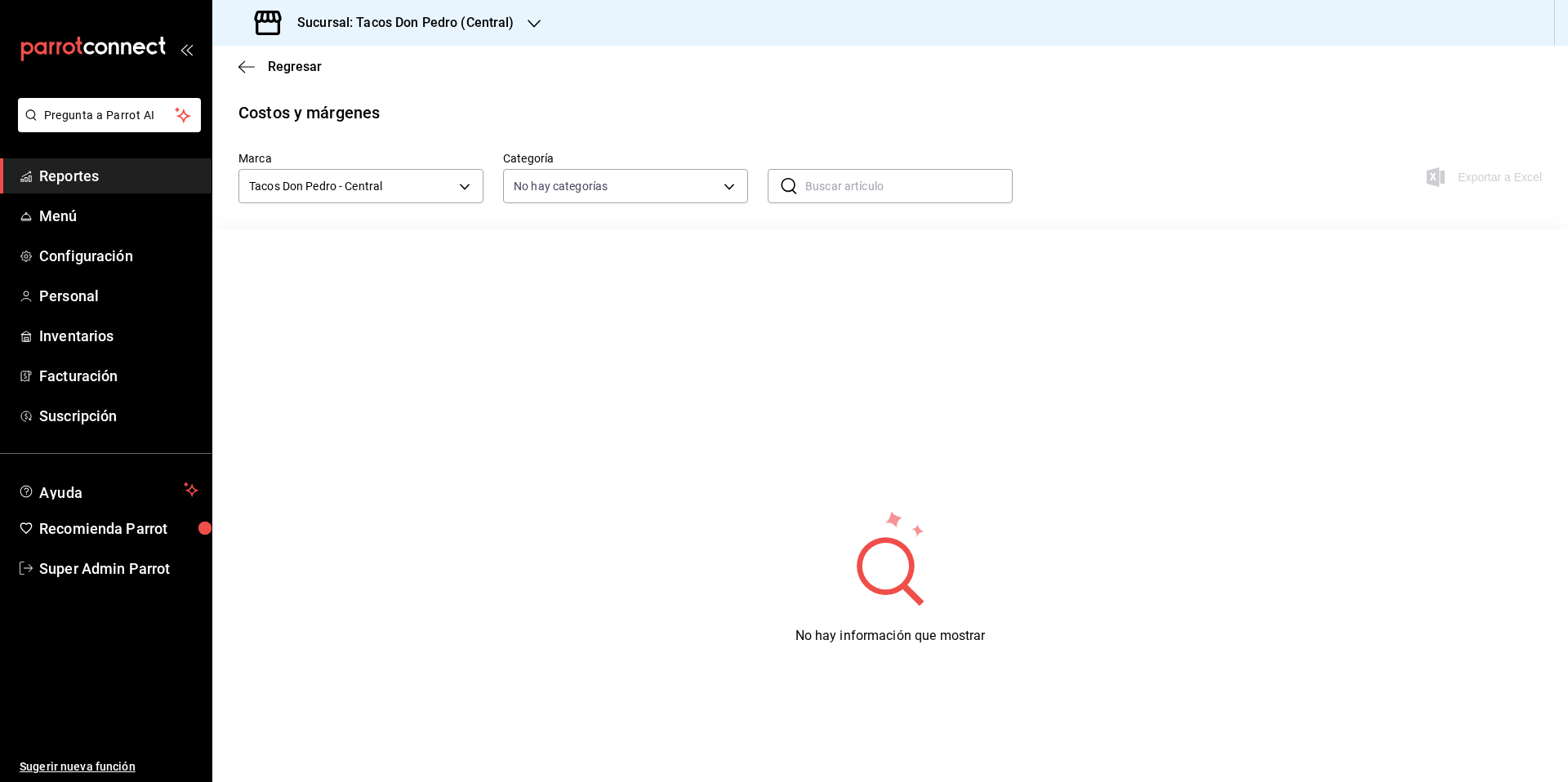 click on "Costos y márgenes Marca Tacos Don Pedro - Central f03919a9-62c3-4be8-9e70-c52209d4c8e4 Categoría No hay categorías ​ ​ Exportar a Excel No hay información que mostrar" at bounding box center (890, 513) 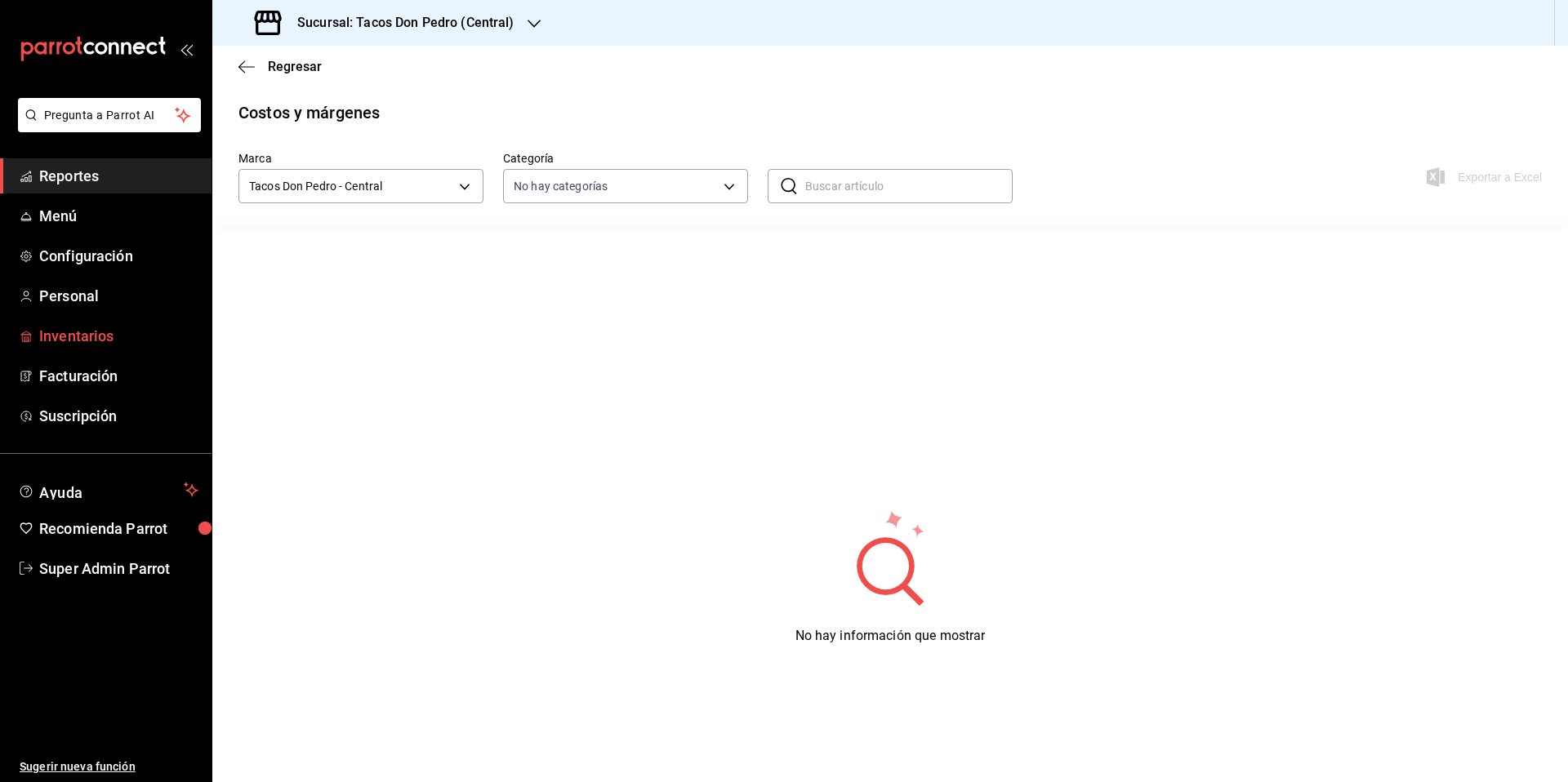 click on "Inventarios" at bounding box center [118, 335] 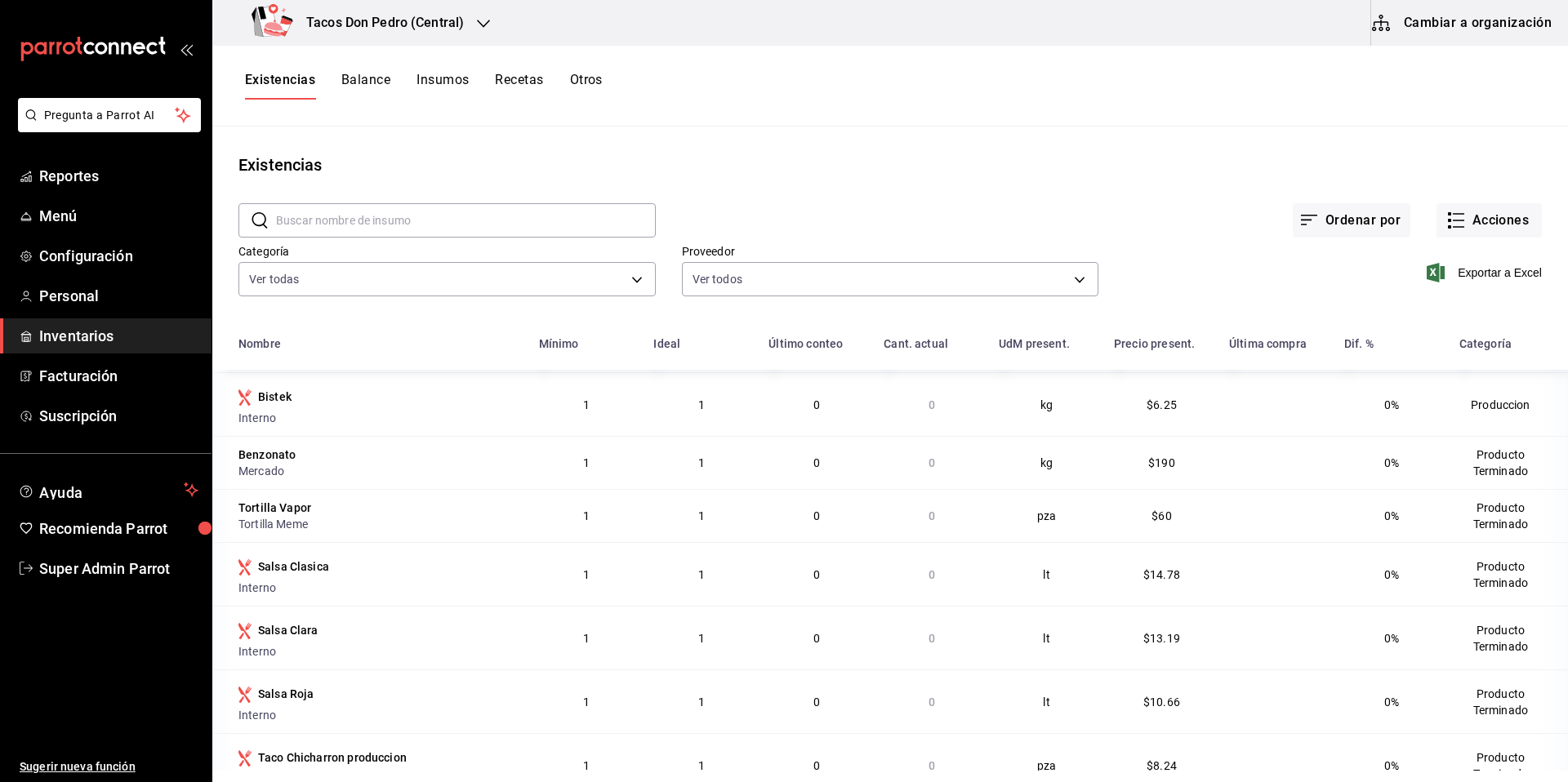 scroll, scrollTop: 0, scrollLeft: 0, axis: both 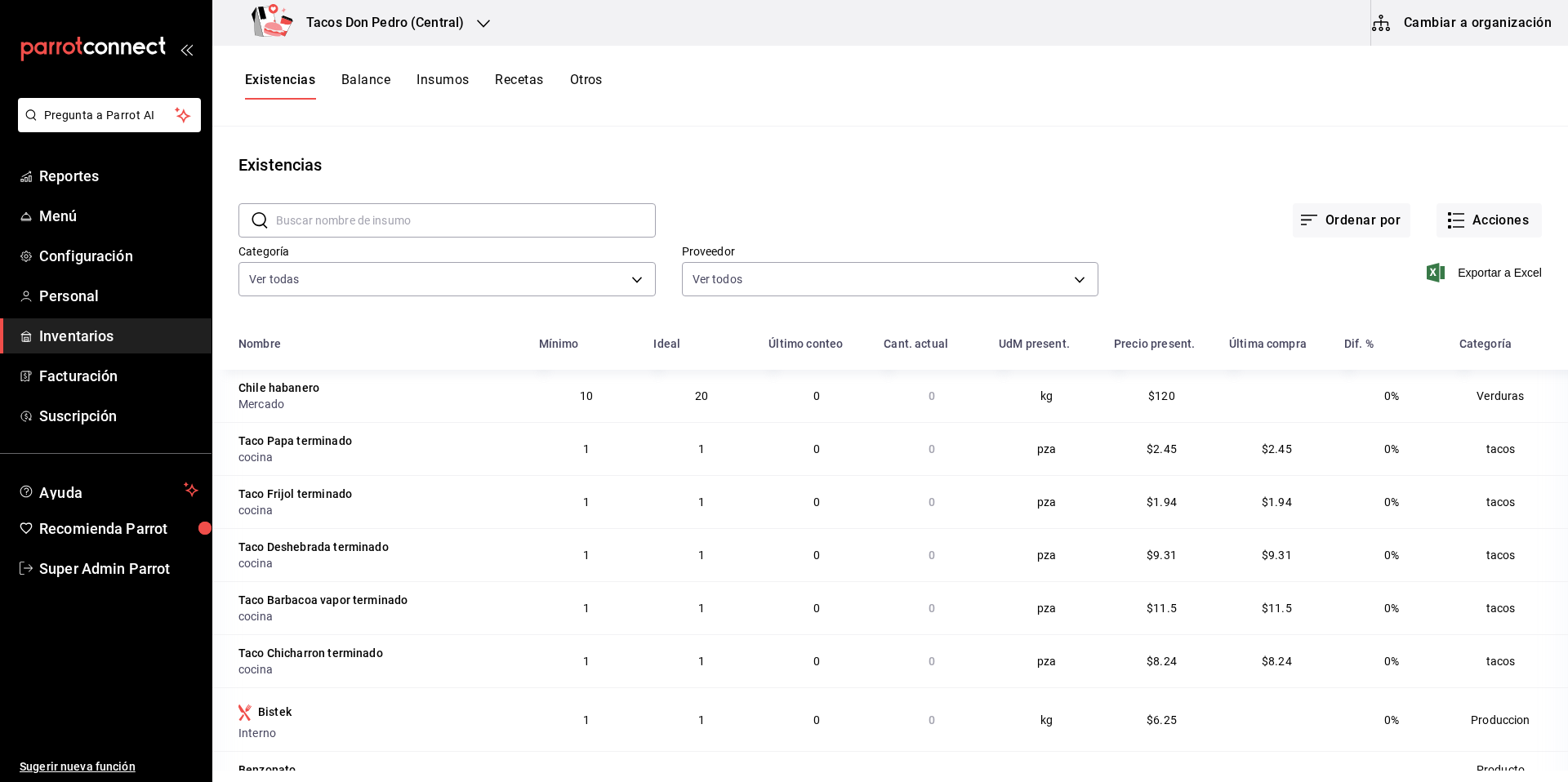 click on "Otros" at bounding box center (586, 86) 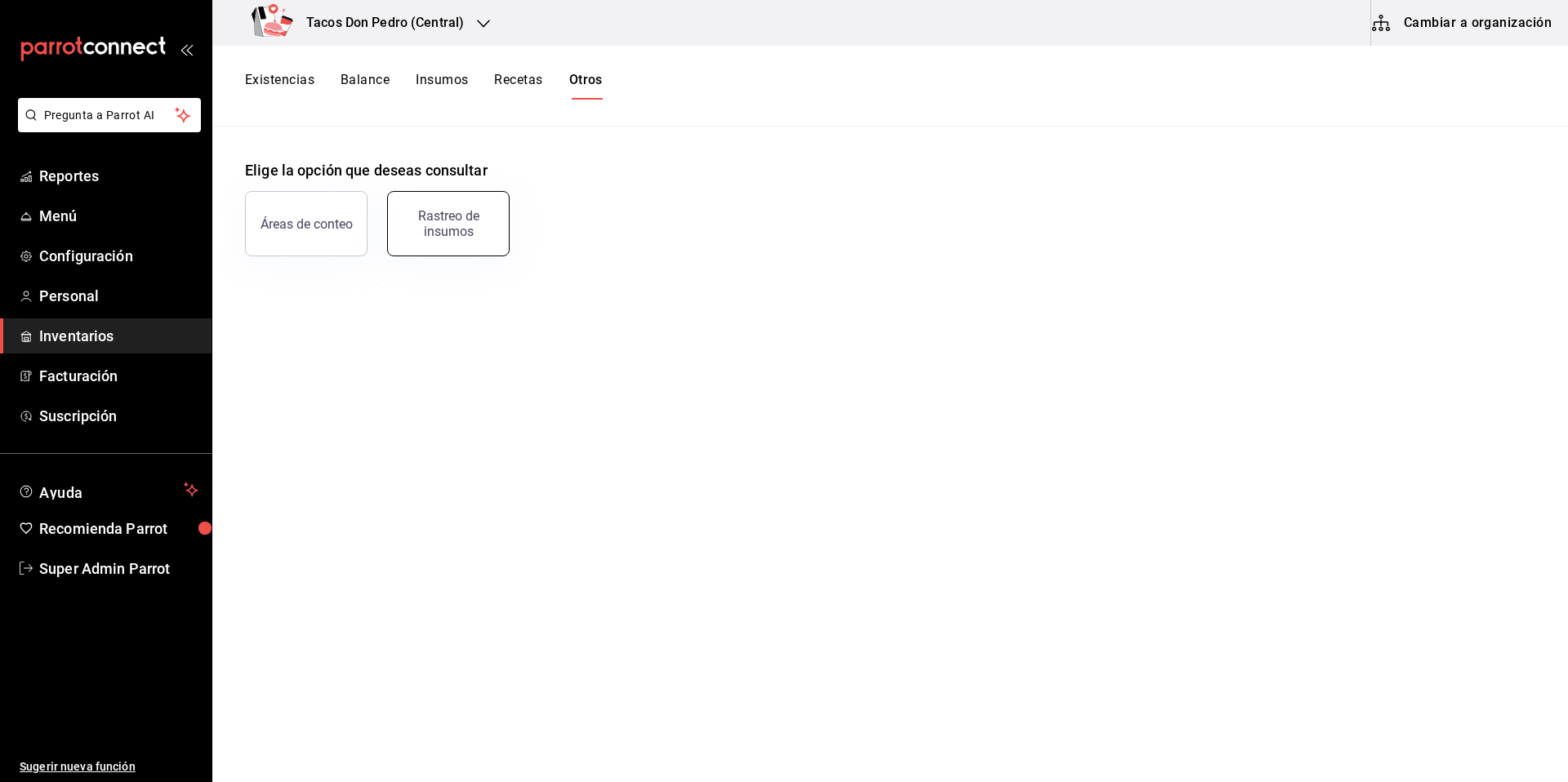 click on "Rastreo de insumos" at bounding box center (448, 224) 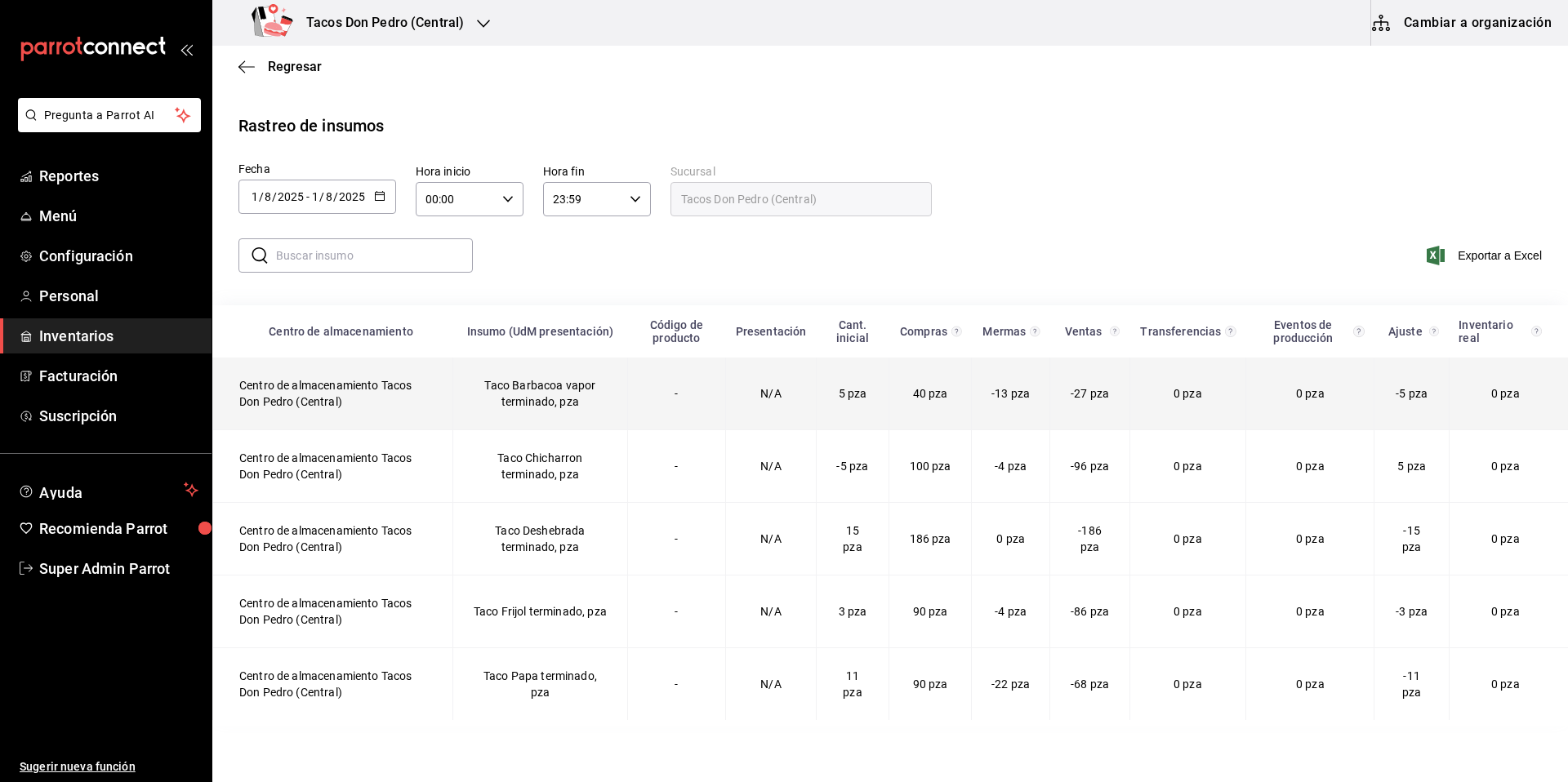 click on "Taco Barbacoa vapor terminado, pza" at bounding box center (541, 393) 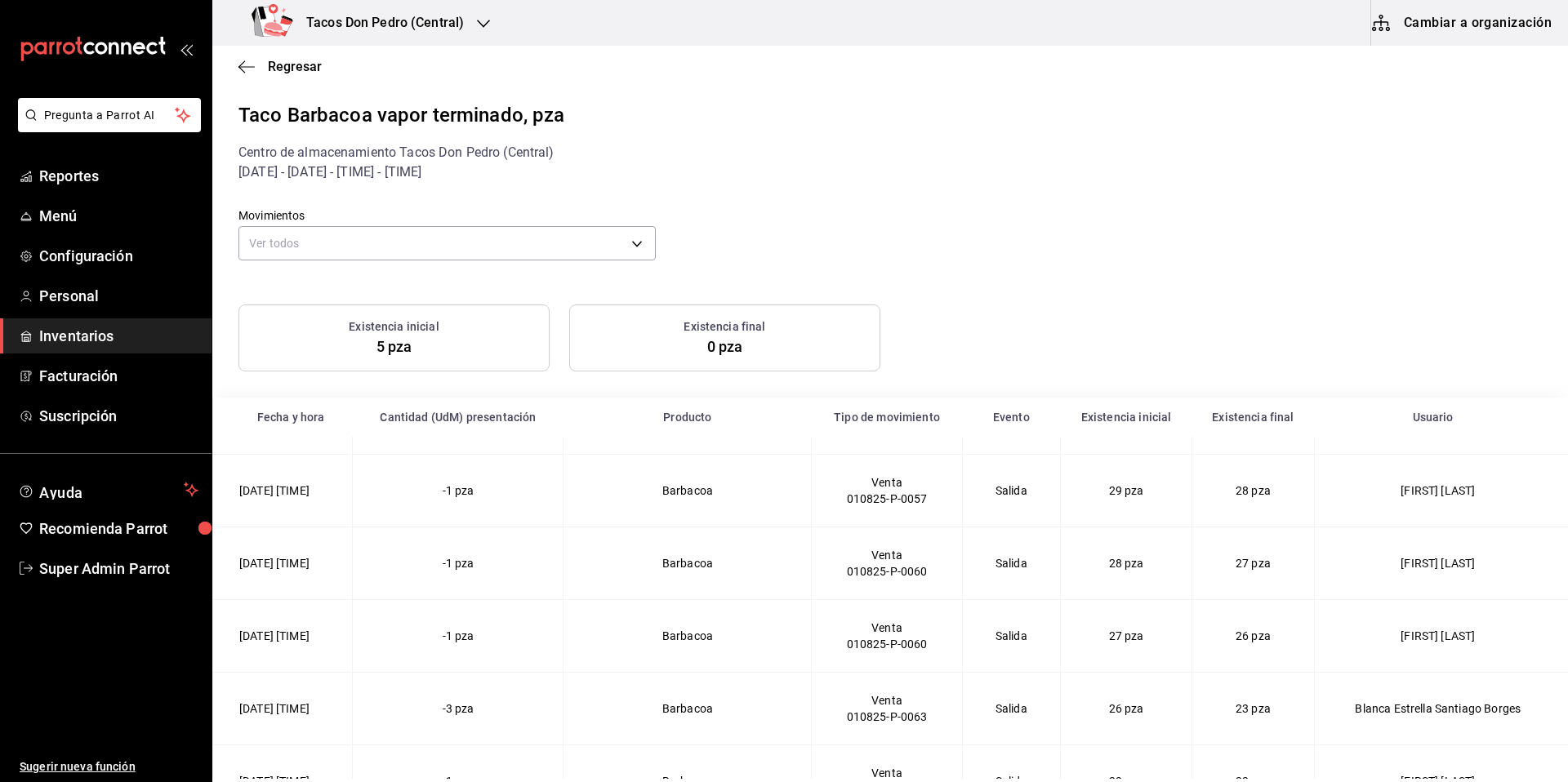 scroll, scrollTop: 762, scrollLeft: 0, axis: vertical 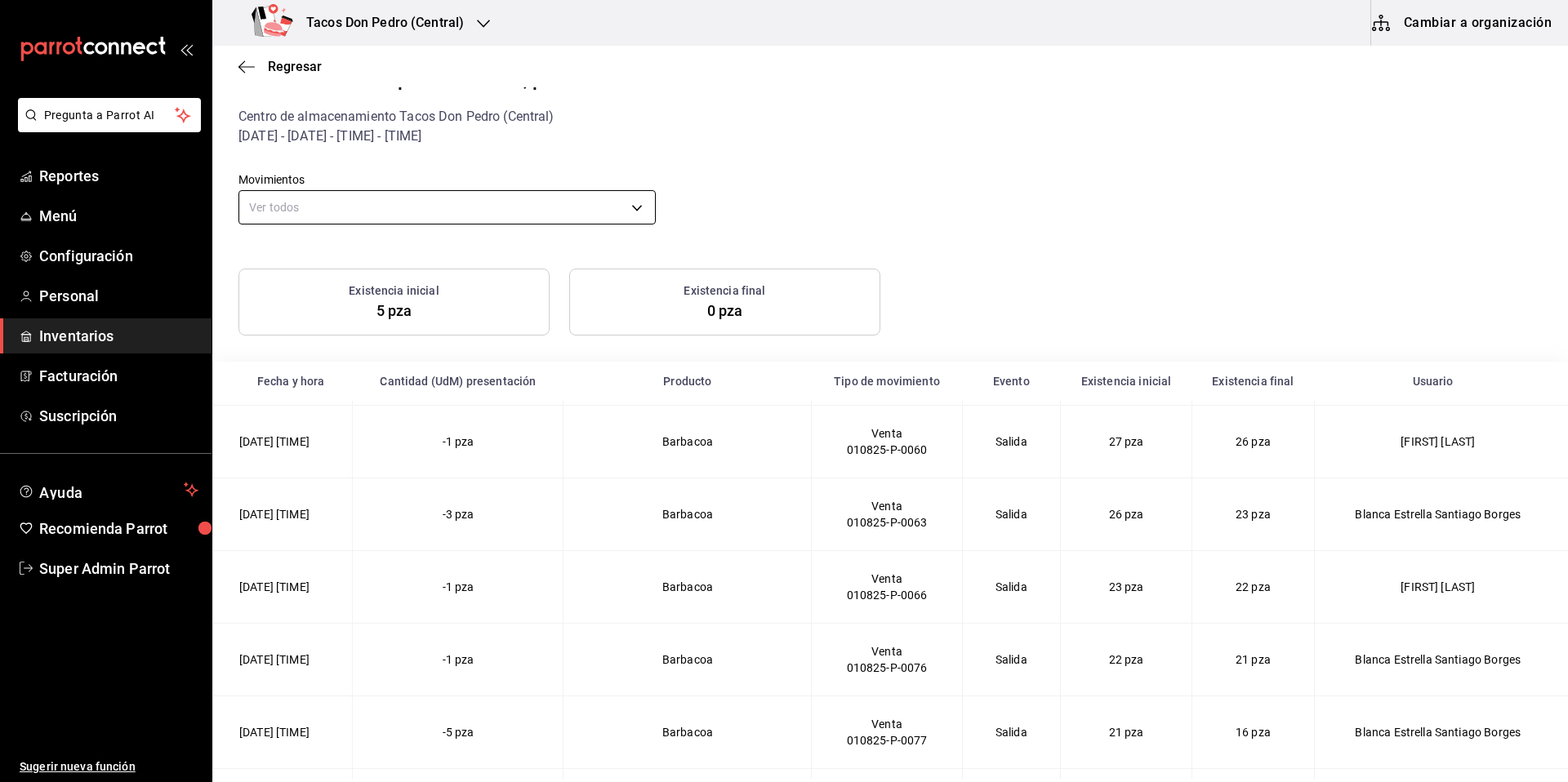 click on "Pregunta a Parrot AI Reportes   Menú   Configuración   Personal   Inventarios   Facturación   Suscripción   Ayuda Recomienda Parrot   Super Admin Parrot   Sugerir nueva función   Tacos Don Pedro (Central) Cambiar a organización Regresar Taco Barbacoa vapor terminado, pza Centro de almacenamiento Tacos Don Pedro (Central) 1/08/2025 - 1/08/2025 - 00:00 - 23:59 Movimientos Ver todos default Existencia inicial 5 pza Existencia final 0 pza Fecha y hora Cantidad (UdM) presentación Producto Tipo de movimiento Evento Existencia inicial Existencia final Usuario 1/08/2025 5:35 AM -5 pza Taco Barbacoa vapor terminado Ajuste manual Ajuste 5 pza 0 pza Diego Saldaña Mendoza 1/08/2025 5:36 AM 40 pza Taco Barbacoa vapor terminado Compra Entrada 0 pza 40 pza Diego Saldaña Mendoza 1/08/2025 8:16 AM -1 pza Barbacoa Venta 010825-P-0019 Salida 40 pza 39 pza Blanca Estrella Santiago Borges 1/08/2025 8:47 AM -1 pza Barbacoa Venta 010825-P-0027 Salida 39 pza 38 pza Marcelo Garza Alvarado 1/08/2025 8:59 AM -1 pza Barbacoa" at bounding box center (784, 389) 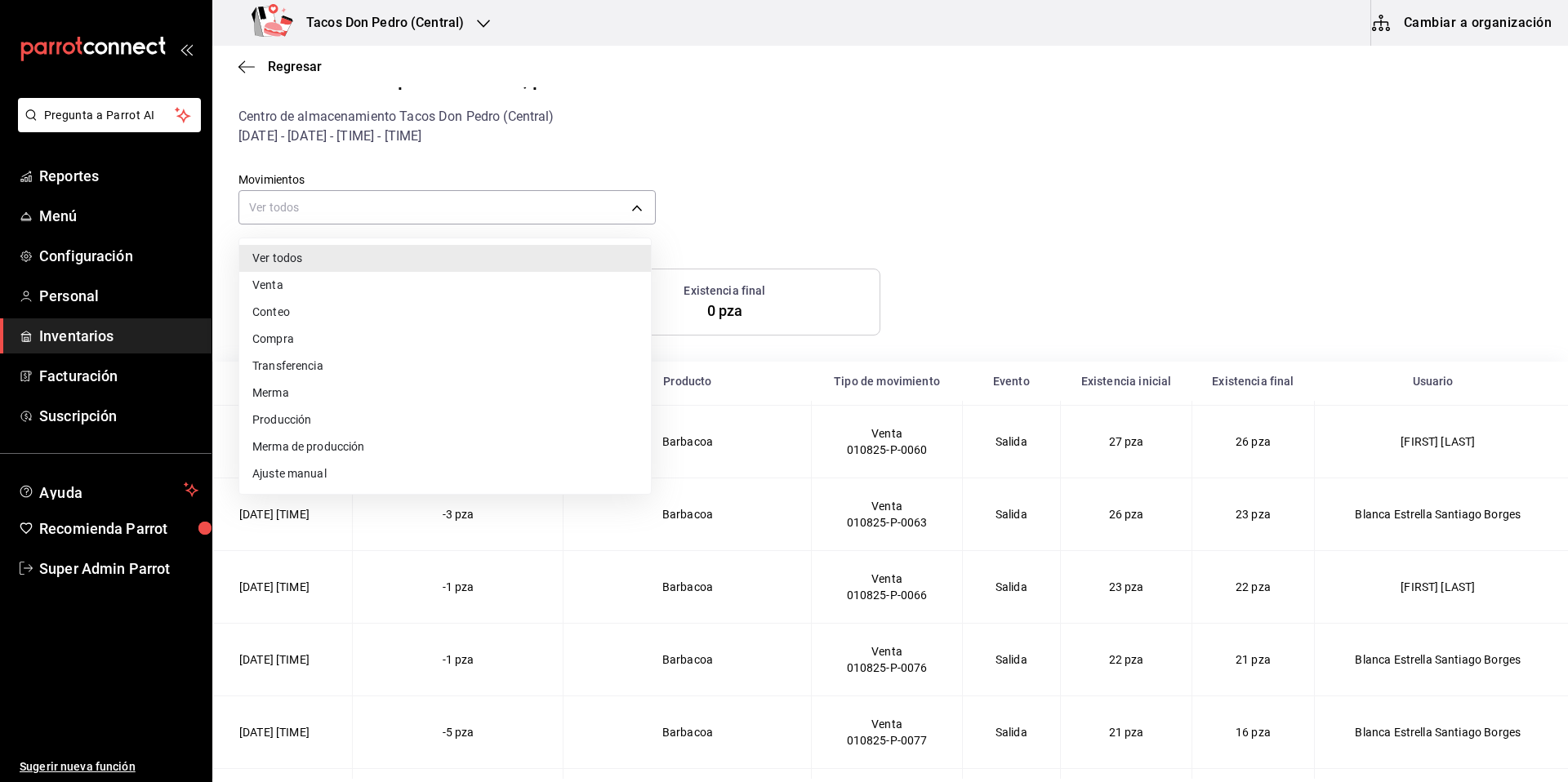 click on "Ajuste manual" at bounding box center (445, 473) 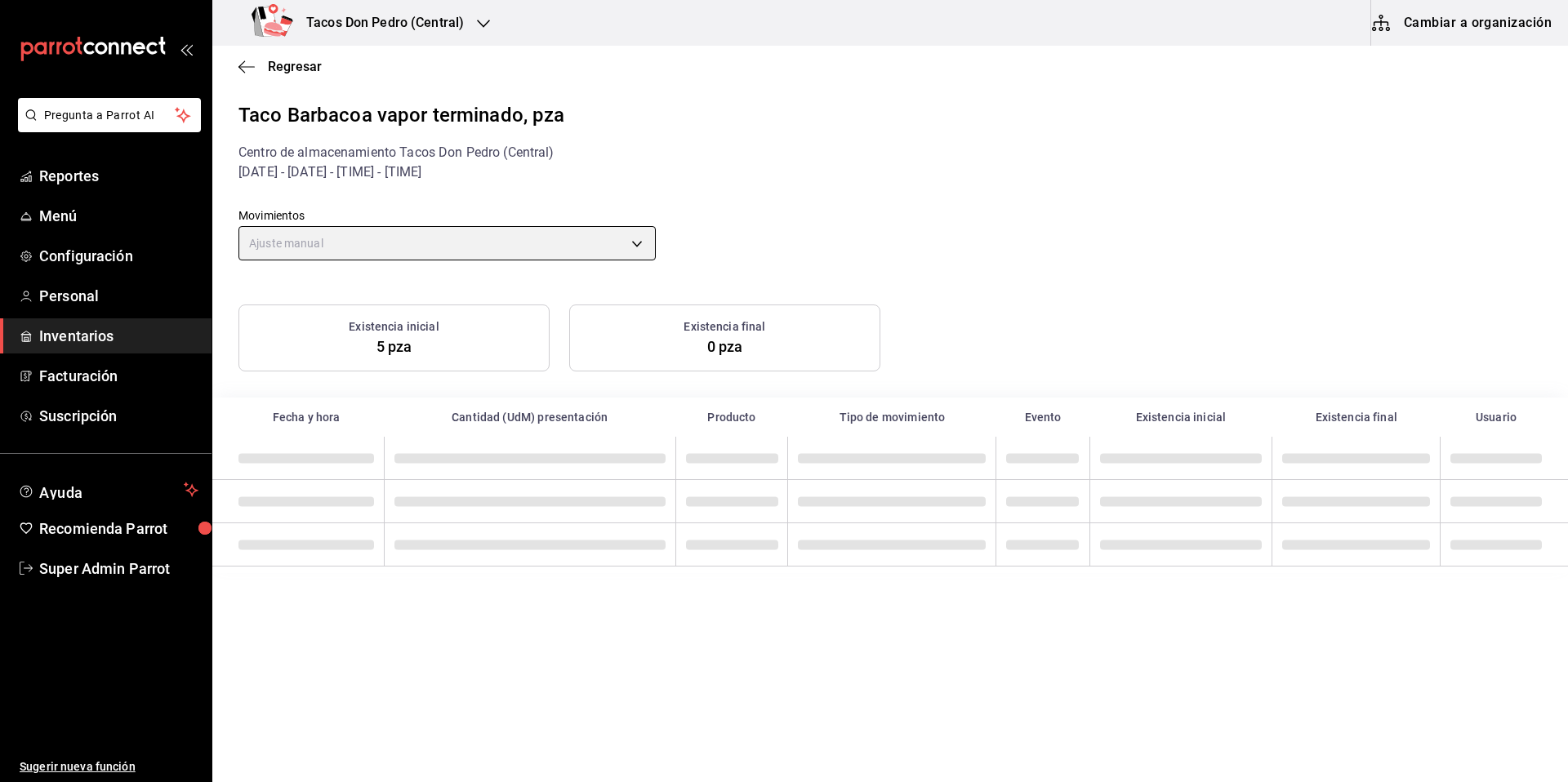 scroll, scrollTop: 0, scrollLeft: 0, axis: both 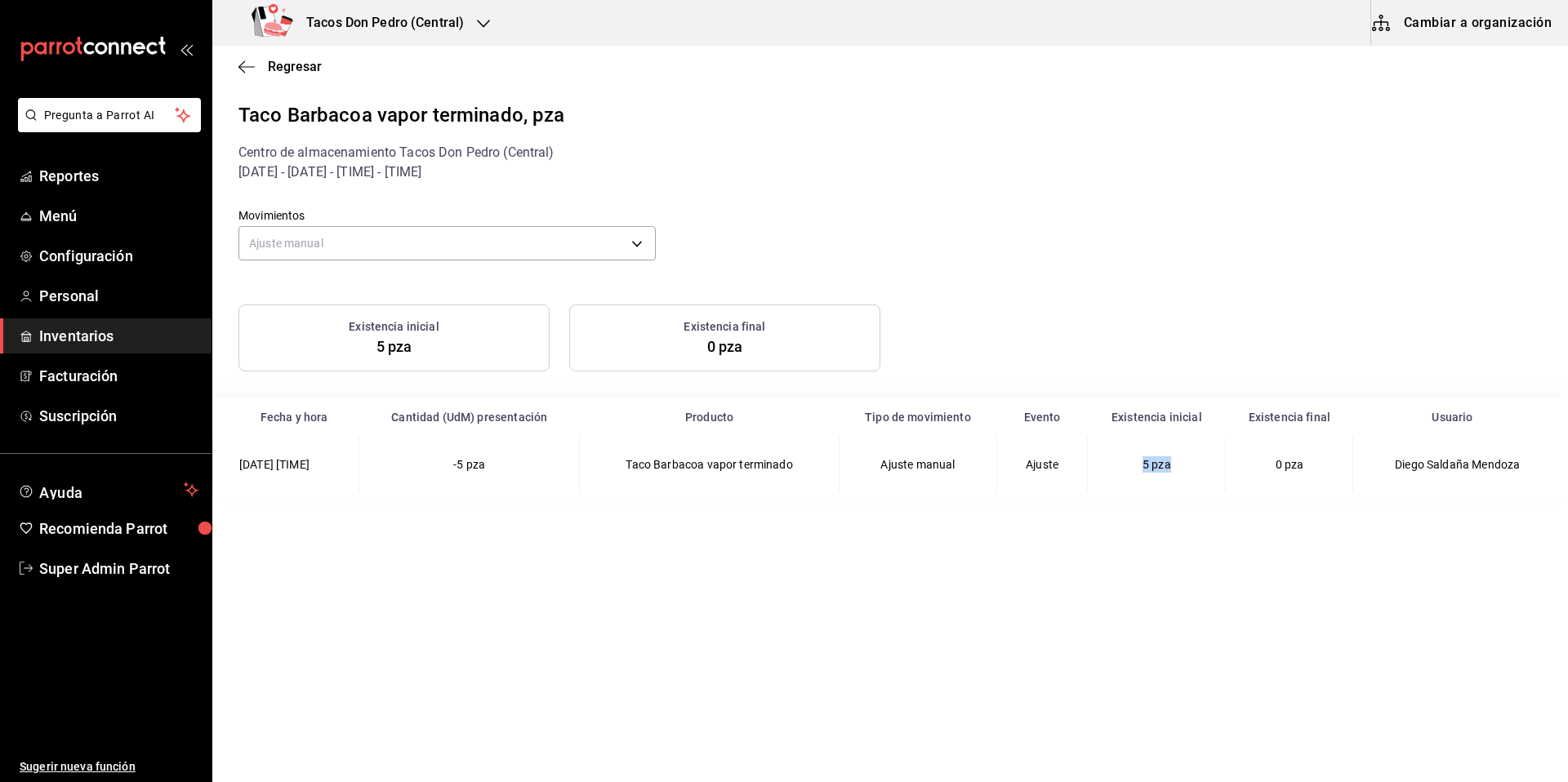 drag, startPoint x: 1147, startPoint y: 469, endPoint x: 1188, endPoint y: 469, distance: 41 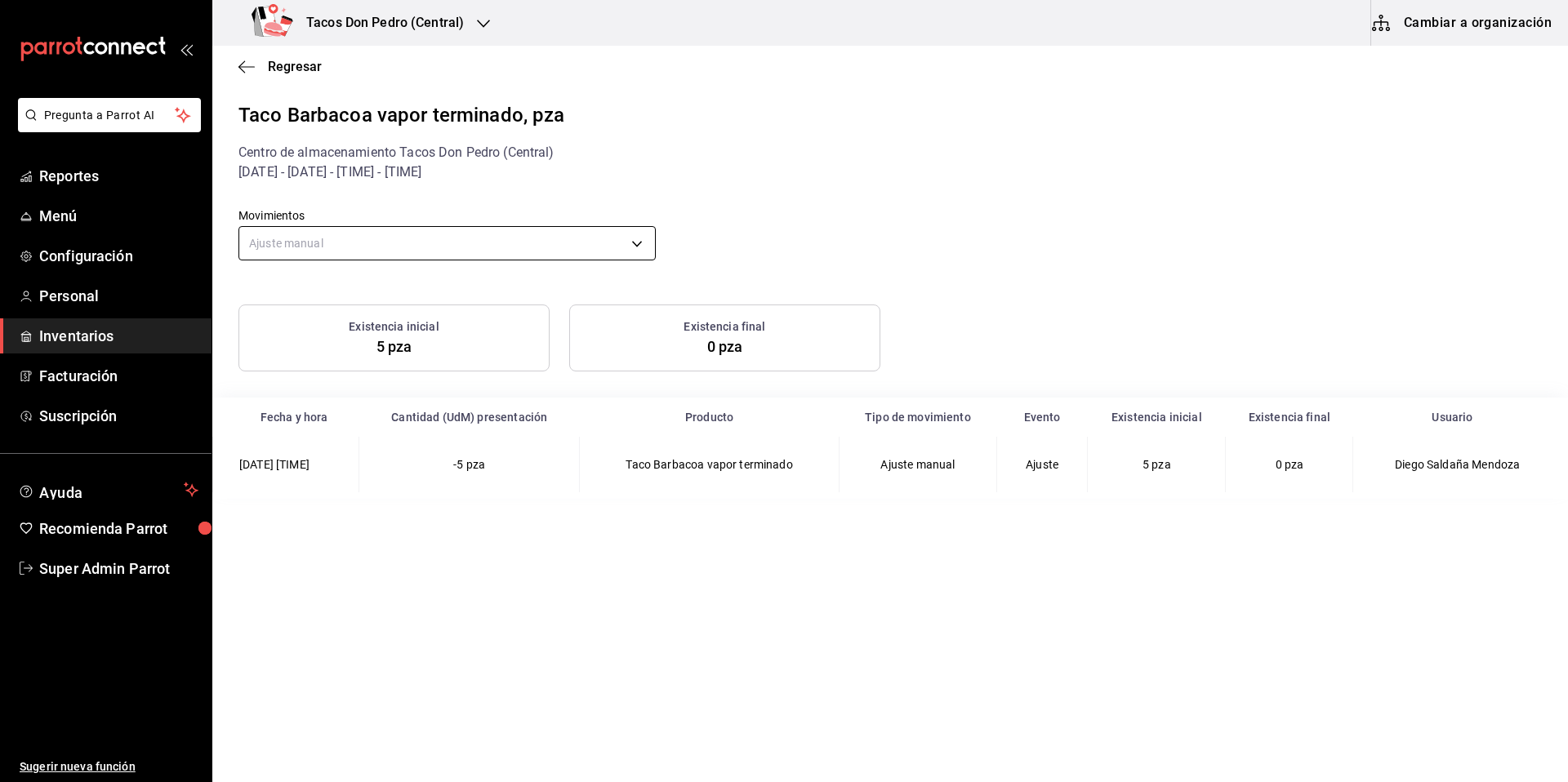 click on "Pregunta a Parrot AI Reportes   Menú   Configuración   Personal   Inventarios   Facturación   Suscripción   Ayuda Recomienda Parrot   Super Admin Parrot   Sugerir nueva función   Tacos Don Pedro (Central) Cambiar a organización Regresar Taco Barbacoa vapor terminado, pza Centro de almacenamiento Tacos Don Pedro (Central) 1/08/2025 - 1/08/2025 - 00:00 - 23:59 Movimientos Ajuste manual MANUAL_ADJUSTMENT Existencia inicial 5 pza Existencia final 0 pza Fecha y hora Cantidad (UdM) presentación Producto Tipo de movimiento Evento Existencia inicial Existencia final Usuario 1/08/2025 5:35 AM -5 pza Taco Barbacoa vapor terminado Ajuste manual Ajuste 5 pza 0 pza Diego Saldaña Mendoza GANA 1 MES GRATIS EN TU SUSCRIPCIÓN AQUÍ ¿Recuerdas cómo empezó tu restaurante?
Hoy puedes ayudar a un colega a tener el mismo cambio que tú viviste.
Recomienda Parrot directamente desde tu Portal Administrador.
Es fácil y rápido.
🎁 Por cada restaurante que se una, ganas 1 mes gratis. Pregunta a Parrot AI Reportes" at bounding box center (784, 389) 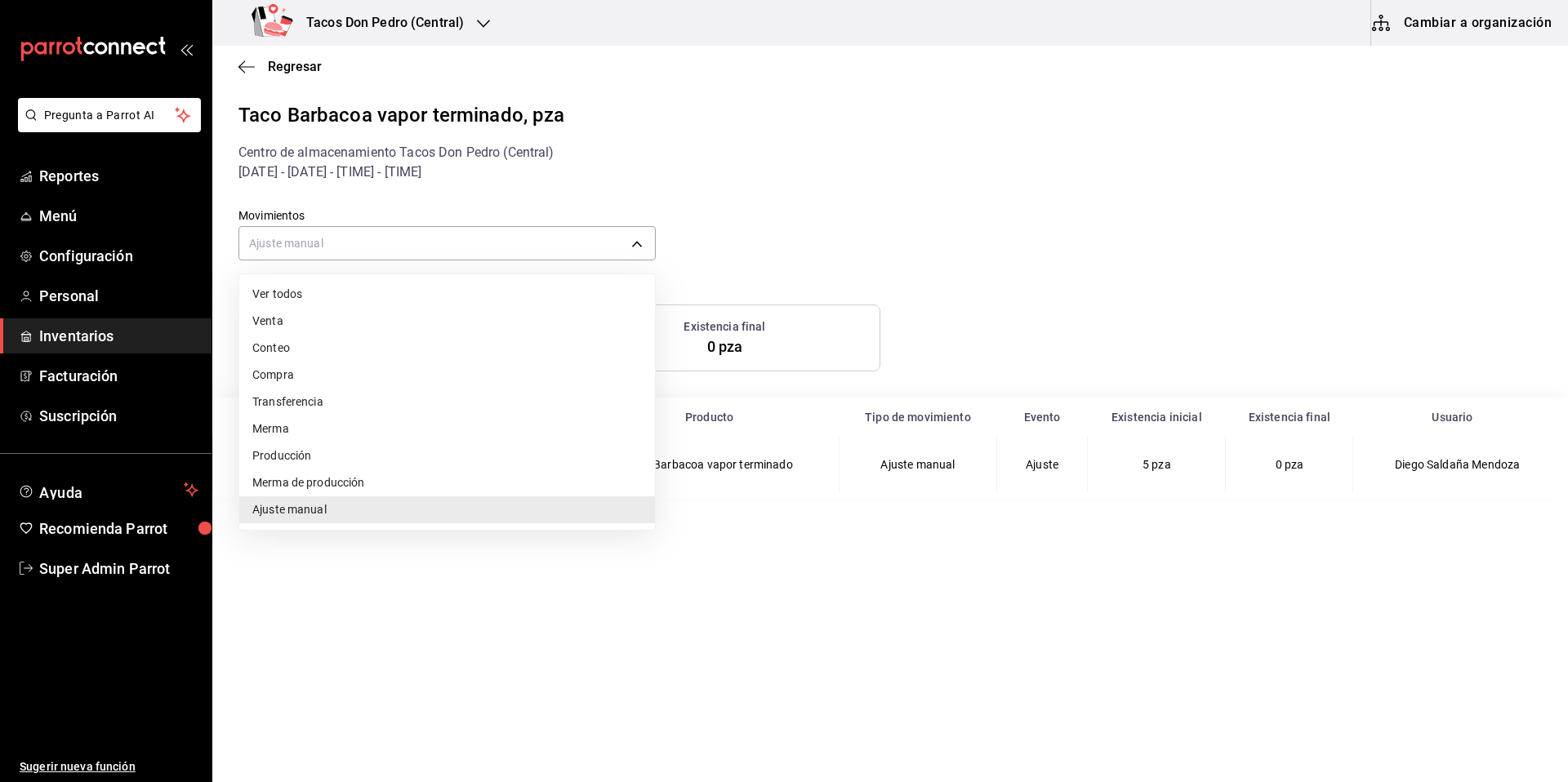 click on "Transferencia" at bounding box center (447, 402) 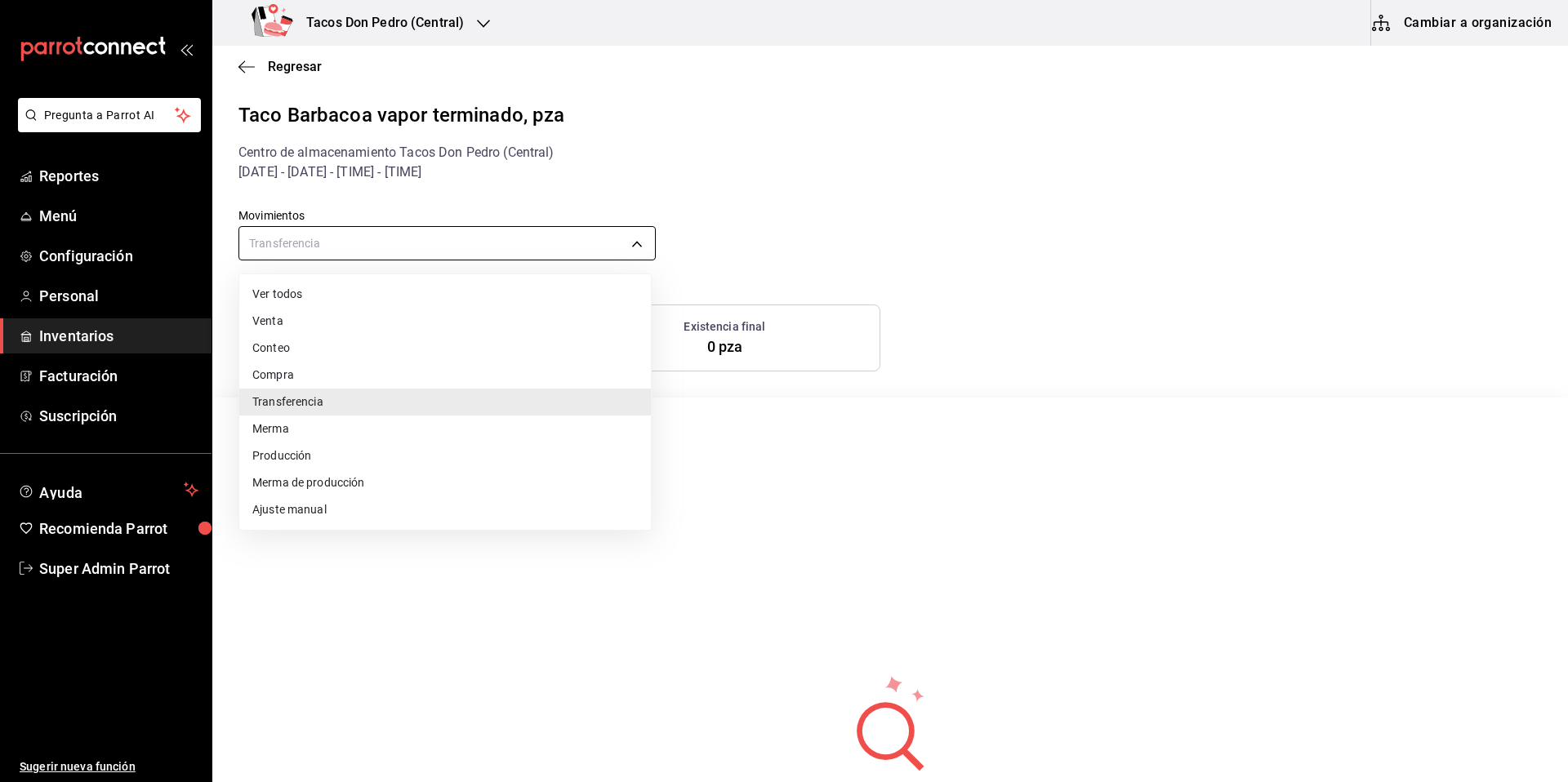 click on "Pregunta a Parrot AI Reportes   Menú   Configuración   Personal   Inventarios   Facturación   Suscripción   Ayuda Recomienda Parrot   Super Admin Parrot   Sugerir nueva función   Tacos Don Pedro (Central) Cambiar a organización Regresar Taco Barbacoa vapor terminado, pza Centro de almacenamiento Tacos Don Pedro (Central) 1/08/2025 - 1/08/2025 - 00:00 - 23:59 Movimientos Transferencia TRANSFER Existencia inicial 5 pza Existencia final 0 pza No hay información que mostrar GANA 1 MES GRATIS EN TU SUSCRIPCIÓN AQUÍ ¿Recuerdas cómo empezó tu restaurante?
Hoy puedes ayudar a un colega a tener el mismo cambio que tú viviste.
Recomienda Parrot directamente desde tu Portal Administrador.
Es fácil y rápido.
🎁 Por cada restaurante que se una, ganas 1 mes gratis. Pregunta a Parrot AI Reportes   Menú   Configuración   Personal   Inventarios   Facturación   Suscripción   Ayuda Recomienda Parrot   Super Admin Parrot   Sugerir nueva función   Visitar centro de ayuda (81) 2046 6363 (81) 2046 6363" at bounding box center (784, 389) 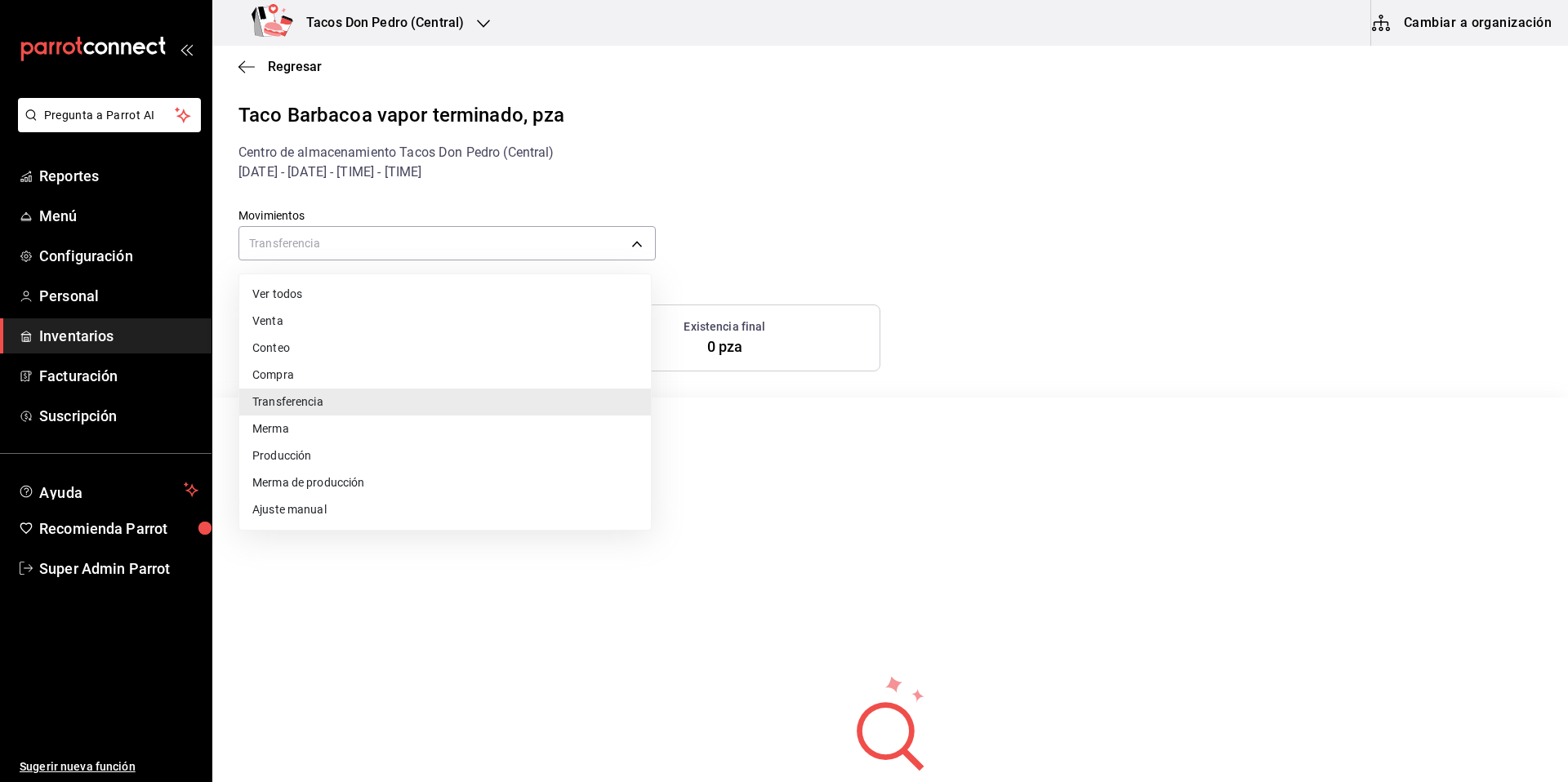 click on "Compra" at bounding box center (445, 375) 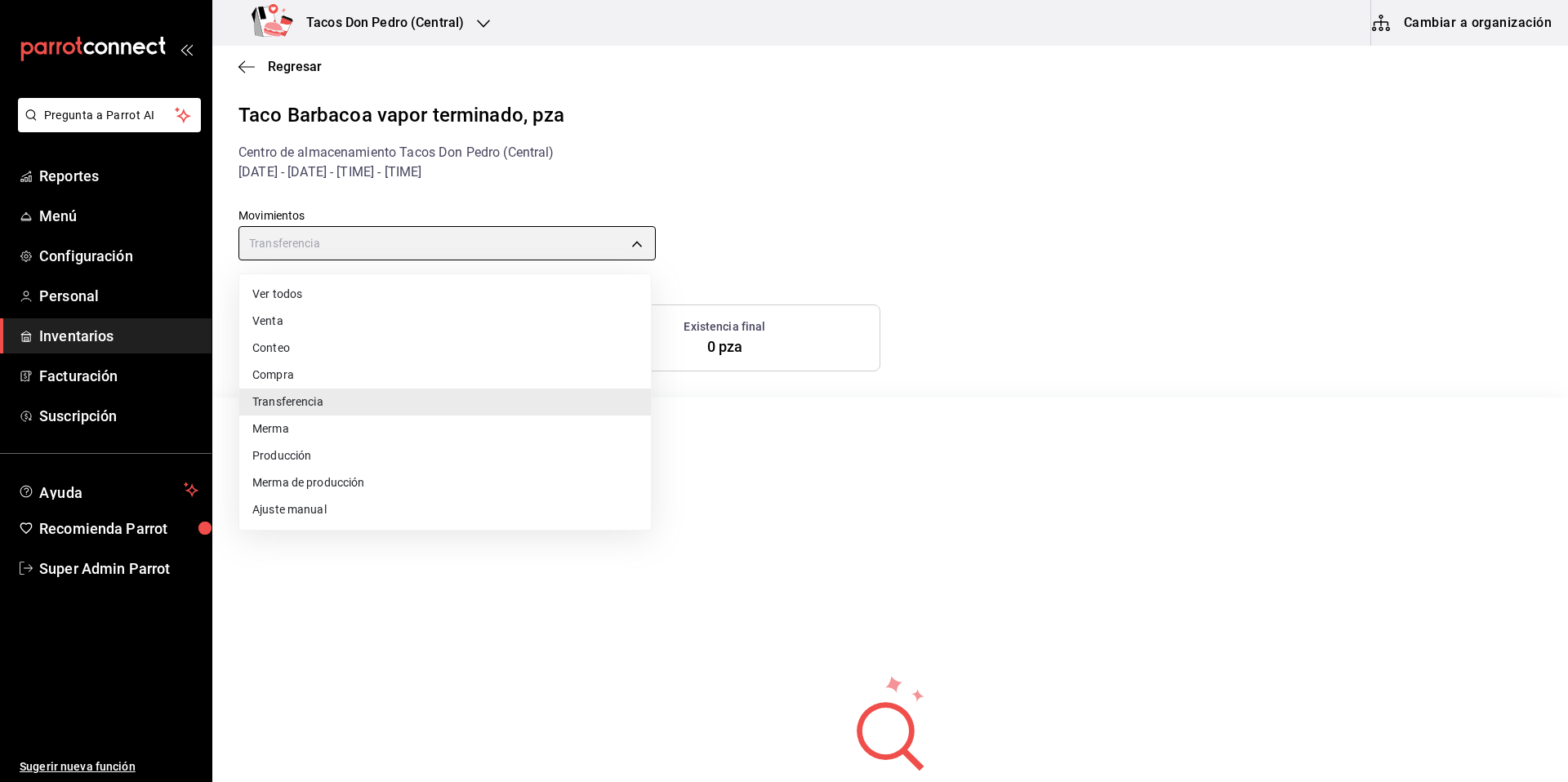 type on "PURCHASE" 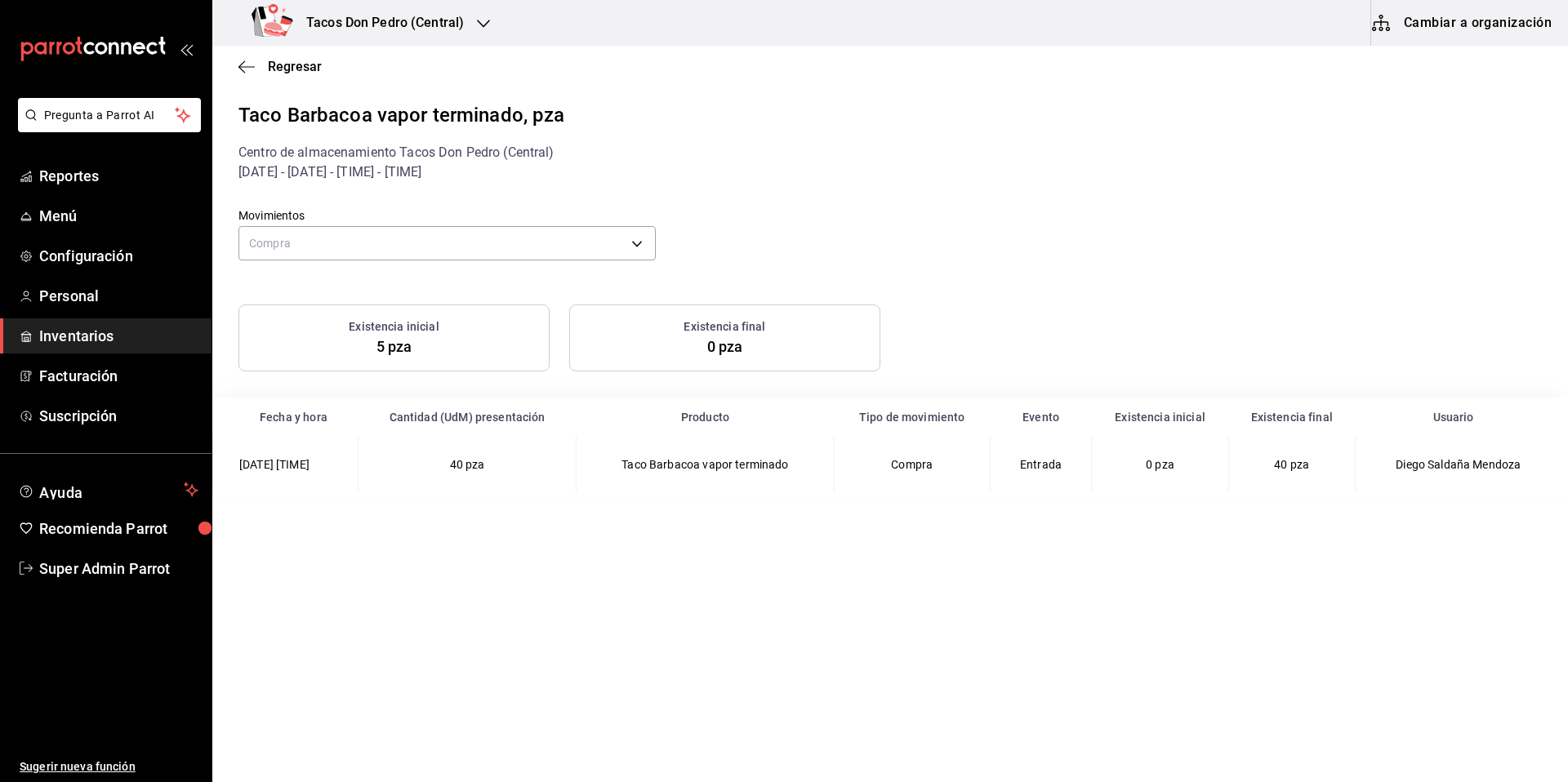 click on "Tacos Don Pedro (Central)" at bounding box center [361, 23] 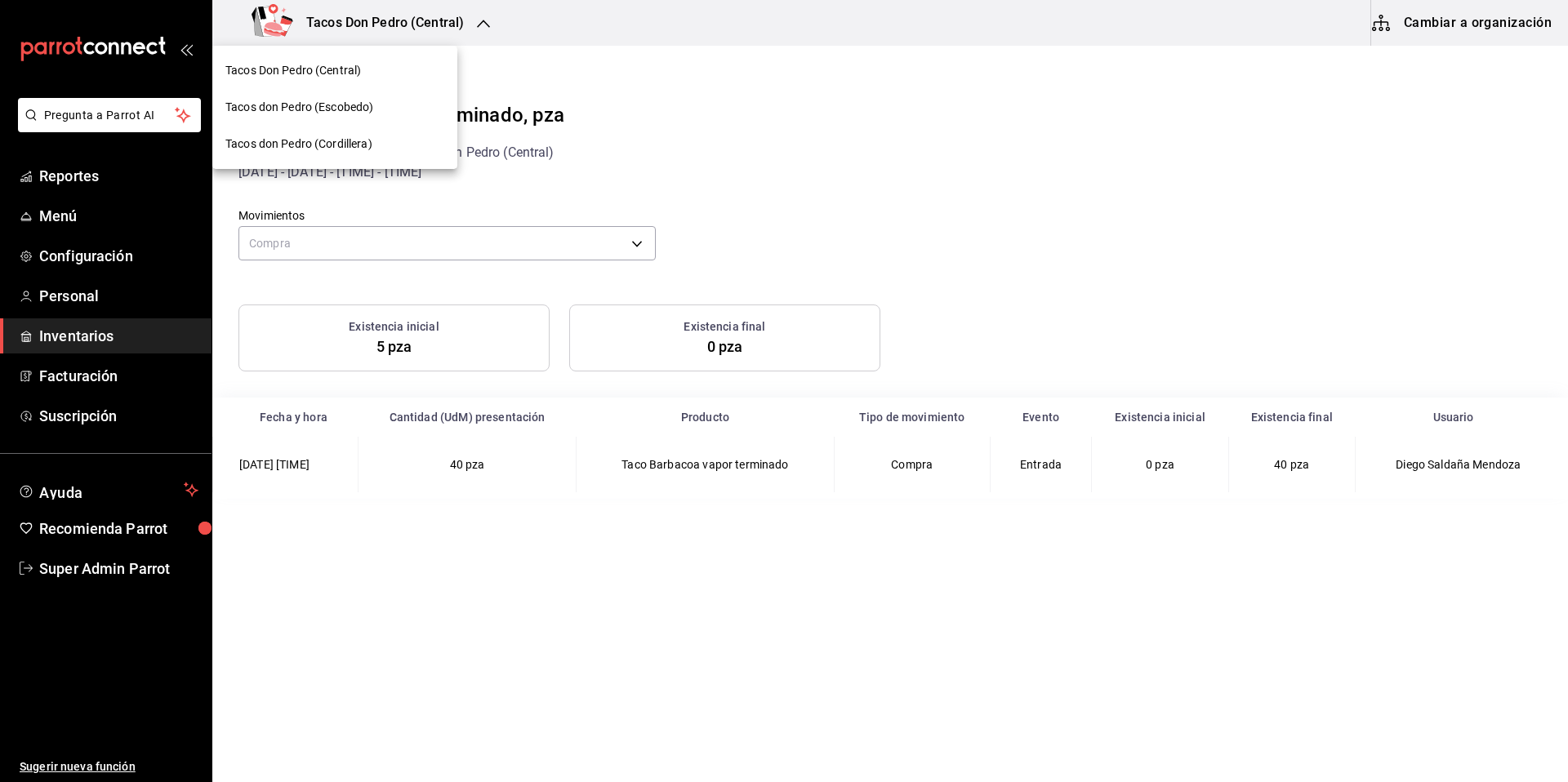 click at bounding box center (784, 391) 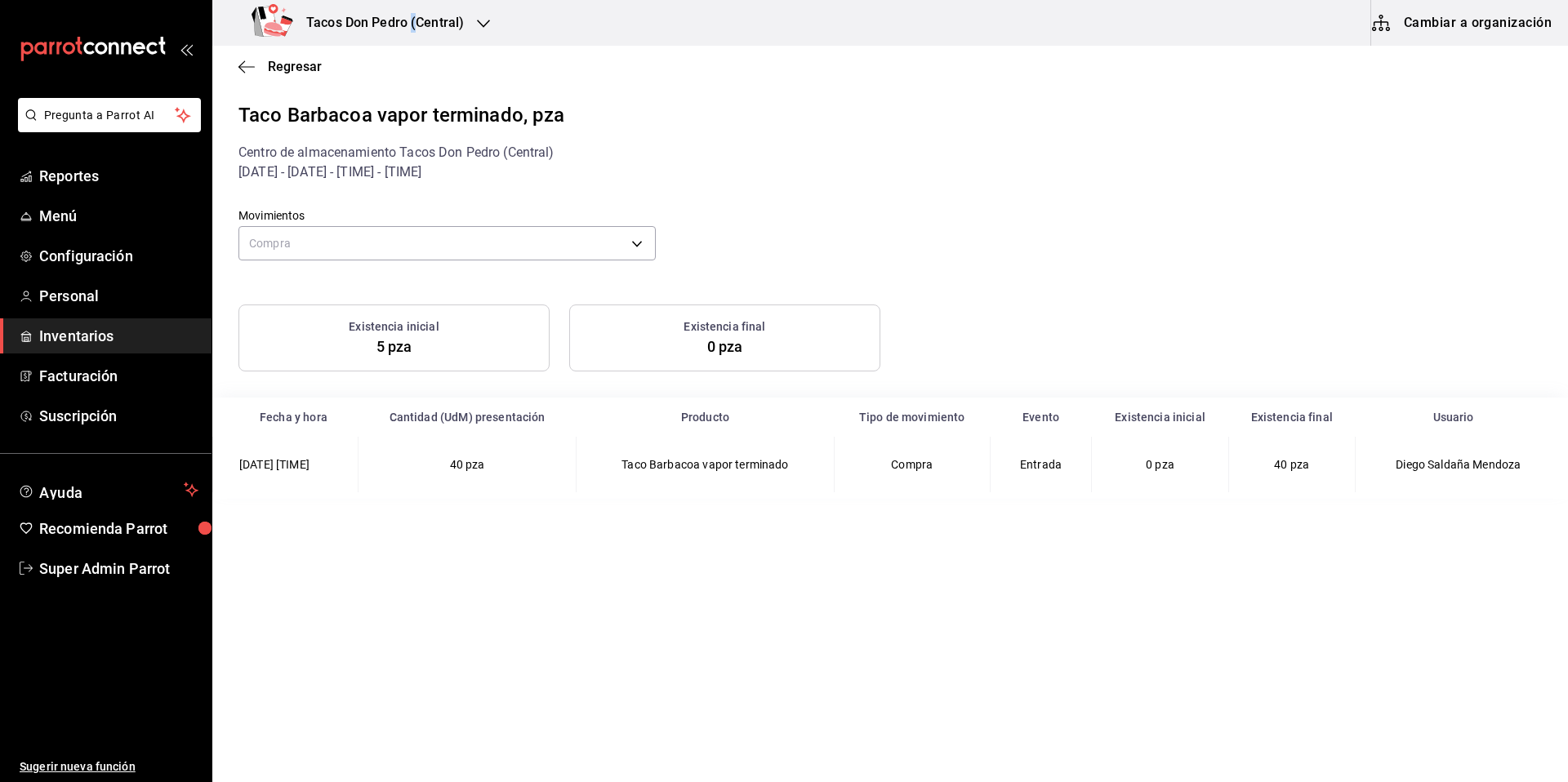 click on "Tacos Don Pedro (Central)" at bounding box center [378, 23] 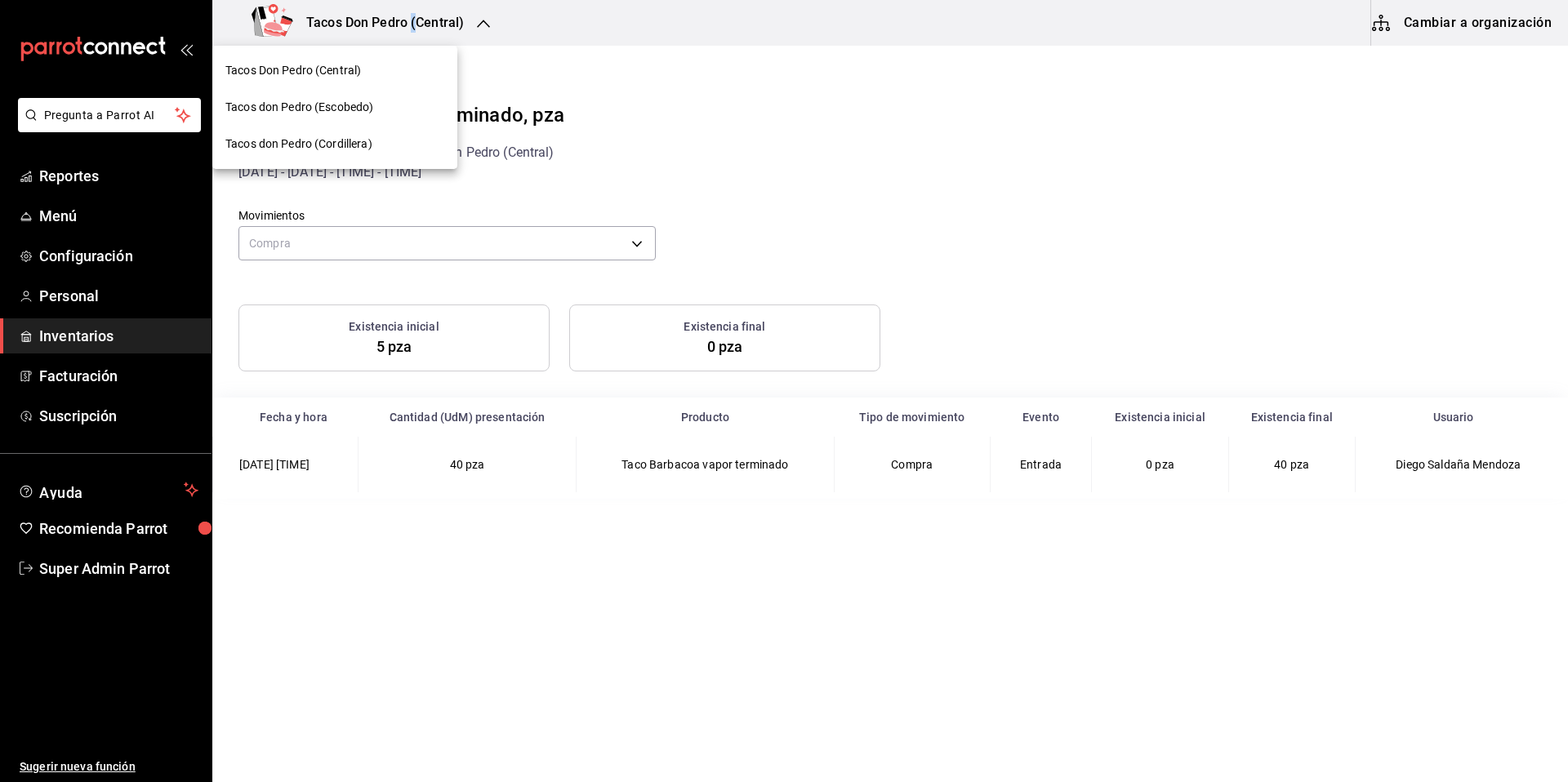 click on "Tacos don Pedro (Escobedo)" at bounding box center [299, 107] 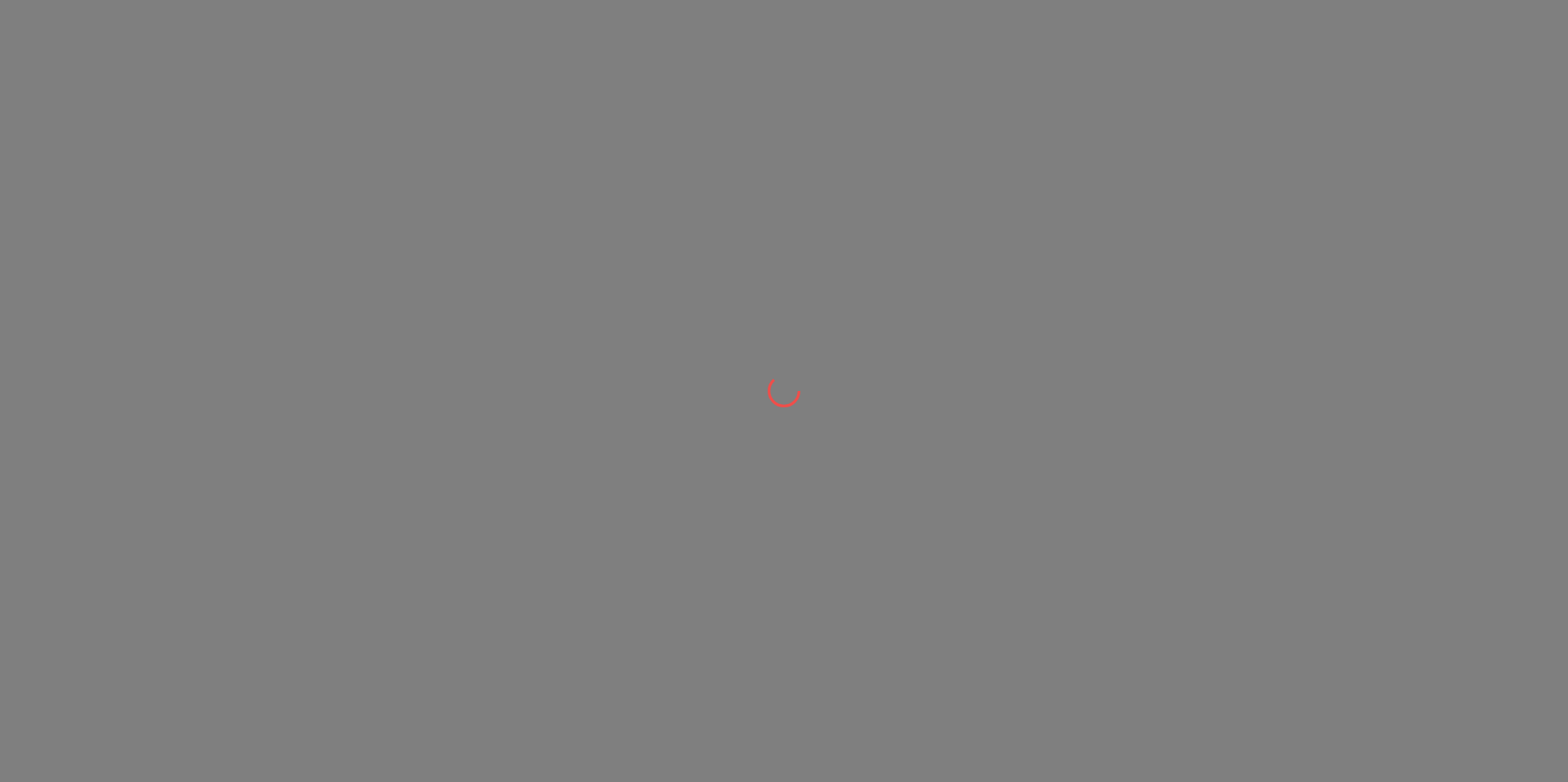 scroll, scrollTop: 0, scrollLeft: 0, axis: both 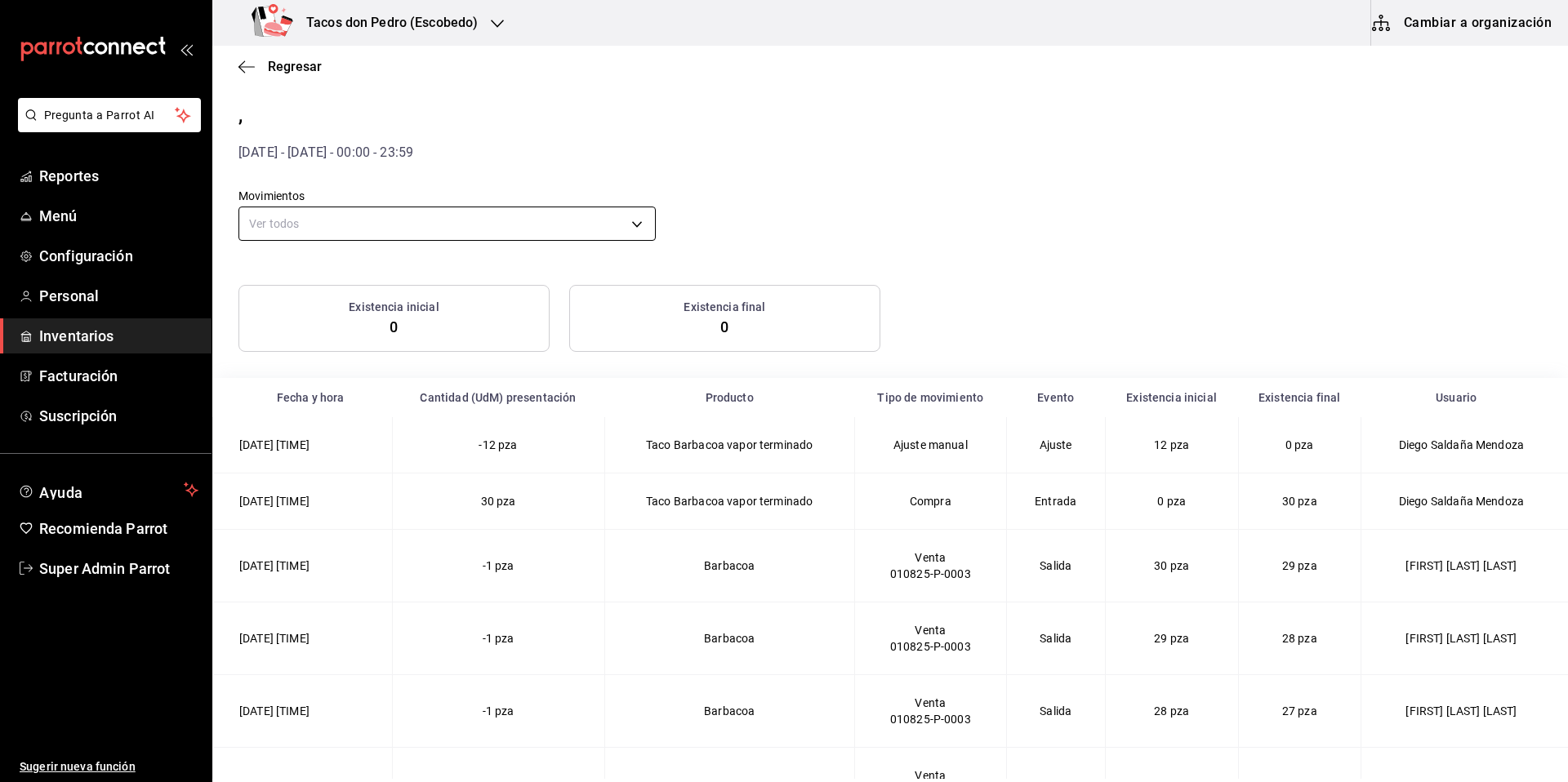 click on "Pregunta a Parrot AI Reportes   Menú   Configuración   Personal   Inventarios   Facturación   Suscripción   Ayuda Recomienda Parrot   Super Admin Parrot   Sugerir nueva función   Tacos don Pedro (Escobedo) Cambiar a organización Regresar ,  1/08/2025 - 1/08/2025 - 00:00 - 23:59 Movimientos Ver todos default Existencia inicial 0  Existencia final 0  Fecha y hora Cantidad (UdM) presentación Producto Tipo de movimiento Evento Existencia inicial Existencia final Usuario 1/08/2025 5:37 AM -12 pza Taco Barbacoa vapor terminado Ajuste manual Ajuste 12 pza 0 pza Diego Saldaña Mendoza 1/08/2025 5:38 AM 30 pza Taco Barbacoa vapor terminado Compra Entrada 0 pza 30 pza Diego Saldaña Mendoza 1/08/2025 7:22 AM -1 pza Barbacoa Venta 010825-P-0003 Salida 30 pza 29 pza Jose Francisco Vega Treviño 1/08/2025 7:22 AM -1 pza Barbacoa Venta 010825-P-0003 Salida 29 pza 28 pza Jose Francisco Vega Treviño 1/08/2025 7:22 AM -1 pza Barbacoa Venta 010825-P-0003 Salida 28 pza 27 pza Jose Francisco Vega Treviño -1 pza Barbacoa" at bounding box center (784, 389) 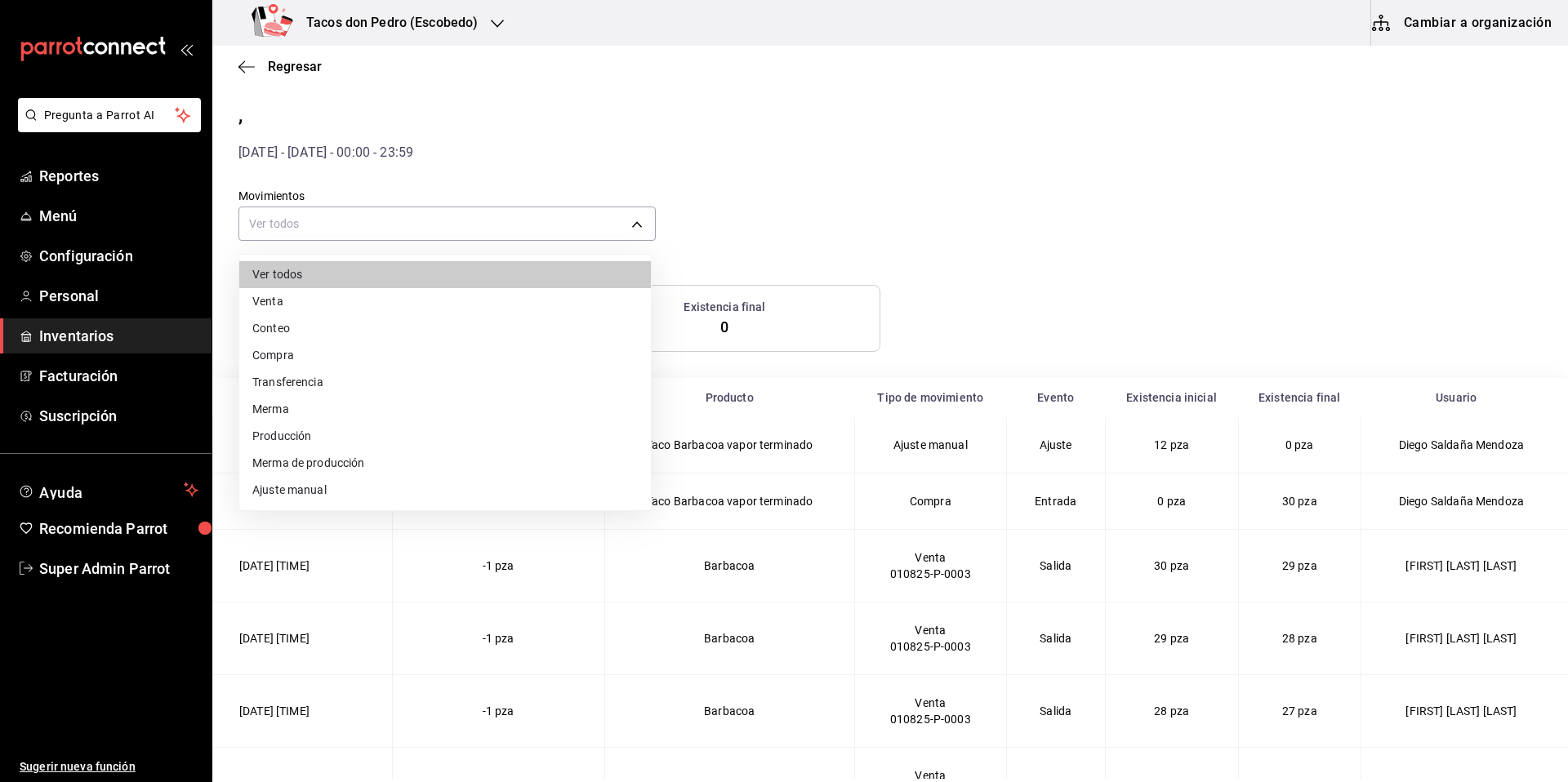 click on "Compra" at bounding box center (445, 355) 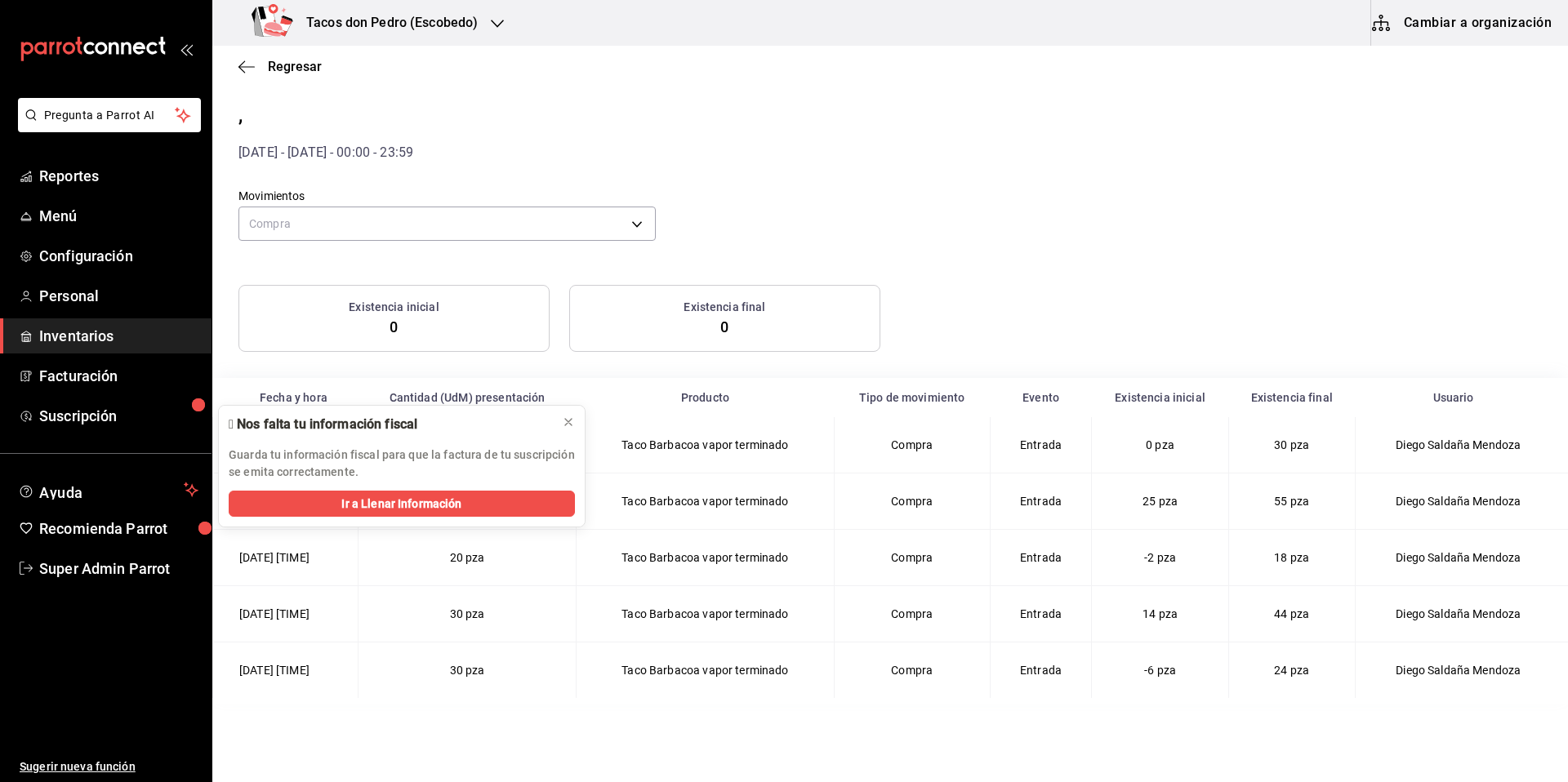 click on "Existencia inicial 0  Existencia final 0" at bounding box center [880, 309] 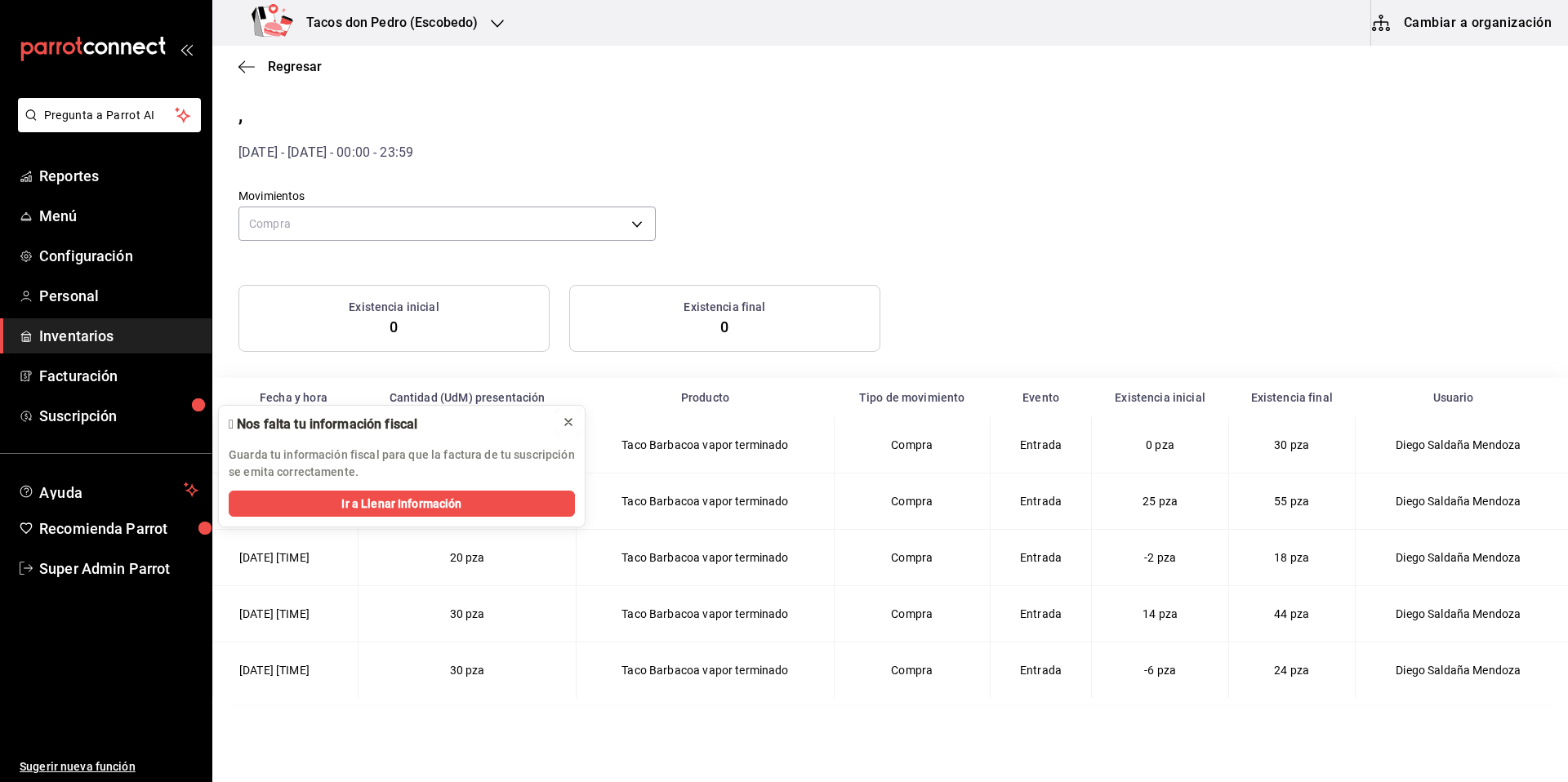 click 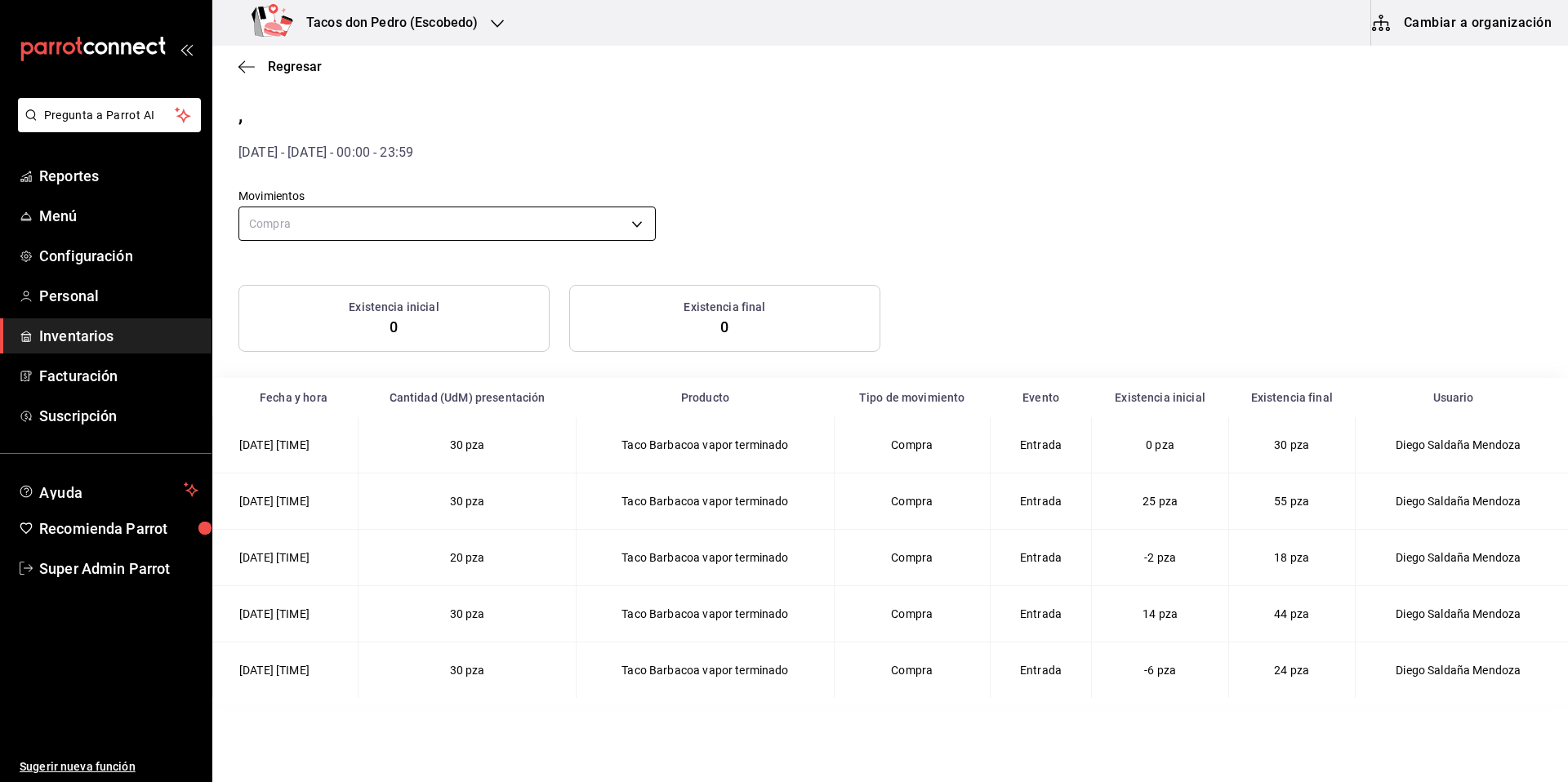 click on "Pregunta a Parrot AI Reportes   Menú   Configuración   Personal   Inventarios   Facturación   Suscripción   Ayuda Recomienda Parrot   Super Admin Parrot   Sugerir nueva función   Tacos don Pedro (Escobedo) Cambiar a organización Regresar ,  1/08/2025 - 1/08/2025 - 00:00 - 23:59 Movimientos Compra PURCHASE Existencia inicial 0  Existencia final 0  Fecha y hora Cantidad (UdM) presentación Producto Tipo de movimiento Evento Existencia inicial Existencia final Usuario 1/08/2025 5:38 AM 30 pza Taco Barbacoa vapor terminado Compra Entrada 0 pza 30 pza Diego Saldaña Mendoza 1/08/2025 7:40 AM 30 pza Taco Barbacoa vapor terminado Compra Entrada 25 pza 55 pza Diego Saldaña Mendoza 1/08/2025 8:27 AM 20 pza Taco Barbacoa vapor terminado Compra Entrada -2 pza 18 pza Diego Saldaña Mendoza 1/08/2025 8:42 AM 30 pza Taco Barbacoa vapor terminado Compra Entrada 14 pza 44 pza Diego Saldaña Mendoza 1/08/2025 11:23 AM 30 pza Taco Barbacoa vapor terminado Compra Entrada -6 pza 24 pza Diego Saldaña Mendoza Reportes" at bounding box center [784, 389] 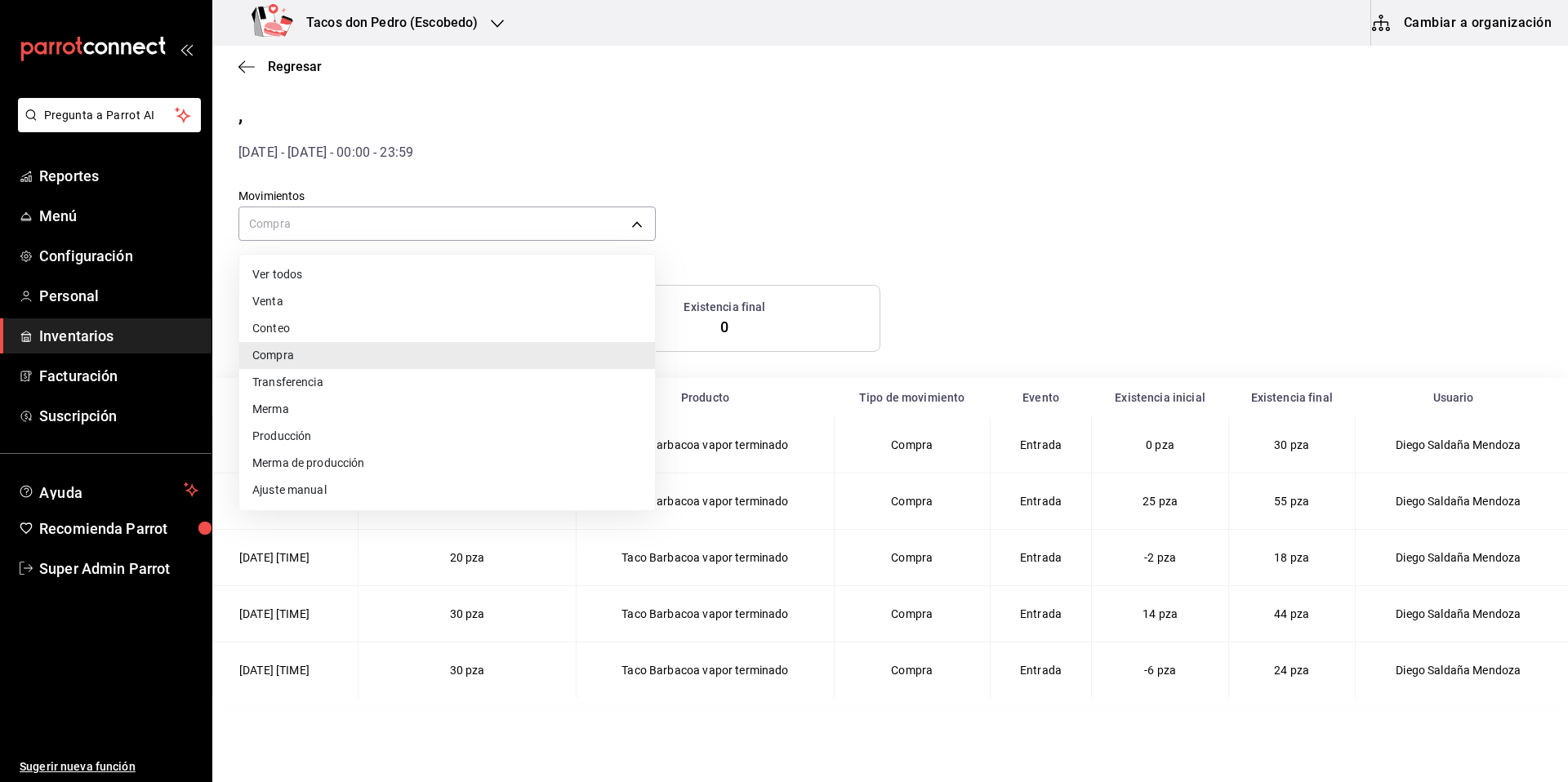 click on "Venta" at bounding box center [447, 301] 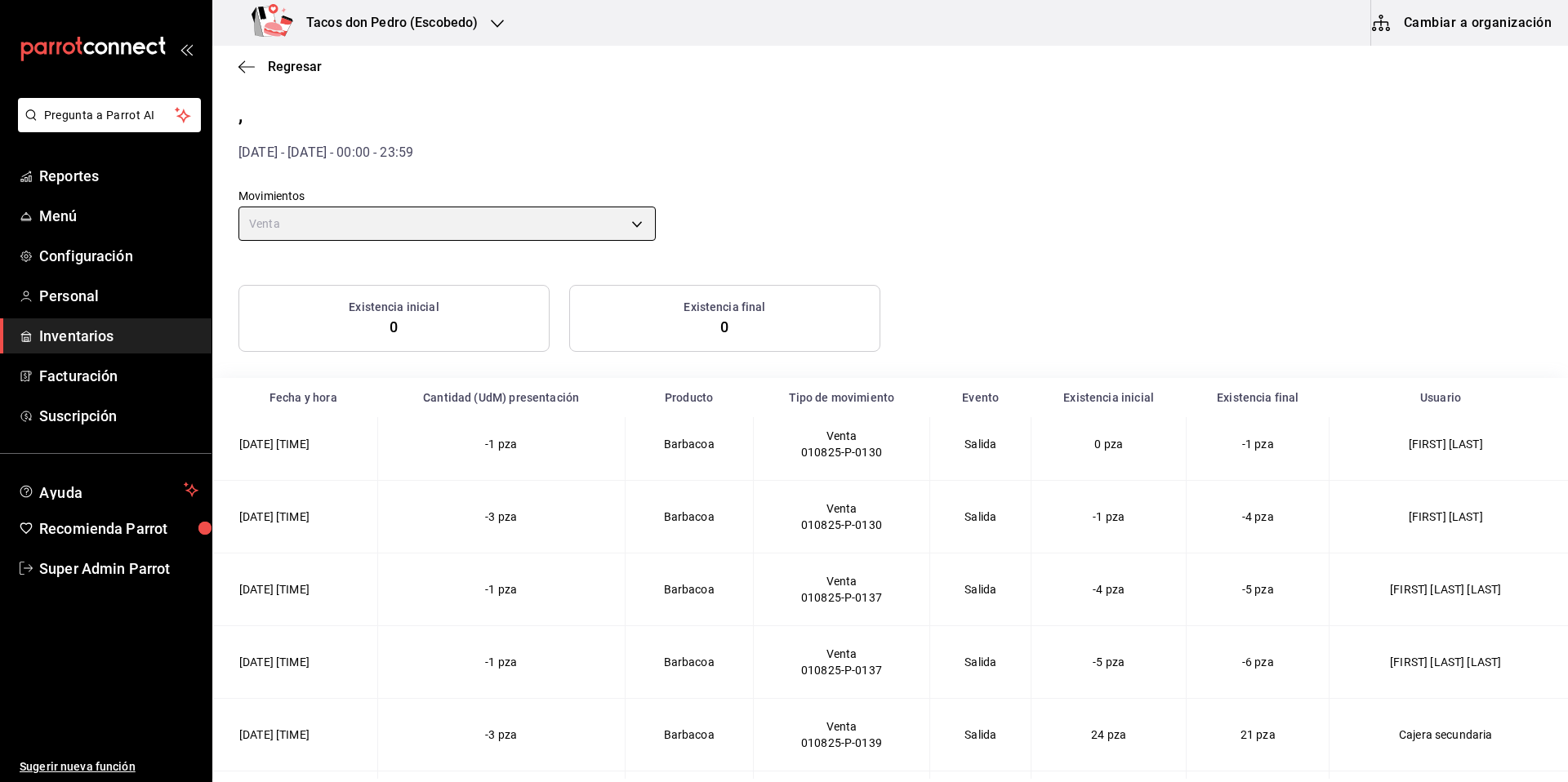 scroll, scrollTop: 2918, scrollLeft: 0, axis: vertical 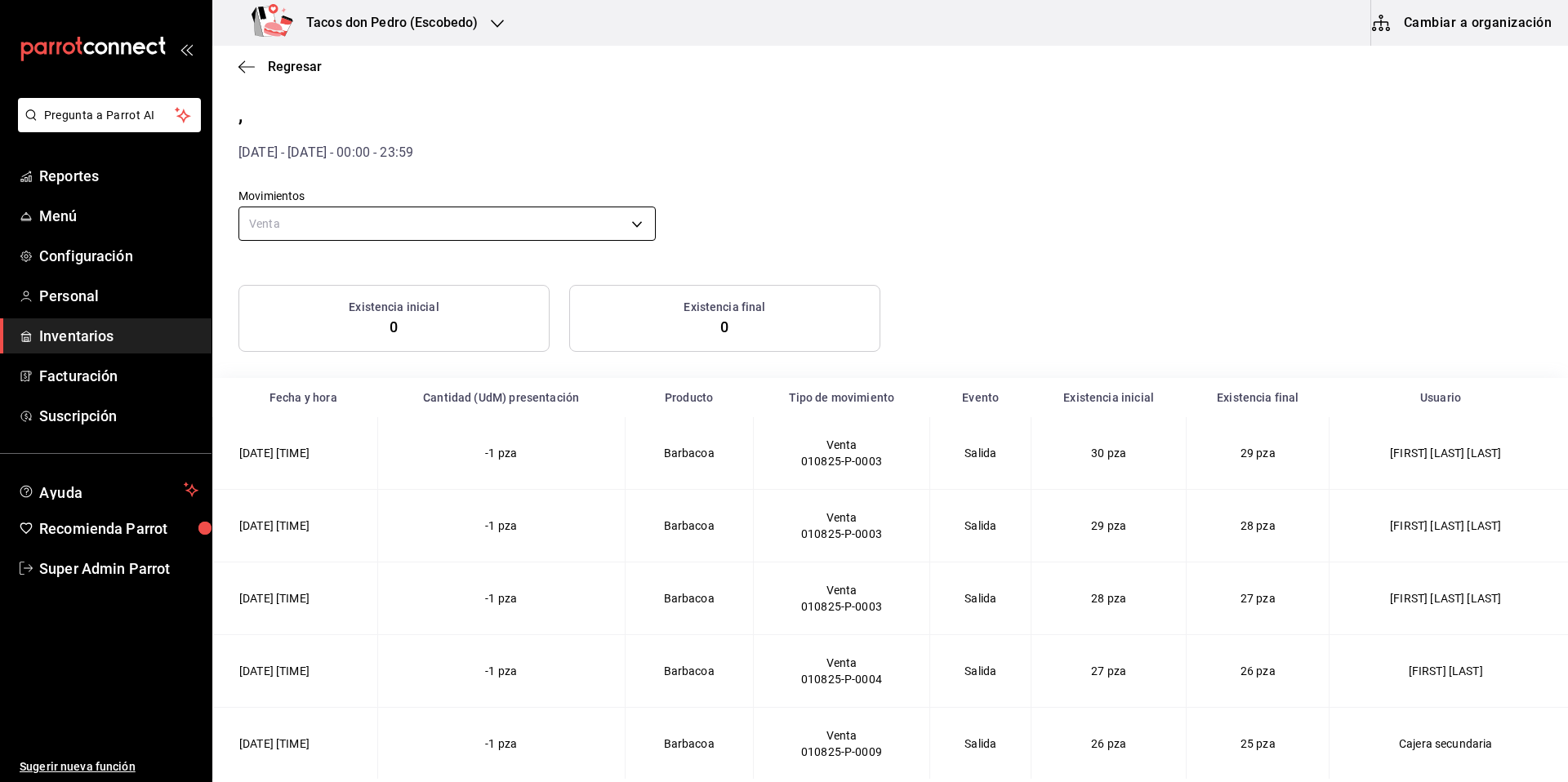 click on "Pregunta a Parrot AI Reportes   Menú   Configuración   Personal   Inventarios   Facturación   Suscripción   Ayuda Recomienda Parrot   Super Admin Parrot   Sugerir nueva función   Tacos don Pedro (Escobedo) Cambiar a organización Regresar ,  1/08/2025 - 1/08/2025 - 00:00 - 23:59 Movimientos Venta ORDER Existencia inicial 0  Existencia final 0  Fecha y hora Cantidad (UdM) presentación Producto Tipo de movimiento Evento Existencia inicial Existencia final Usuario 1/08/2025 7:22 AM -1 pza Barbacoa Venta 010825-P-0003 Salida 30 pza 29 pza Jose Francisco Vega Treviño 1/08/2025 7:22 AM -1 pza Barbacoa Venta 010825-P-0003 Salida 29 pza 28 pza Jose Francisco Vega Treviño 1/08/2025 7:22 AM -1 pza Barbacoa Venta 010825-P-0003 Salida 28 pza 27 pza Jose Francisco Vega Treviño 1/08/2025 7:23 AM -1 pza Barbacoa Venta 010825-P-0004 Salida 27 pza 26 pza Plutarco Hernandez 1/08/2025 7:35 AM -1 pza Barbacoa Venta 010825-P-0009 Salida 26 pza 25 pza Cajera secundaria 1/08/2025 7:47 AM -44 pza Barbacoa Venta Salida Venta" at bounding box center (784, 389) 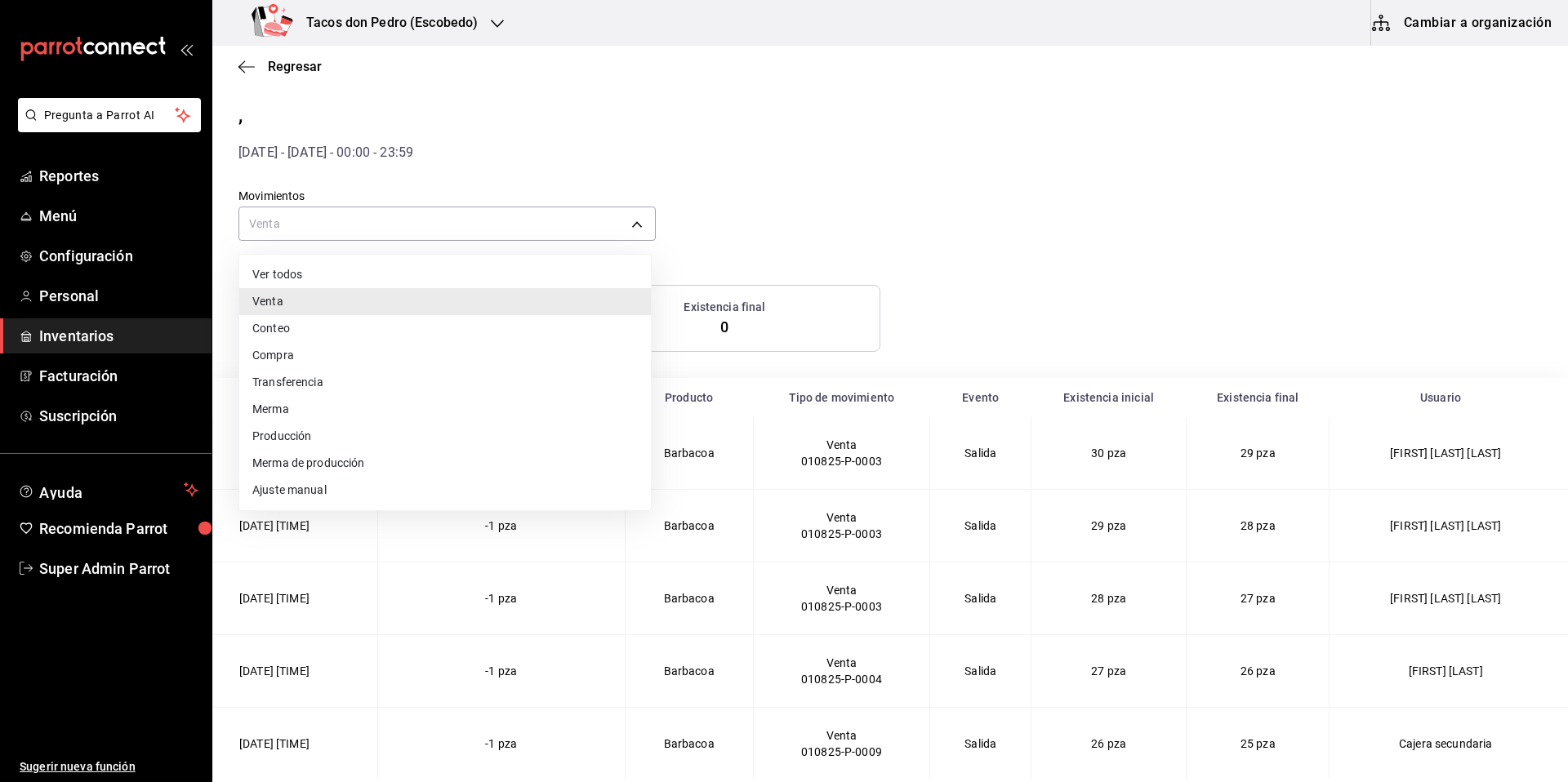 click on "Ver todos" at bounding box center [445, 274] 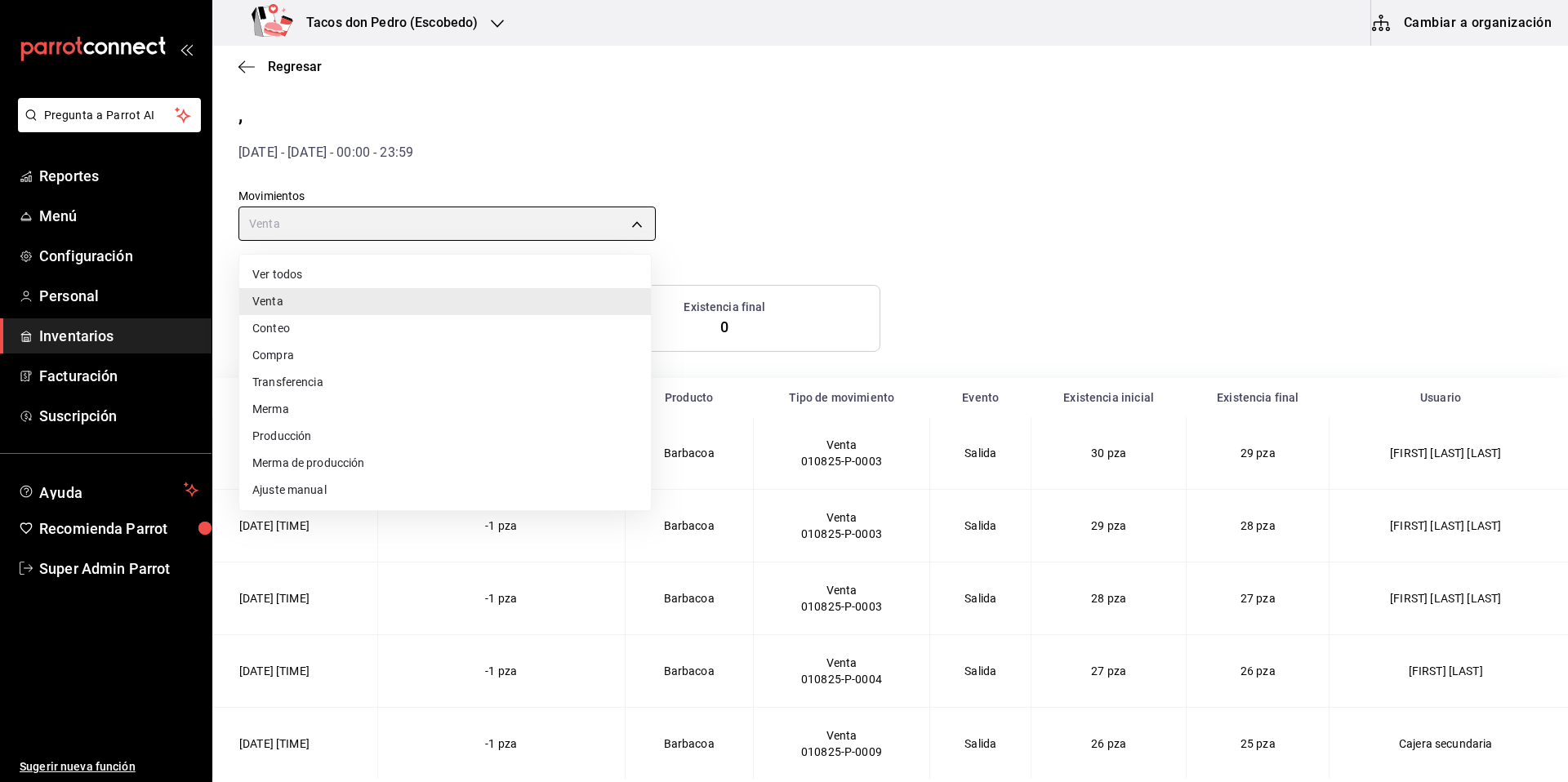 type on "default" 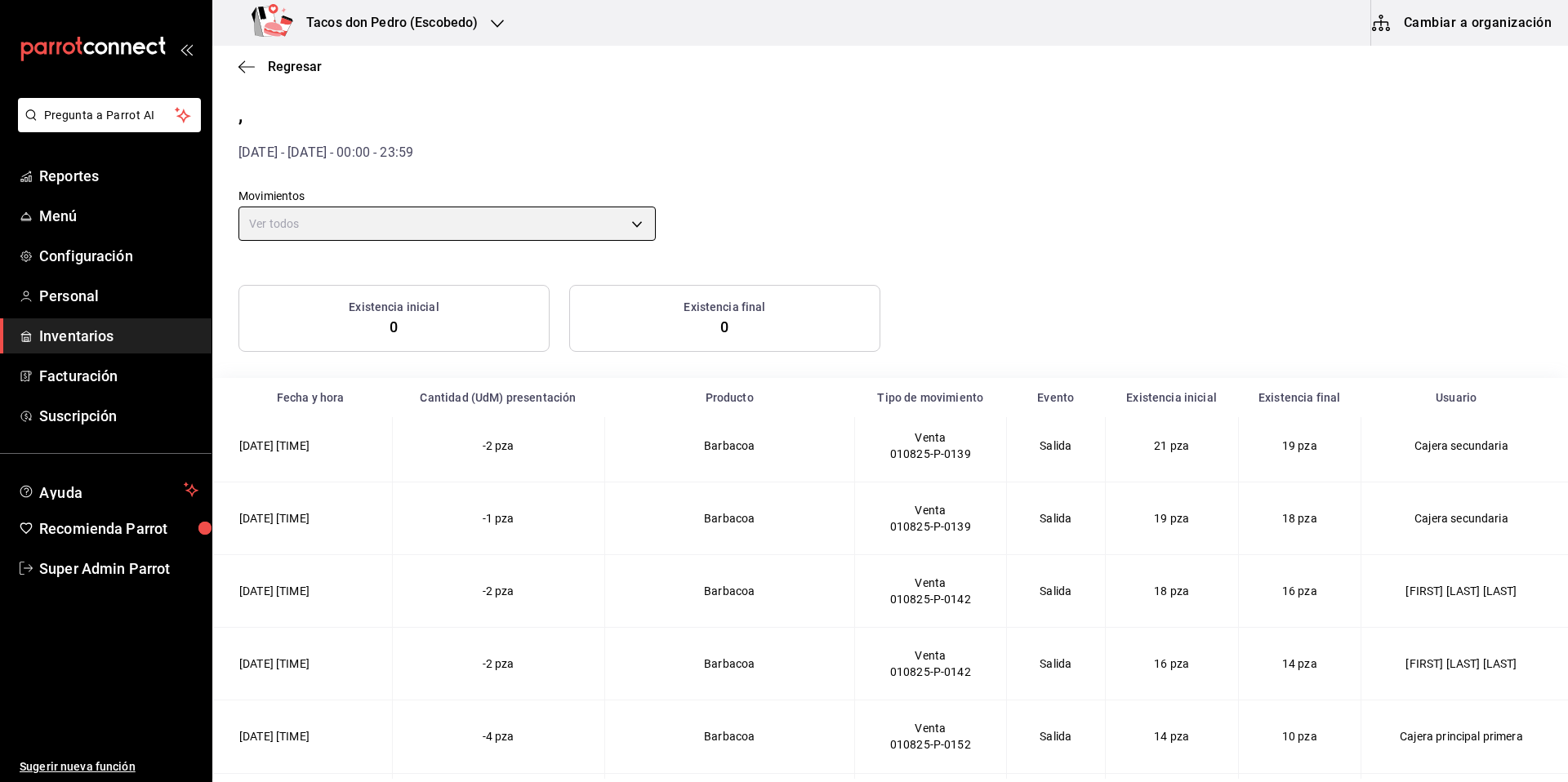 scroll, scrollTop: 3312, scrollLeft: 0, axis: vertical 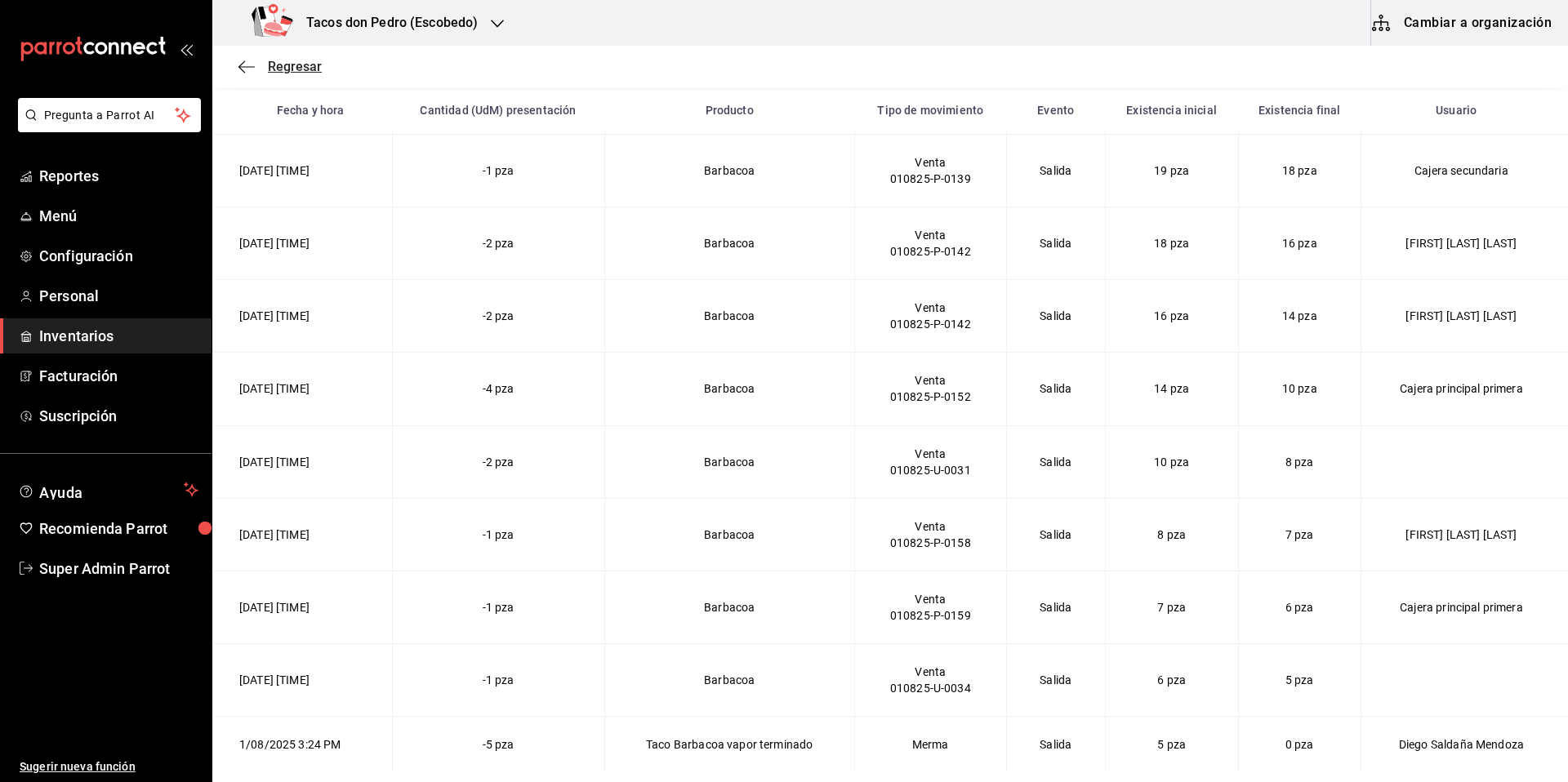 click on "Regresar" at bounding box center (295, 66) 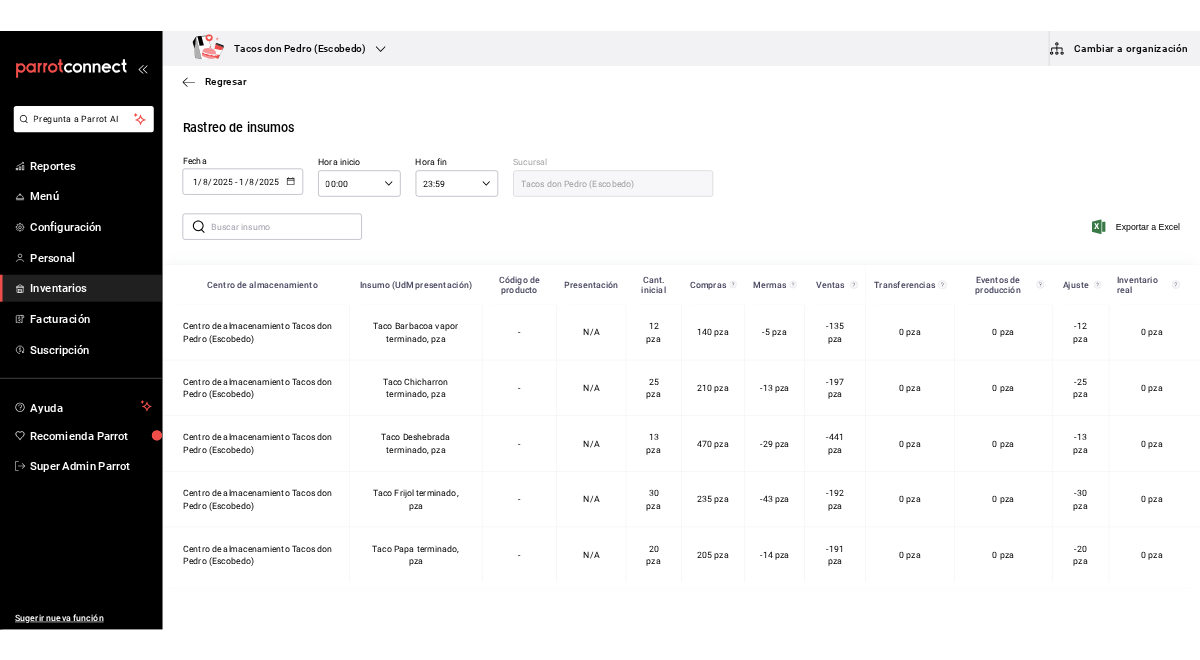 scroll, scrollTop: 0, scrollLeft: 0, axis: both 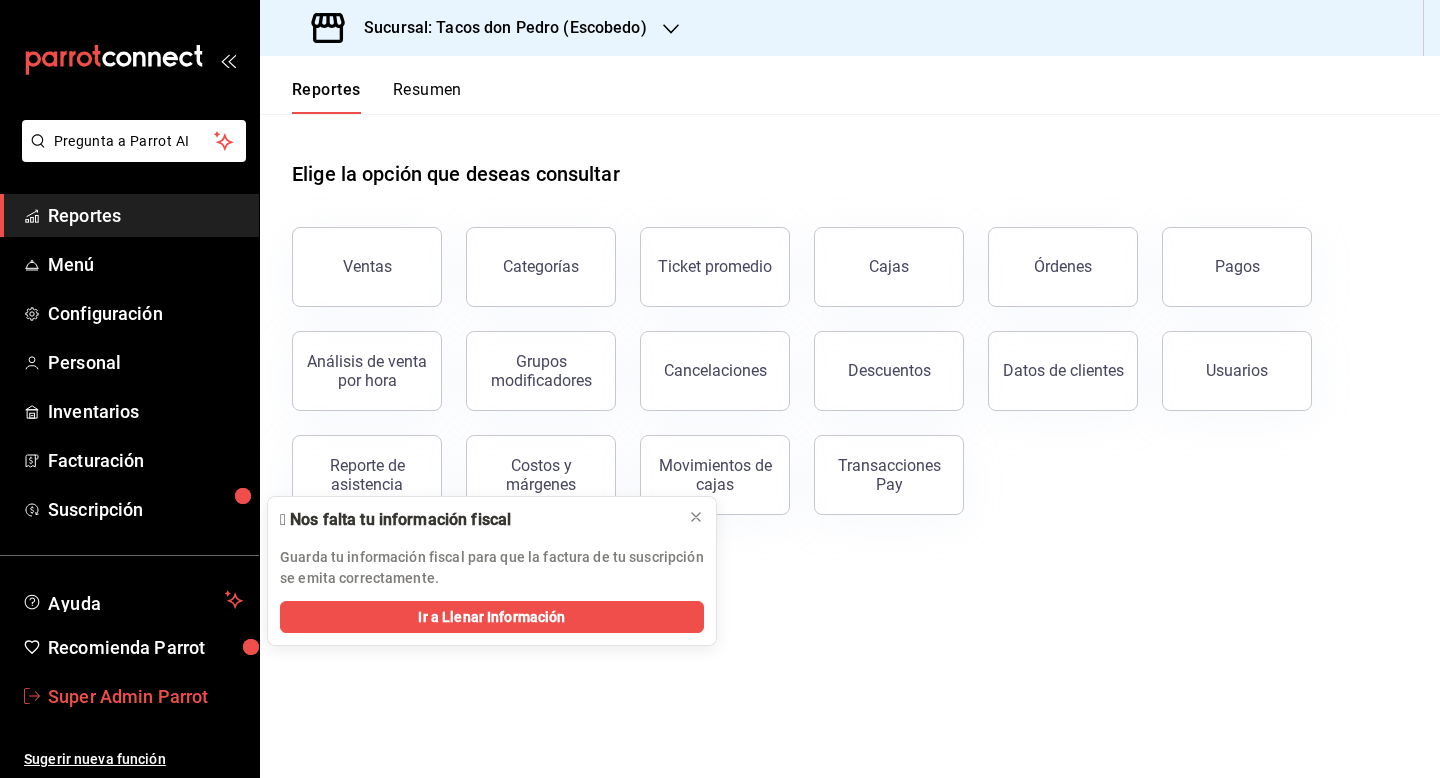 click on "Super Admin Parrot" at bounding box center (145, 696) 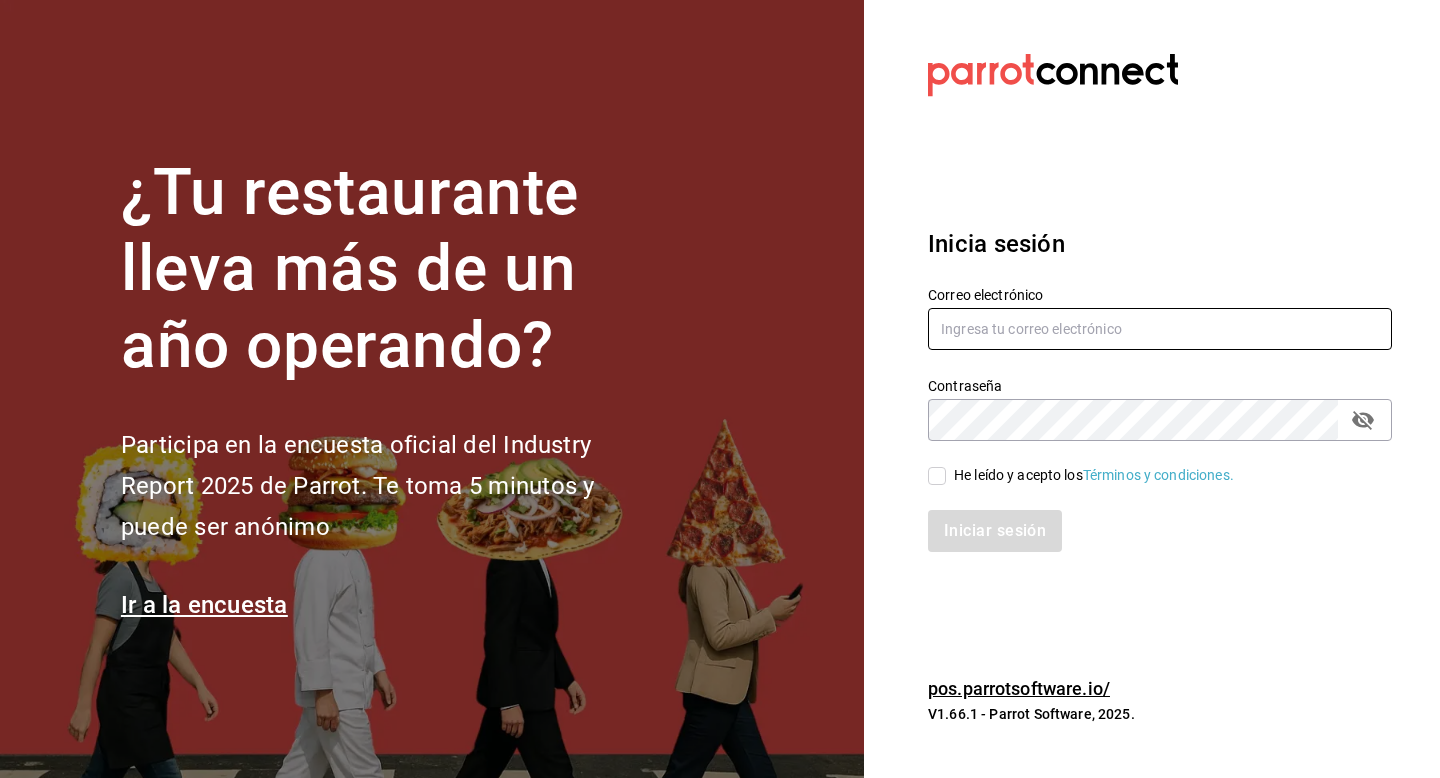 click at bounding box center (1160, 329) 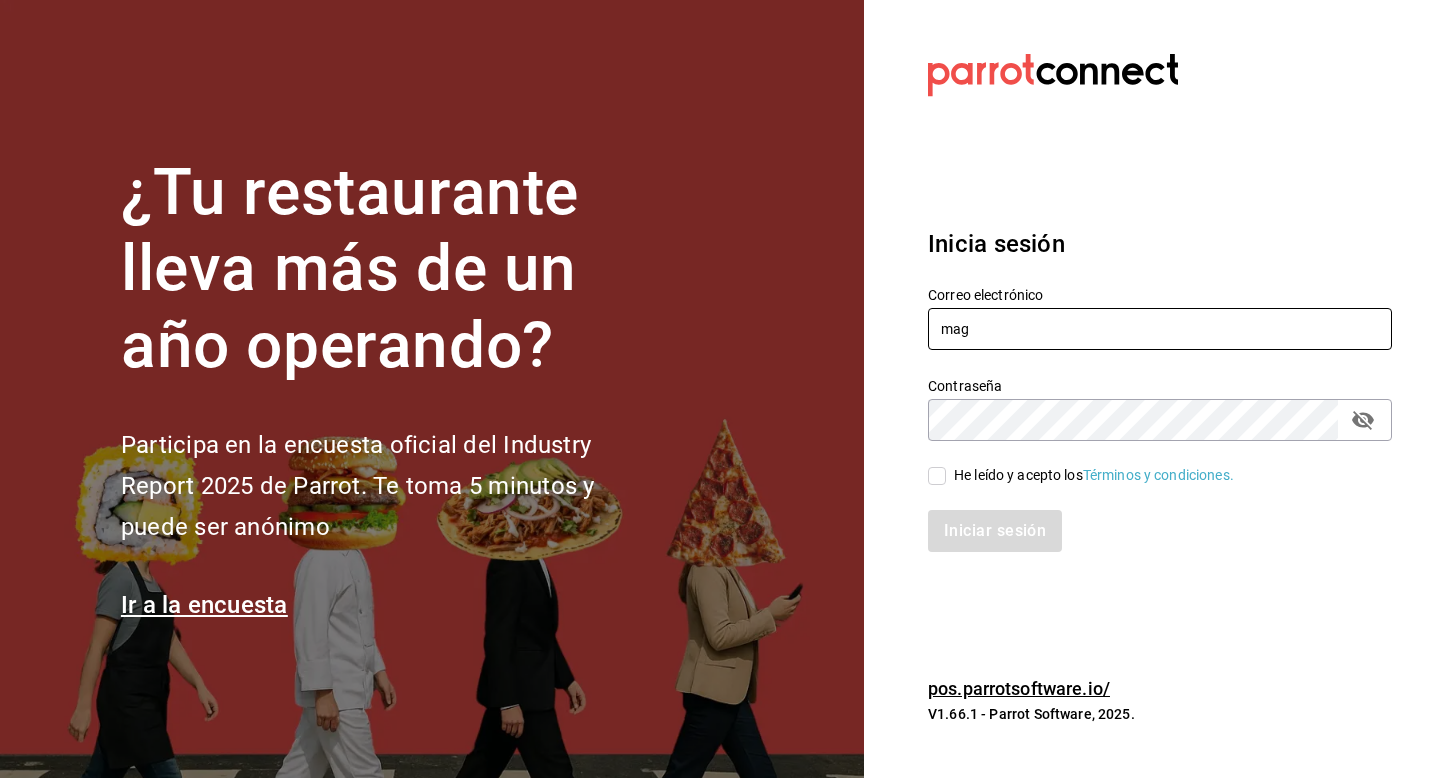type on "[EMAIL]" 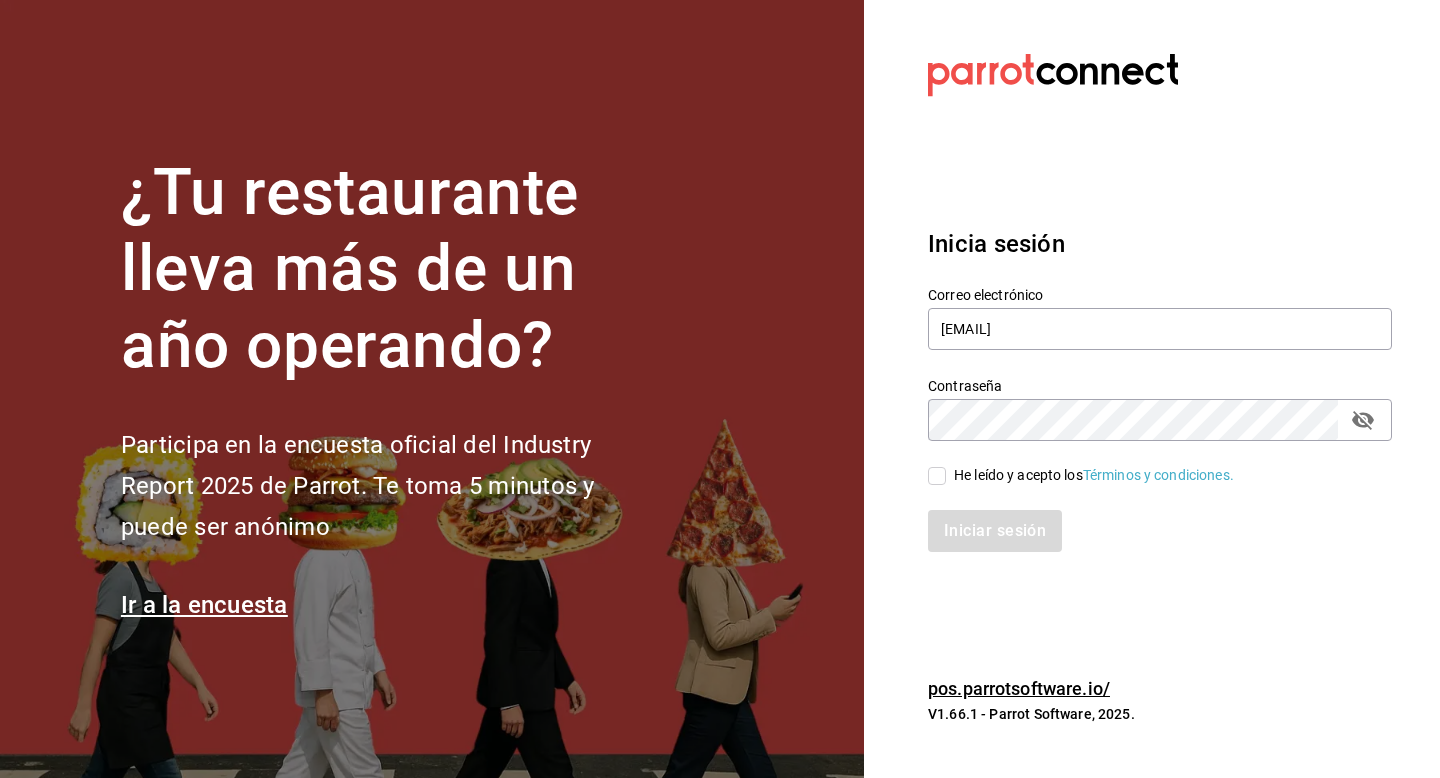 click on "He leído y acepto los  Términos y condiciones." at bounding box center (1090, 475) 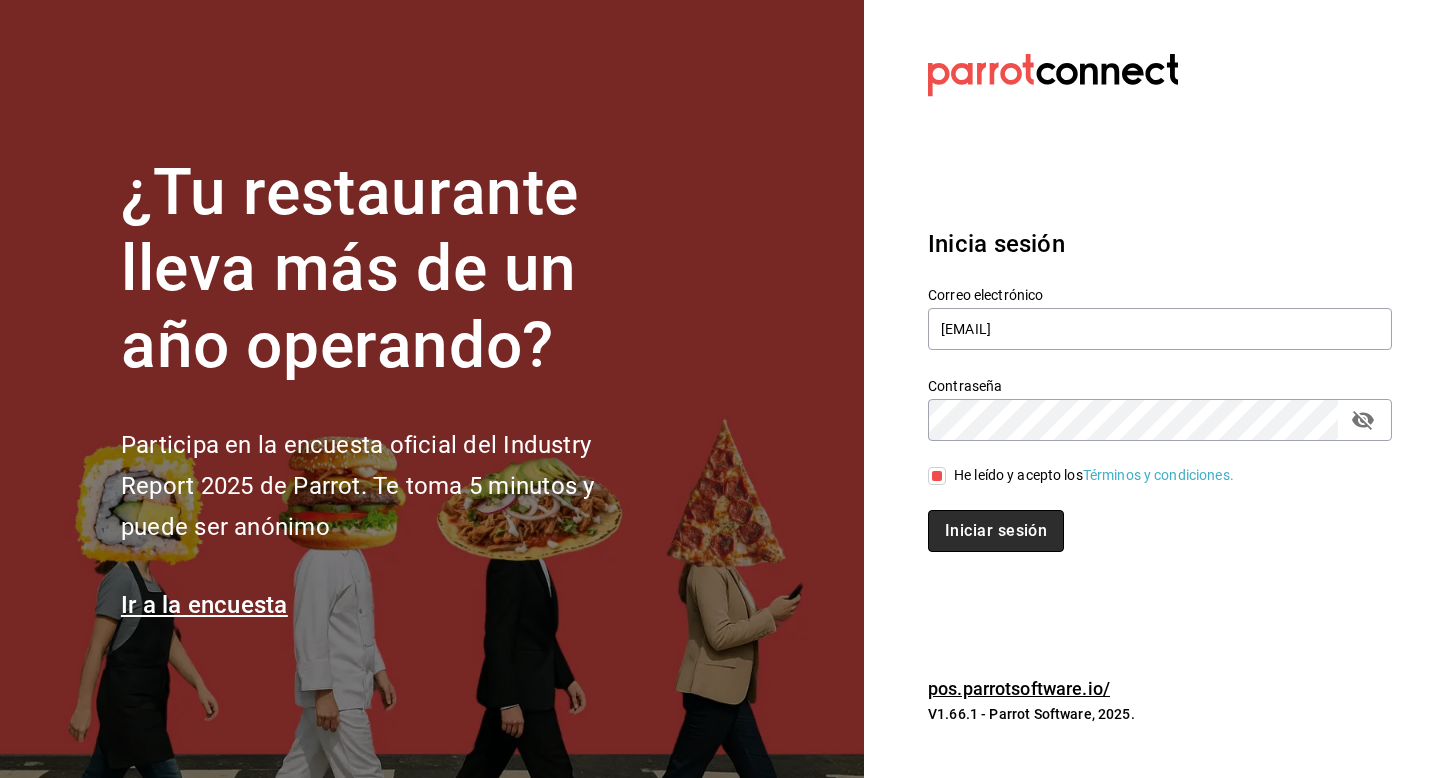click on "Iniciar sesión" at bounding box center [996, 531] 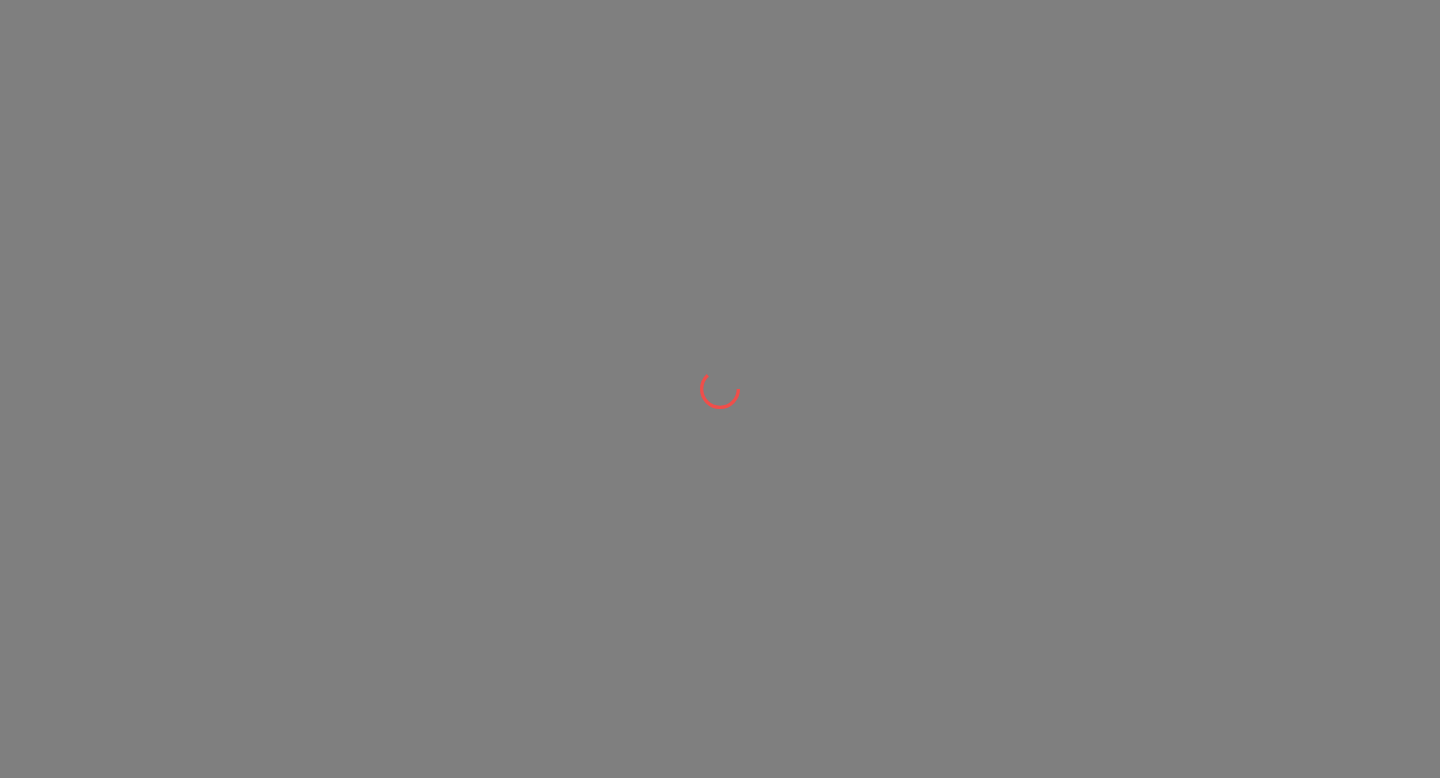 scroll, scrollTop: 0, scrollLeft: 0, axis: both 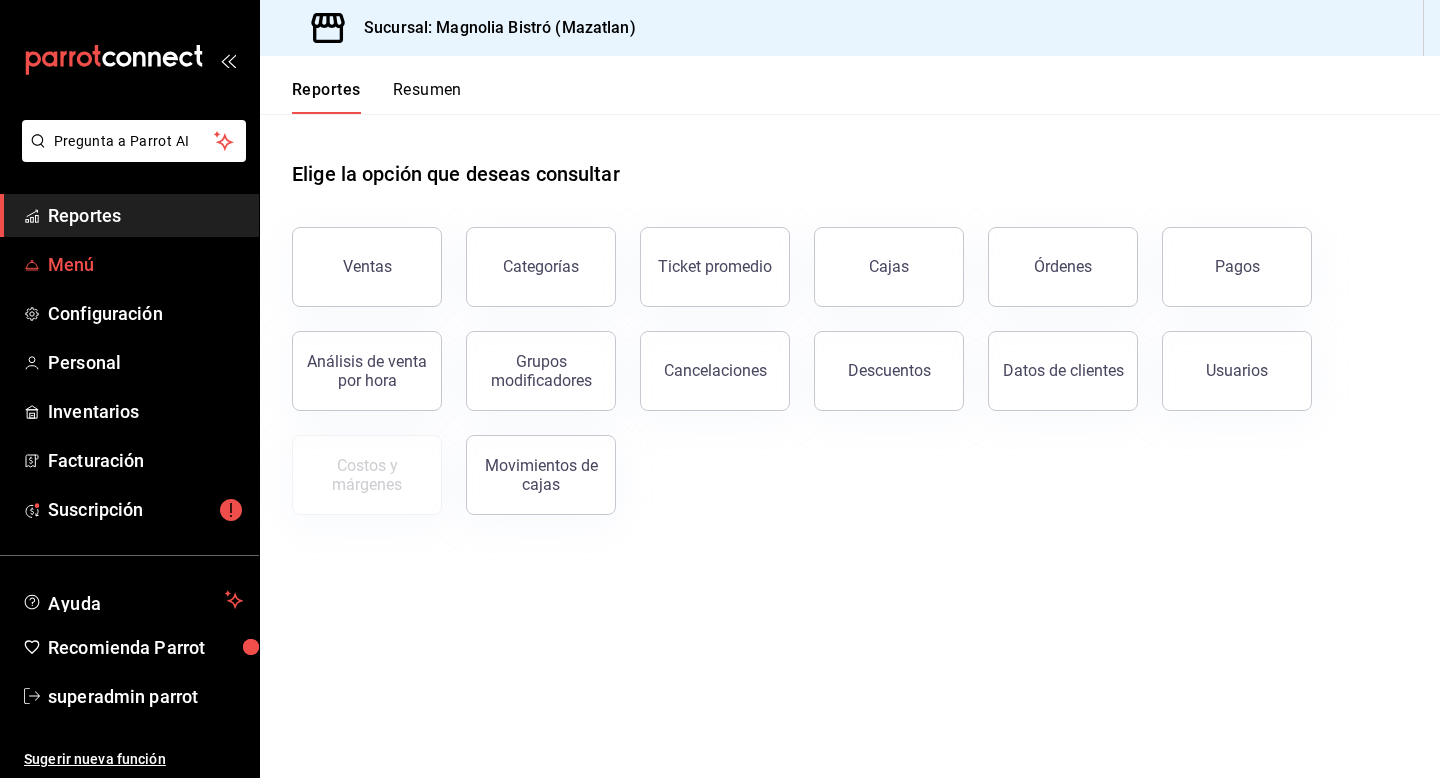 click on "Menú" at bounding box center (129, 264) 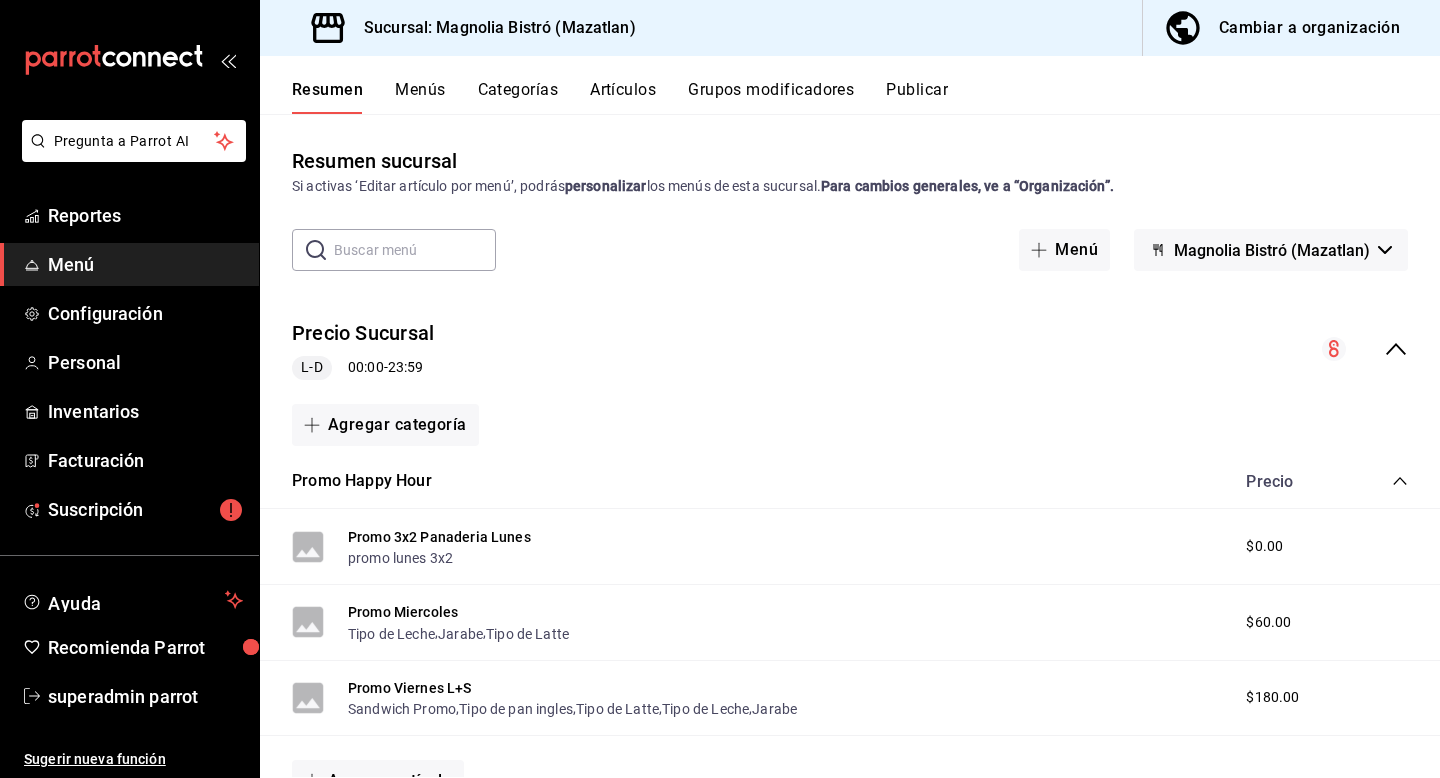 click on "Grupos modificadores" at bounding box center (771, 97) 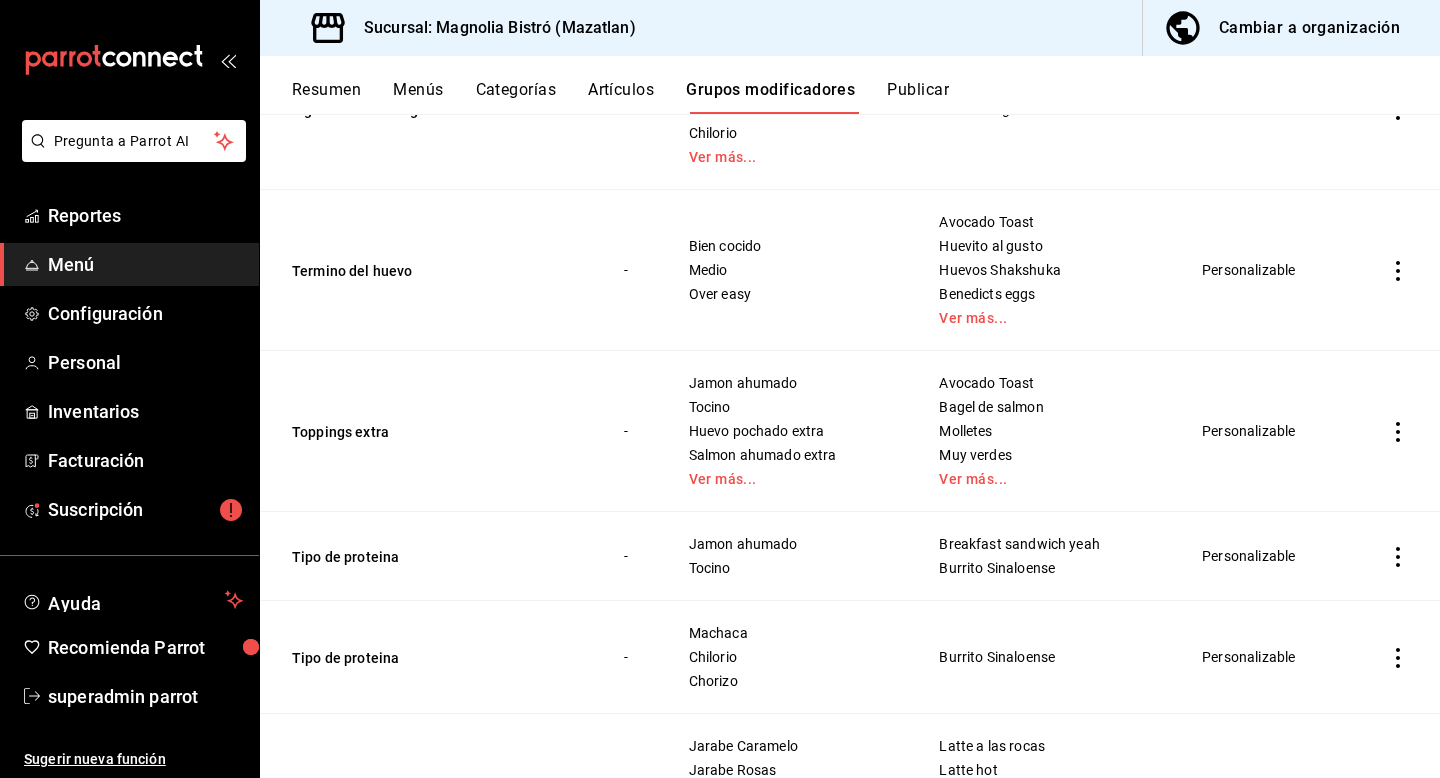 scroll, scrollTop: 2495, scrollLeft: 0, axis: vertical 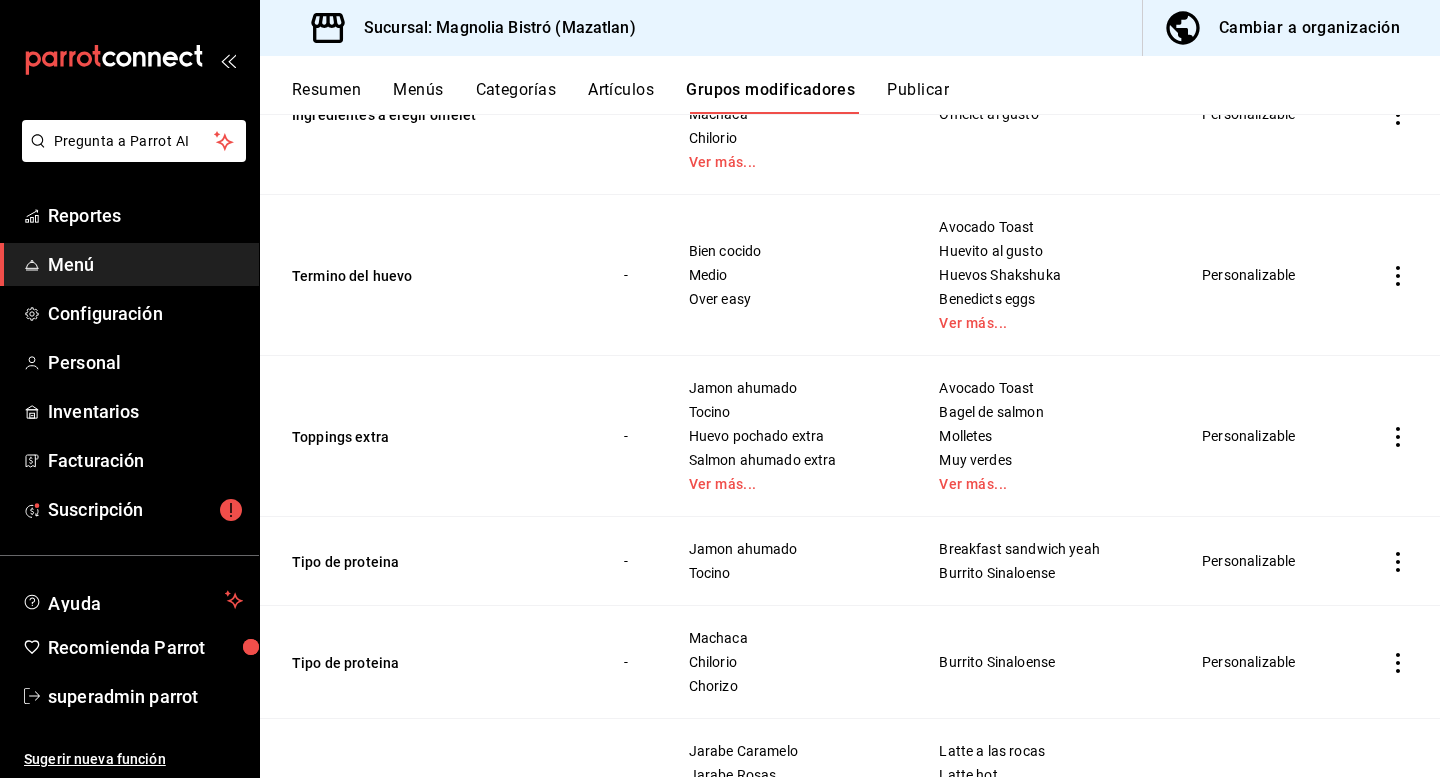 click on "Publicar" at bounding box center [918, 97] 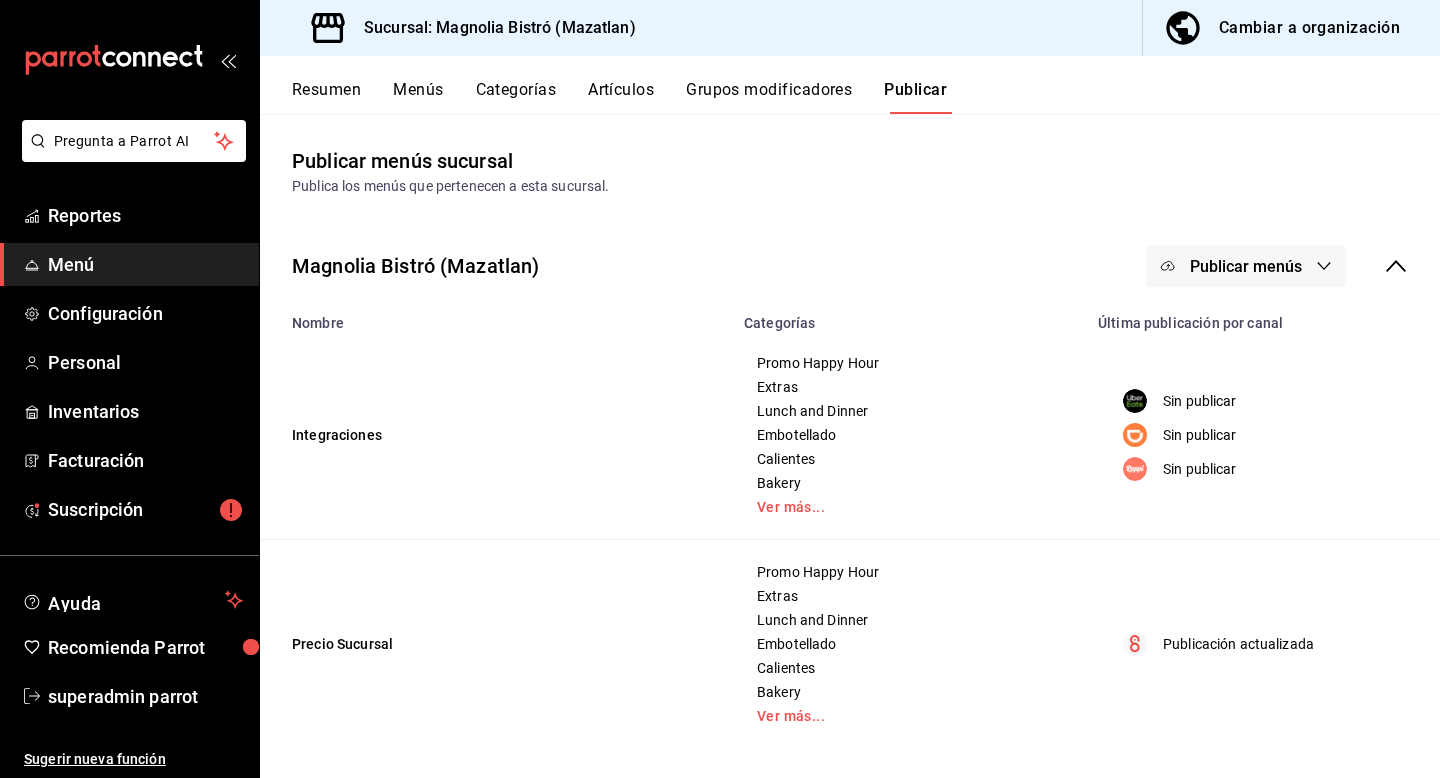 click on "Publicar menús" at bounding box center (1246, 266) 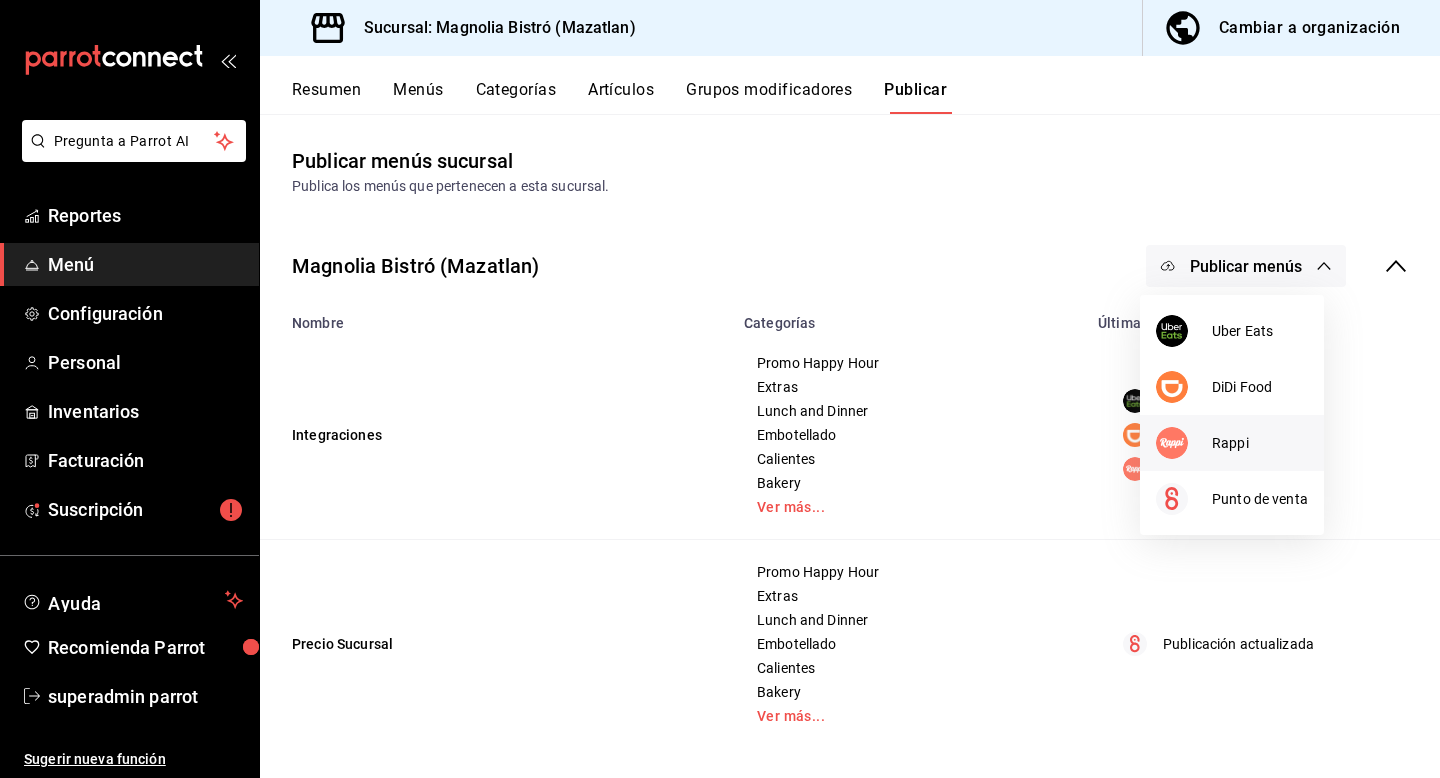 click at bounding box center [1172, 443] 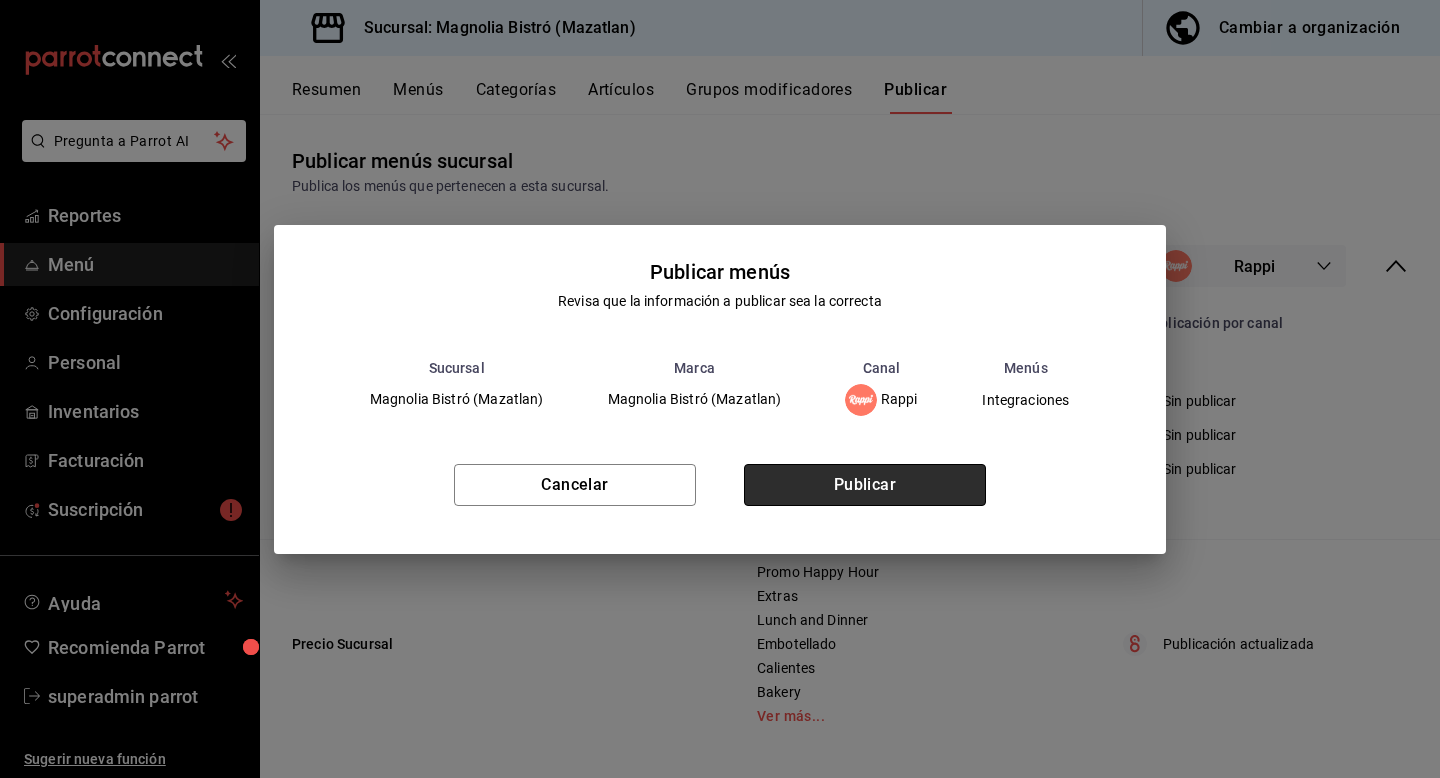 click on "Publicar" at bounding box center [865, 485] 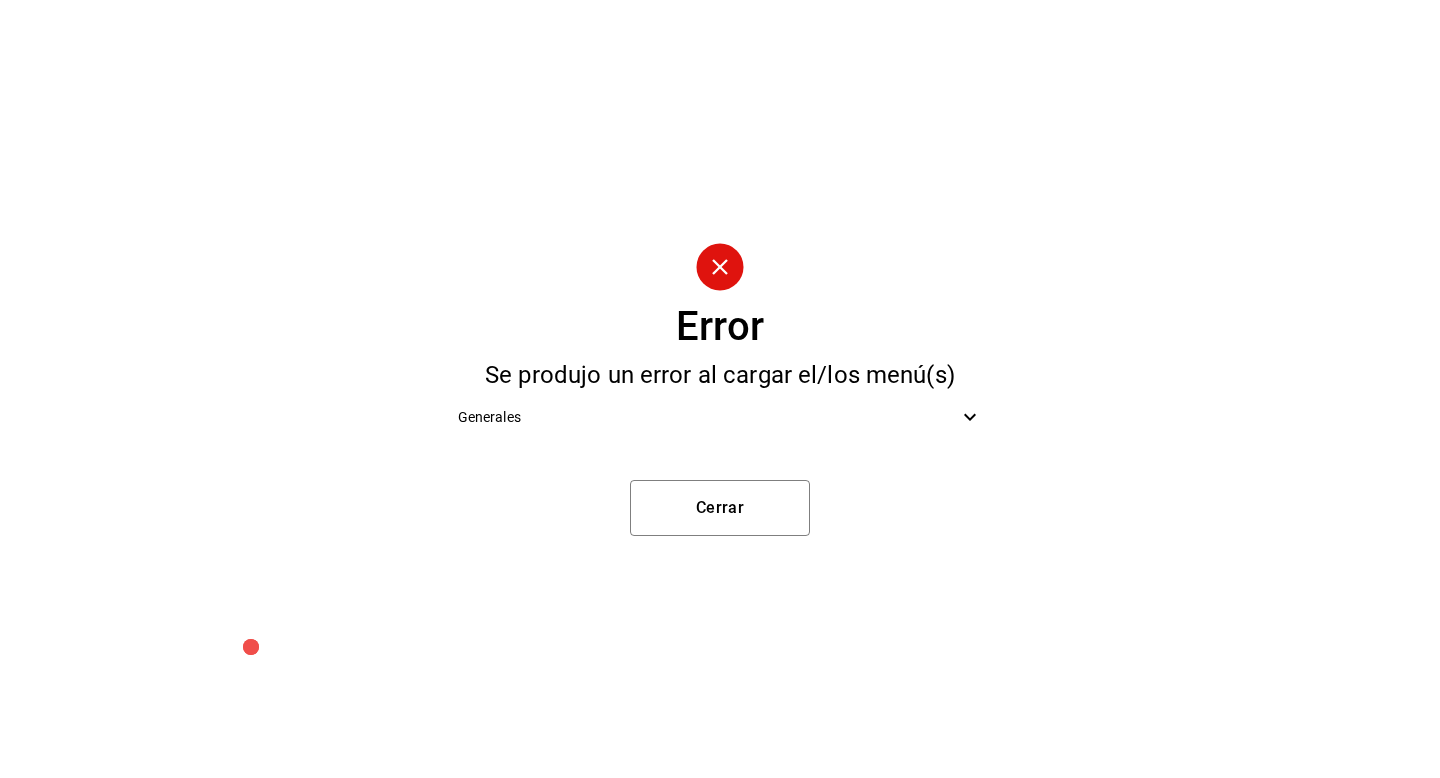 click on "Generales" at bounding box center [708, 417] 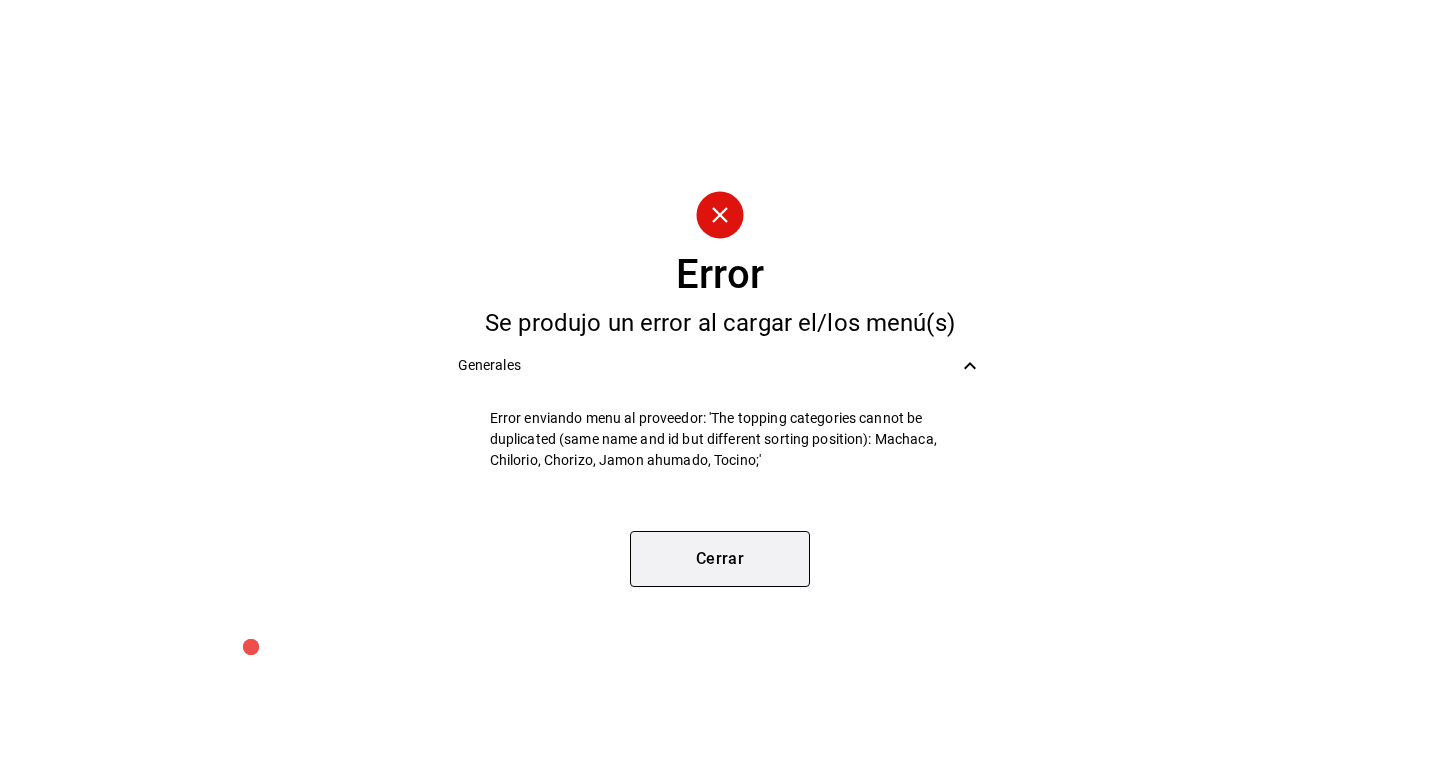 click on "Cerrar" at bounding box center (720, 559) 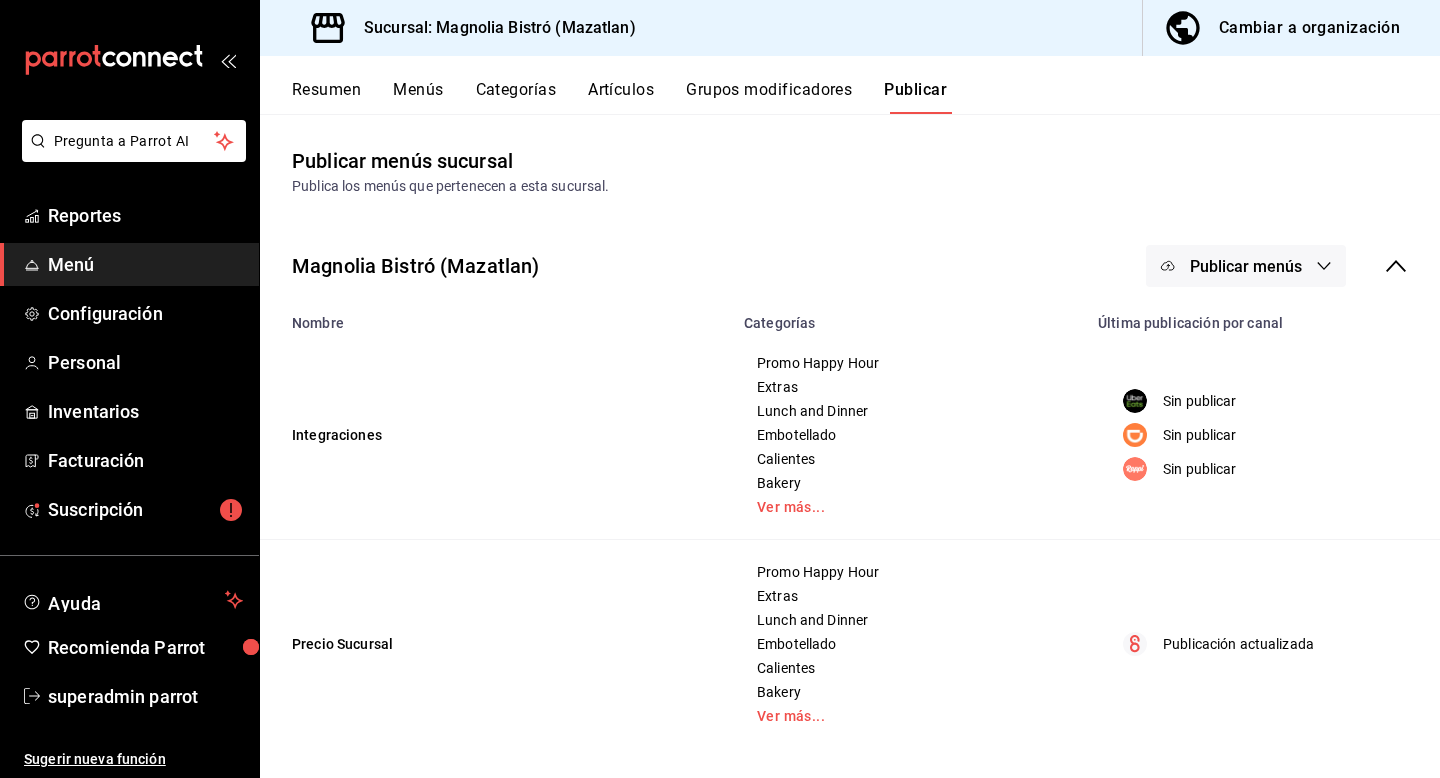 click on "Artículos" at bounding box center (621, 97) 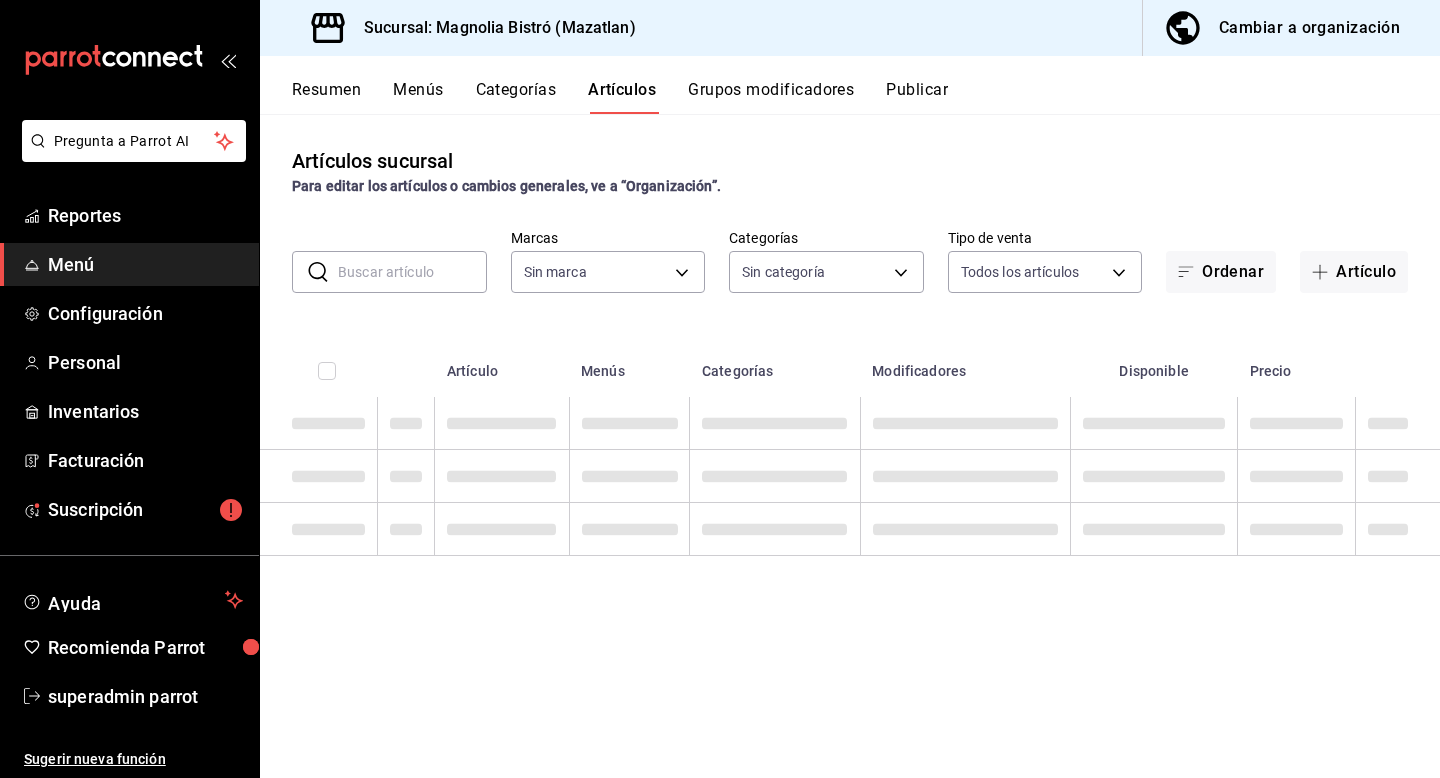 type on "[UUID]" 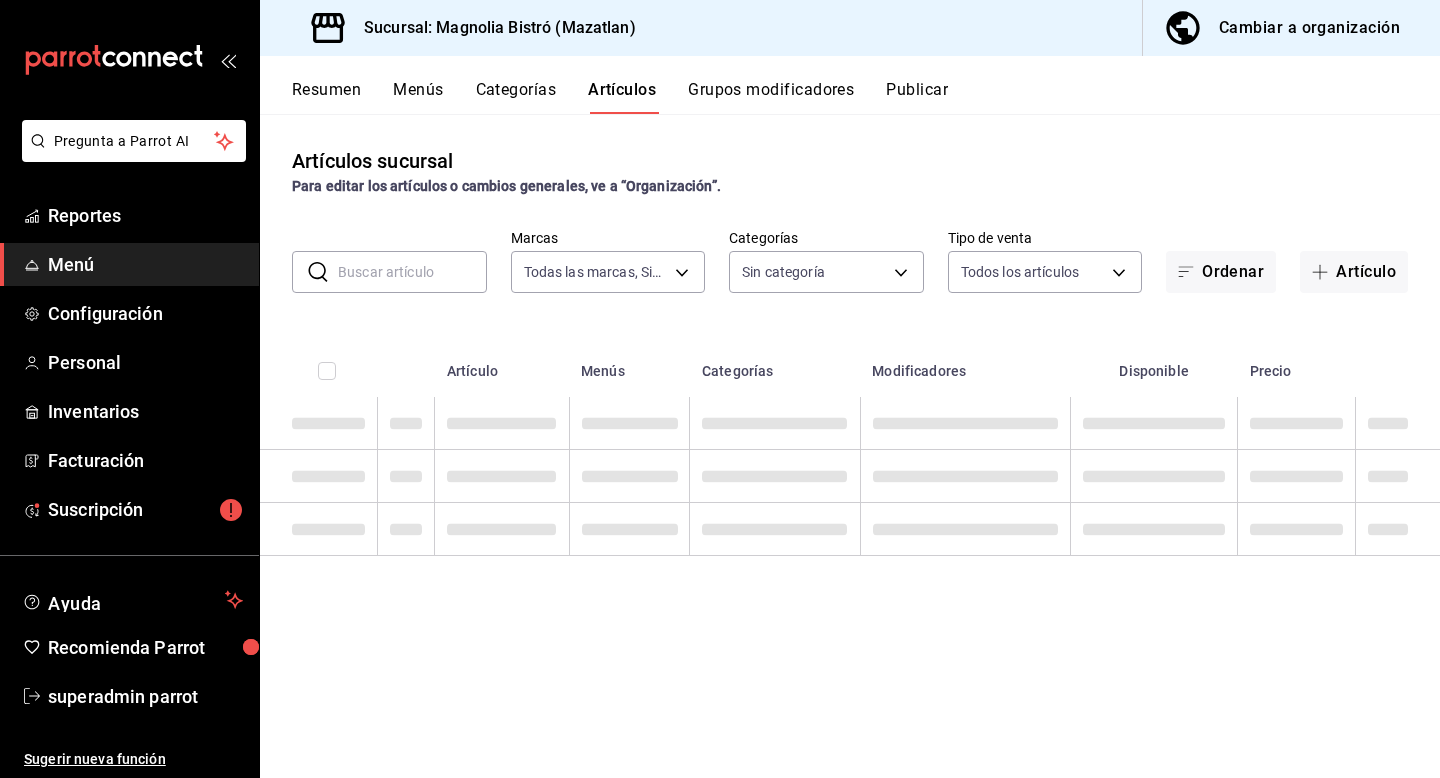 click at bounding box center (412, 272) 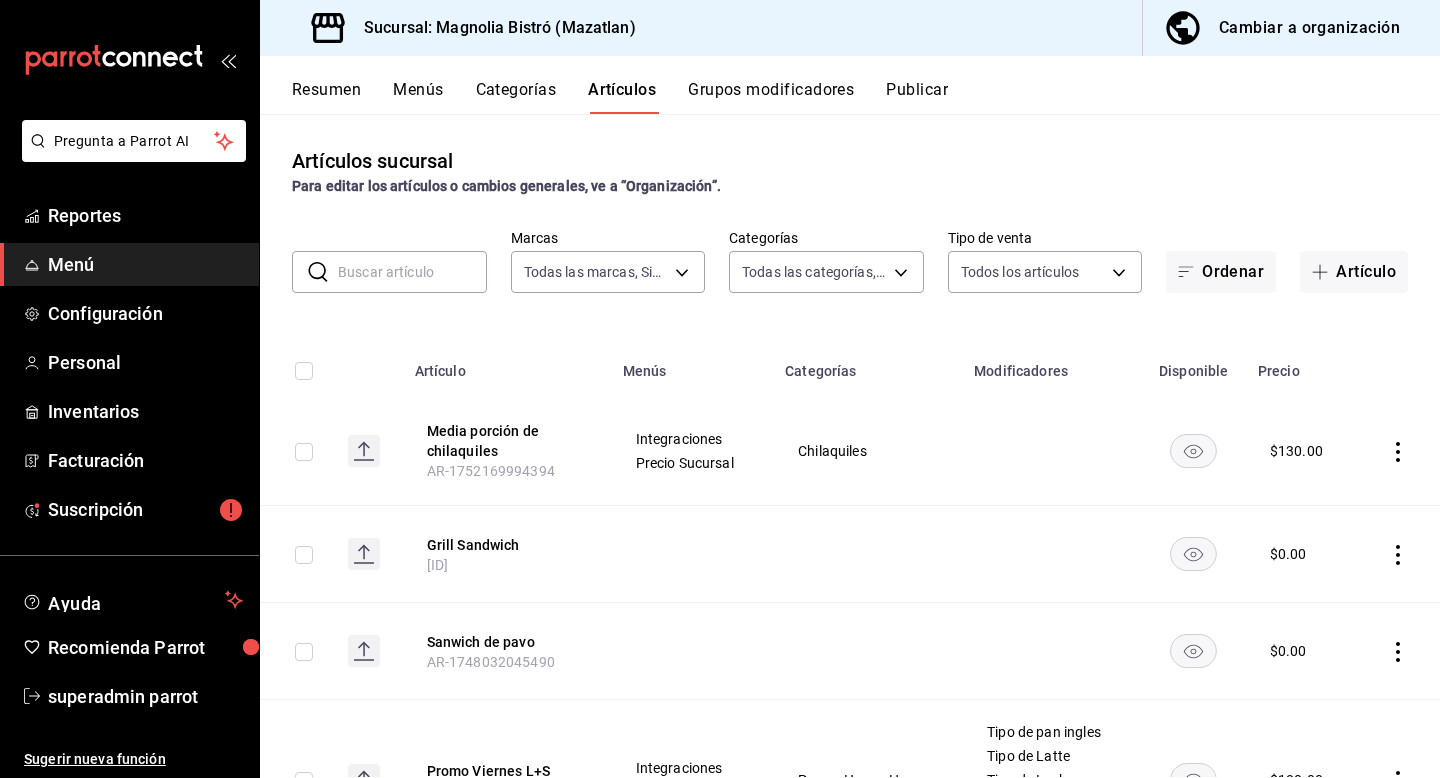 type on "[UUID], [UUID], [UUID], [UUID], [UUID], [UUID], [UUID], [UUID], [UUID], [UUID], [UUID], [UUID], [UUID], [UUID], [UUID], [UUID], [UUID]" 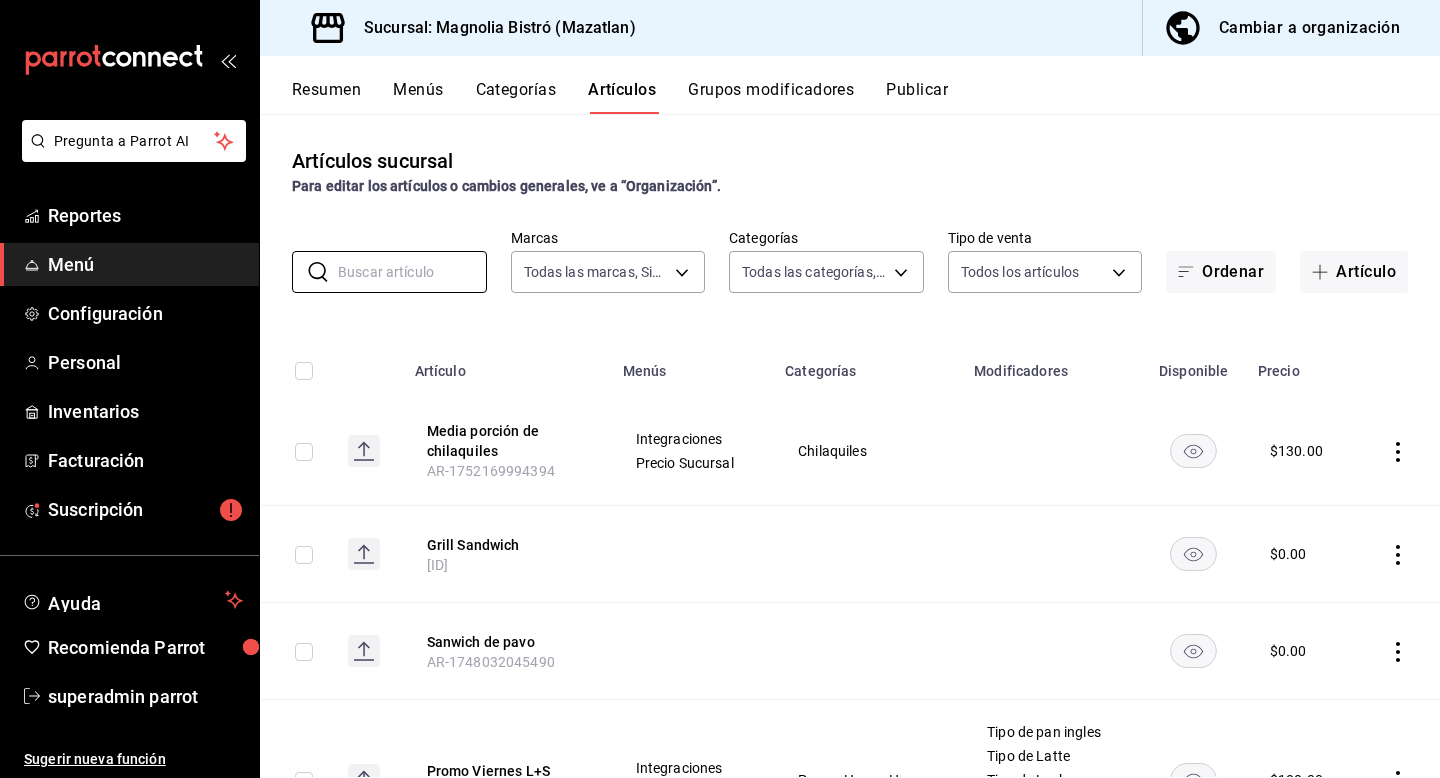 click on "Resumen" at bounding box center [326, 97] 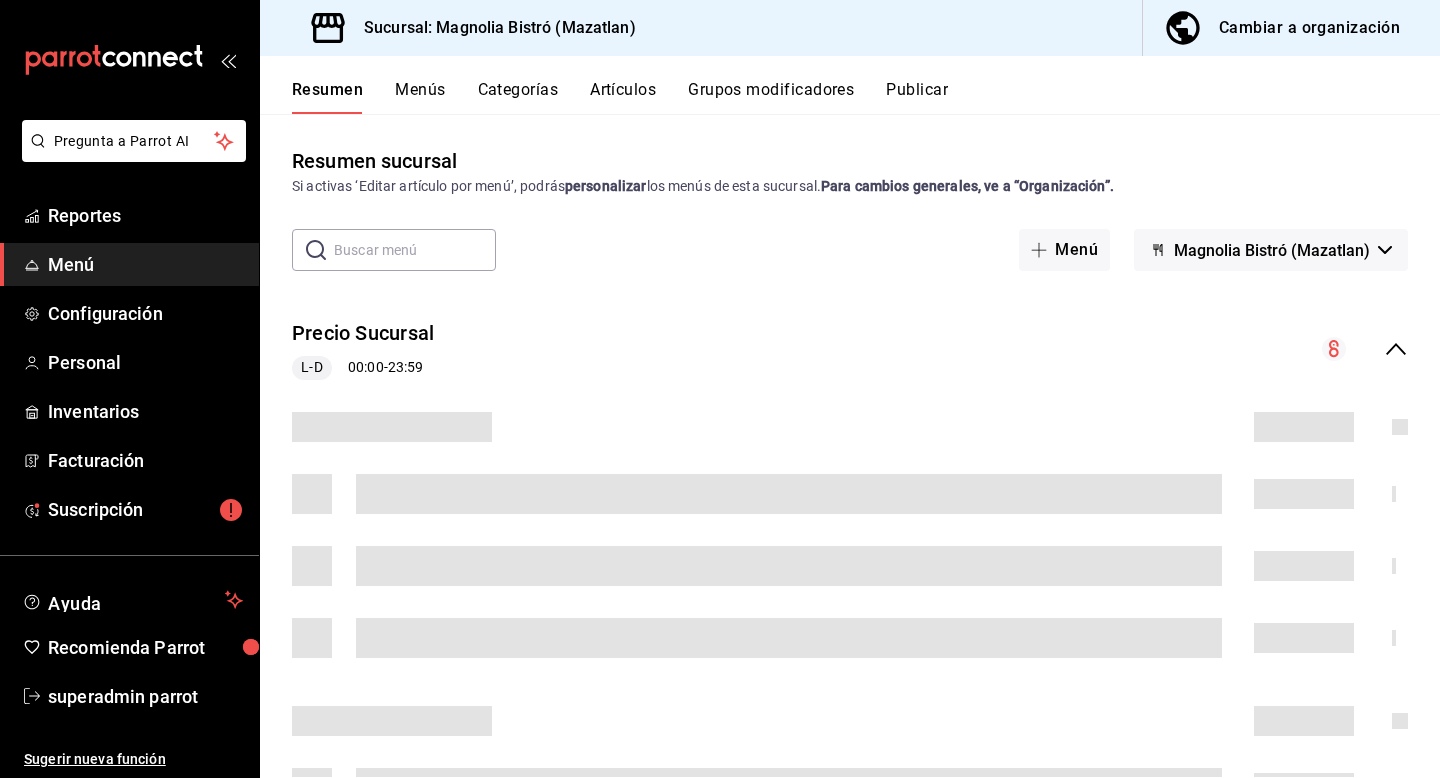 click on "Menús" at bounding box center [420, 97] 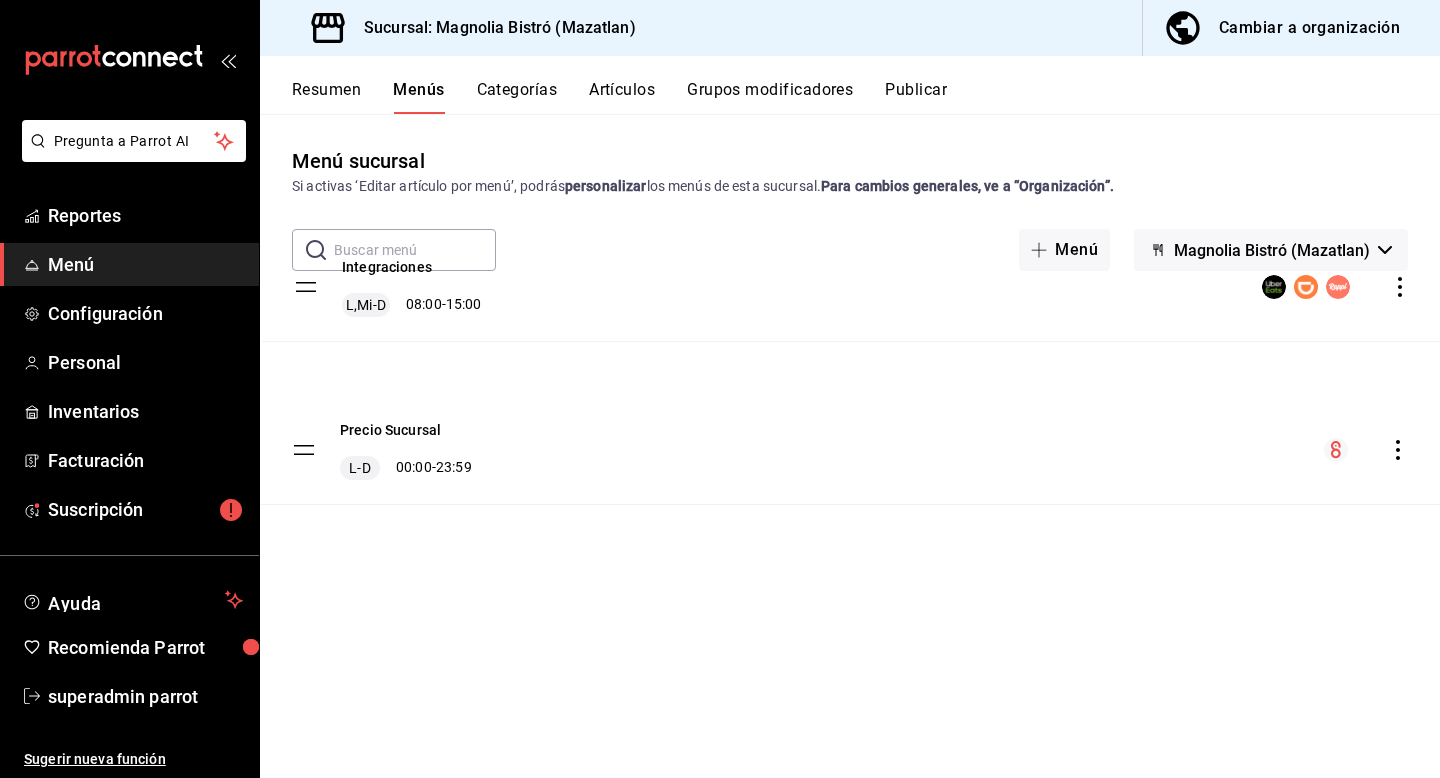 drag, startPoint x: 307, startPoint y: 453, endPoint x: 310, endPoint y: 306, distance: 147.03061 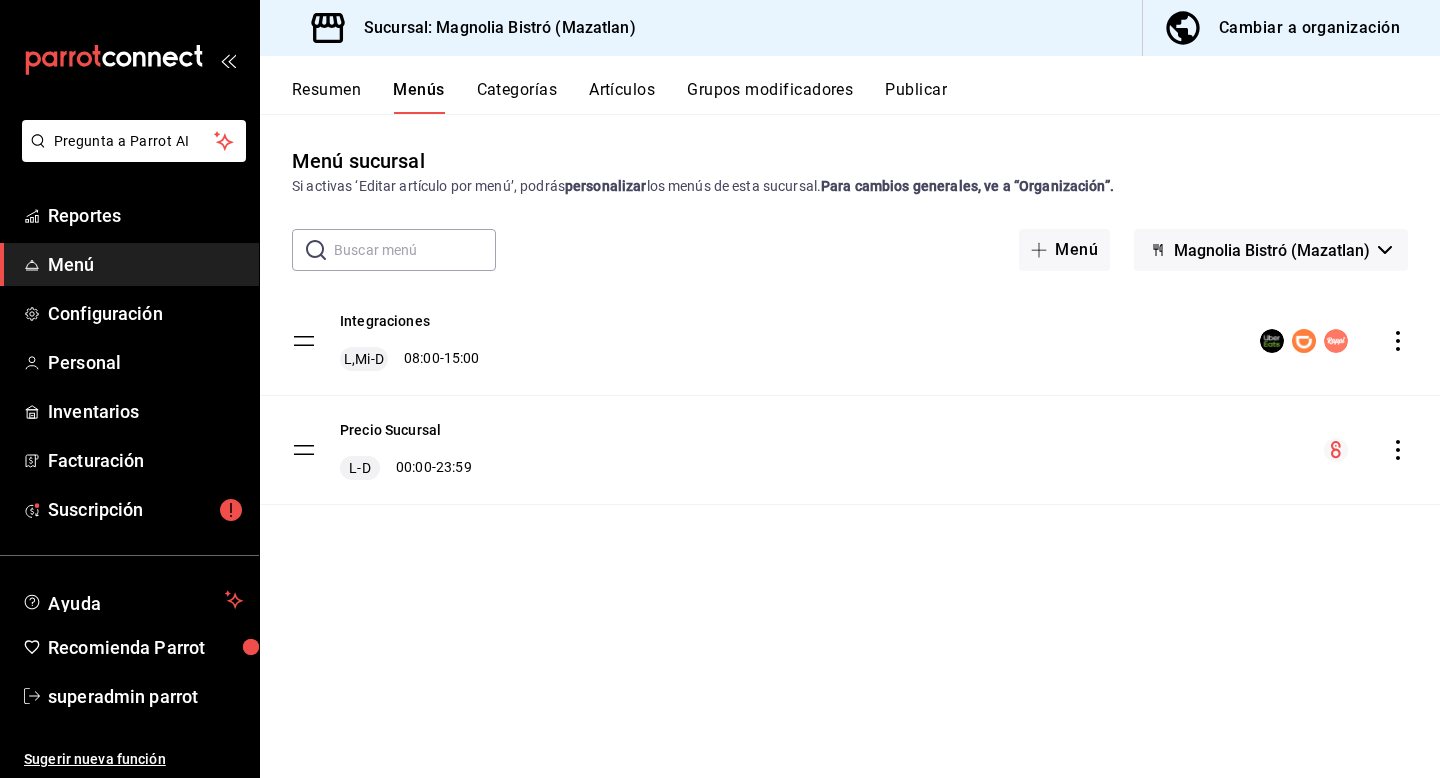 click on "Resumen" at bounding box center (326, 97) 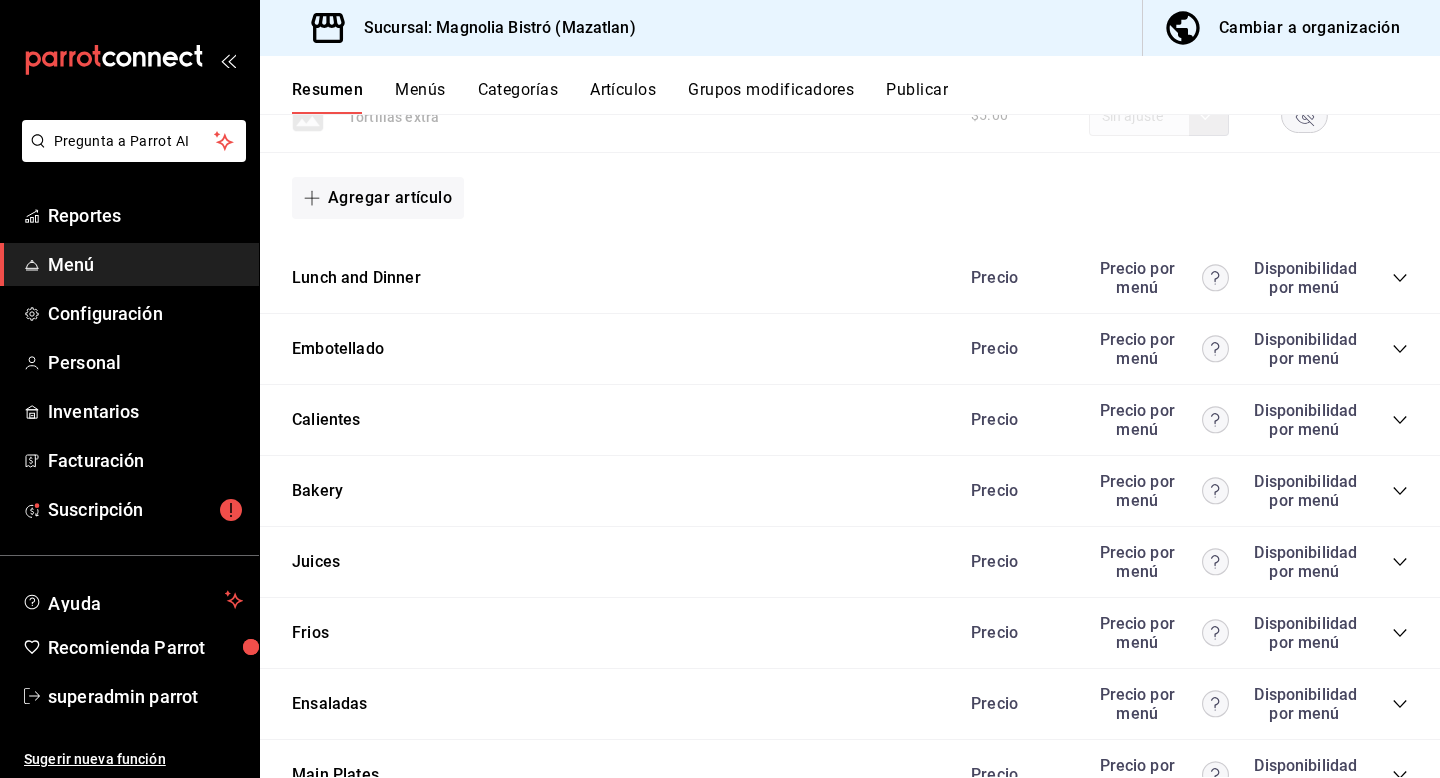 scroll, scrollTop: 1285, scrollLeft: 0, axis: vertical 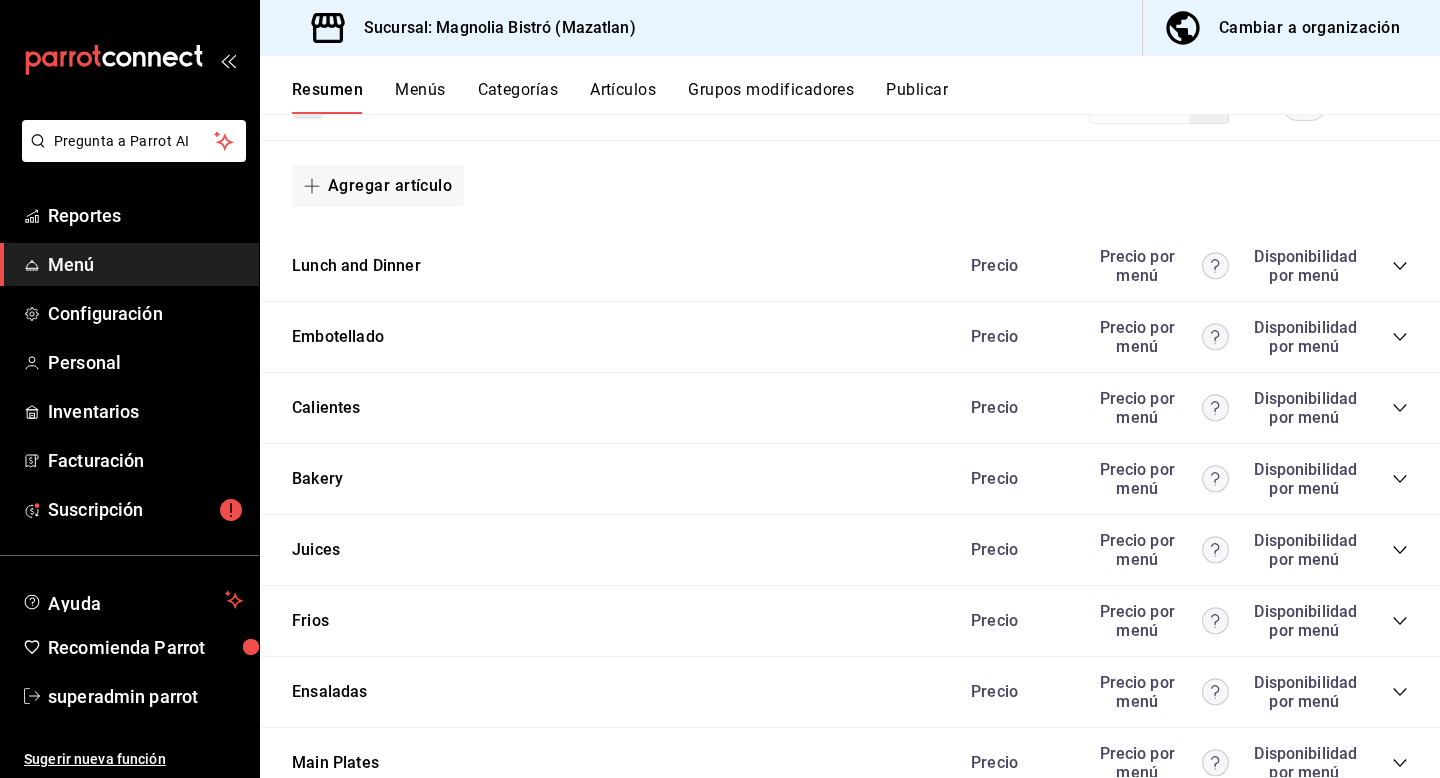 click on "Precio Precio por menú   Disponibilidad por menú" at bounding box center [1179, 266] 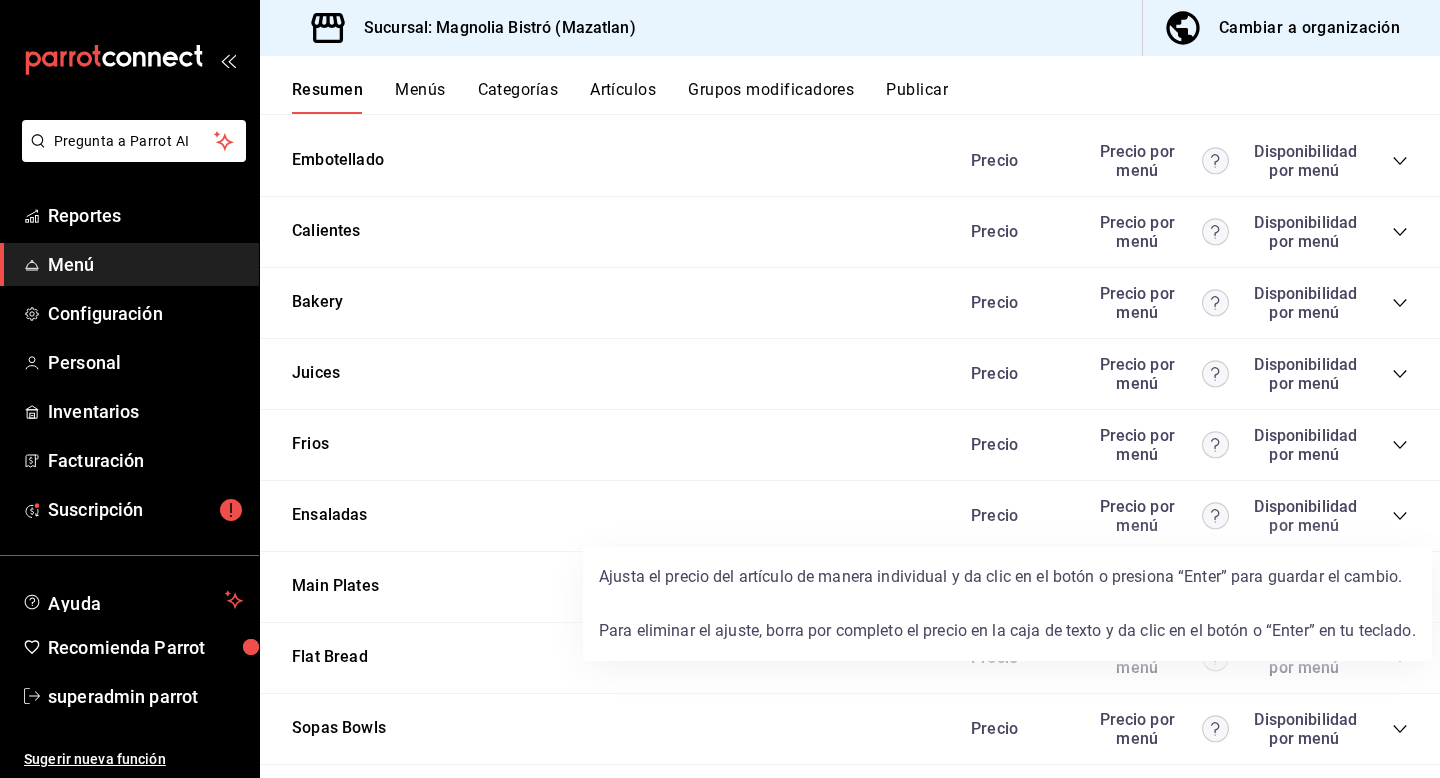 scroll, scrollTop: 2925, scrollLeft: 0, axis: vertical 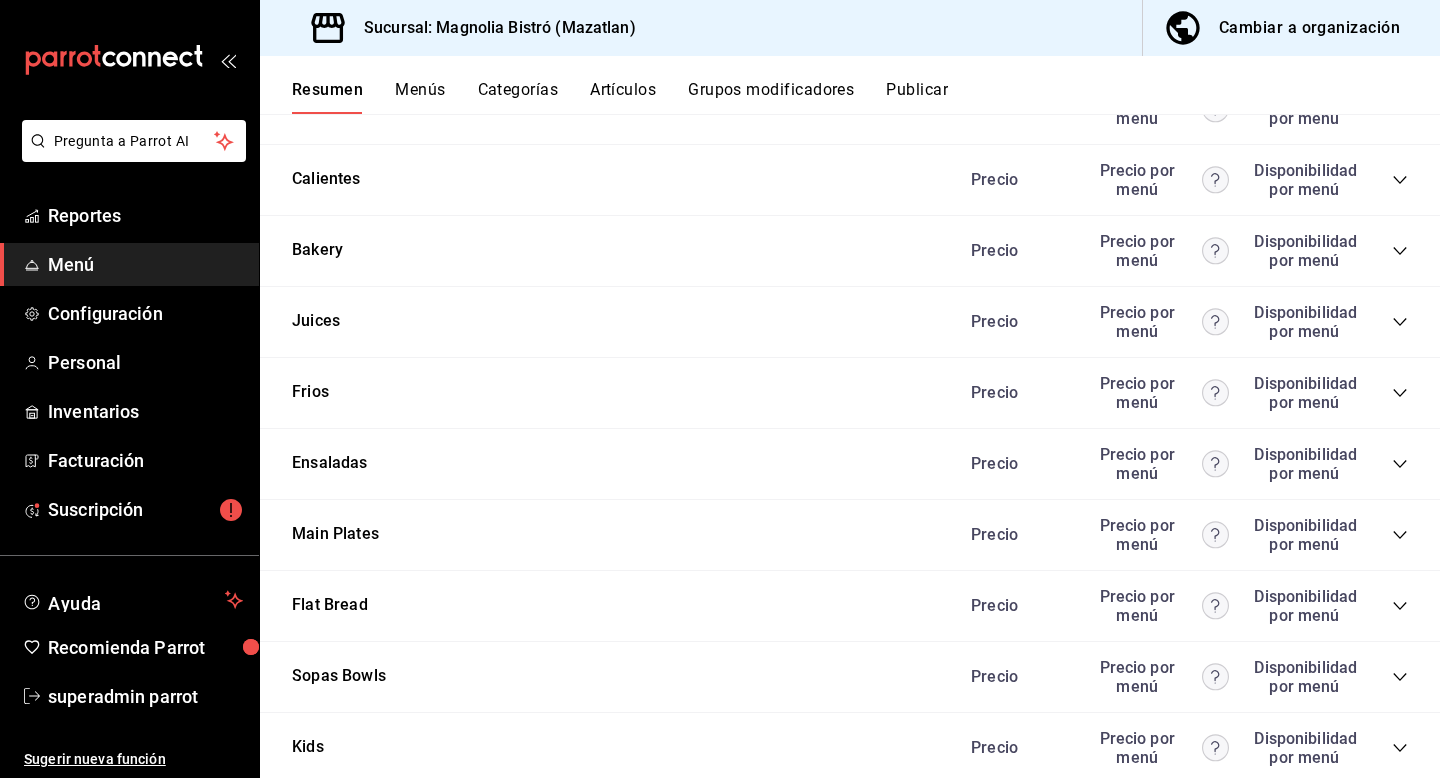 click on "Grupos modificadores" at bounding box center (771, 97) 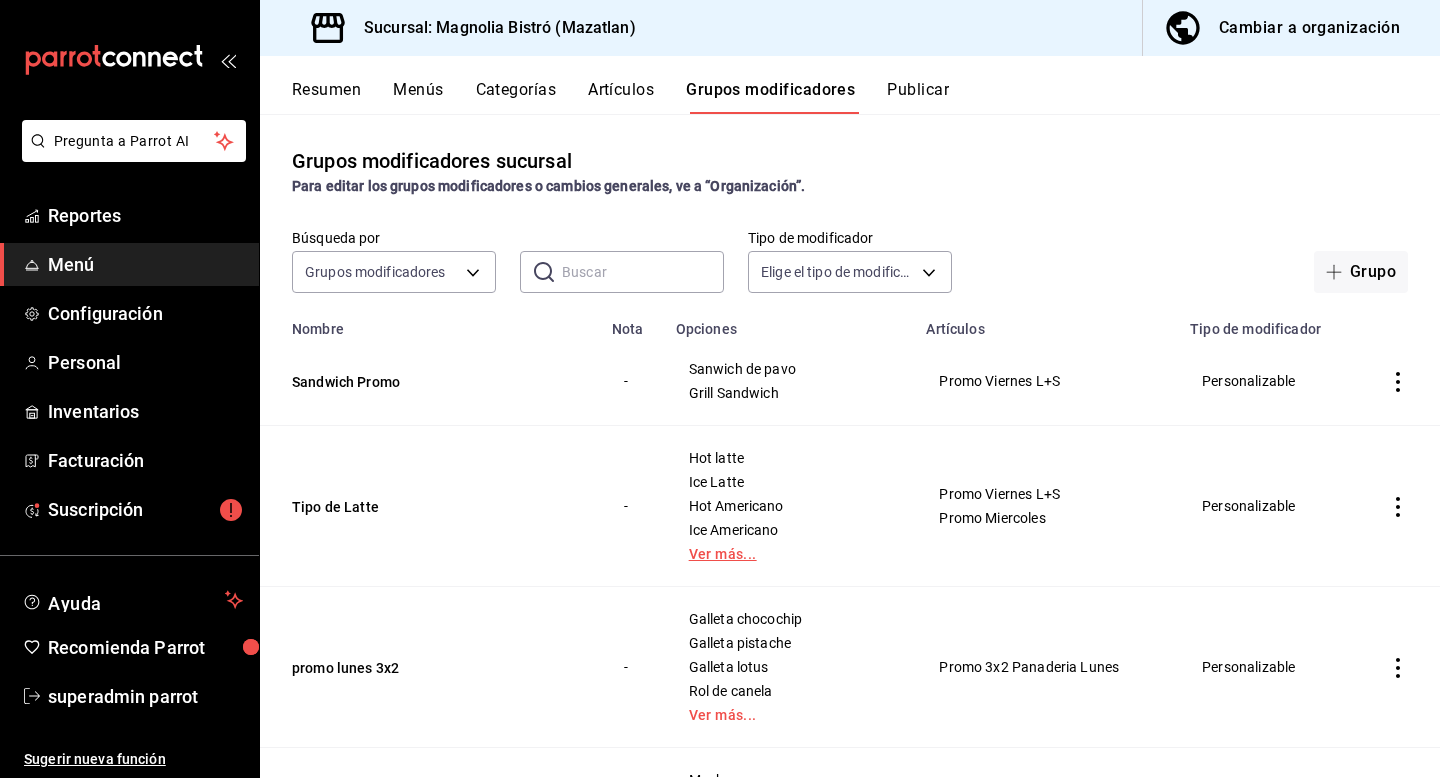 click on "Ver más..." at bounding box center [789, 554] 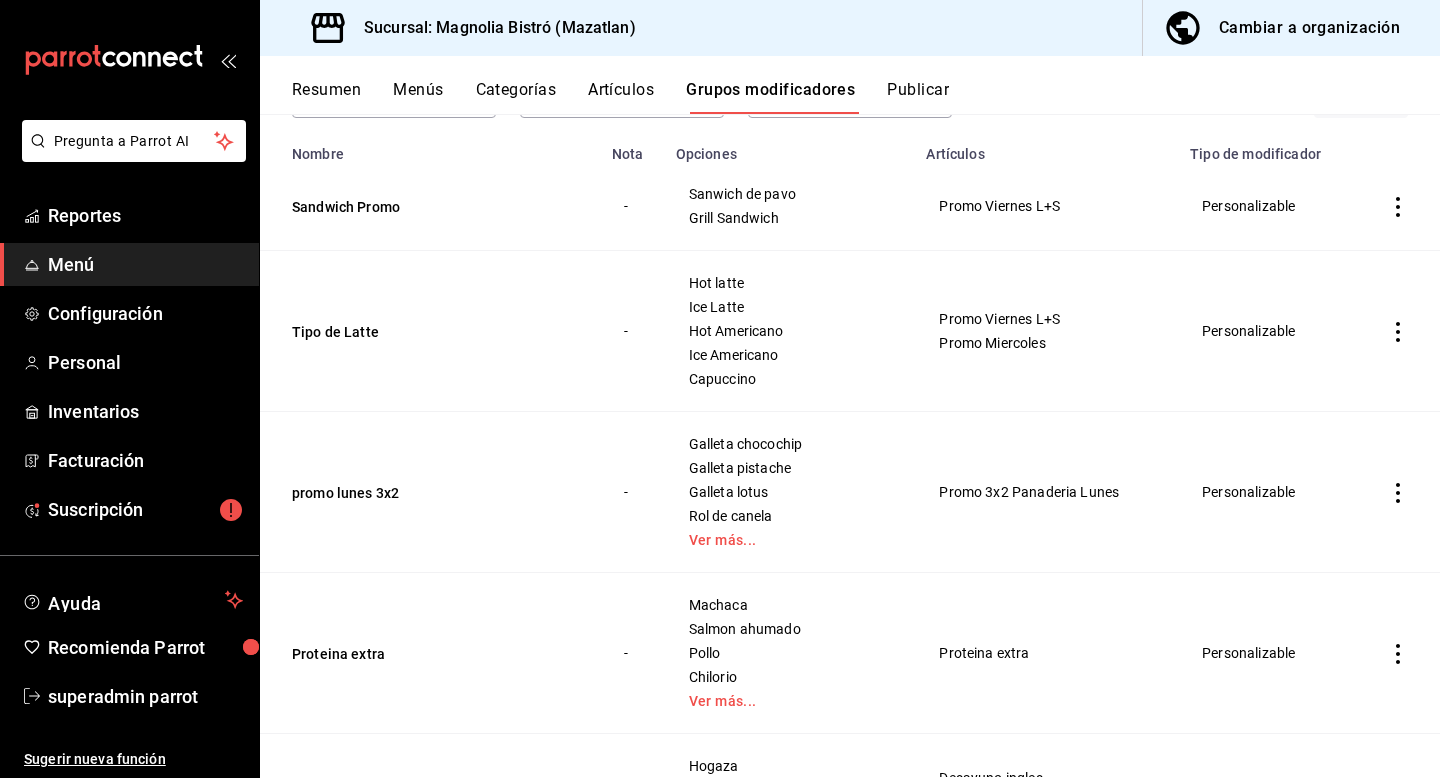 scroll, scrollTop: 177, scrollLeft: 0, axis: vertical 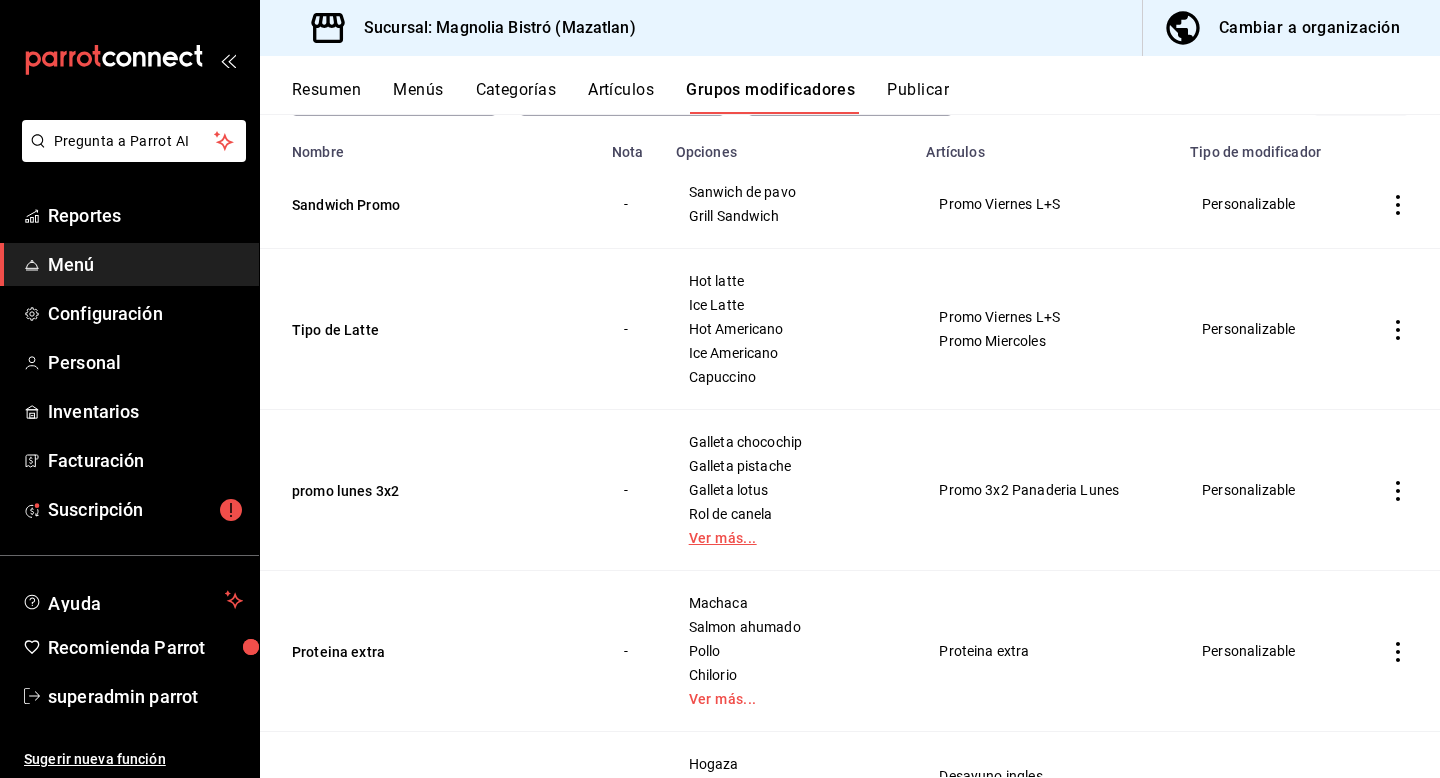 click on "Ver más..." at bounding box center (789, 538) 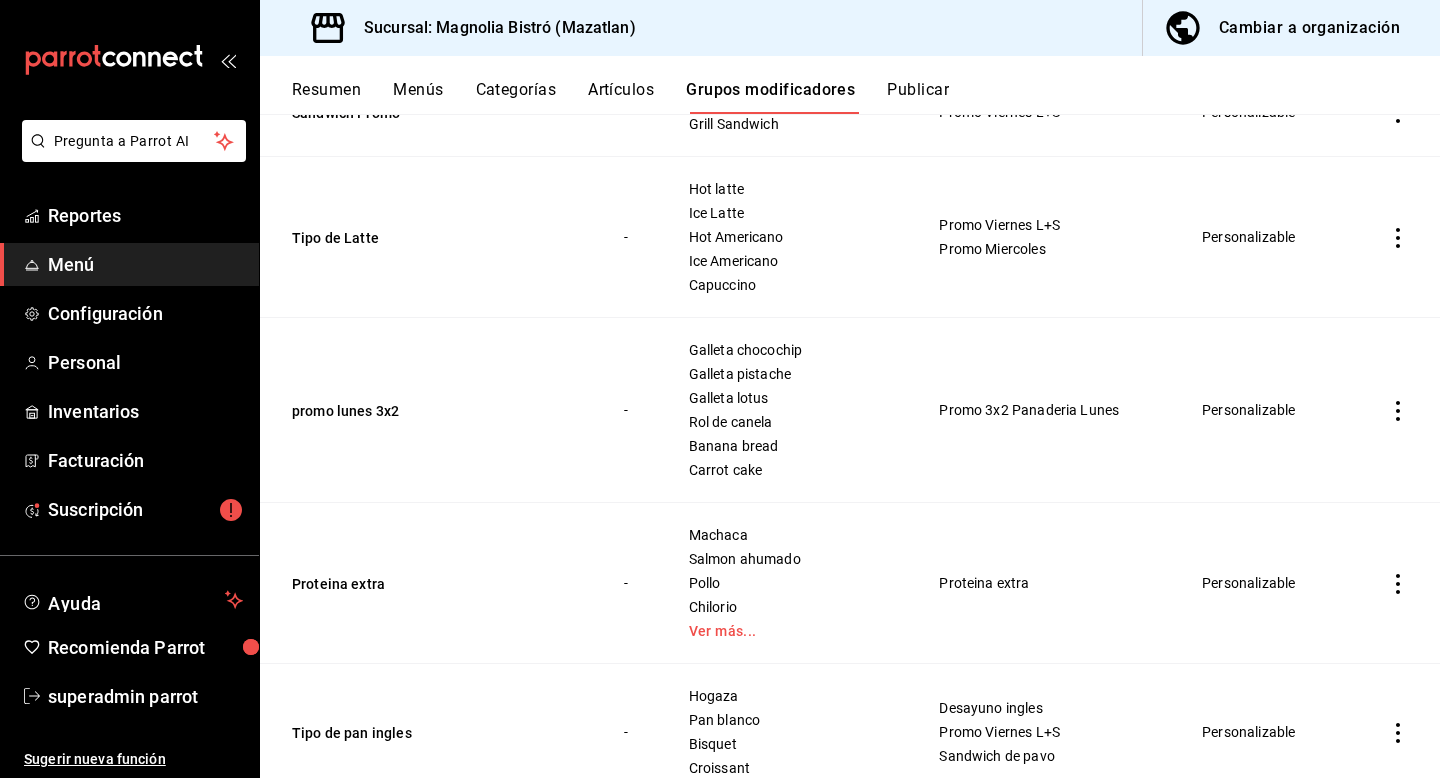 scroll, scrollTop: 311, scrollLeft: 0, axis: vertical 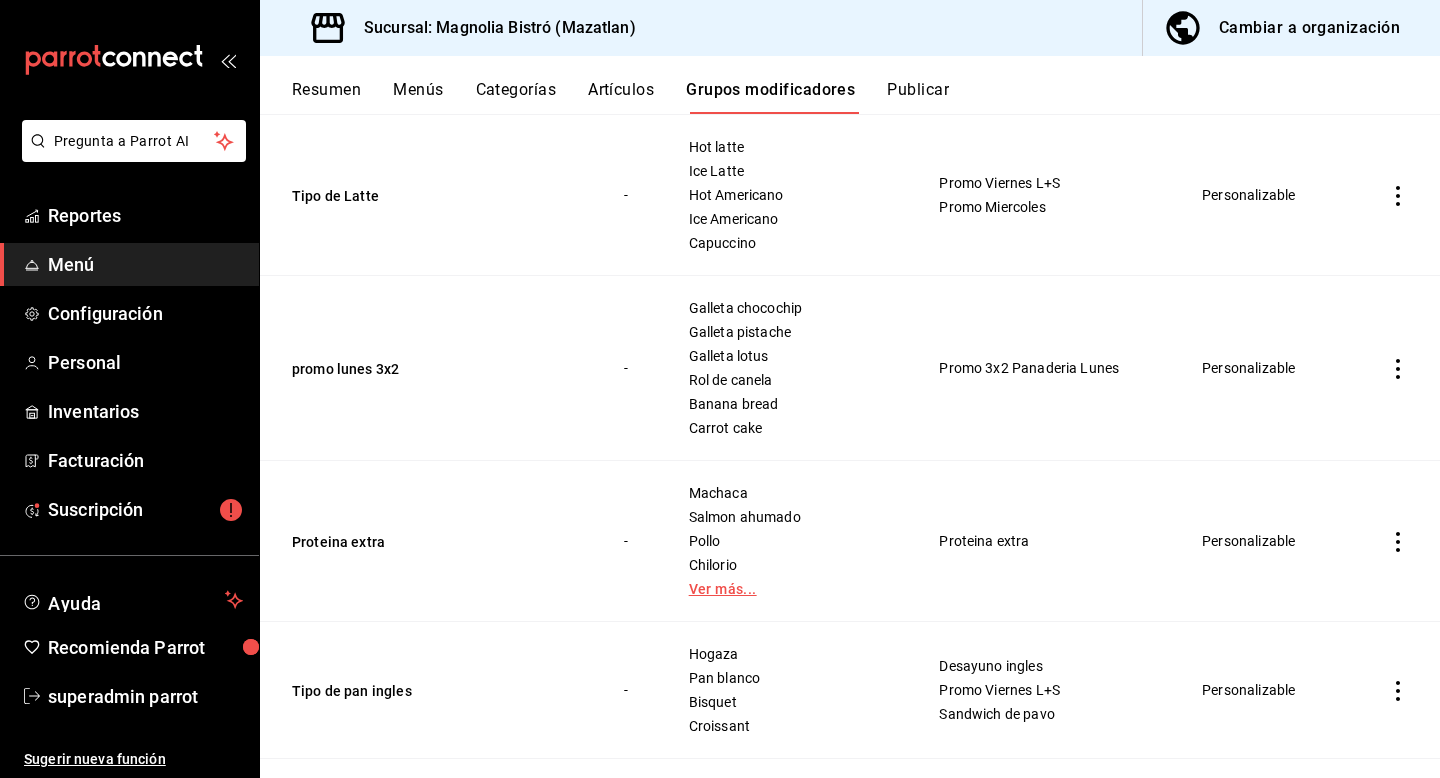 click on "Ver más..." at bounding box center (789, 589) 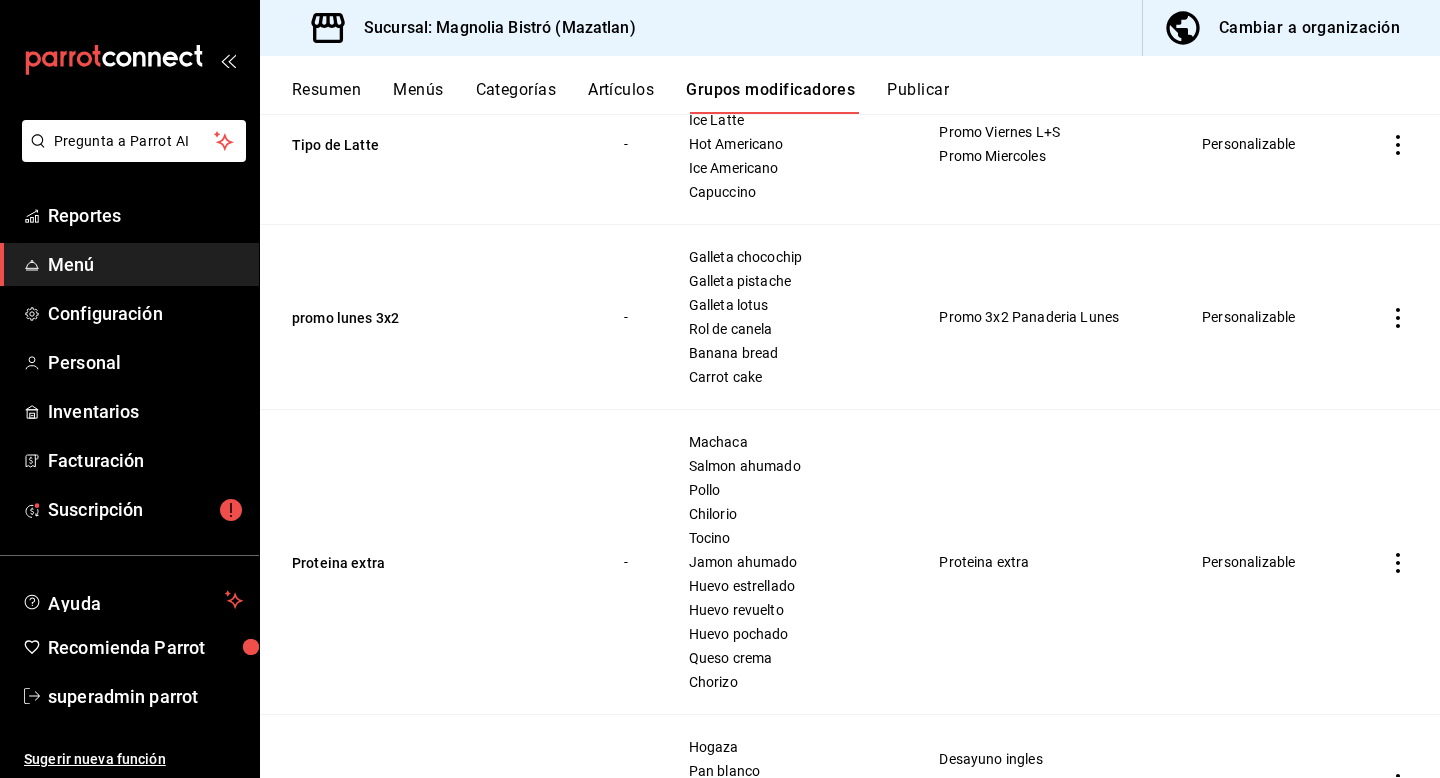 scroll, scrollTop: 414, scrollLeft: 0, axis: vertical 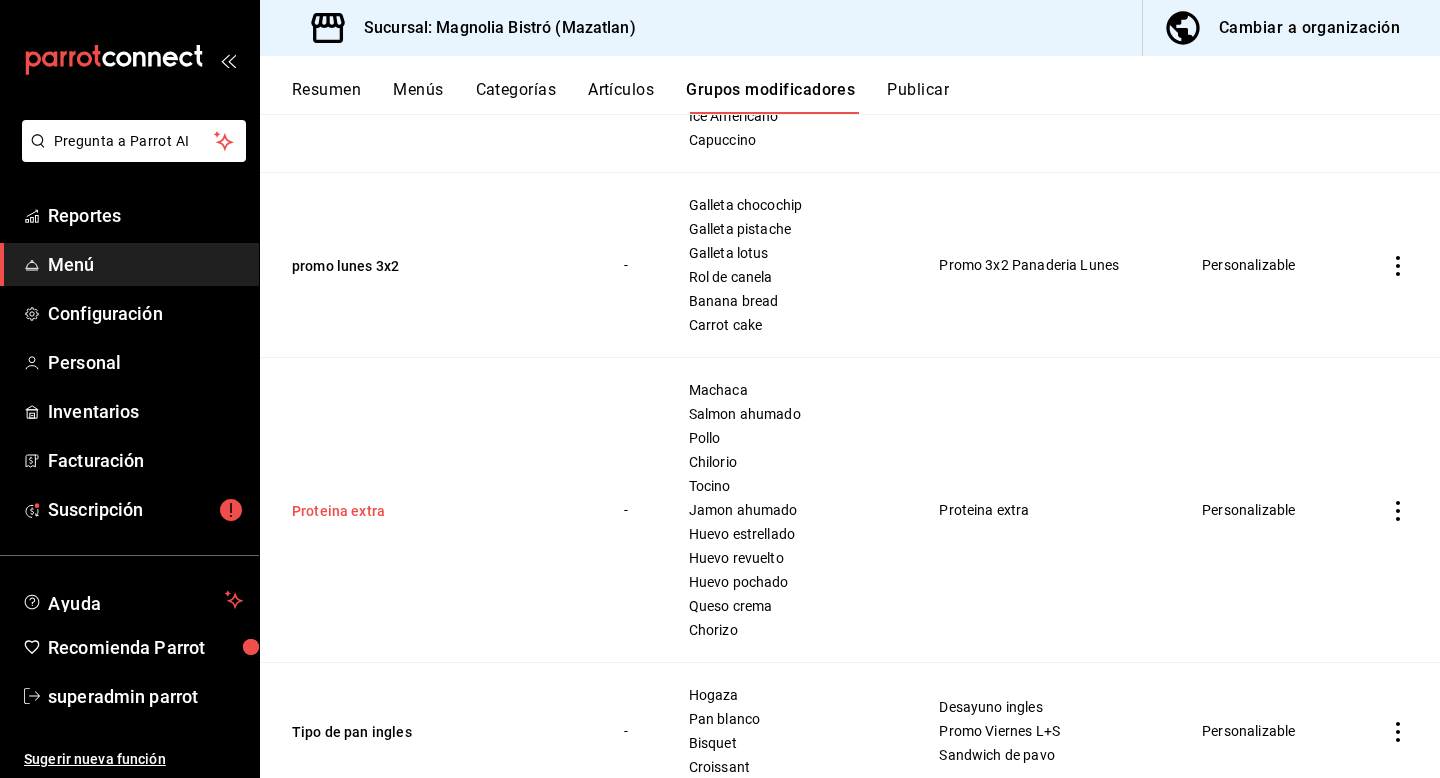 click on "Proteina extra" at bounding box center (412, 511) 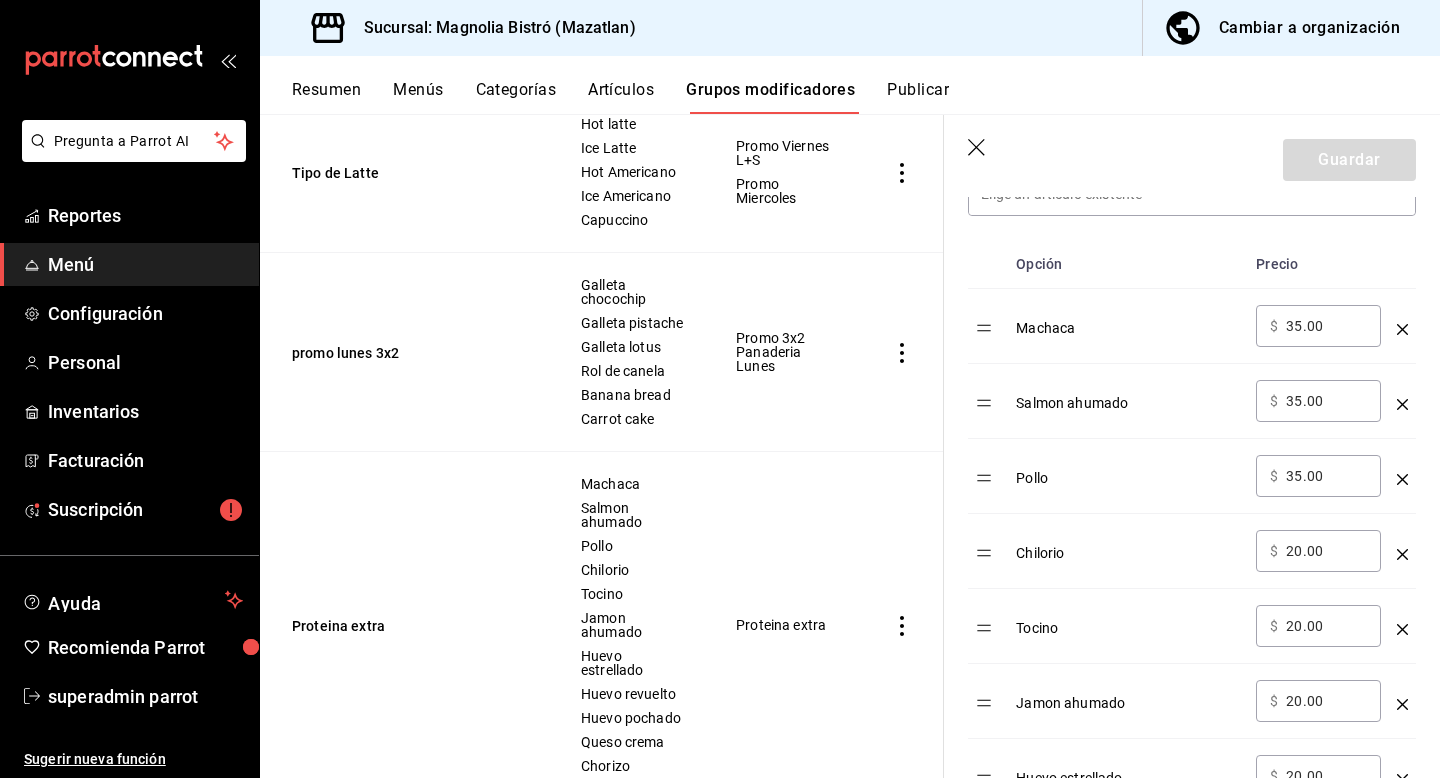 scroll, scrollTop: 621, scrollLeft: 0, axis: vertical 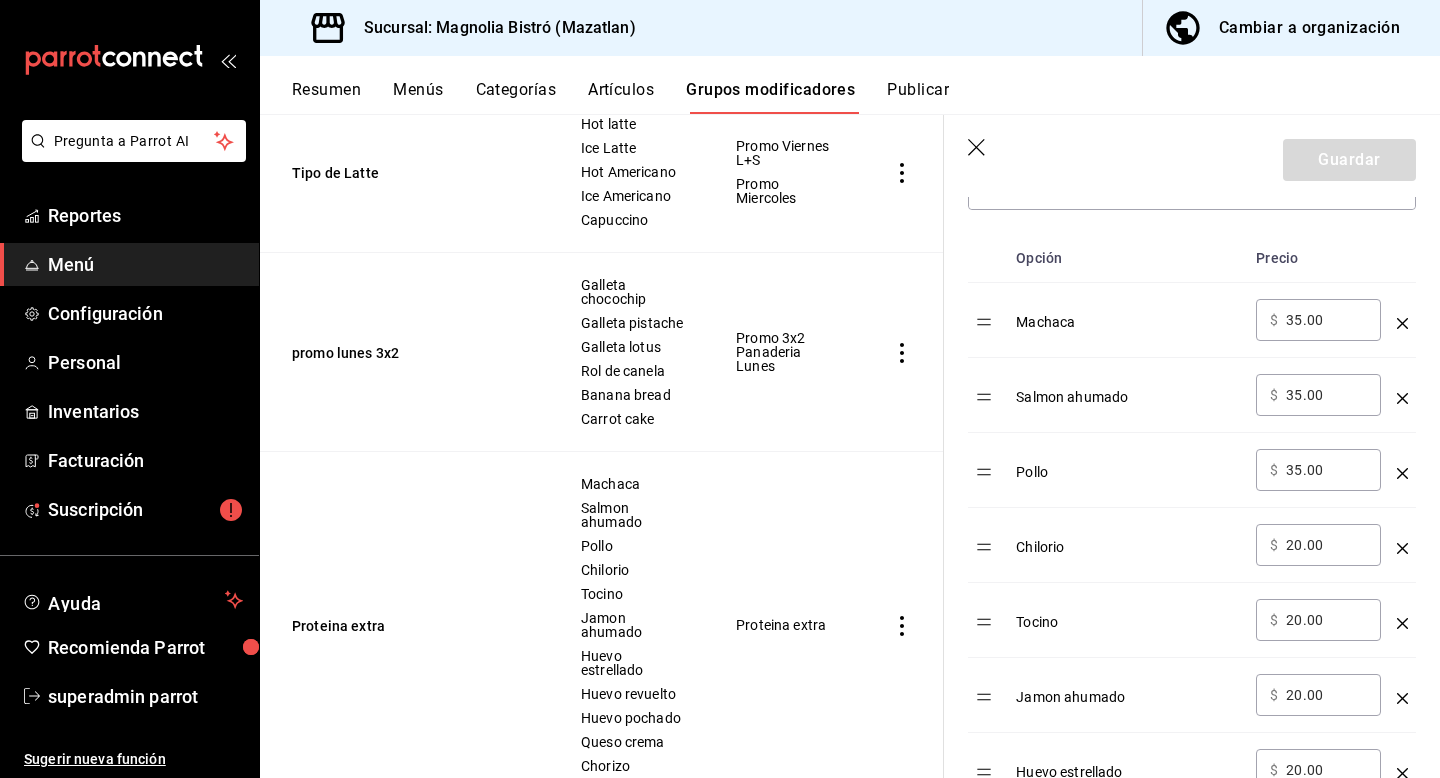 click 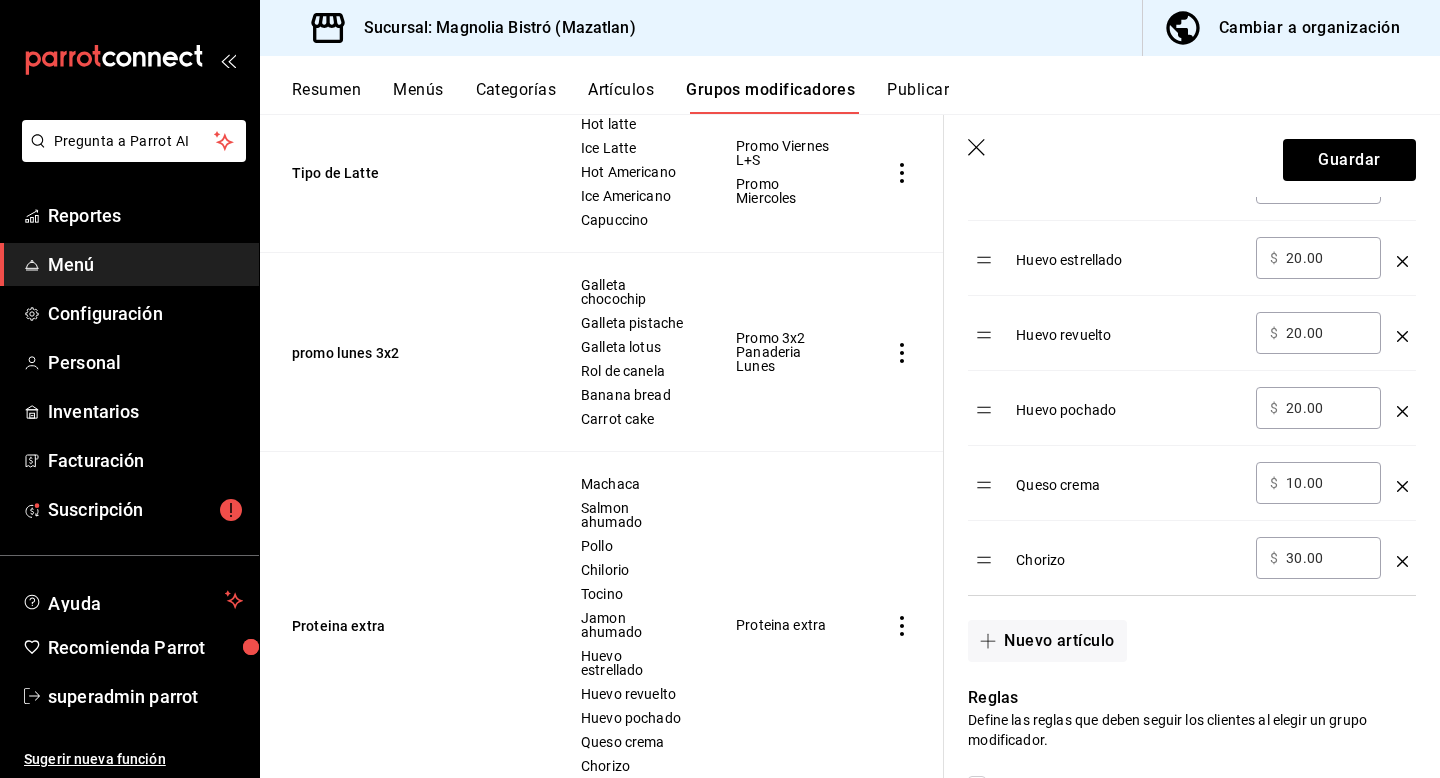scroll, scrollTop: 1075, scrollLeft: 0, axis: vertical 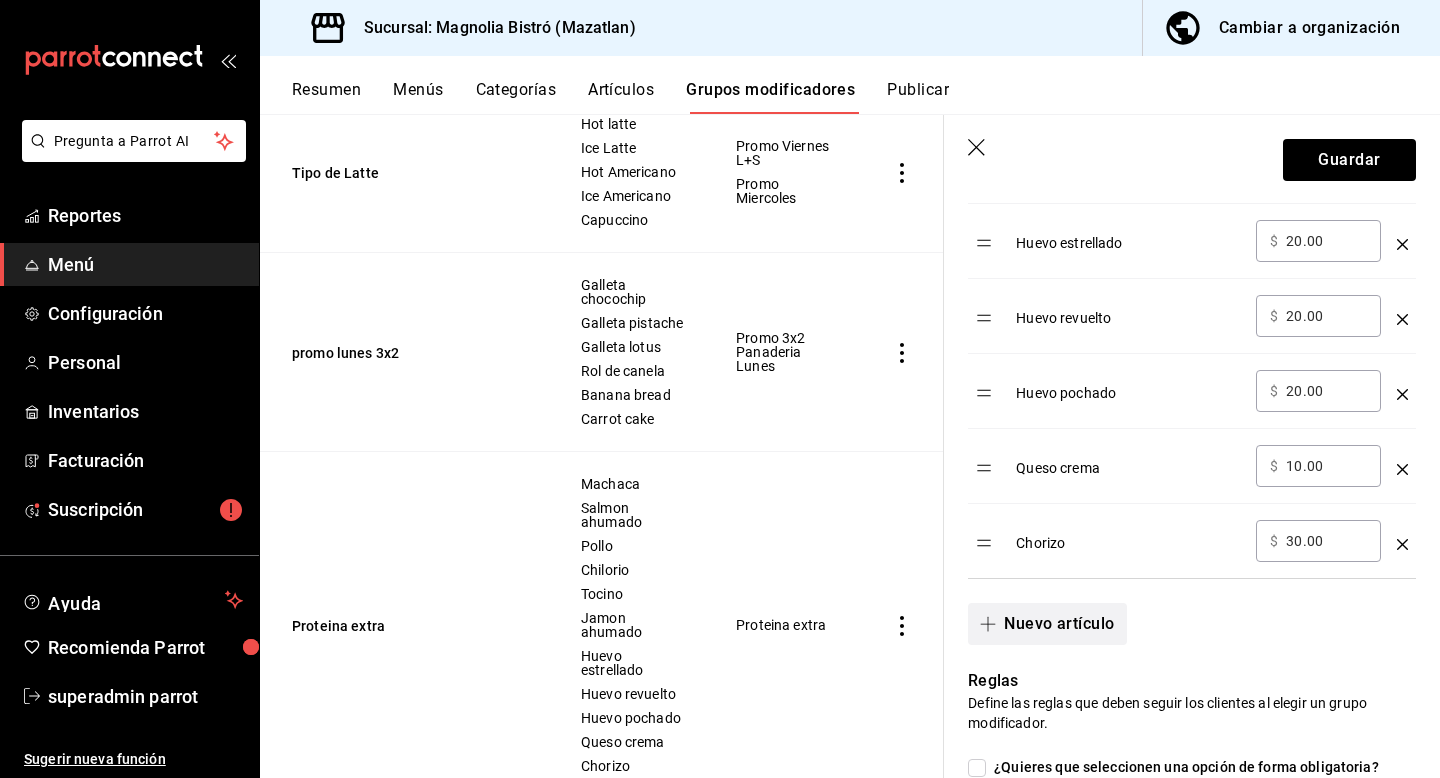 click on "Nuevo artículo" at bounding box center [1047, 624] 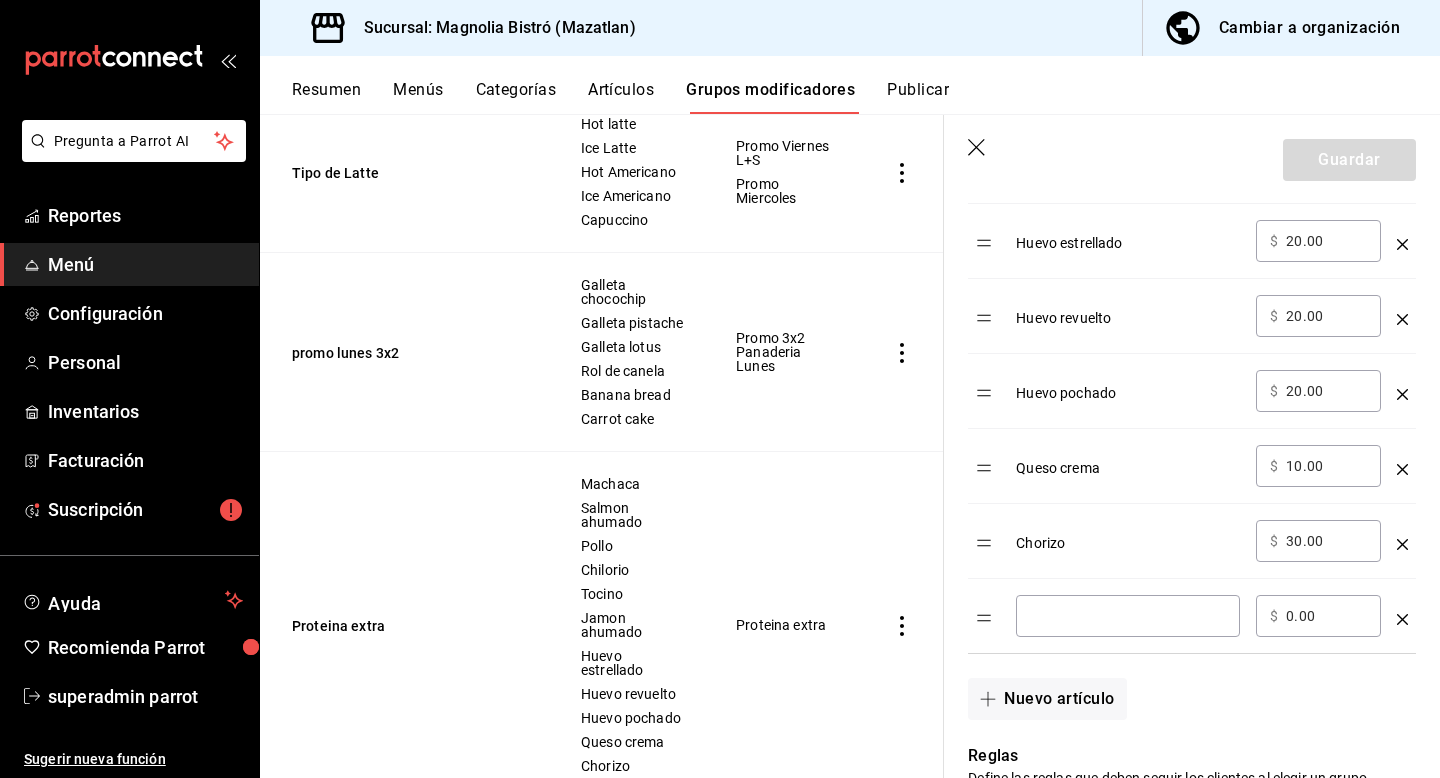 click on "​" at bounding box center [1128, 616] 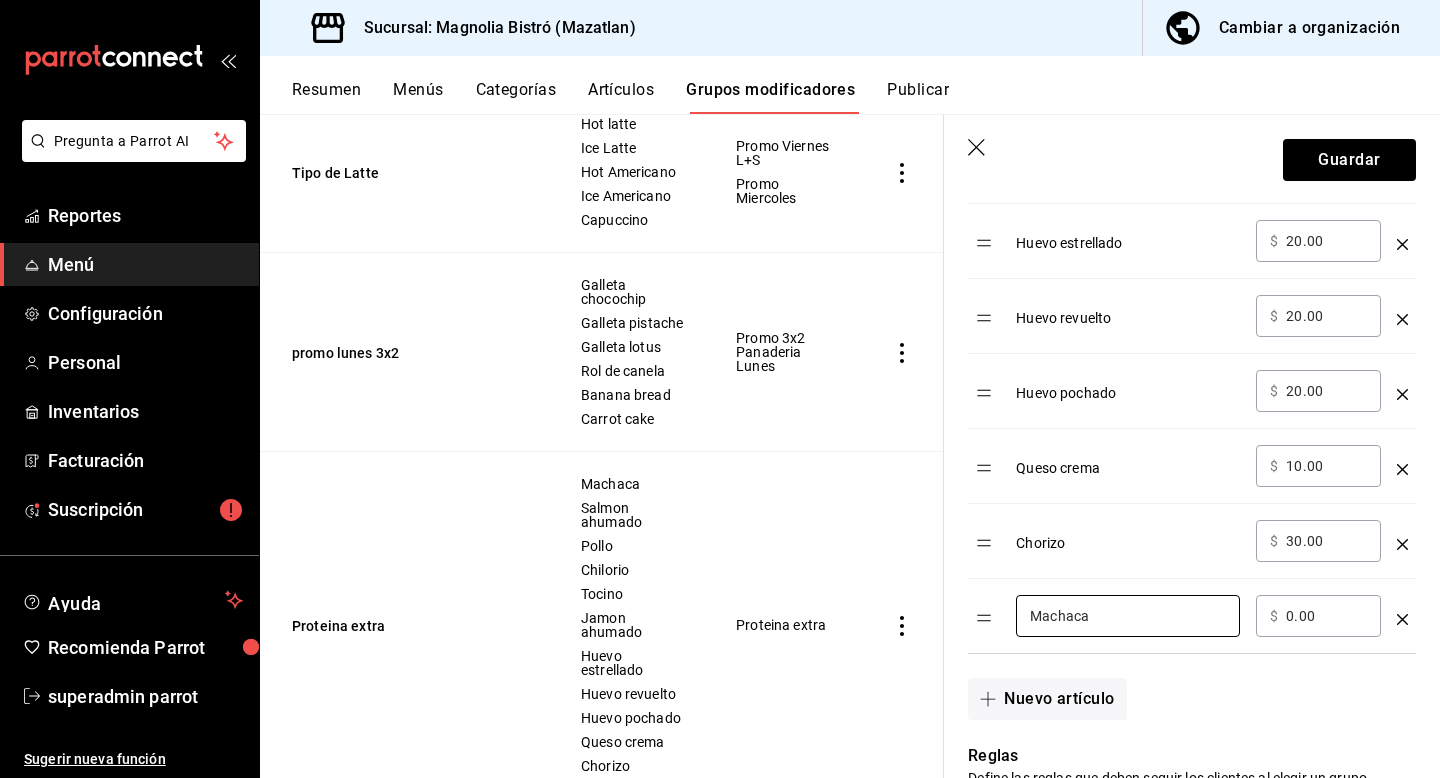 type on "Machaca" 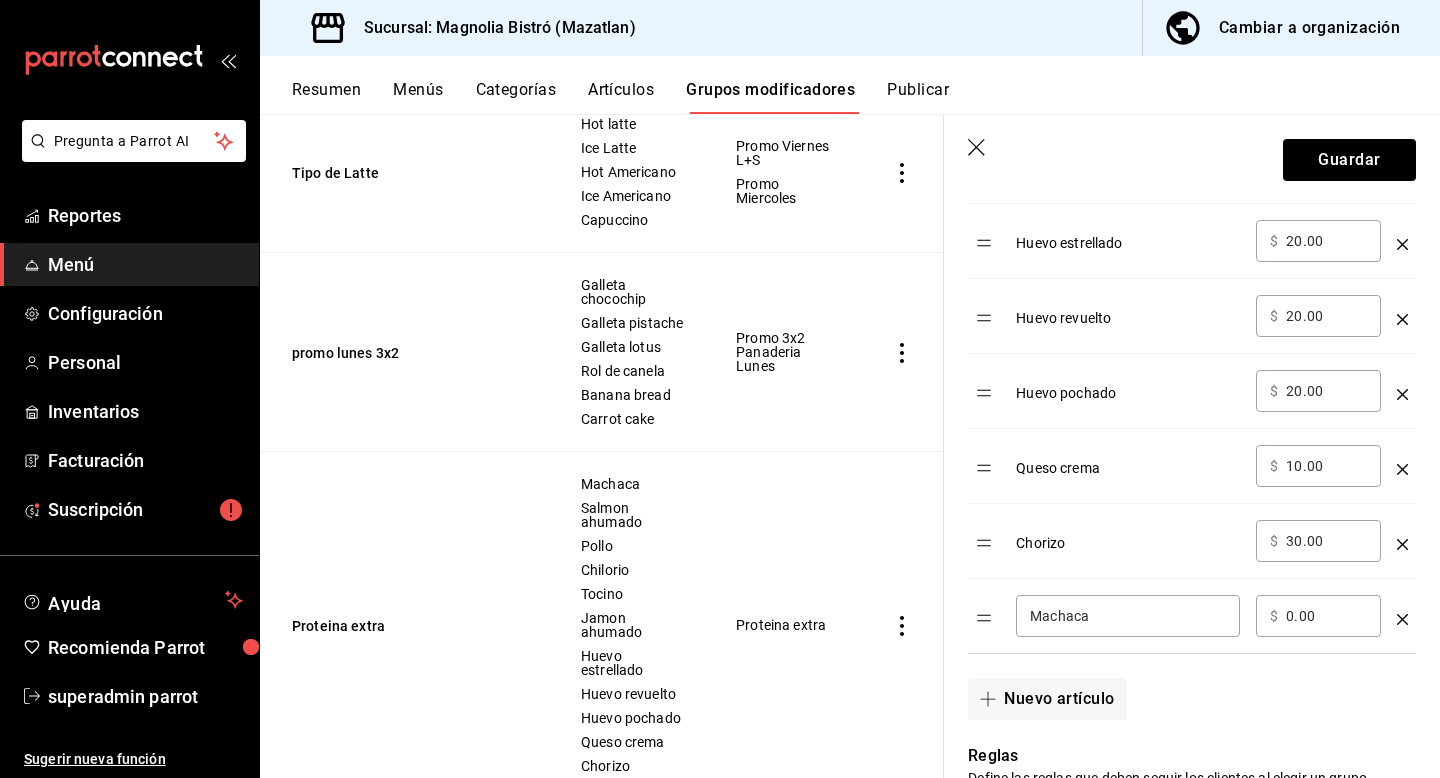 click on "0.00" at bounding box center [1326, 616] 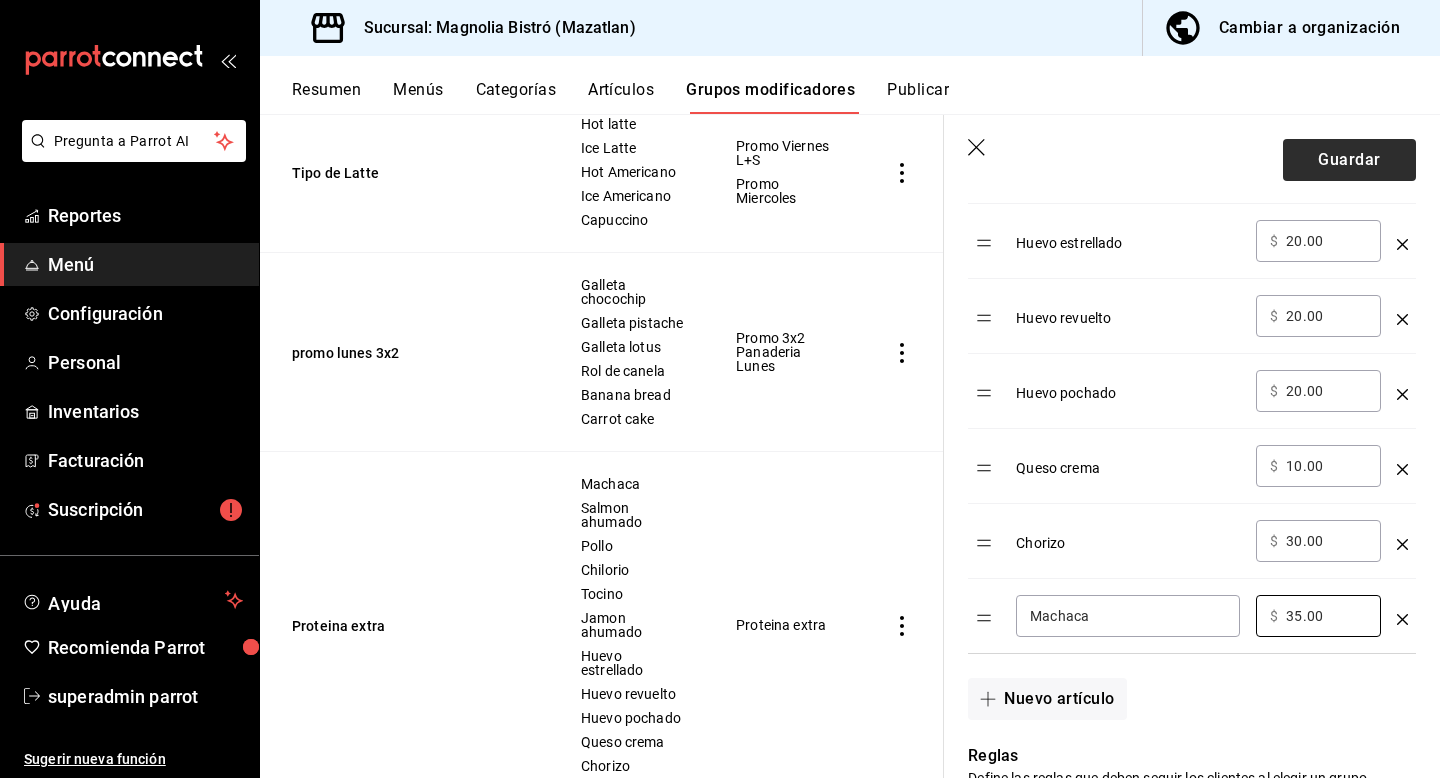 type on "35.00" 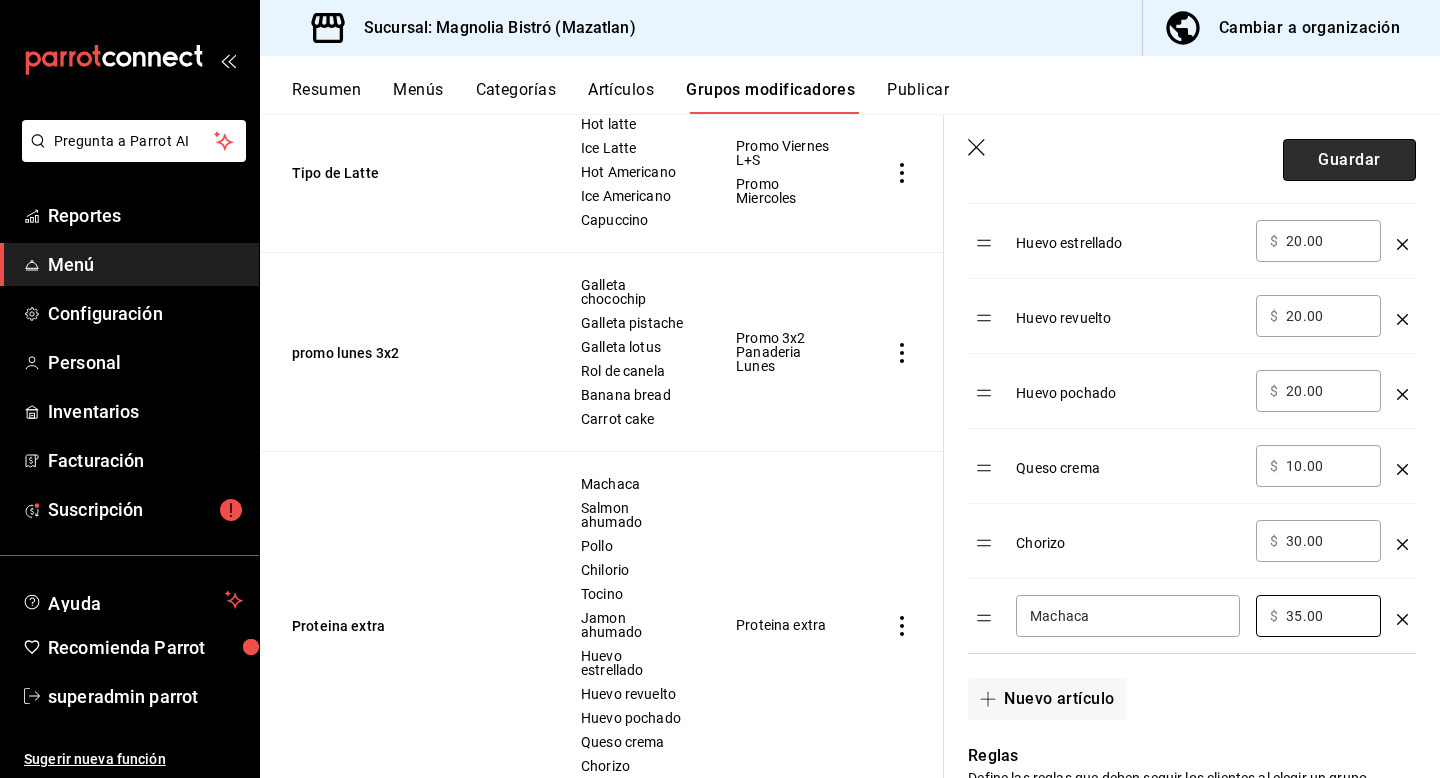 click on "Guardar" at bounding box center (1349, 160) 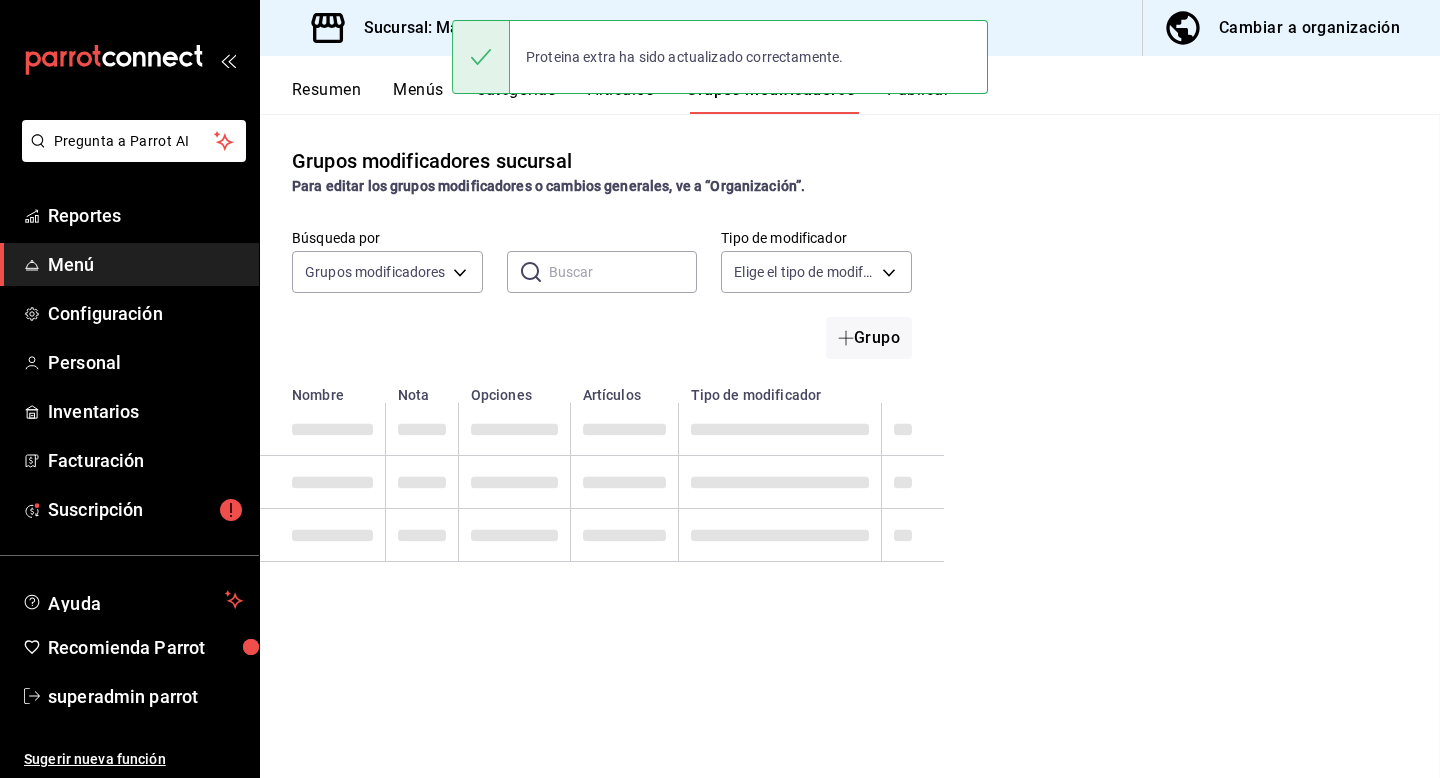 scroll, scrollTop: 0, scrollLeft: 0, axis: both 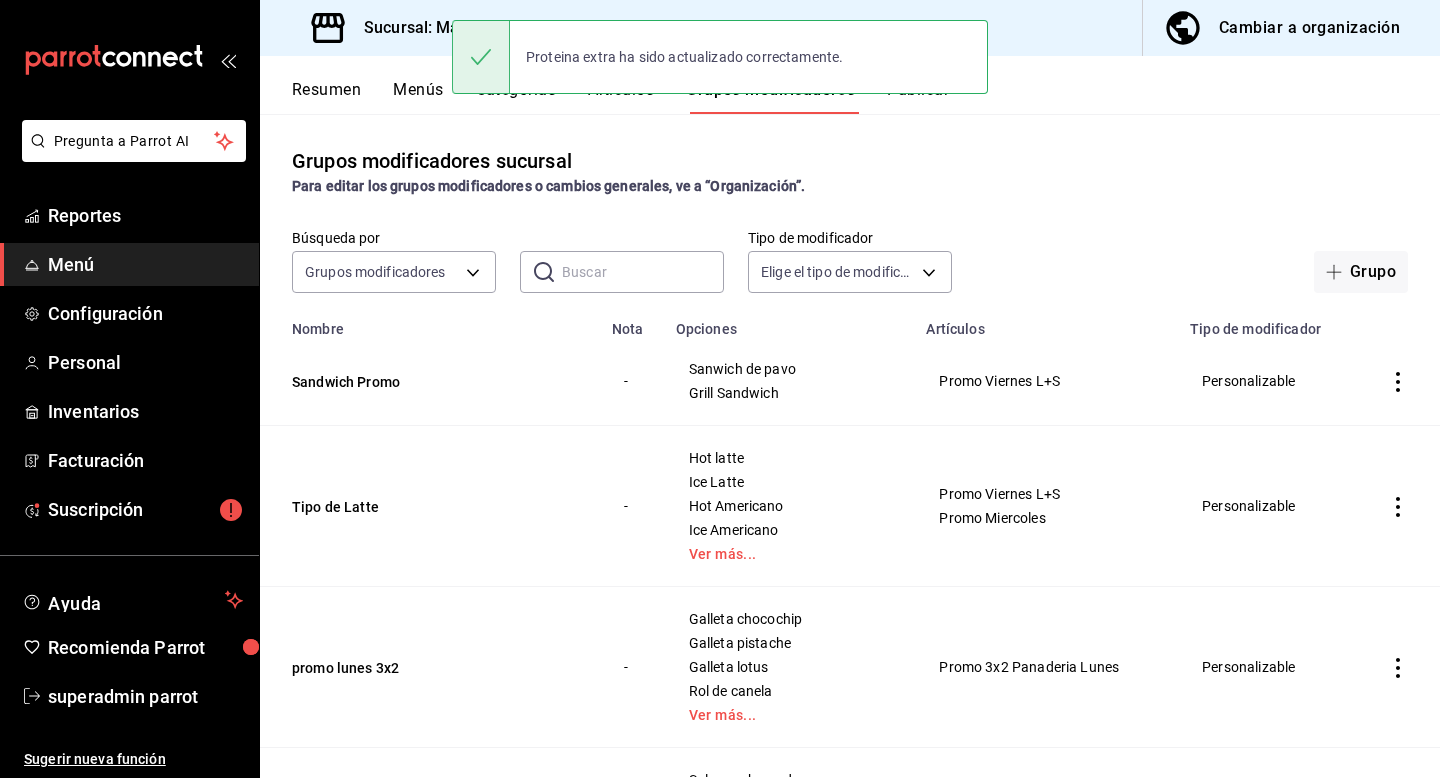 click on "Publicar" at bounding box center (918, 97) 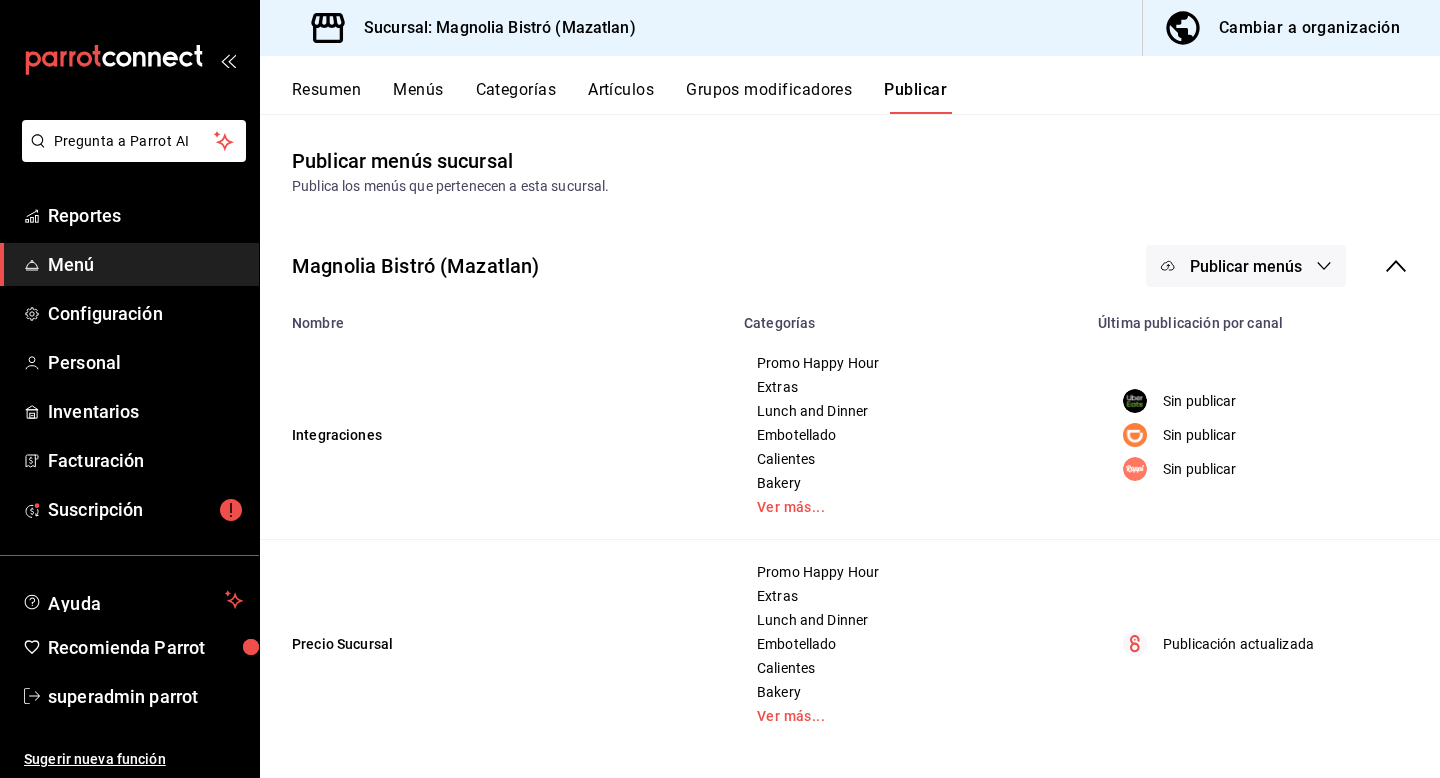 click on "Publicar menús" at bounding box center [1246, 266] 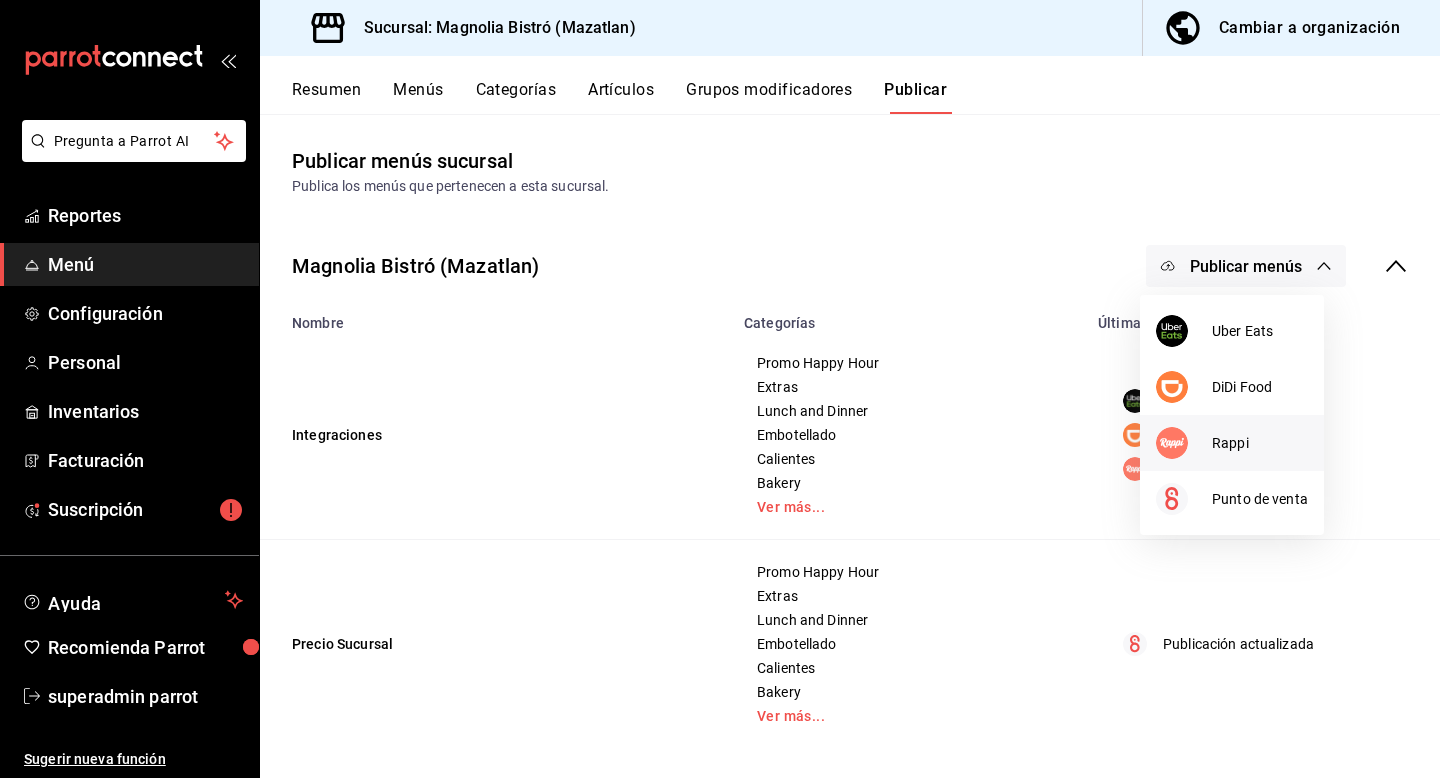 click at bounding box center (1172, 443) 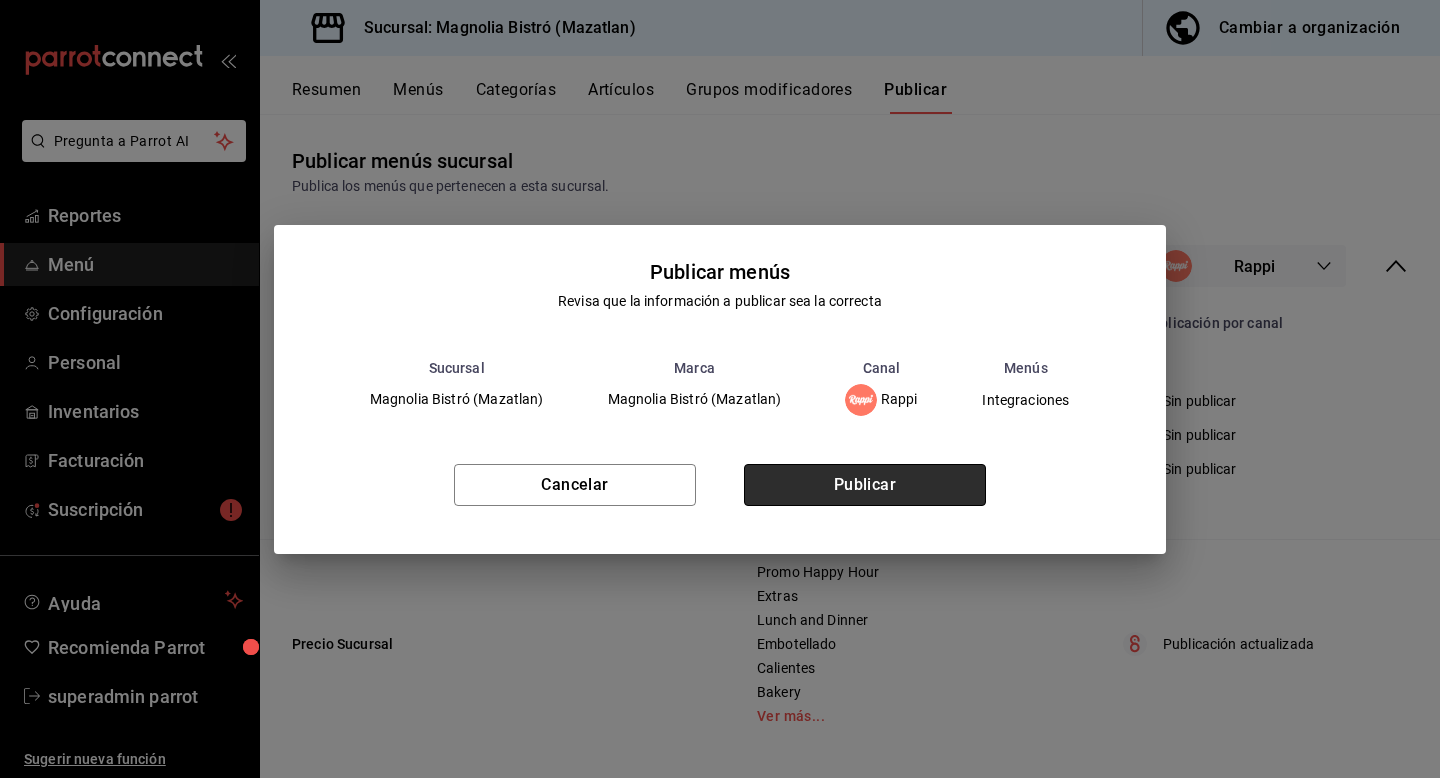 click on "Publicar" at bounding box center (865, 485) 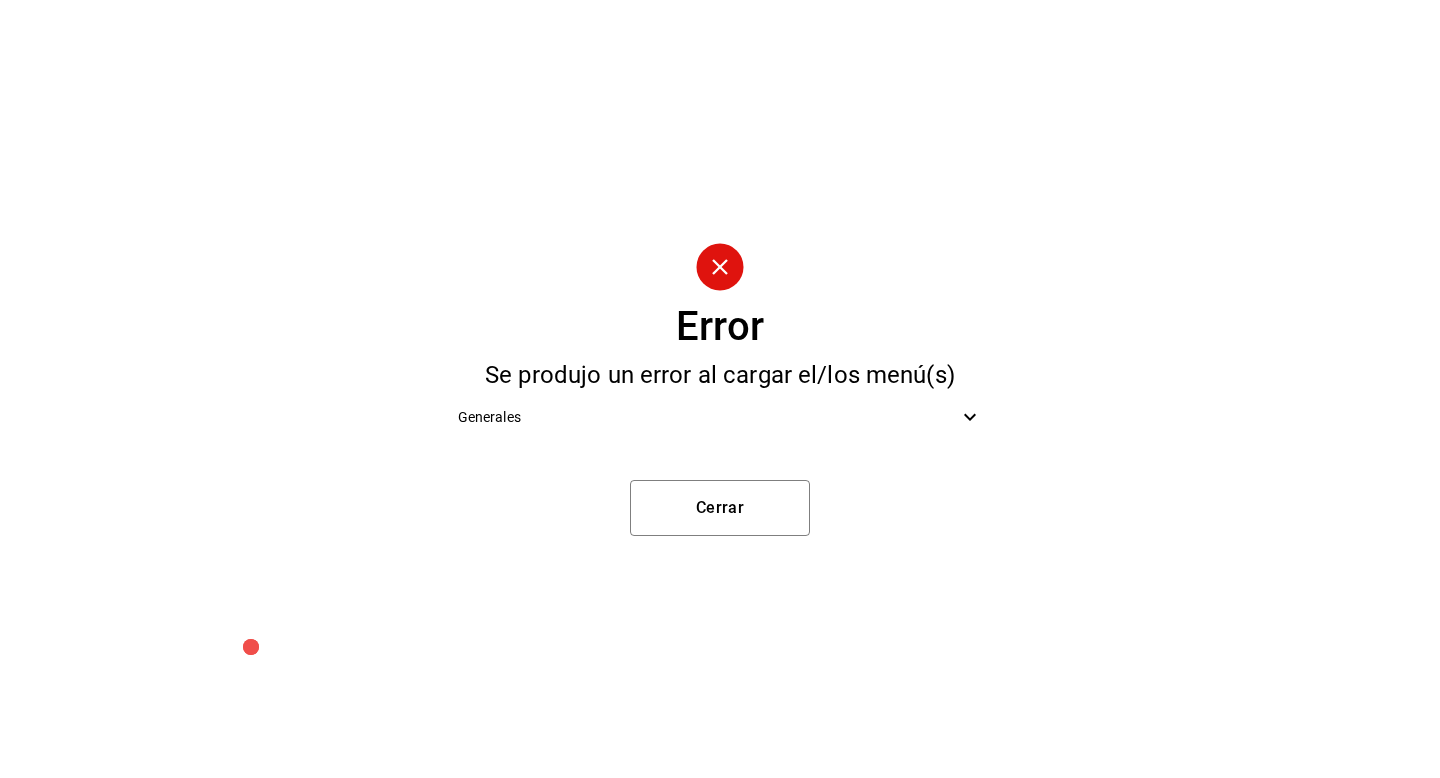 click on "Generales" at bounding box center (720, 417) 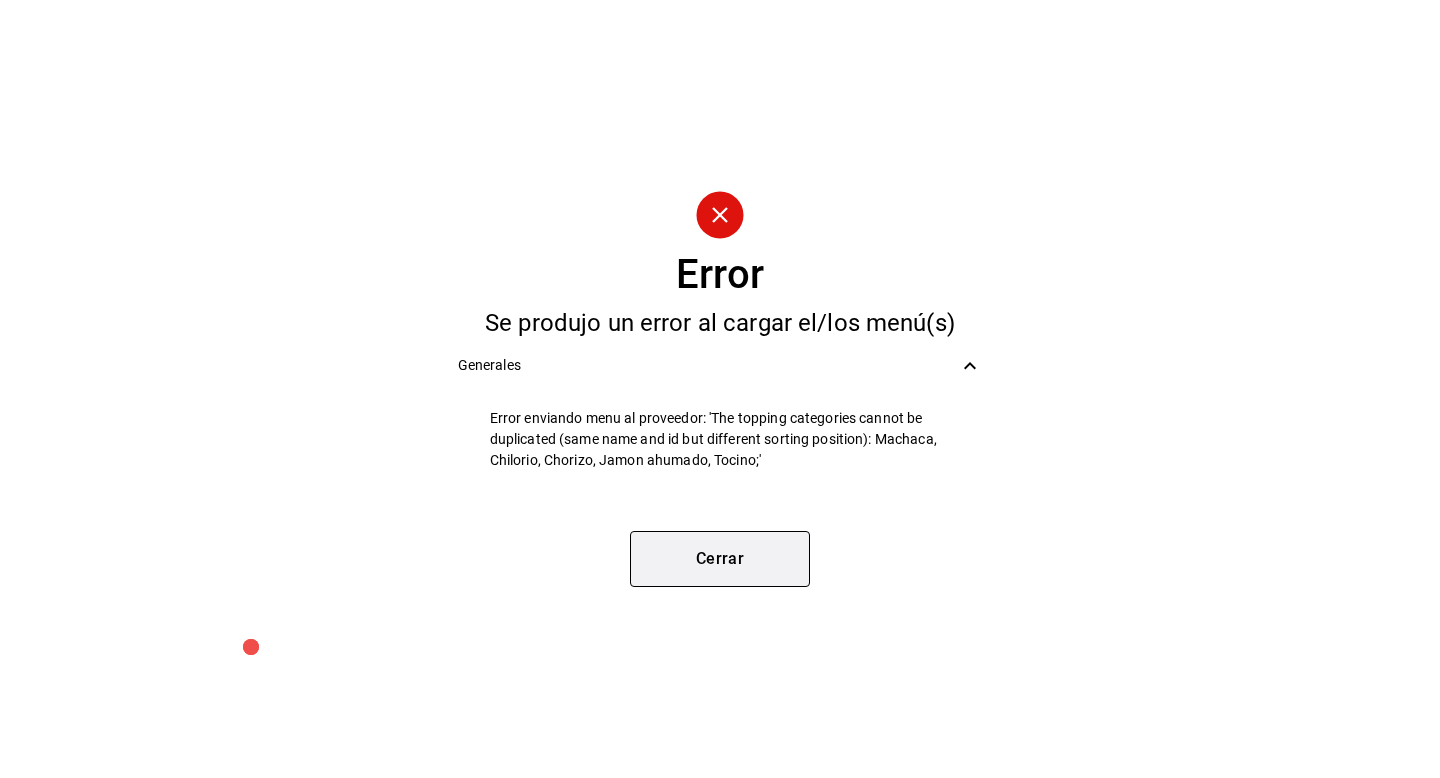click on "Cerrar" at bounding box center [720, 559] 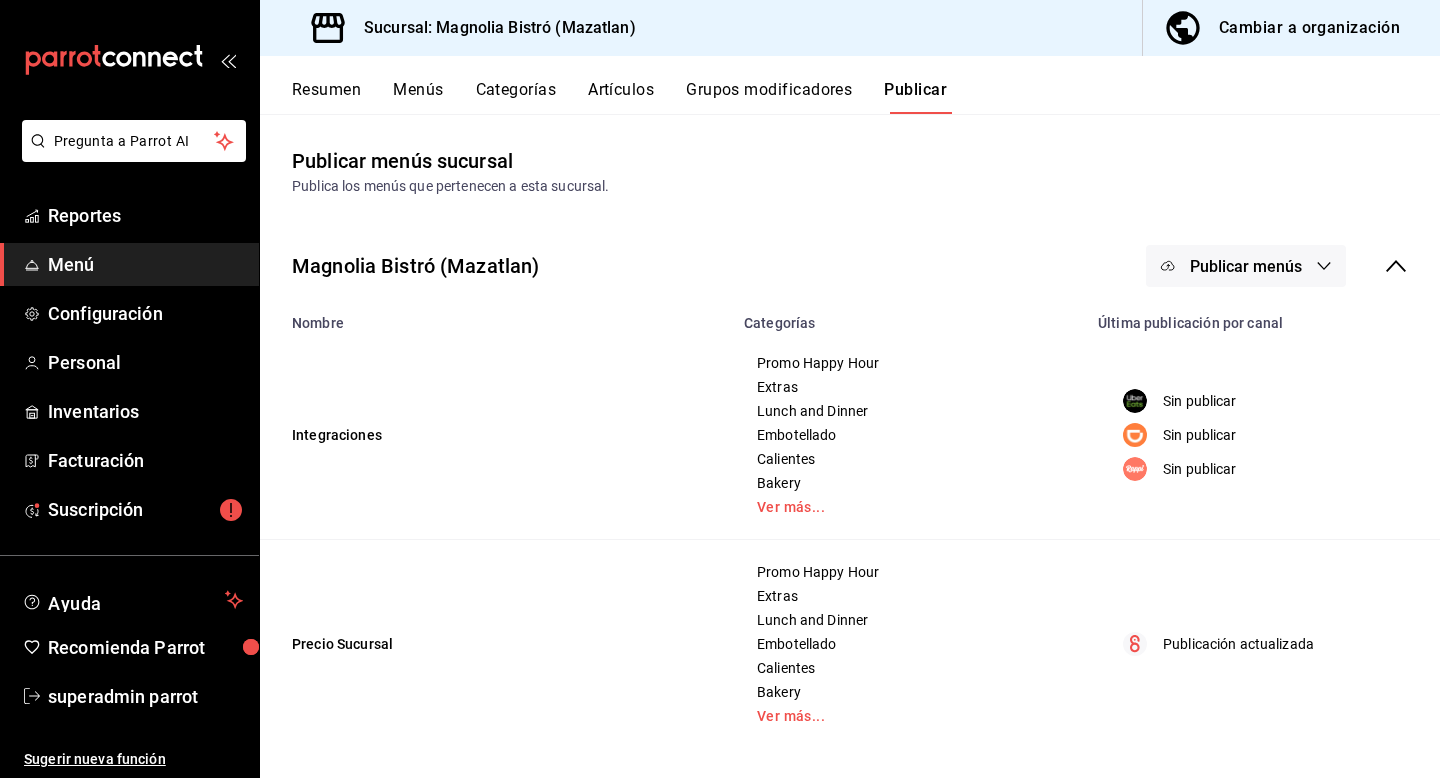 click on "Grupos modificadores" at bounding box center [769, 97] 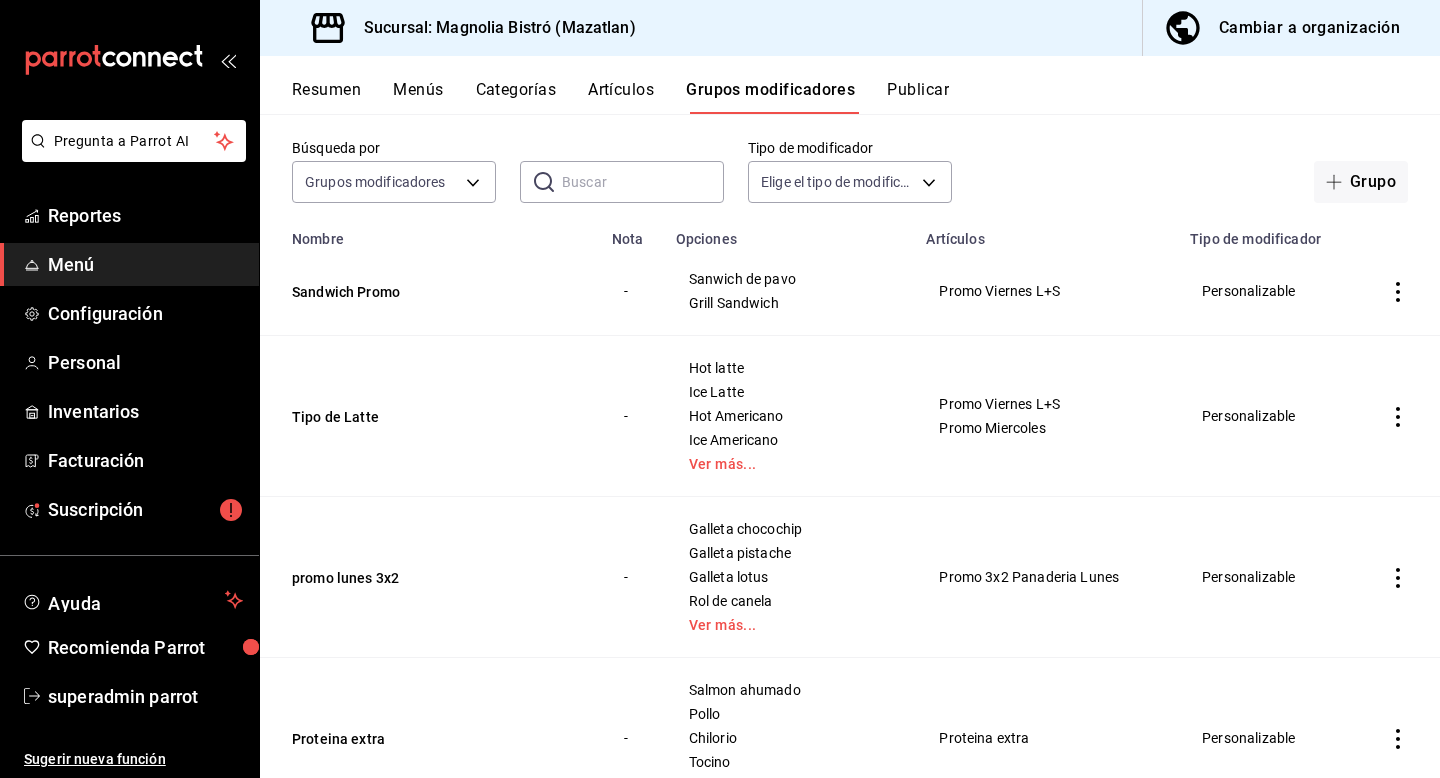scroll, scrollTop: 91, scrollLeft: 0, axis: vertical 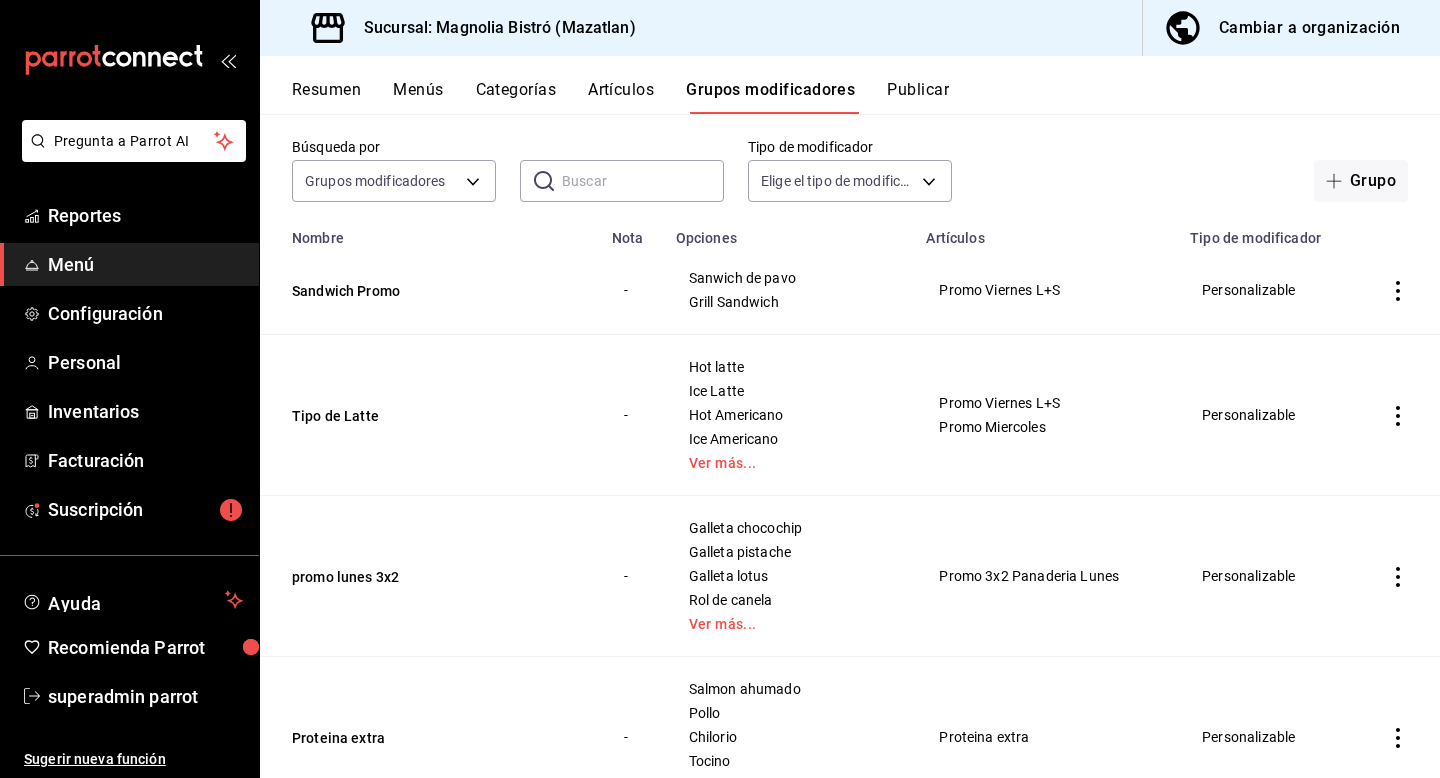 click on "Artículos" at bounding box center (621, 97) 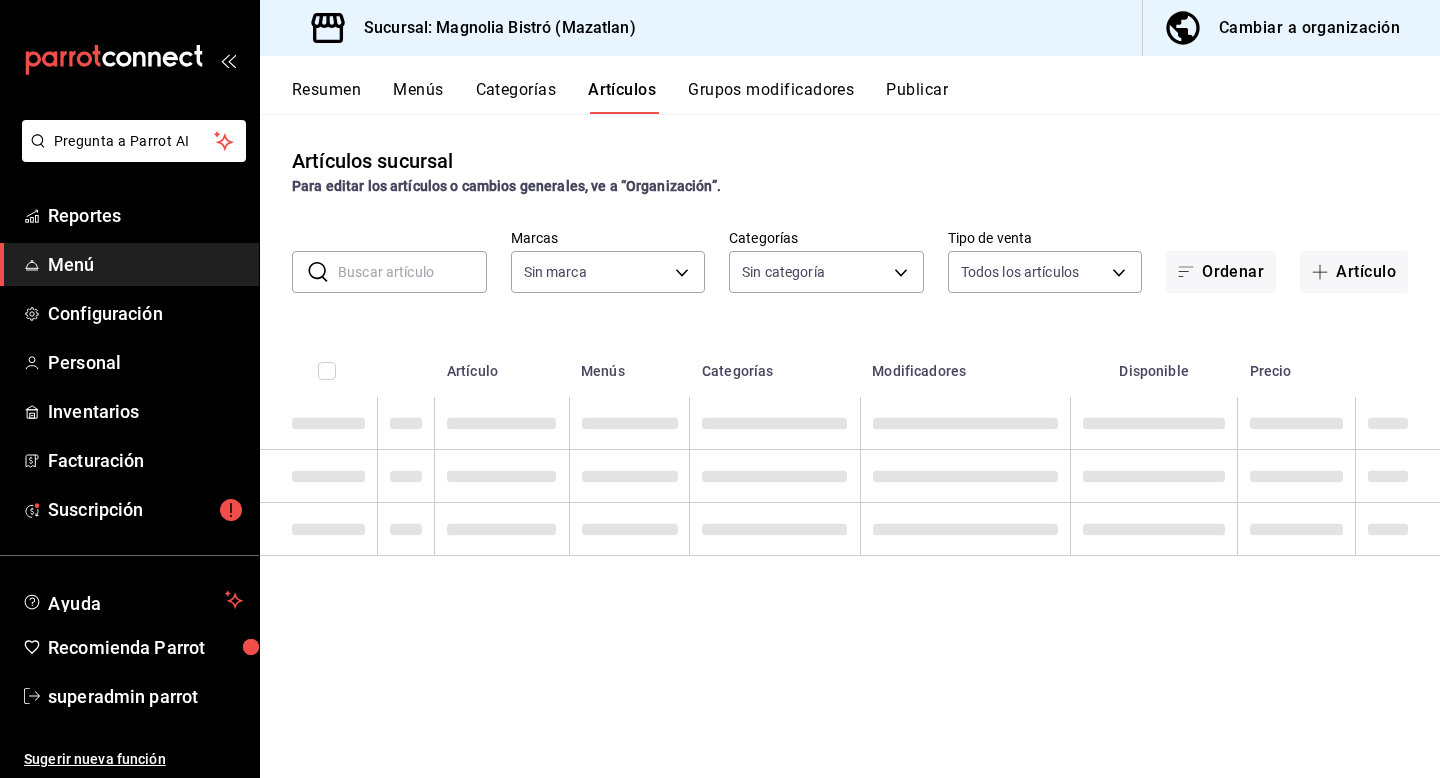 type on "[UUID]" 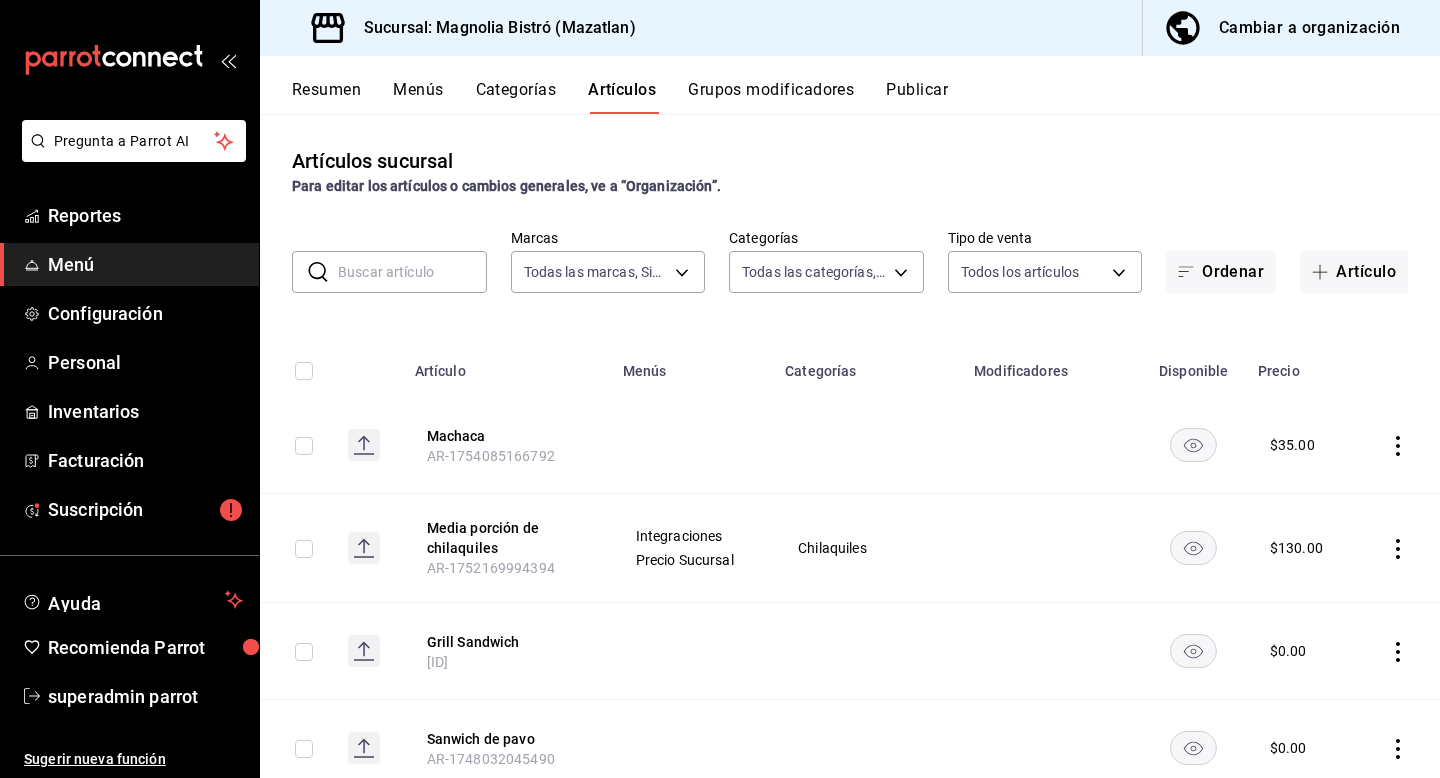 type on "[UUID], [UUID], [UUID], [UUID], [UUID], [UUID], [UUID], [UUID], [UUID], [UUID], [UUID], [UUID], [UUID], [UUID], [UUID], [UUID], [UUID]" 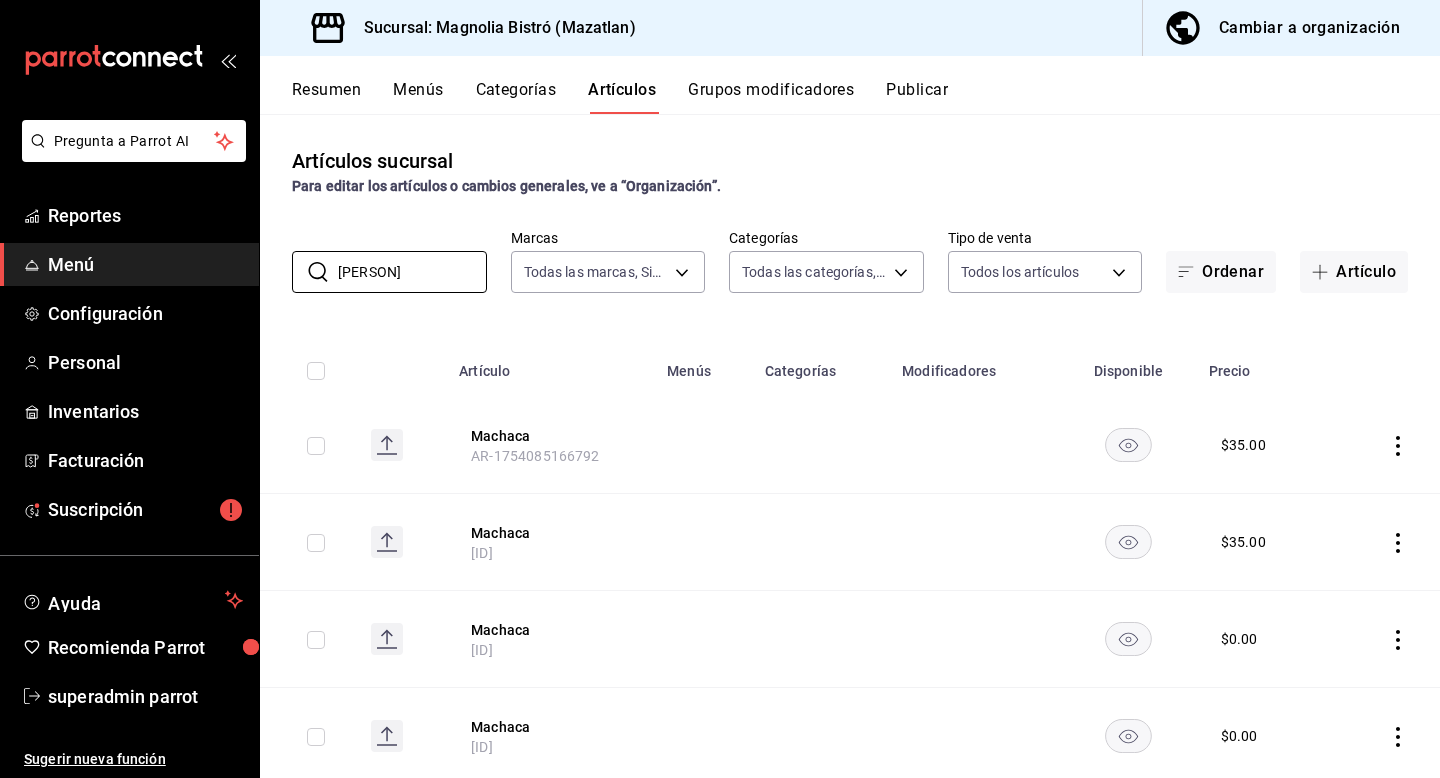 type on "[PERSON]" 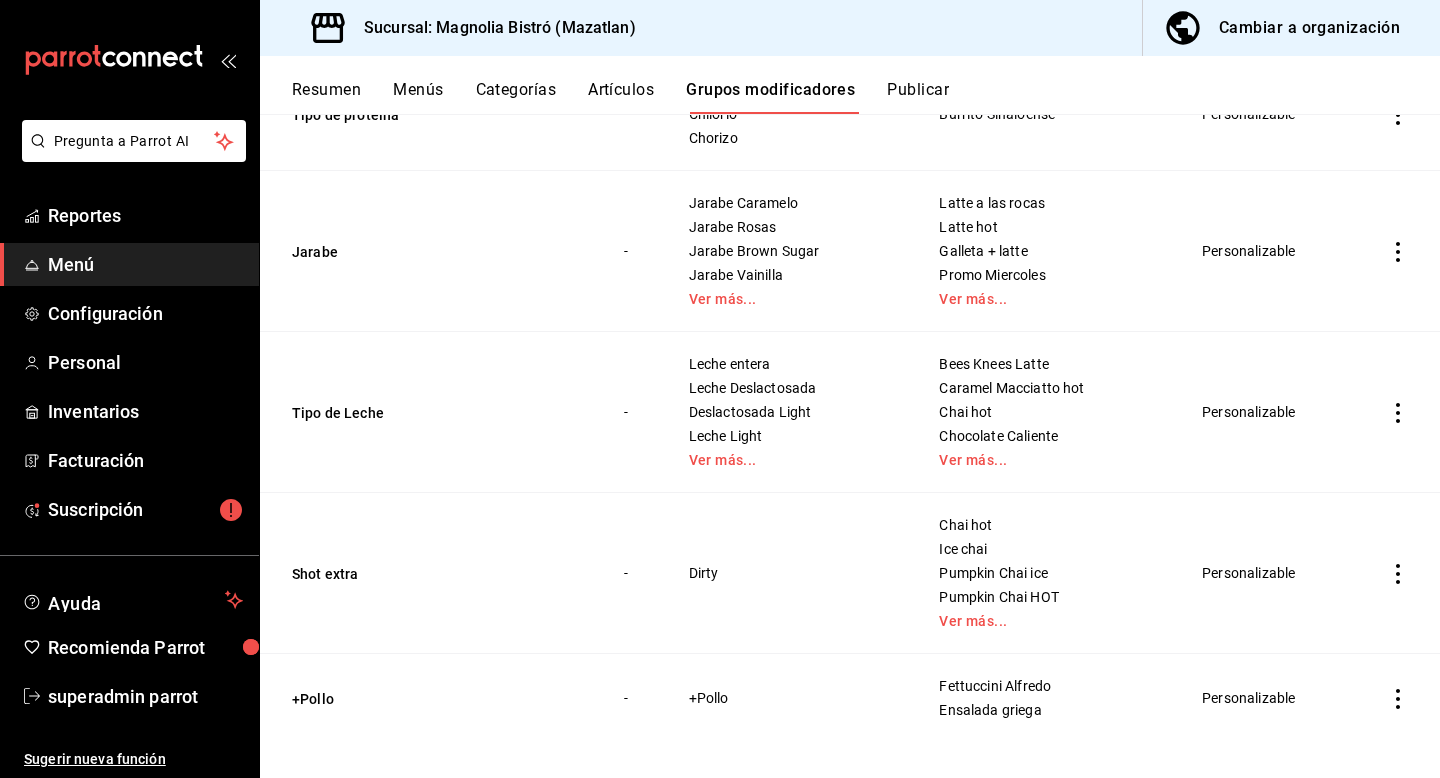 scroll, scrollTop: 3056, scrollLeft: 0, axis: vertical 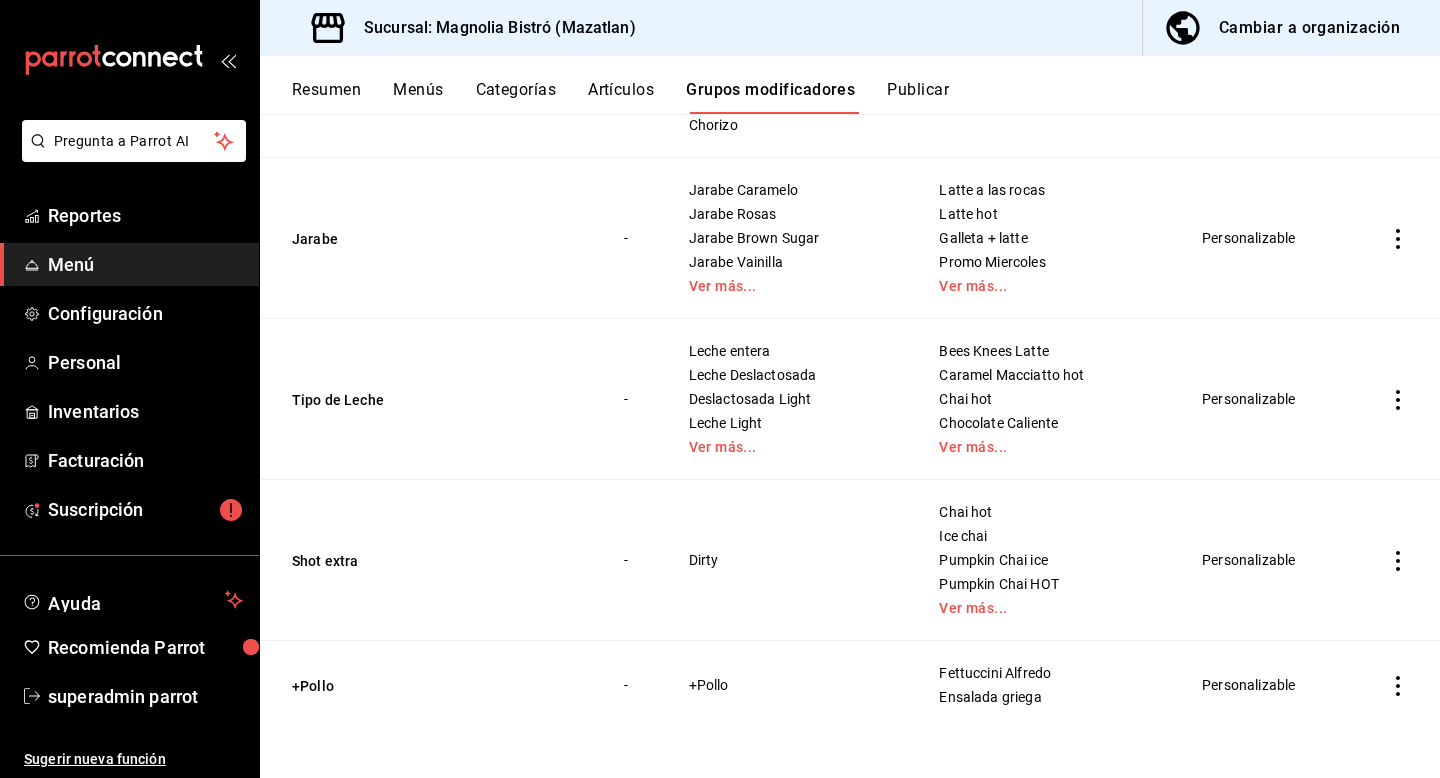 click on "Leche entera Leche Deslactosada Deslactosada Light Leche Light Ver más..." at bounding box center [789, 399] 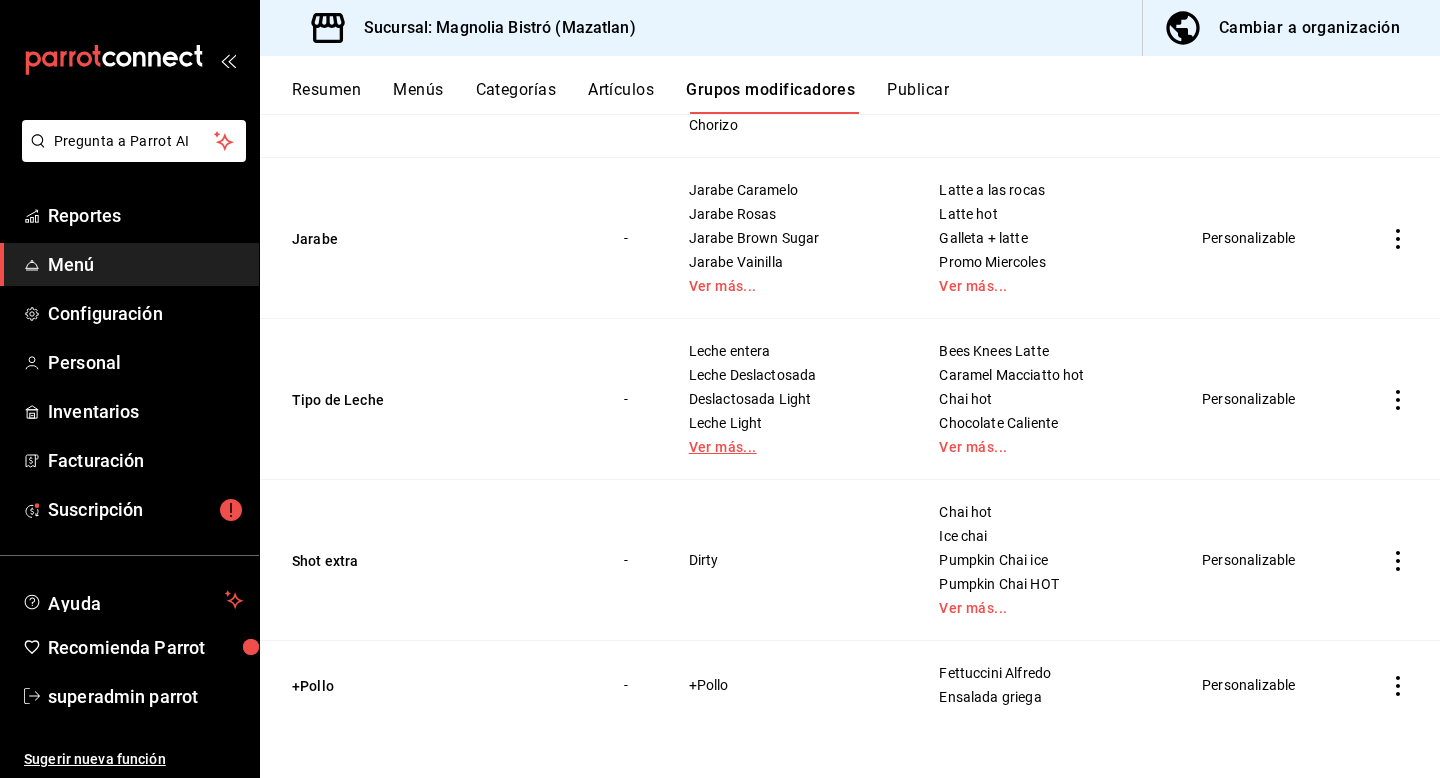 click on "Ver más..." at bounding box center (789, 447) 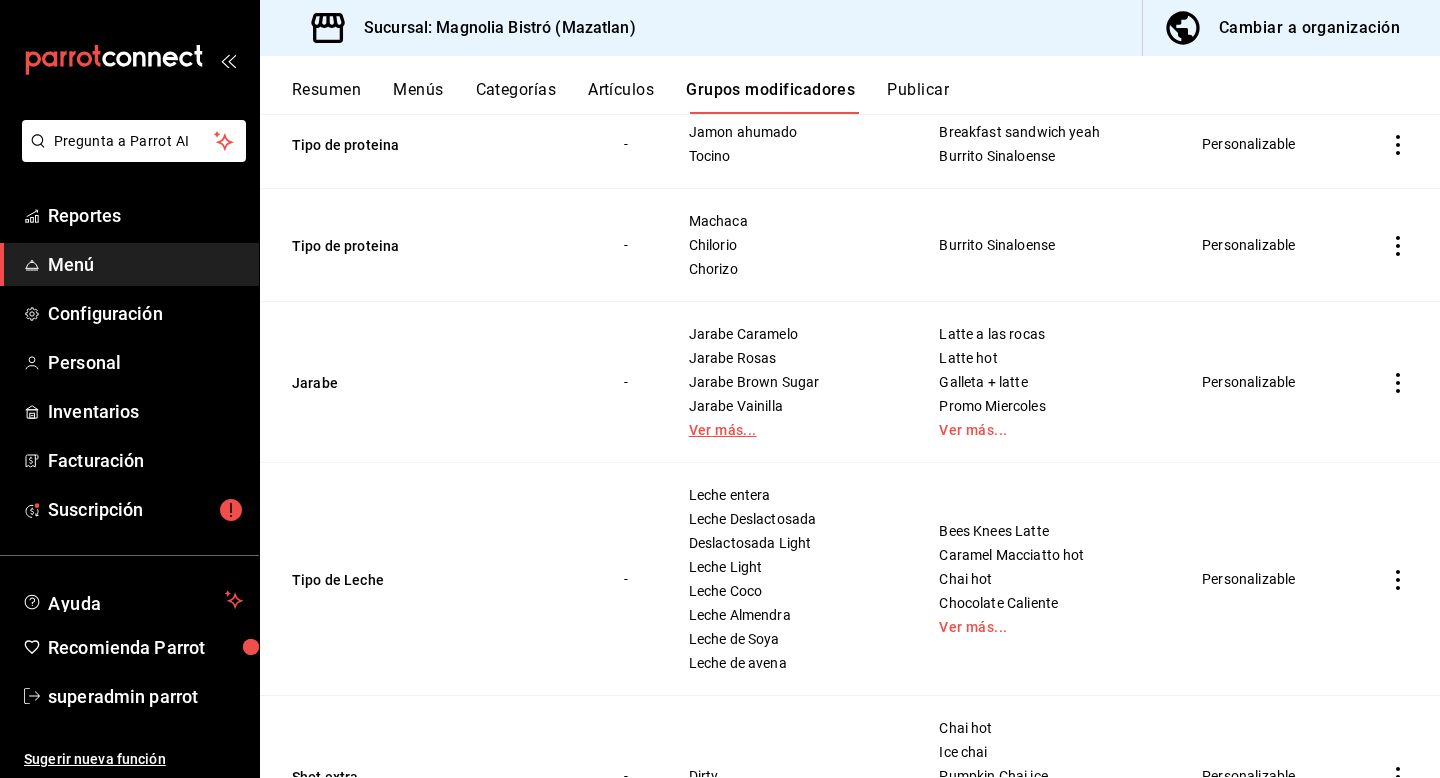 click on "Ver más..." at bounding box center (789, 430) 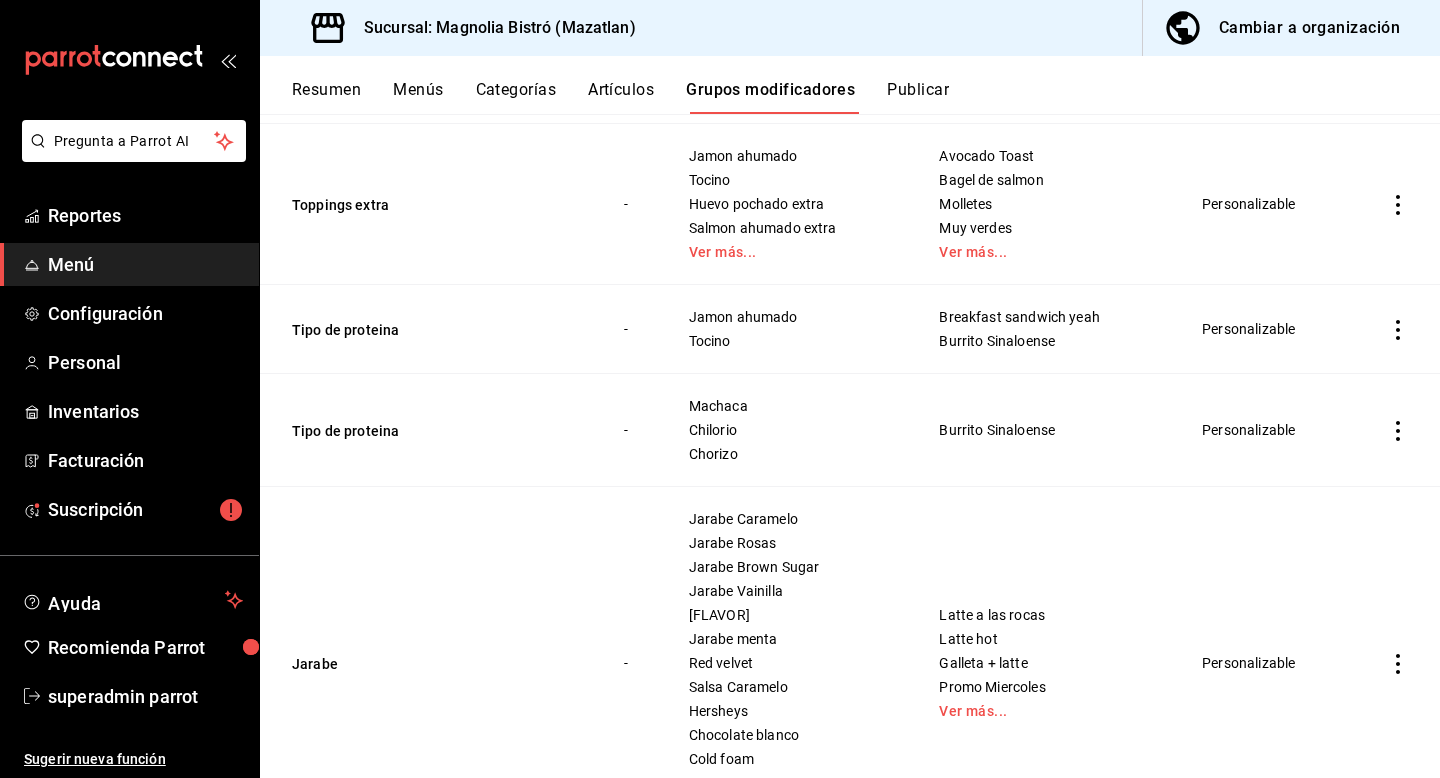 scroll, scrollTop: 2715, scrollLeft: 0, axis: vertical 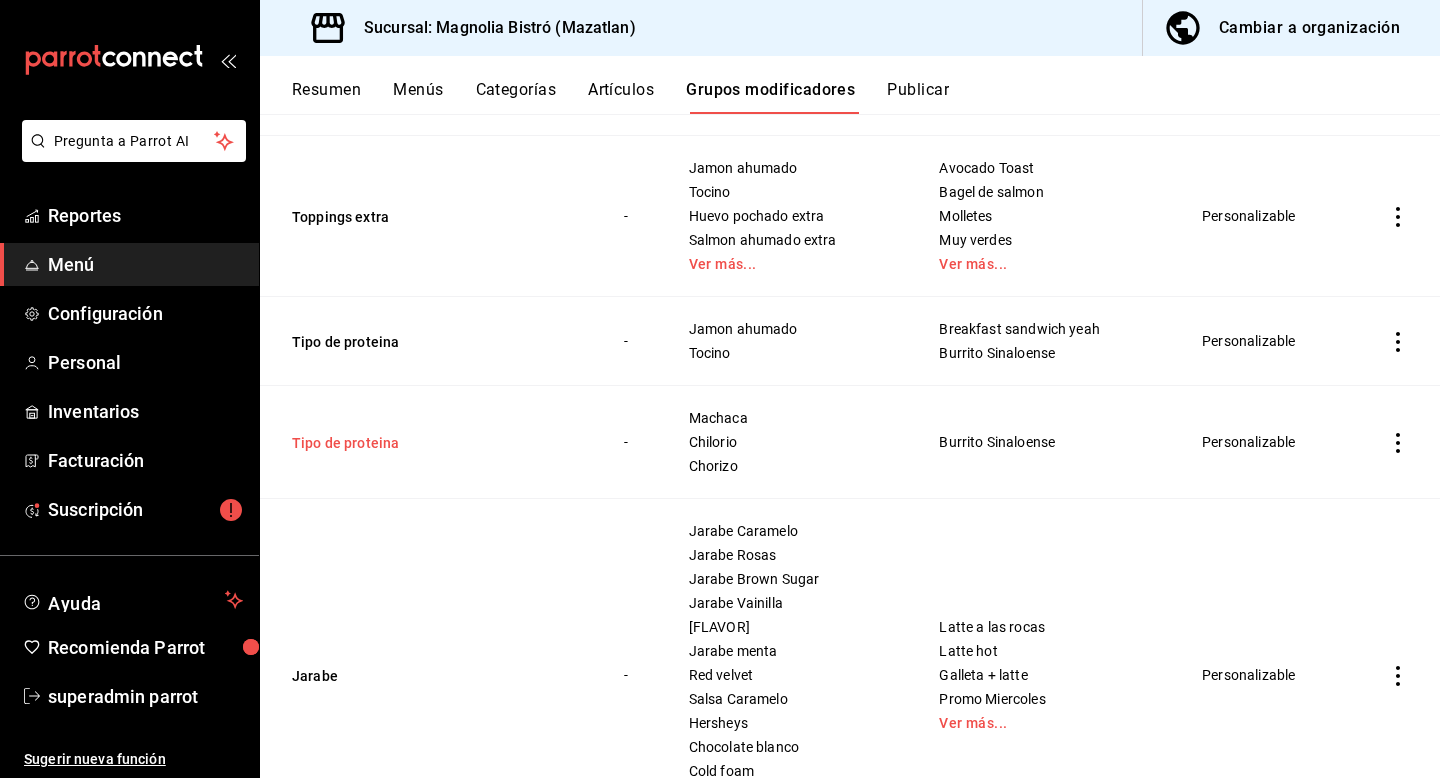 click on "Tipo de proteina" at bounding box center [412, 443] 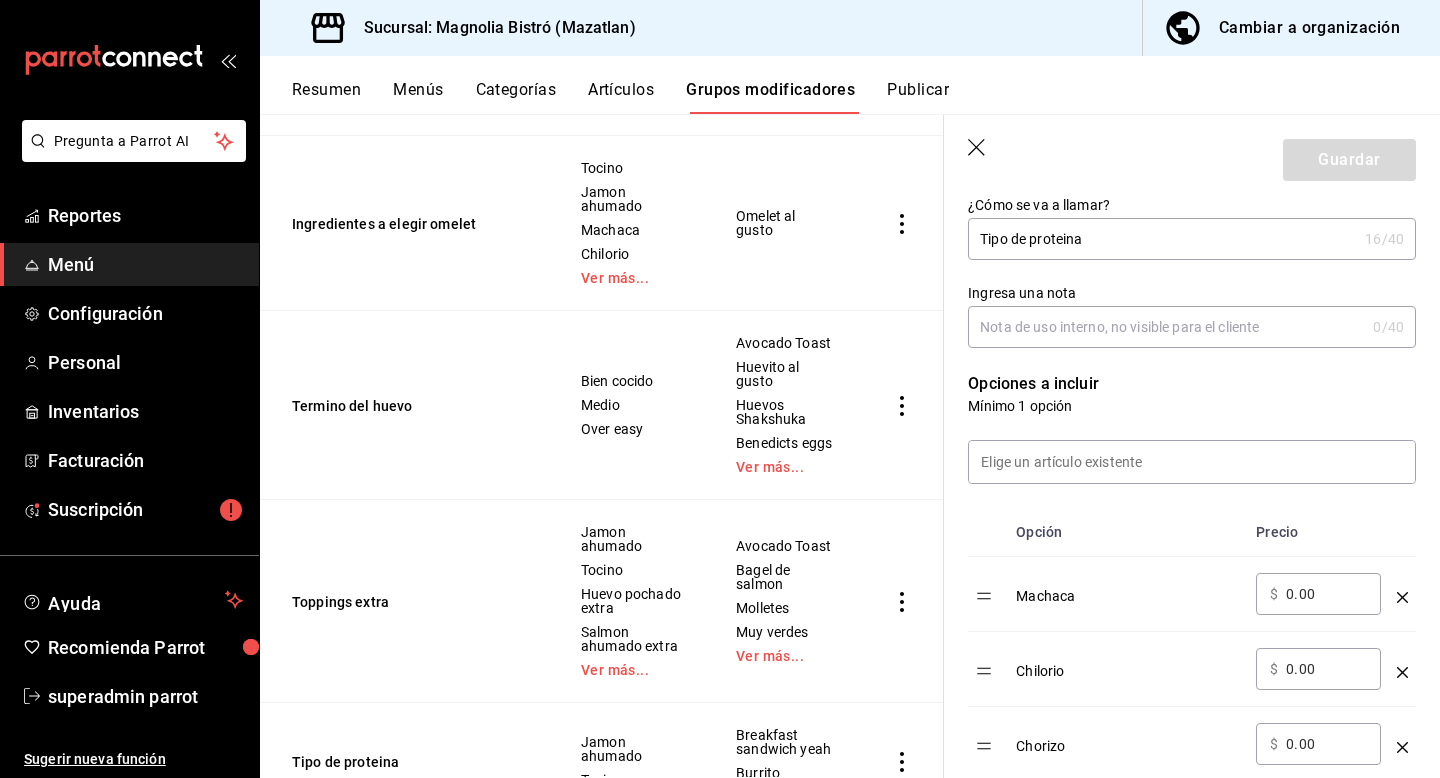 scroll, scrollTop: 403, scrollLeft: 0, axis: vertical 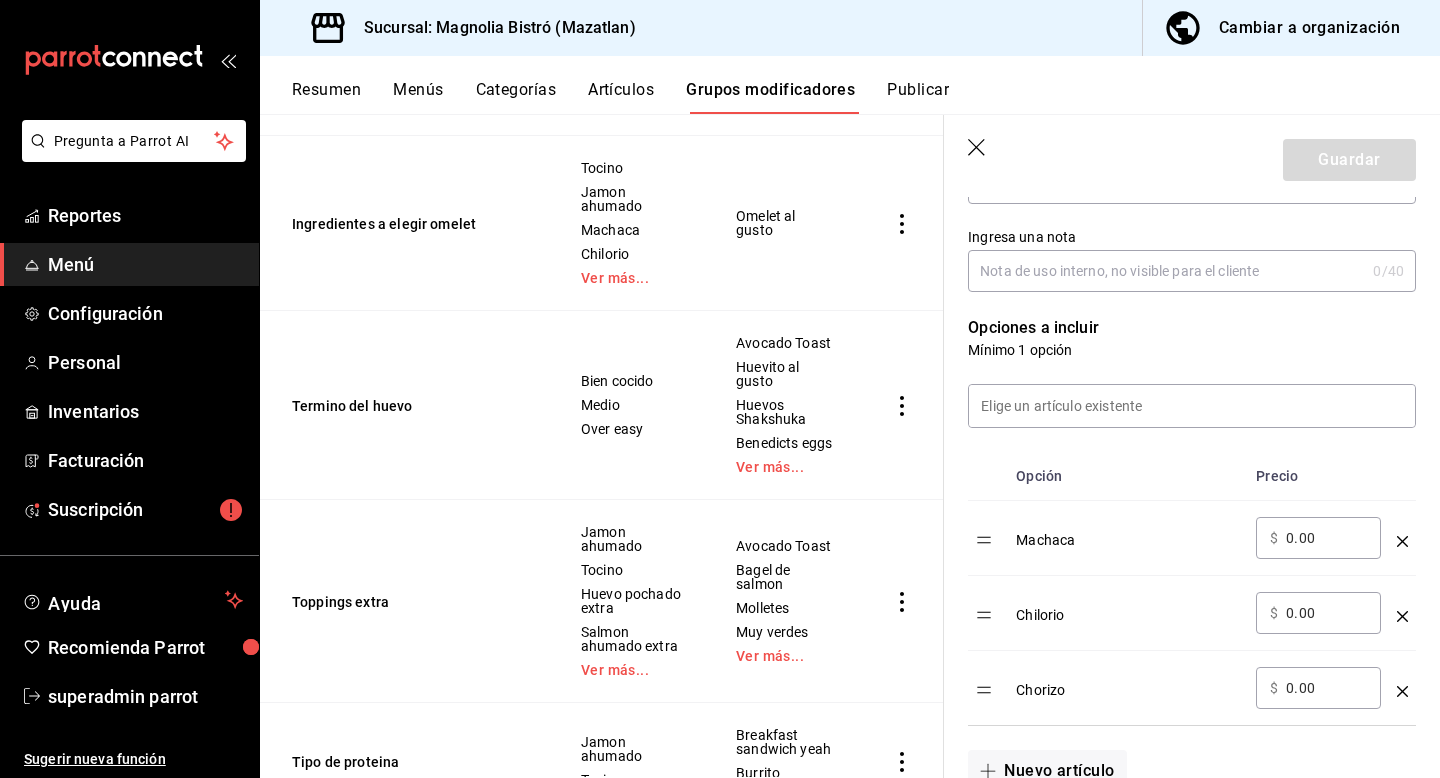 click 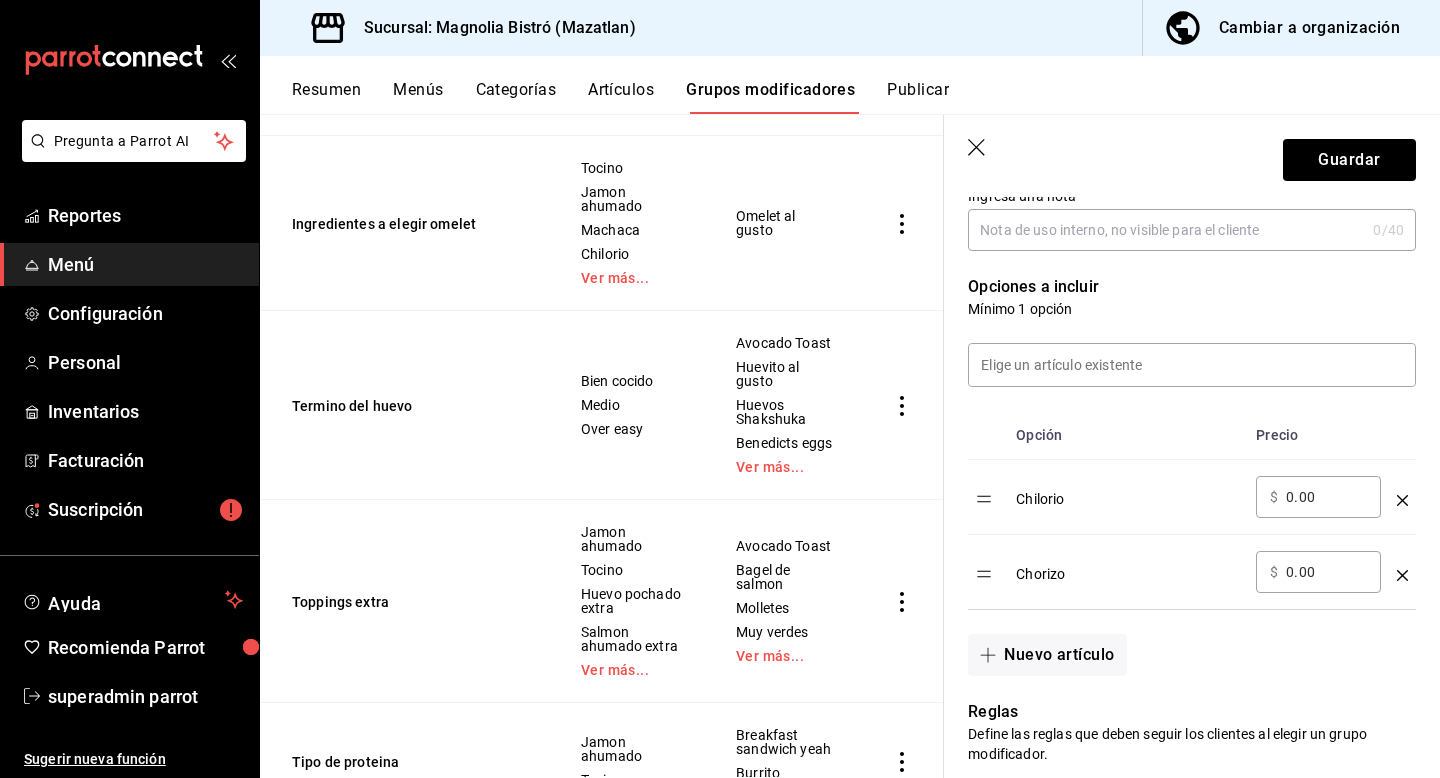 scroll, scrollTop: 469, scrollLeft: 0, axis: vertical 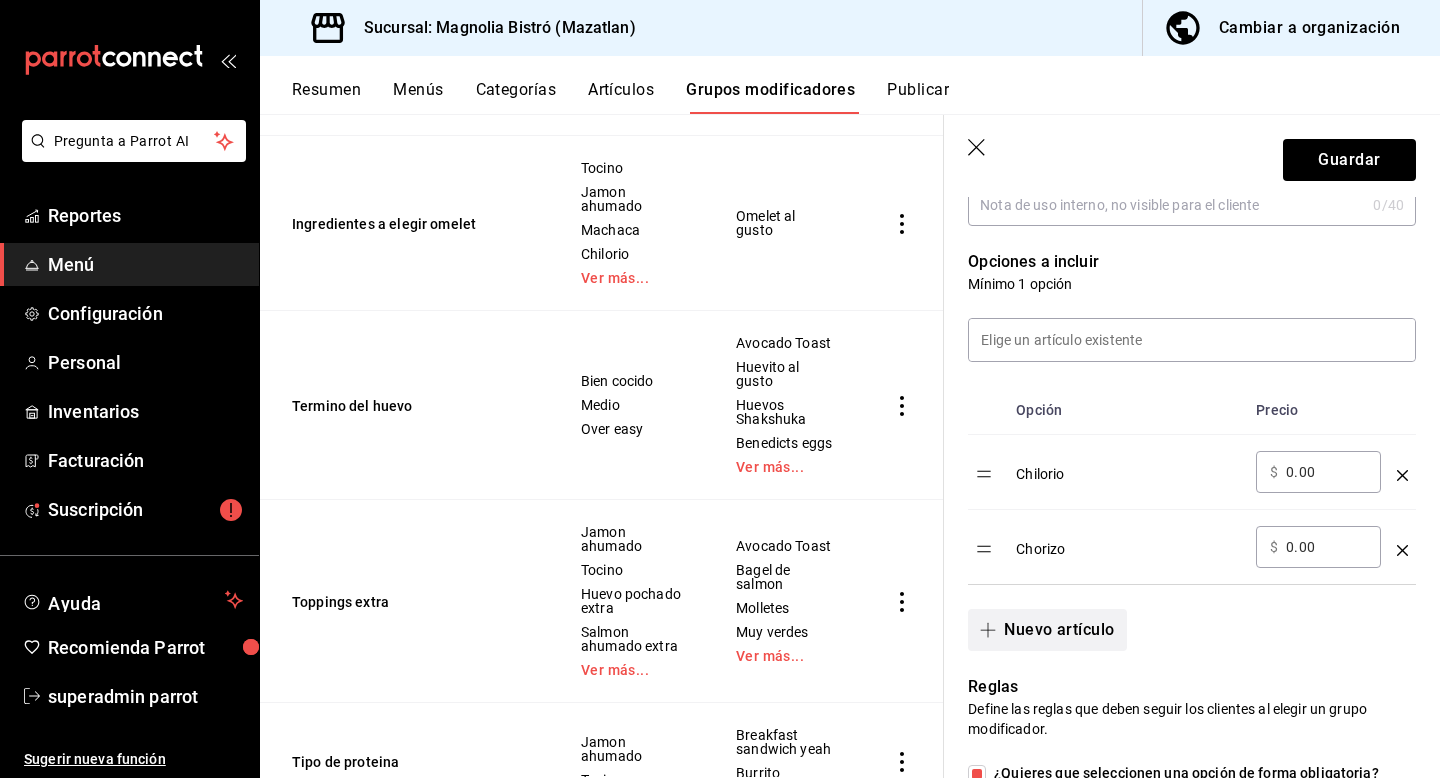 click on "Nuevo artículo" at bounding box center (1047, 630) 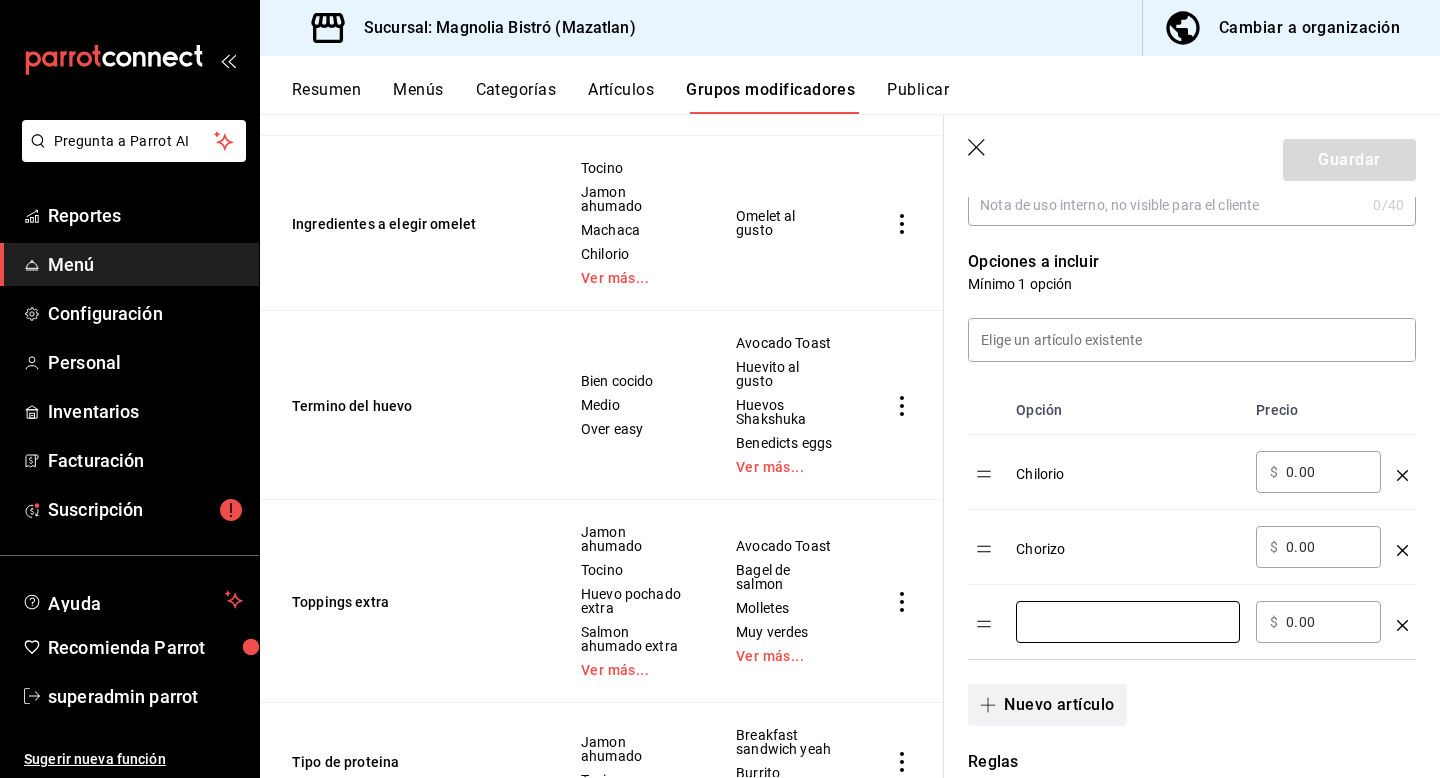 click at bounding box center (1128, 622) 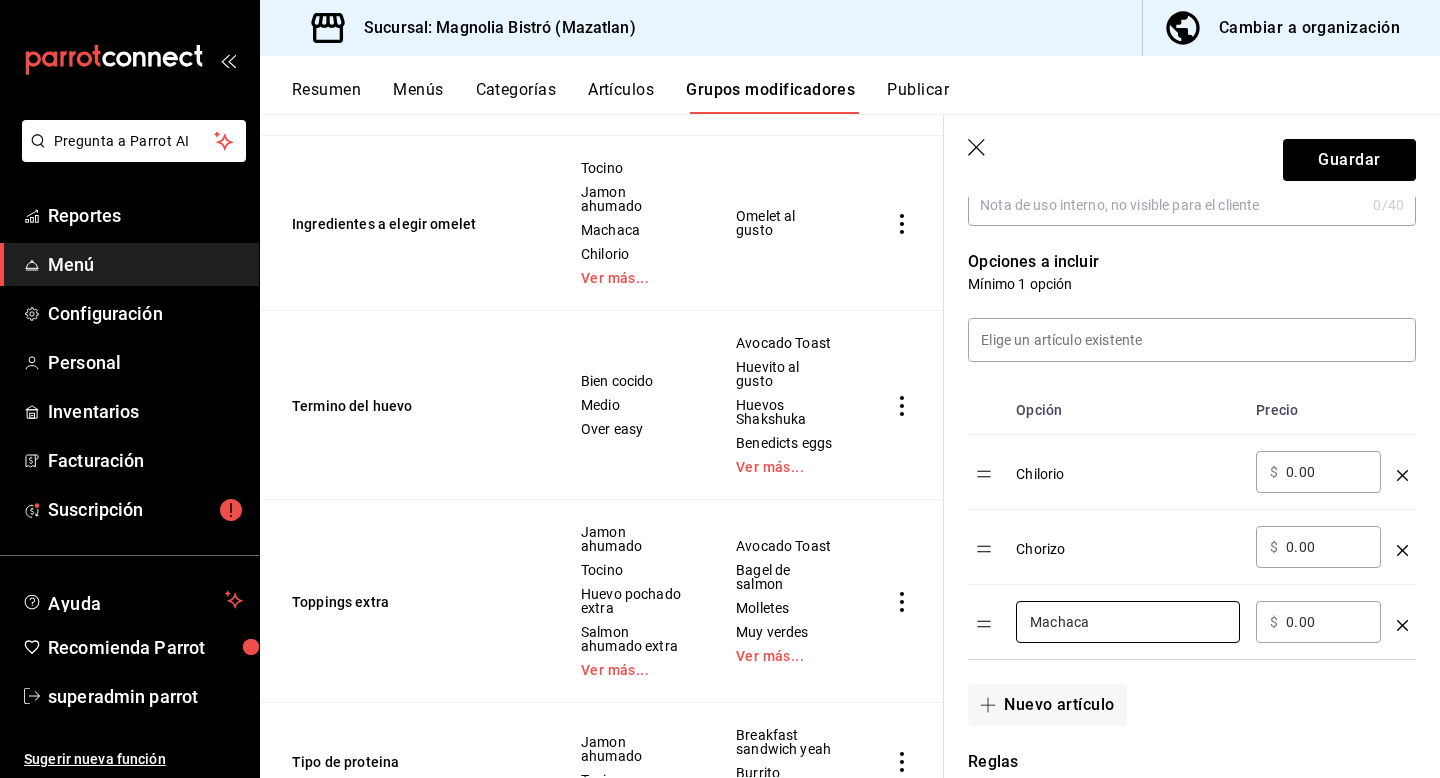 type on "Machaca" 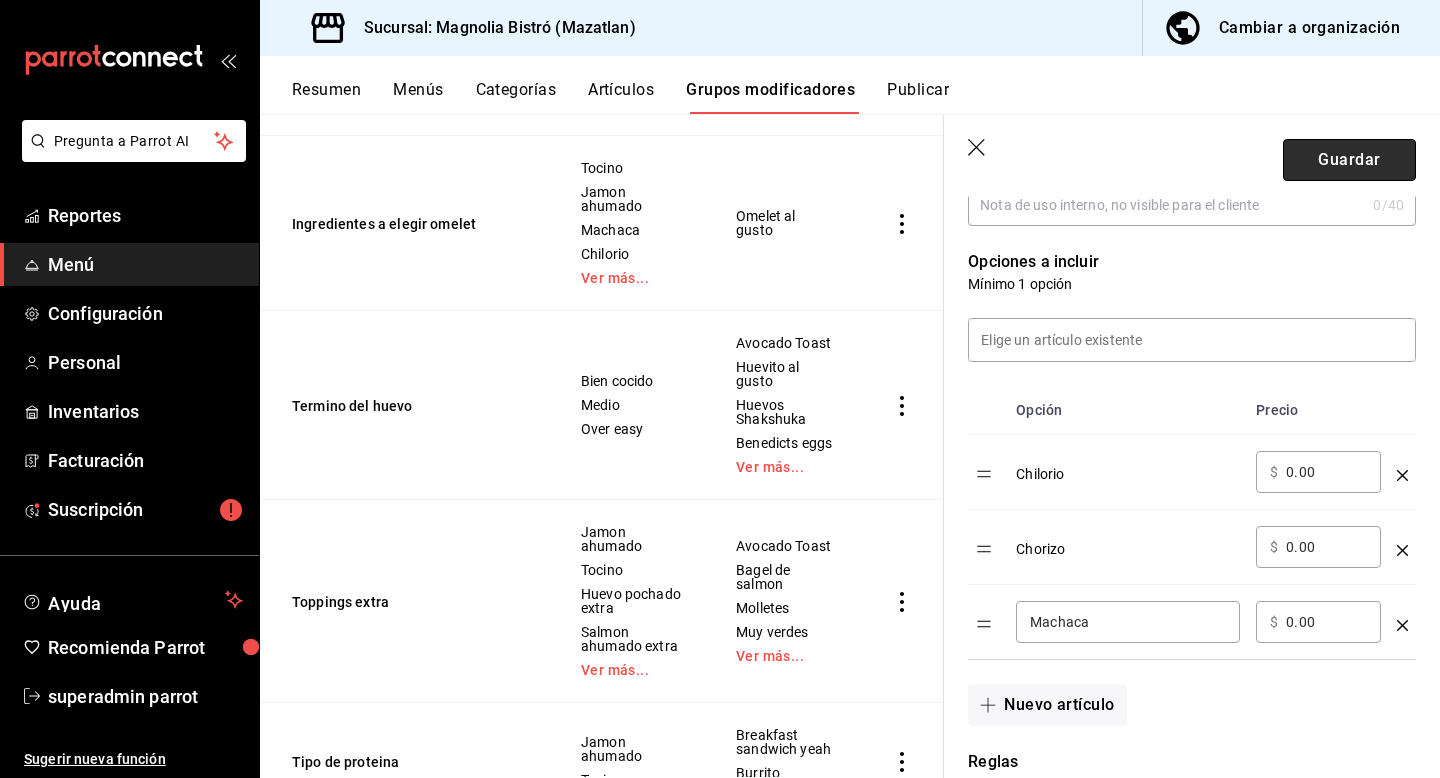 click on "Guardar" at bounding box center (1349, 160) 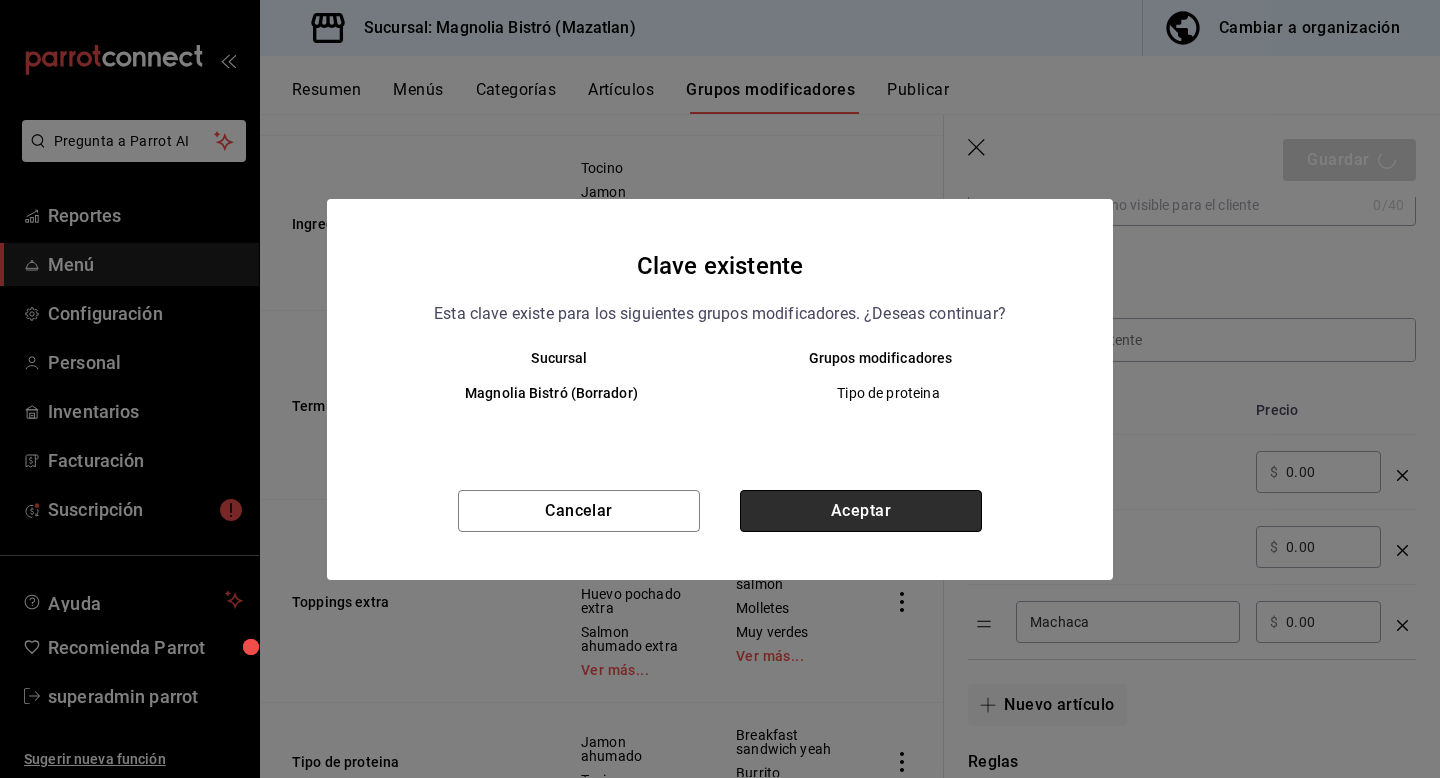 click on "Aceptar" at bounding box center (861, 511) 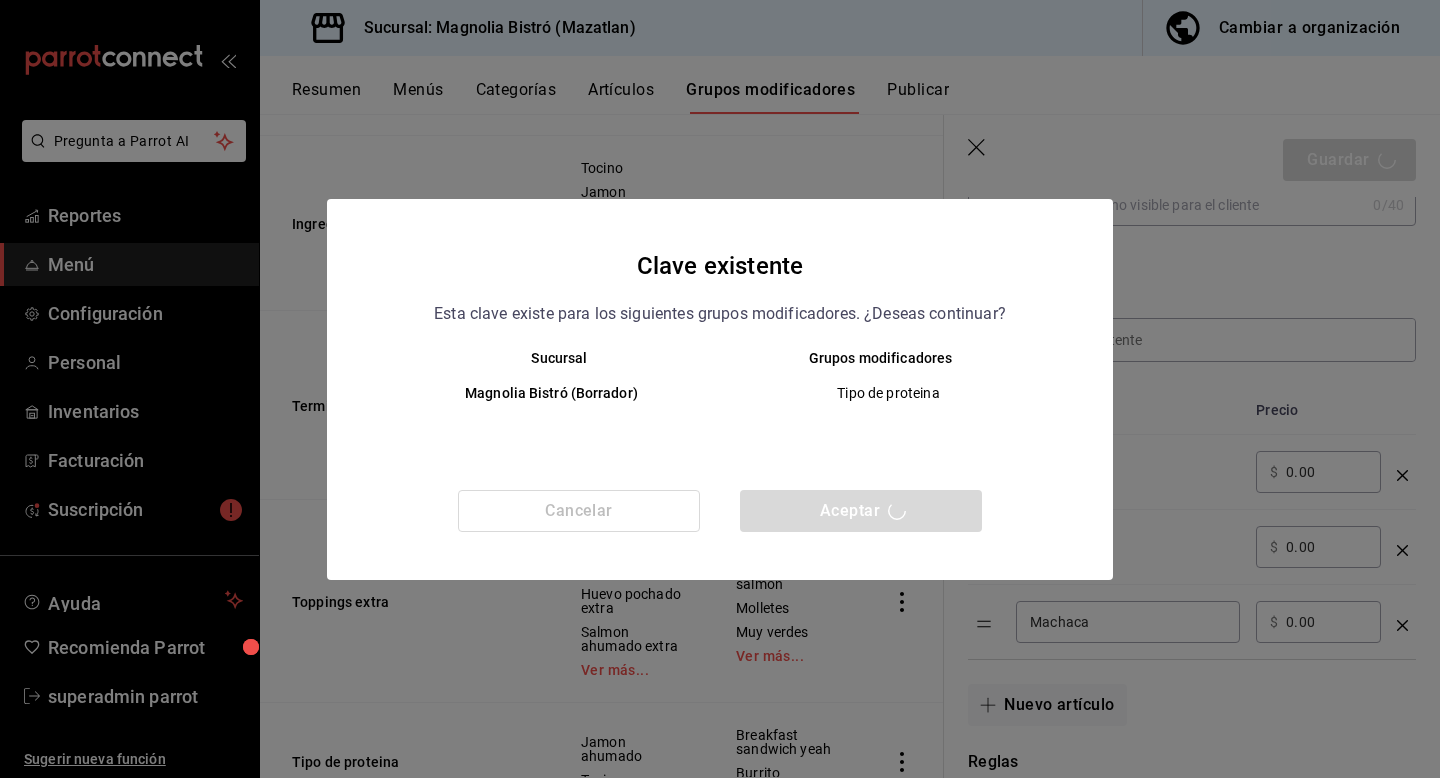 scroll, scrollTop: 0, scrollLeft: 0, axis: both 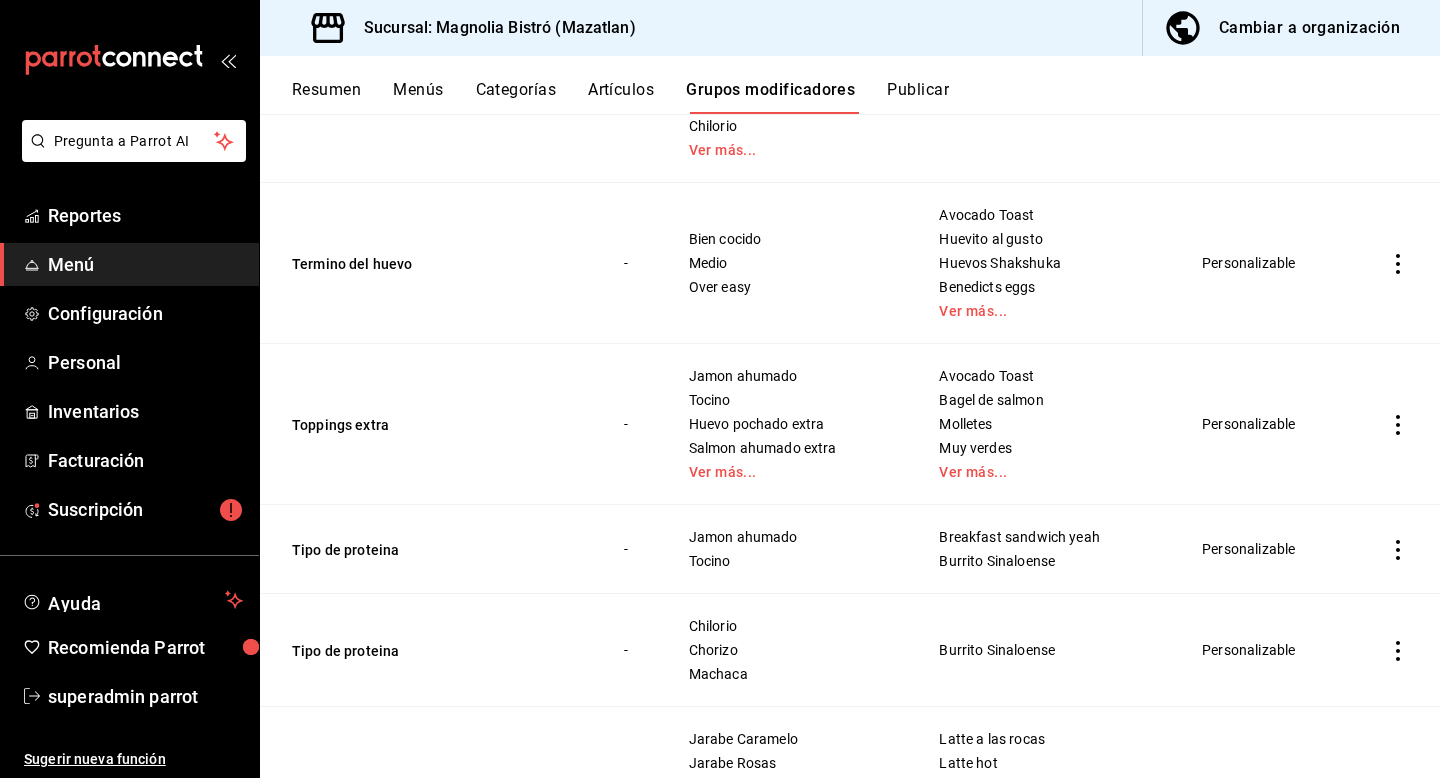 click on "[PERSON] Jamon ahumado Tocino Huevo pochado extra Salmon ahumado extra Ver más..." at bounding box center [789, 424] 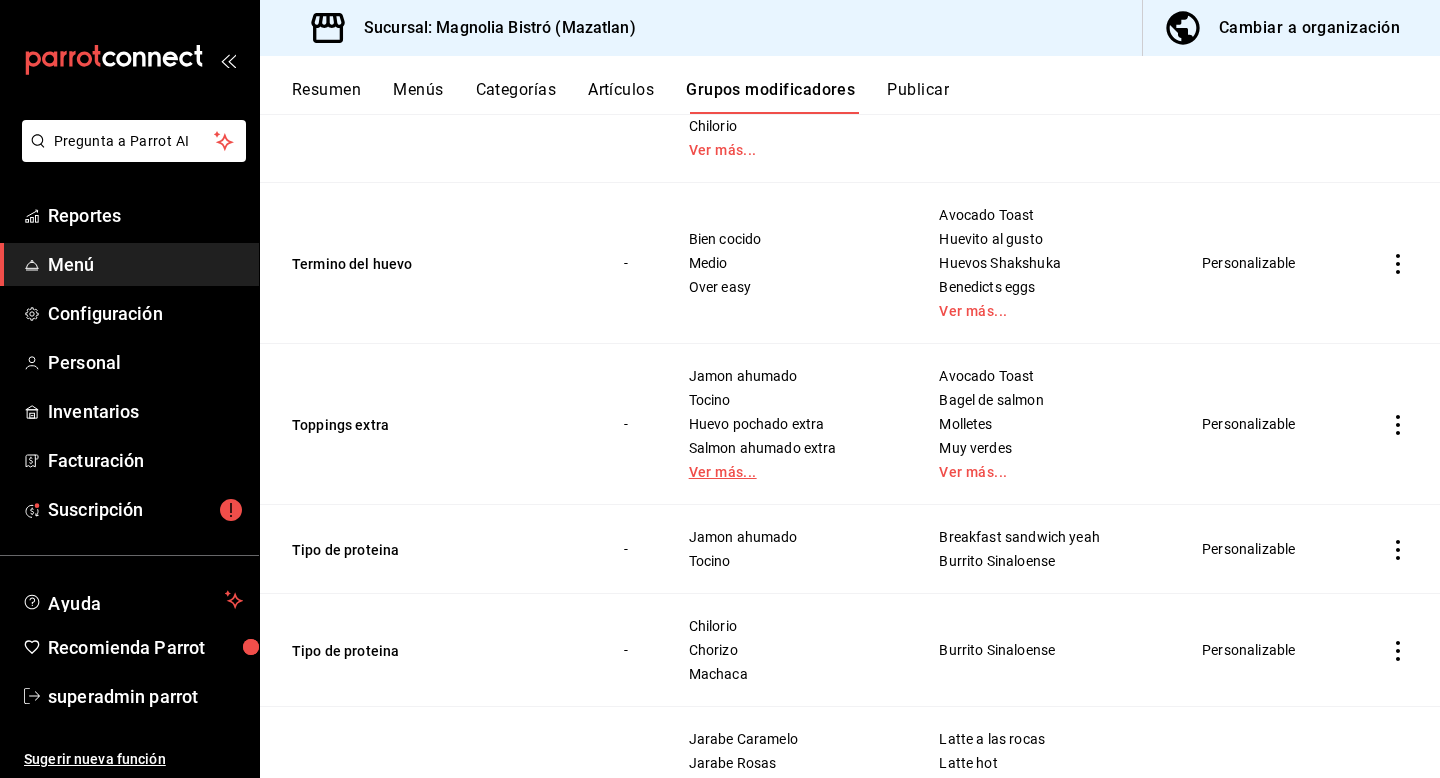 click on "Ver más..." at bounding box center (789, 472) 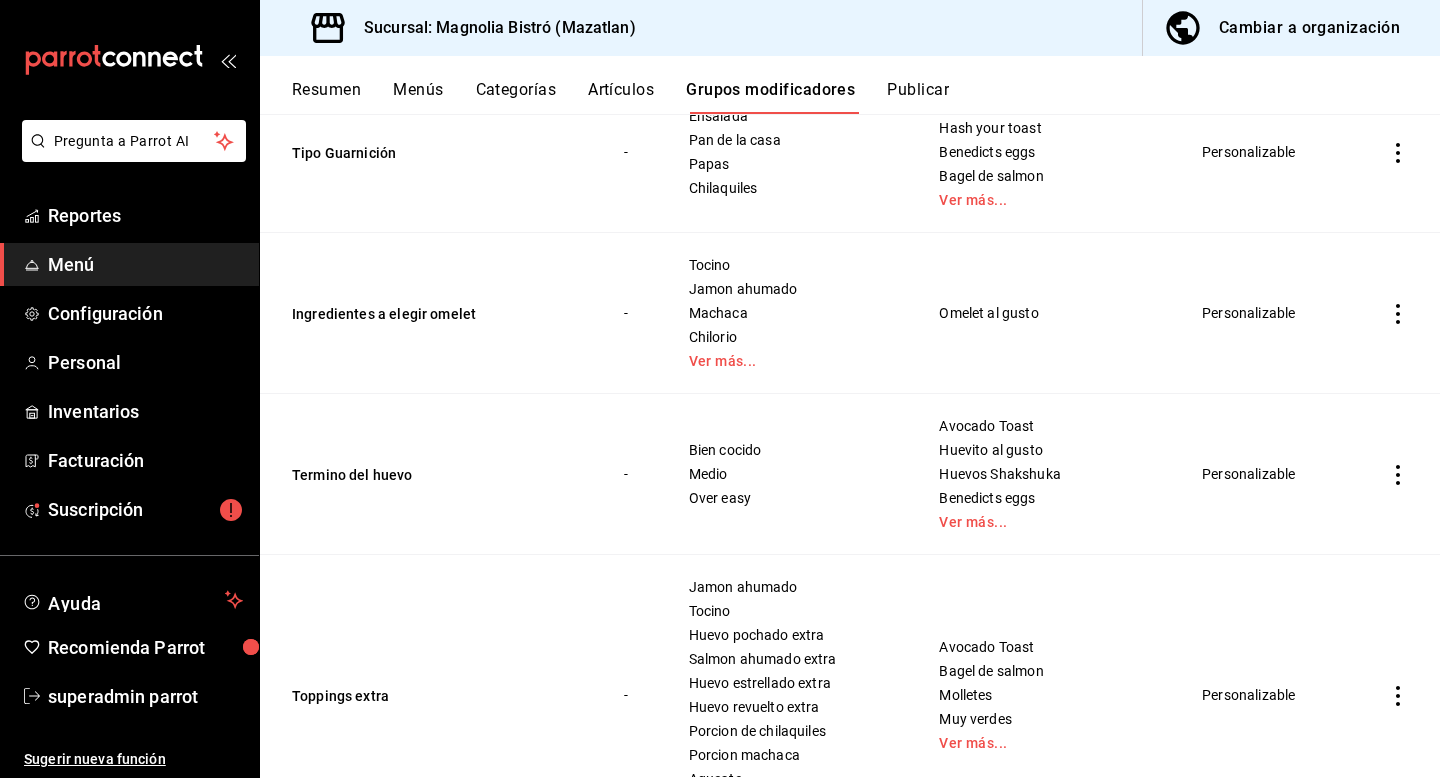 scroll, scrollTop: 2276, scrollLeft: 0, axis: vertical 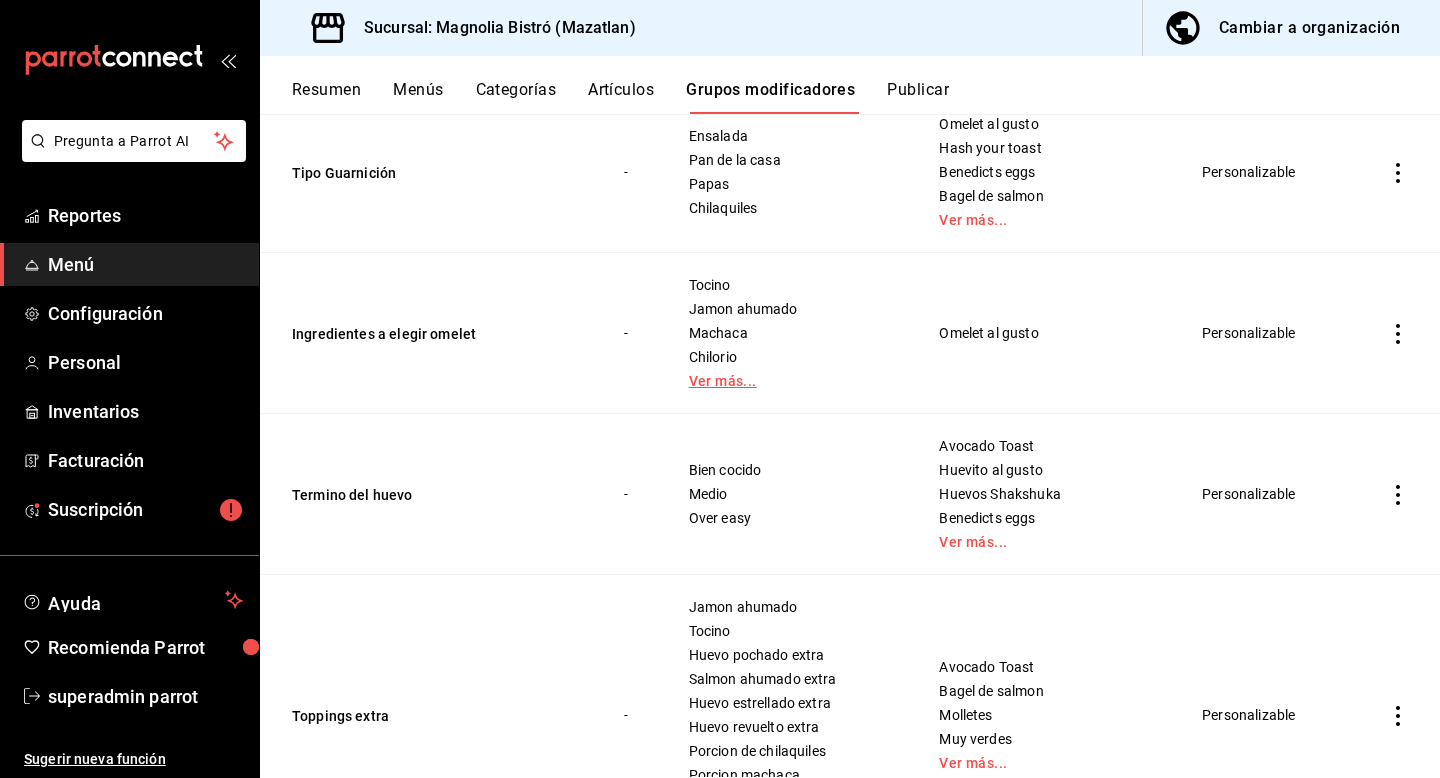 click on "Ver más..." at bounding box center (789, 381) 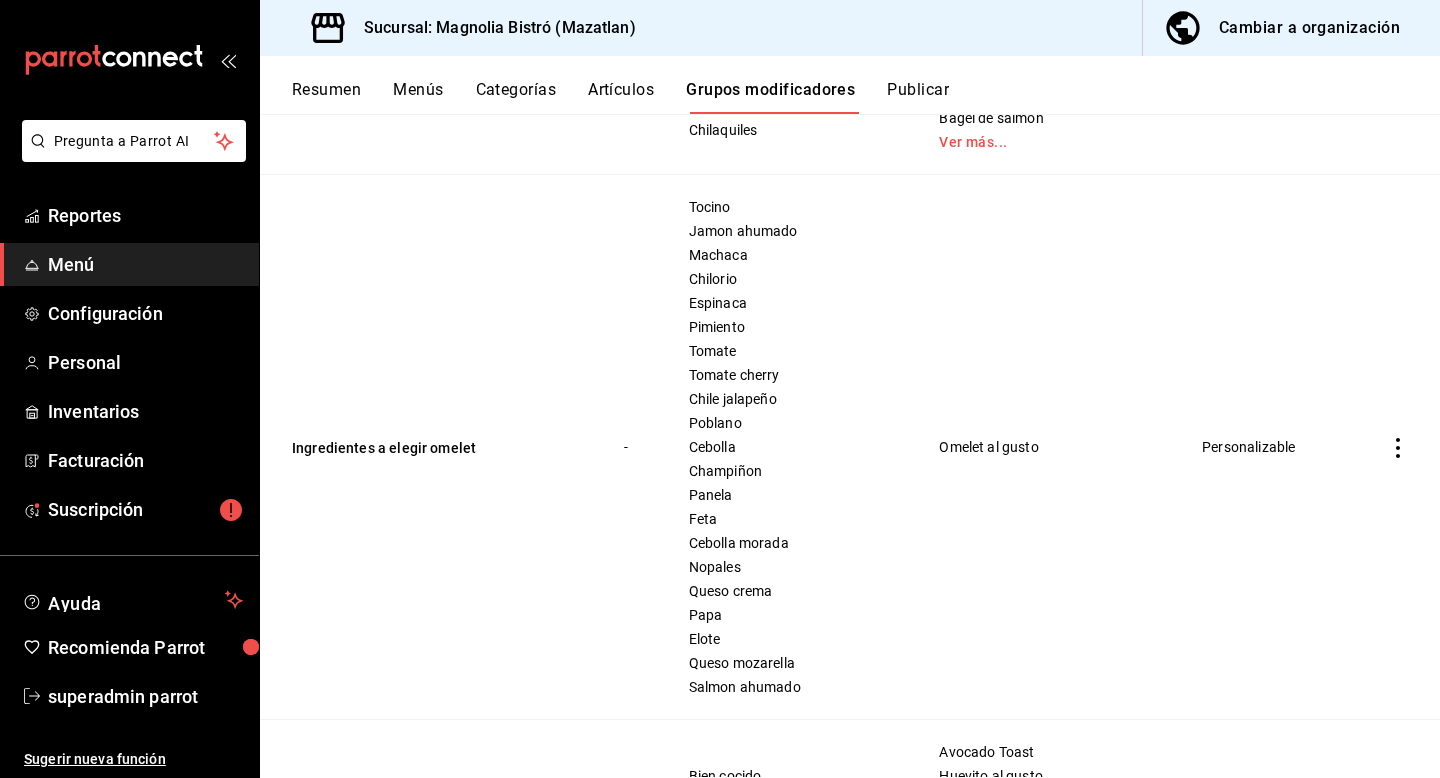 scroll, scrollTop: 2344, scrollLeft: 0, axis: vertical 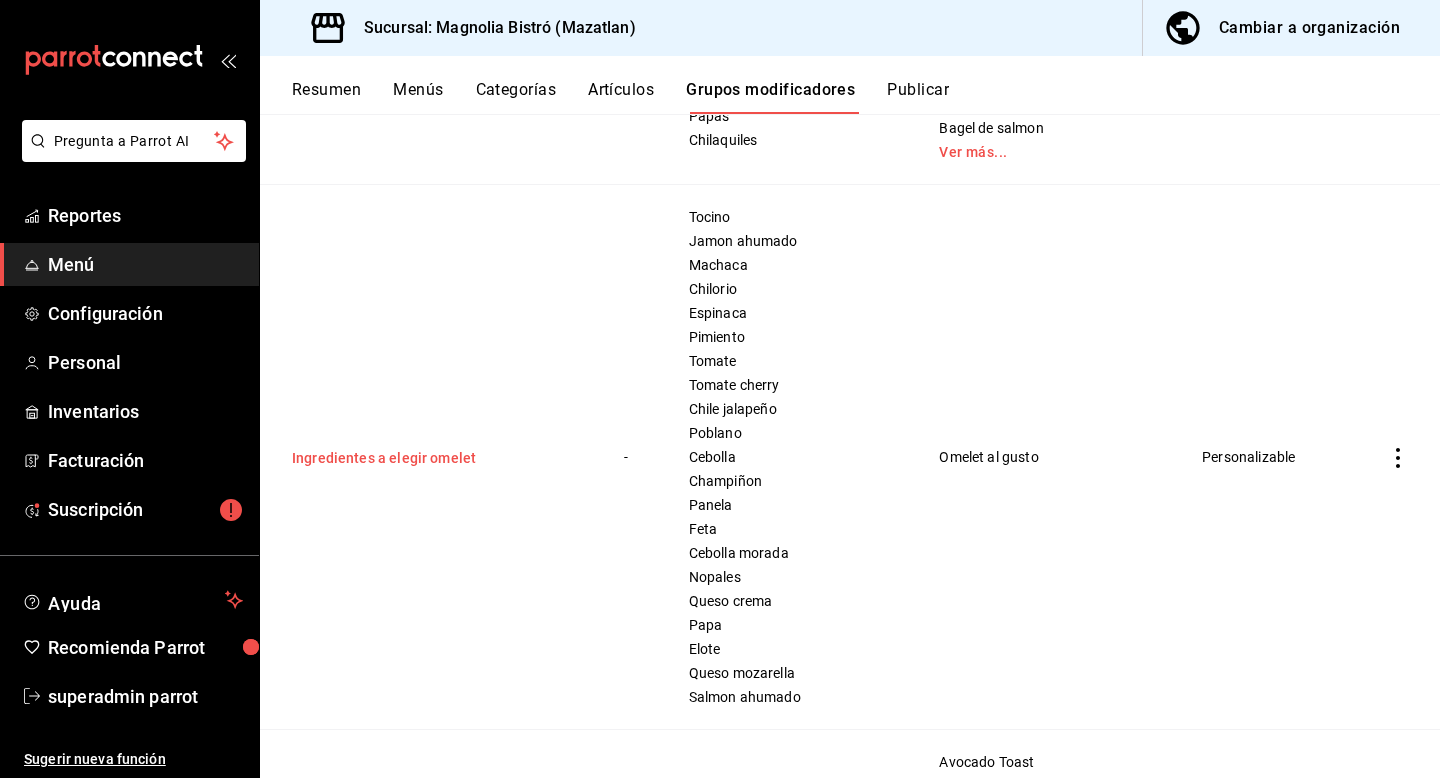 click on "Ingredientes a elegir omelet" at bounding box center (412, 458) 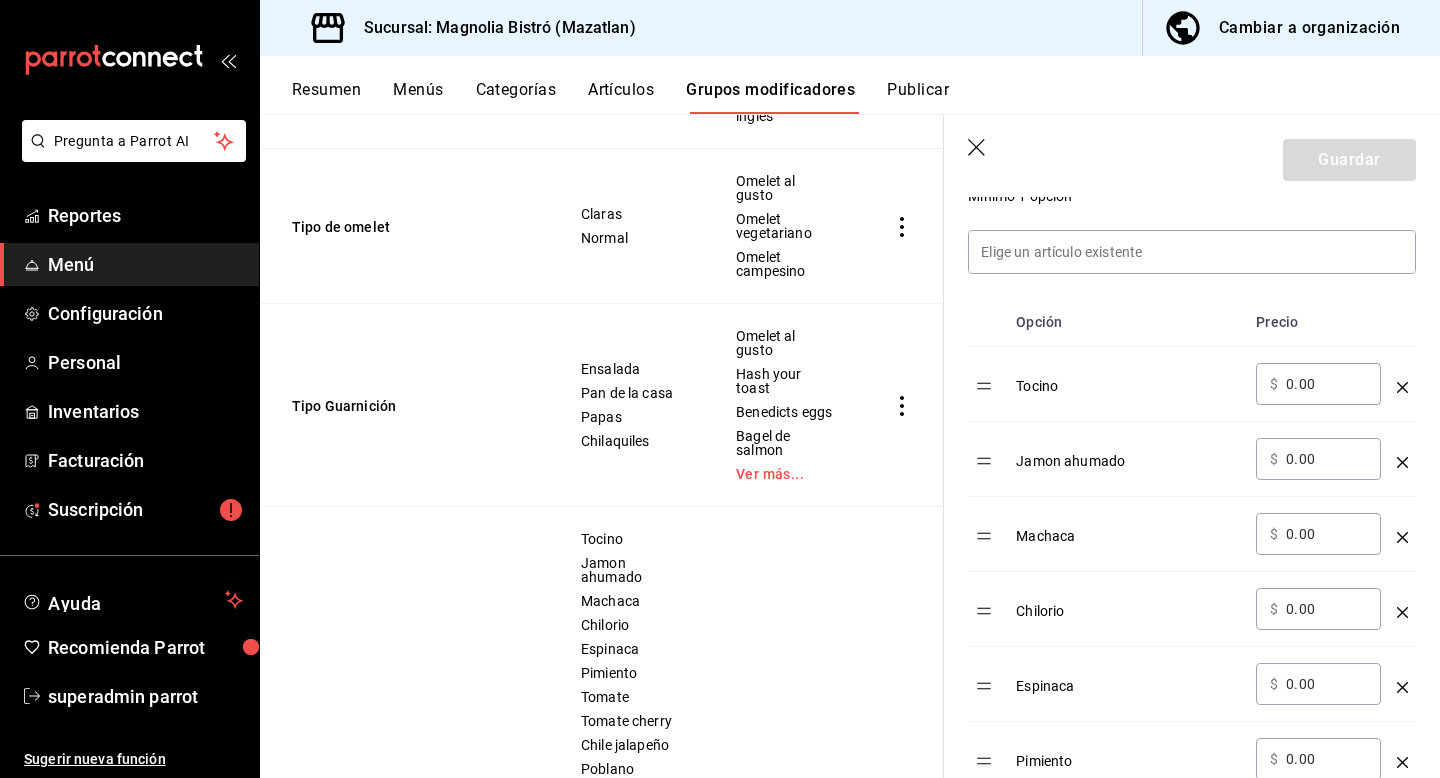 scroll, scrollTop: 563, scrollLeft: 0, axis: vertical 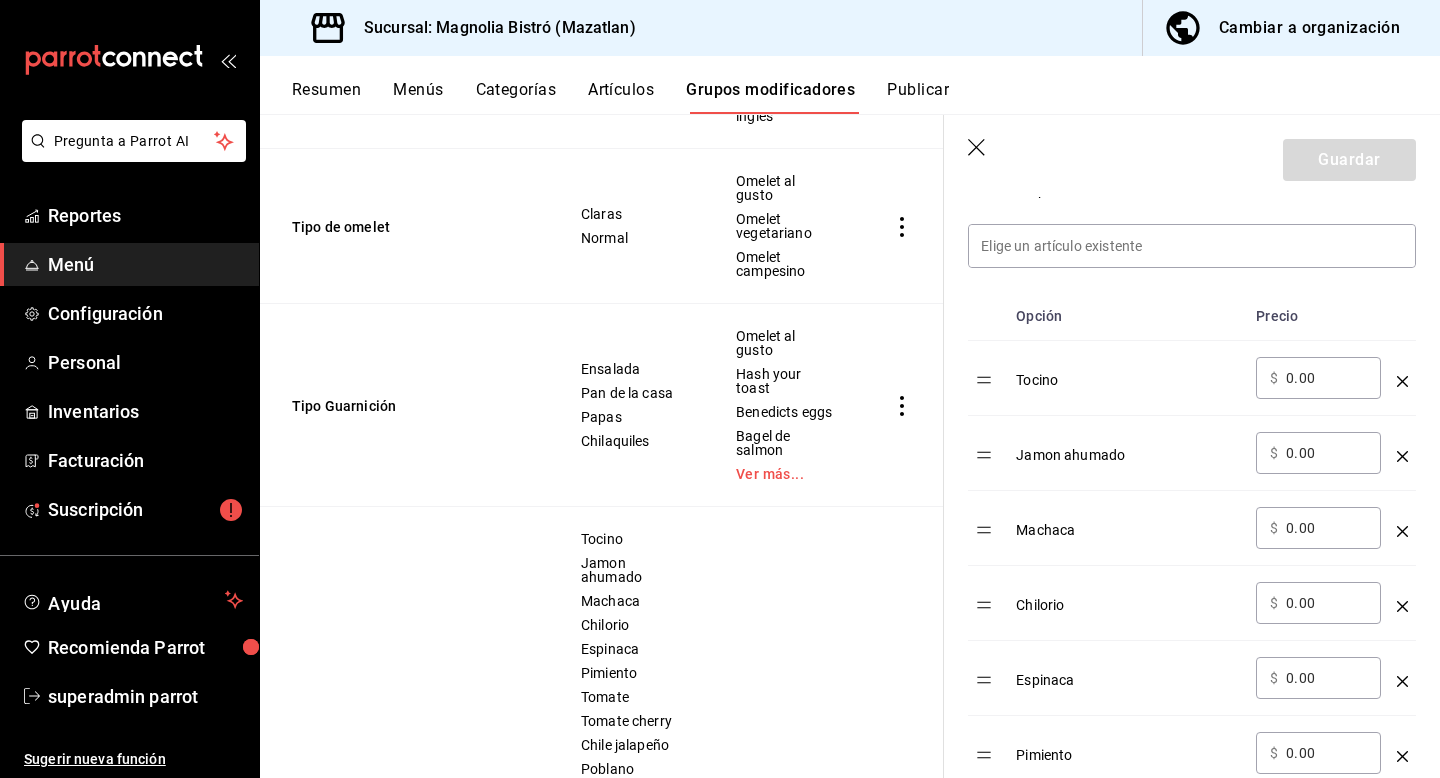 click 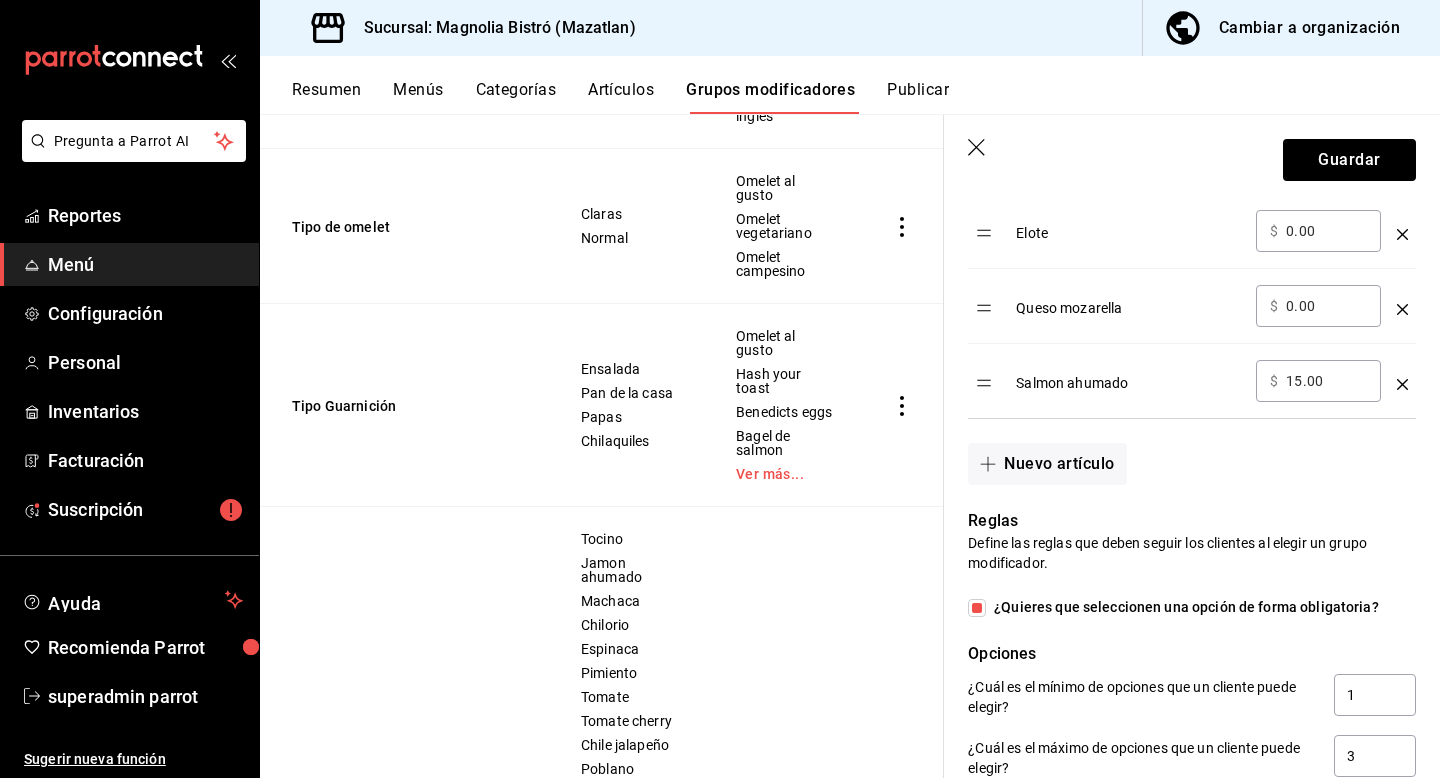scroll, scrollTop: 1978, scrollLeft: 0, axis: vertical 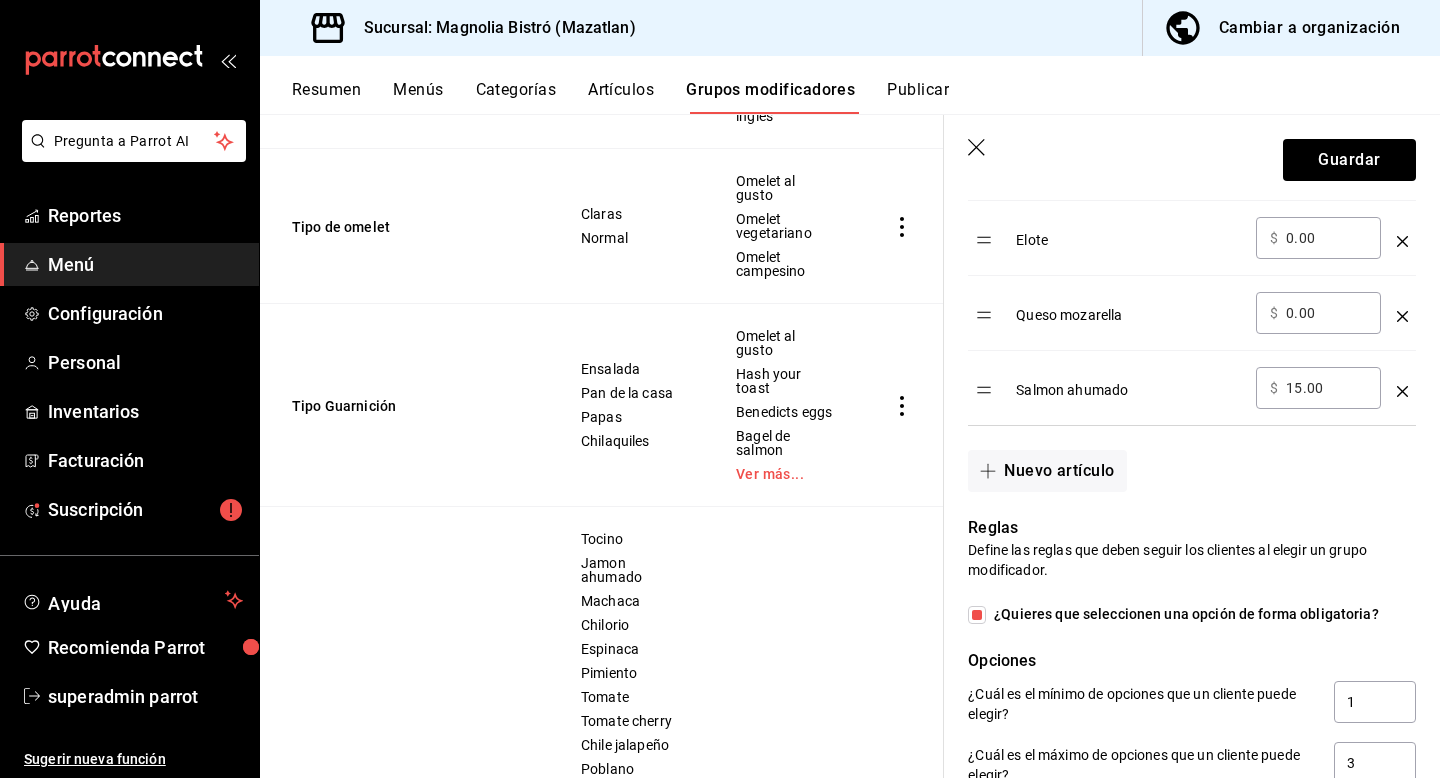 click on "Reglas Define las reglas que deben seguir los clientes al elegir un grupo modificador. ¿Quieres que seleccionen una opción de forma obligatoria? Opciones  ¿Cuál es el mínimo de opciones que un cliente puede elegir? 1 ¿Cuál es el máximo de opciones que un cliente puede elegir? 3 ¿Cuántas veces pueden elegir la misma opción? 1" at bounding box center (1180, 670) 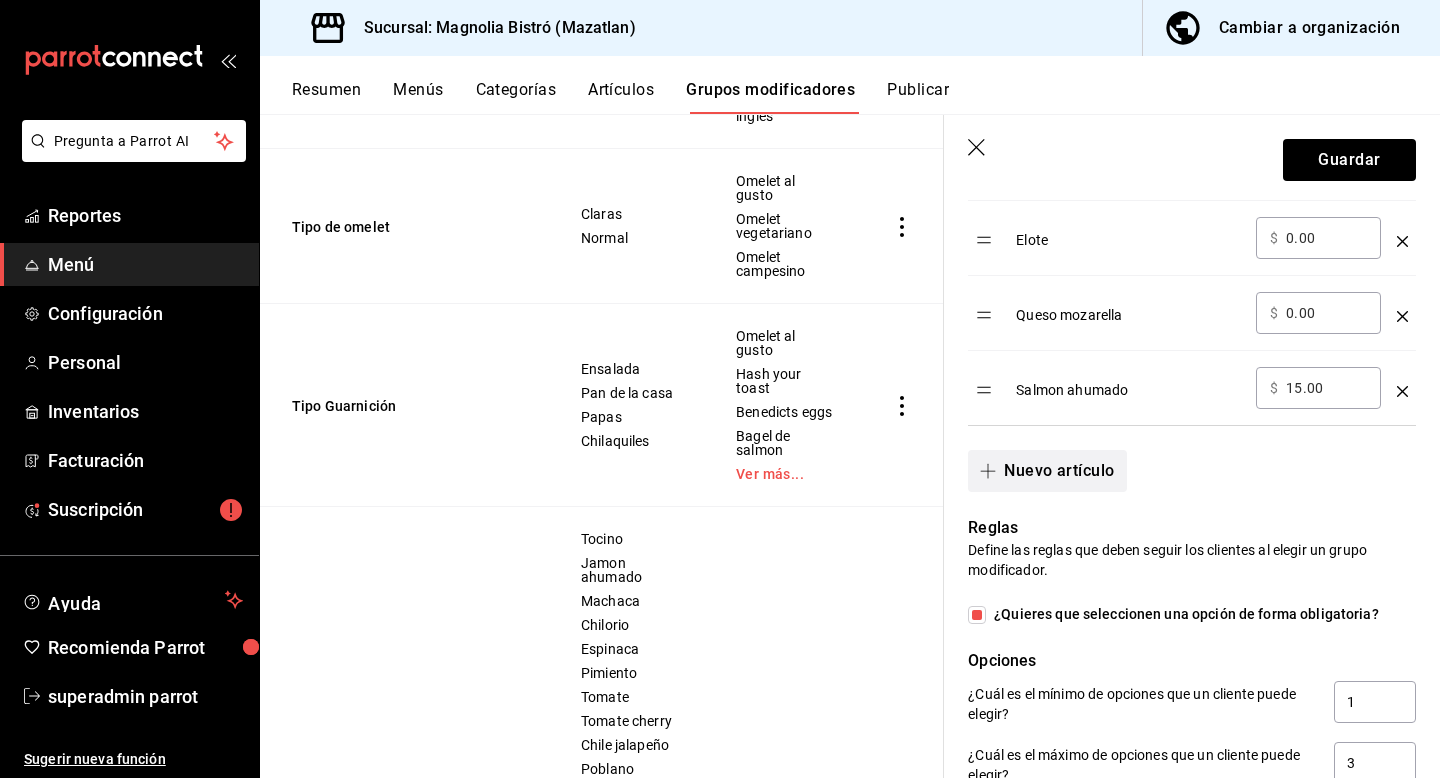 click on "Nuevo artículo" at bounding box center (1047, 471) 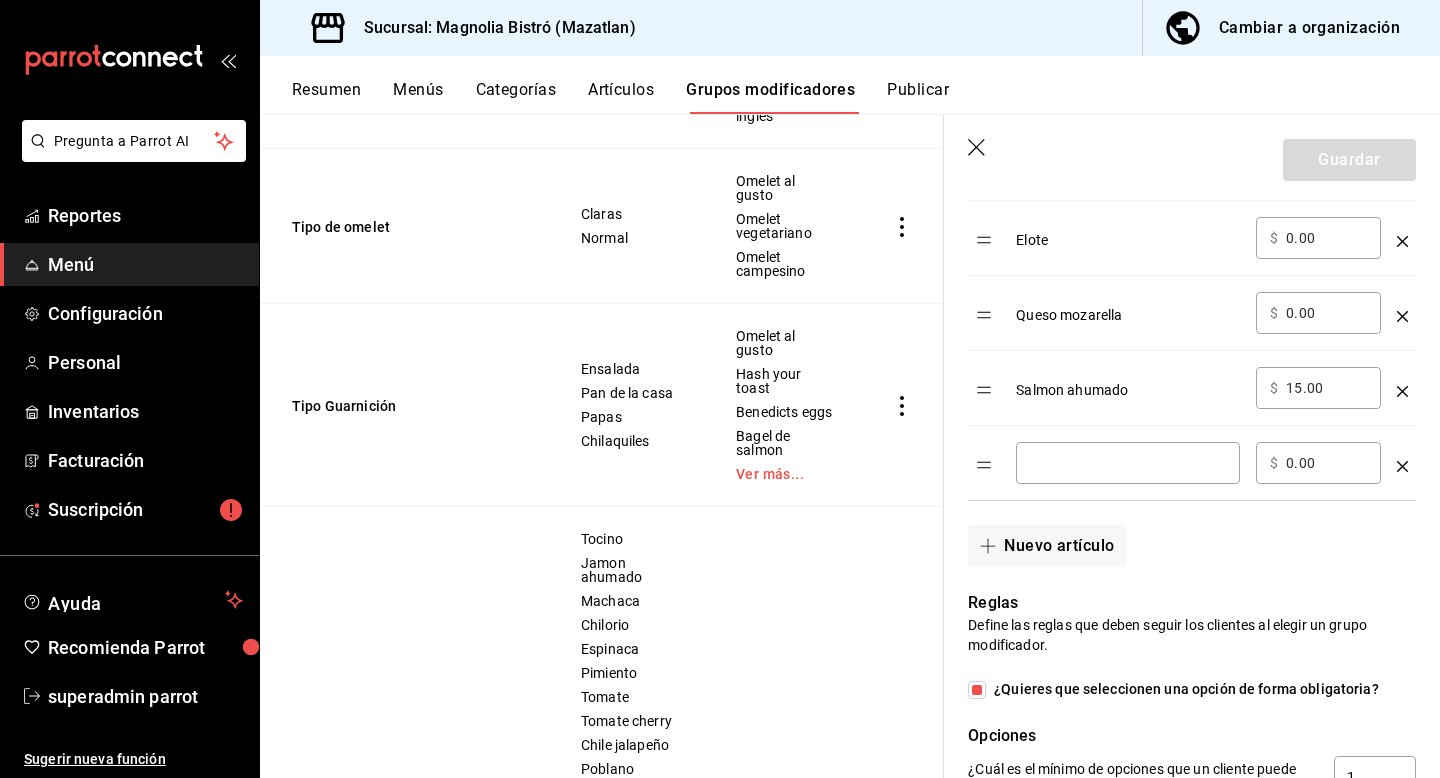 click on "​" at bounding box center [1128, 463] 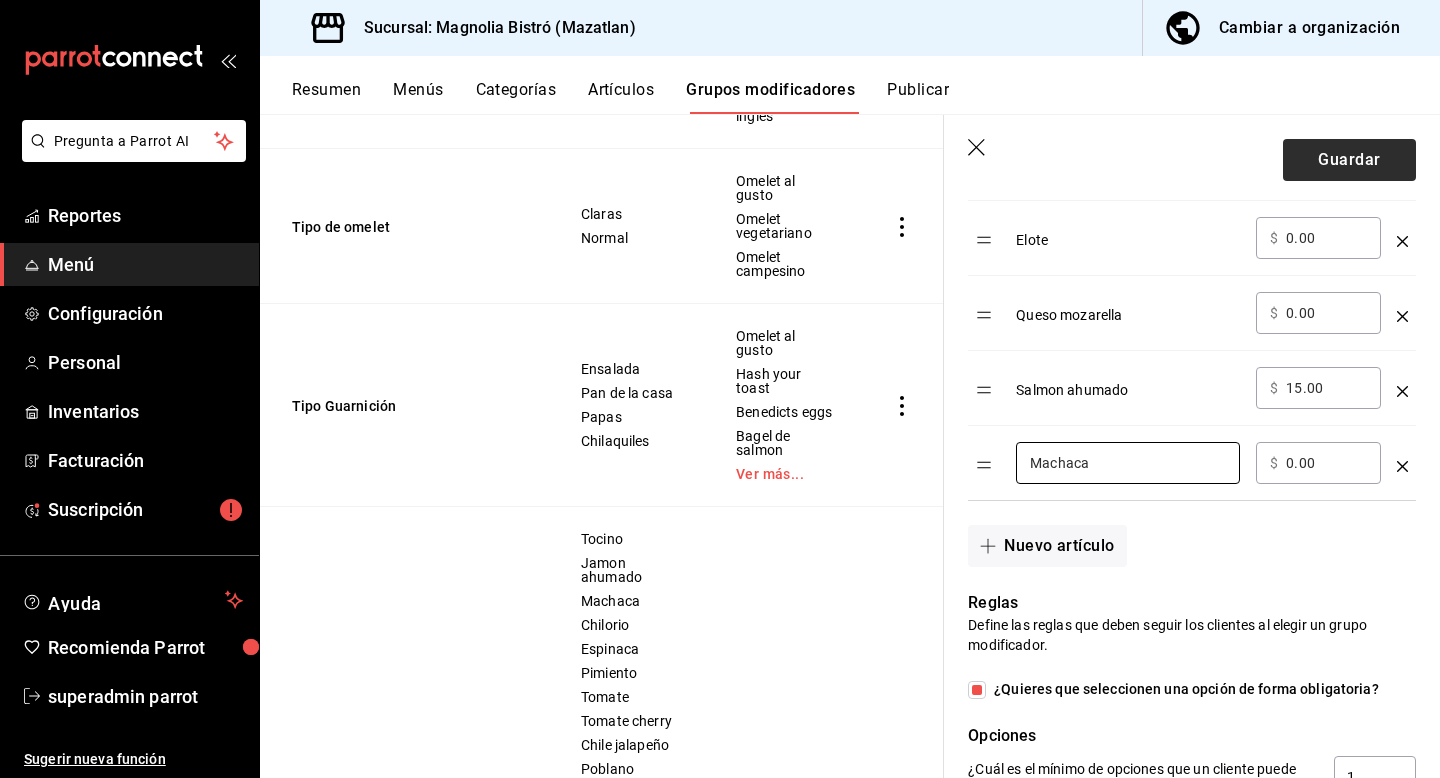 type on "Machaca" 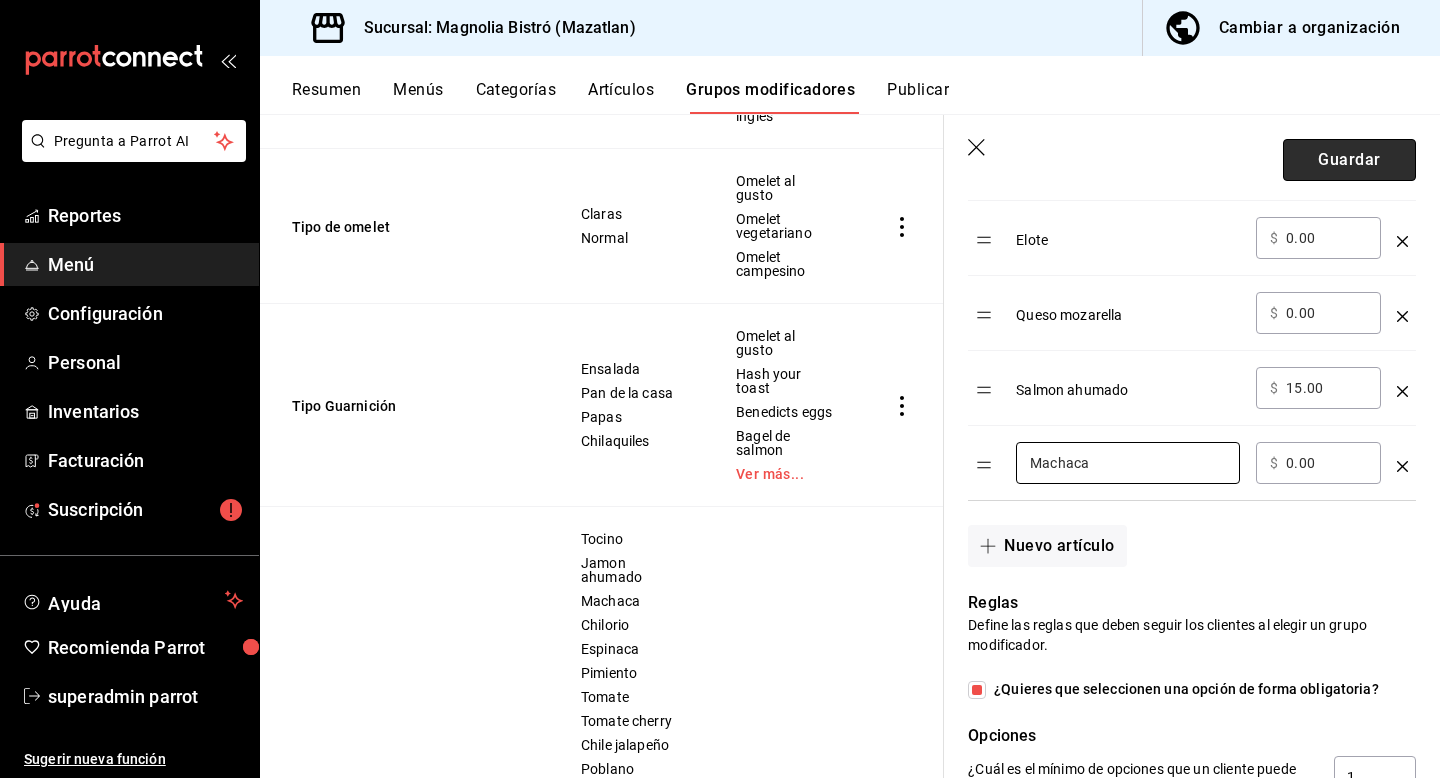 click on "Guardar" at bounding box center (1349, 160) 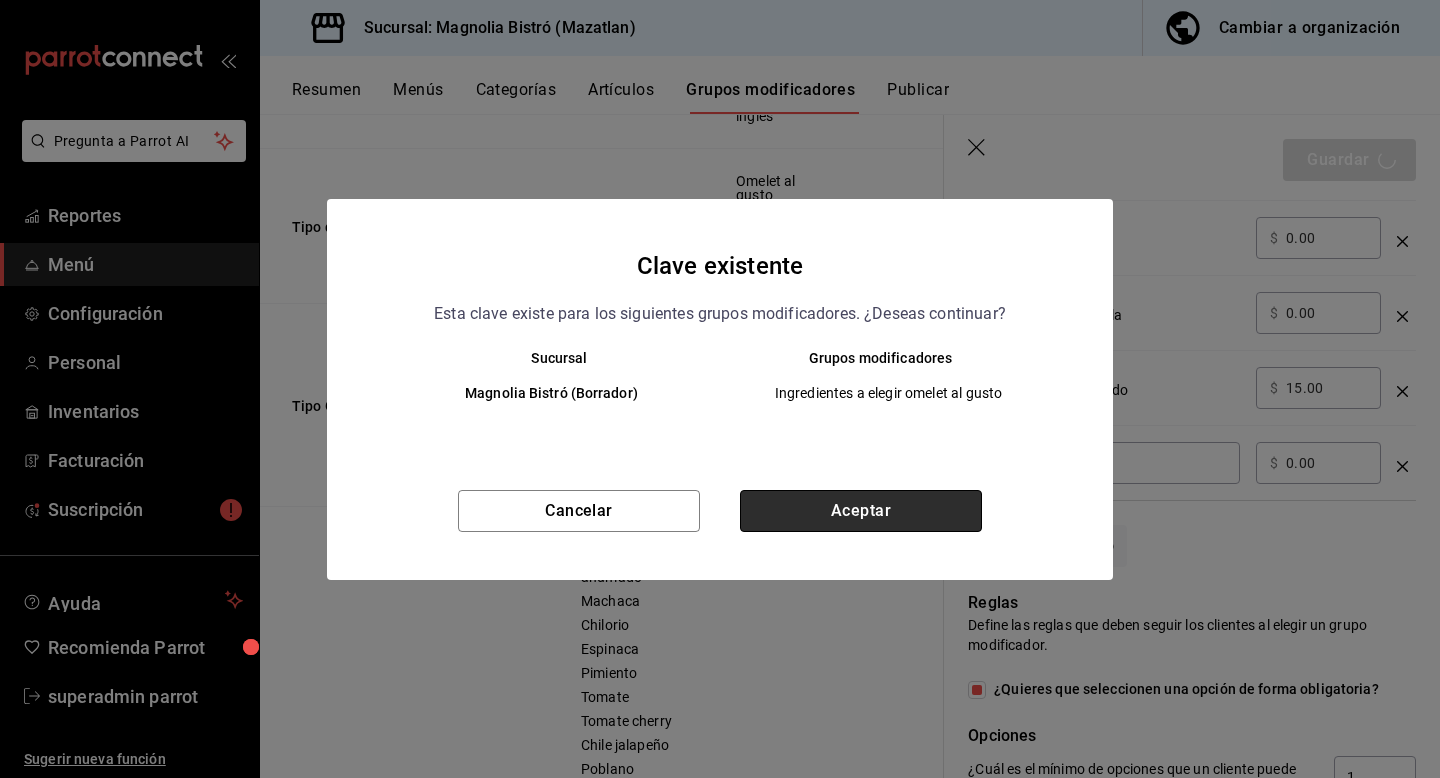 click on "Aceptar" at bounding box center [861, 511] 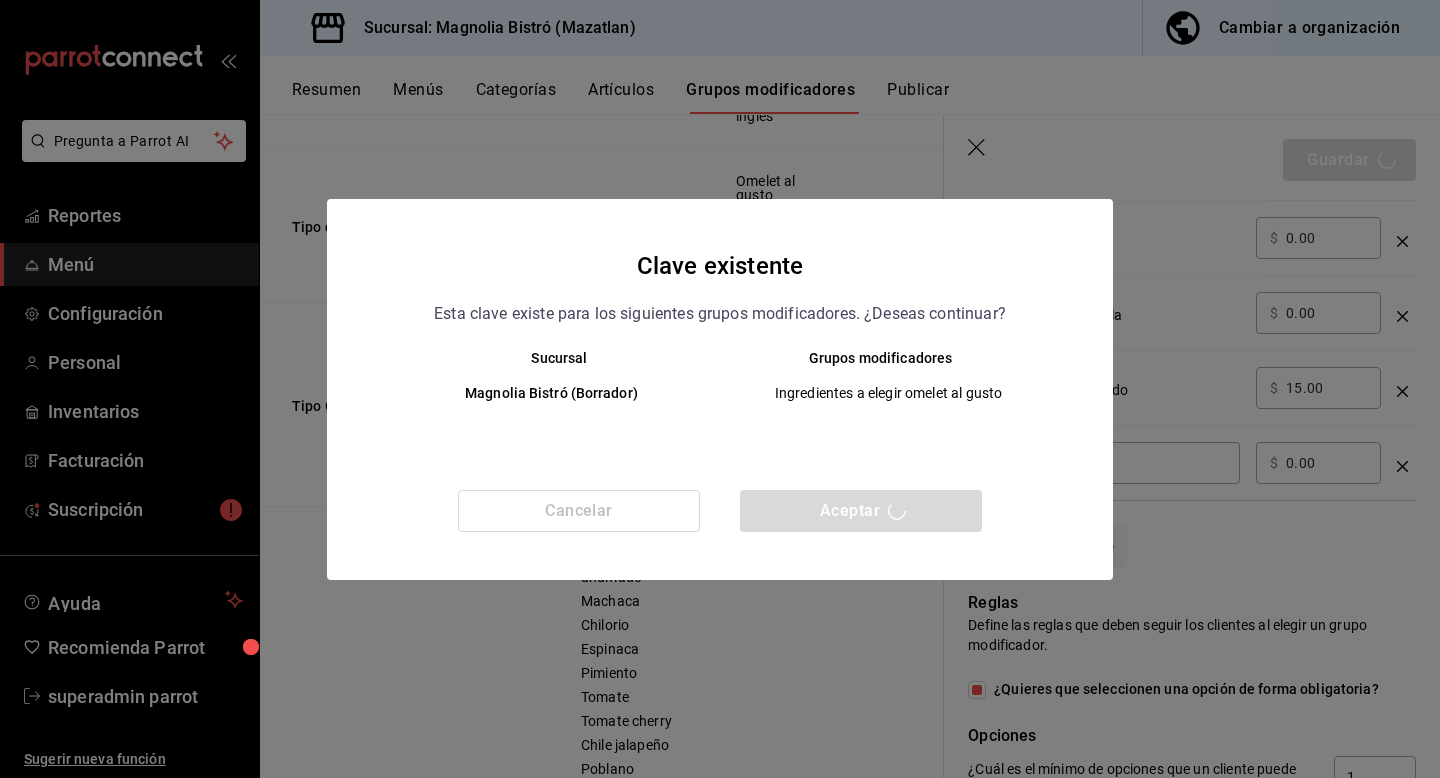 scroll, scrollTop: 0, scrollLeft: 0, axis: both 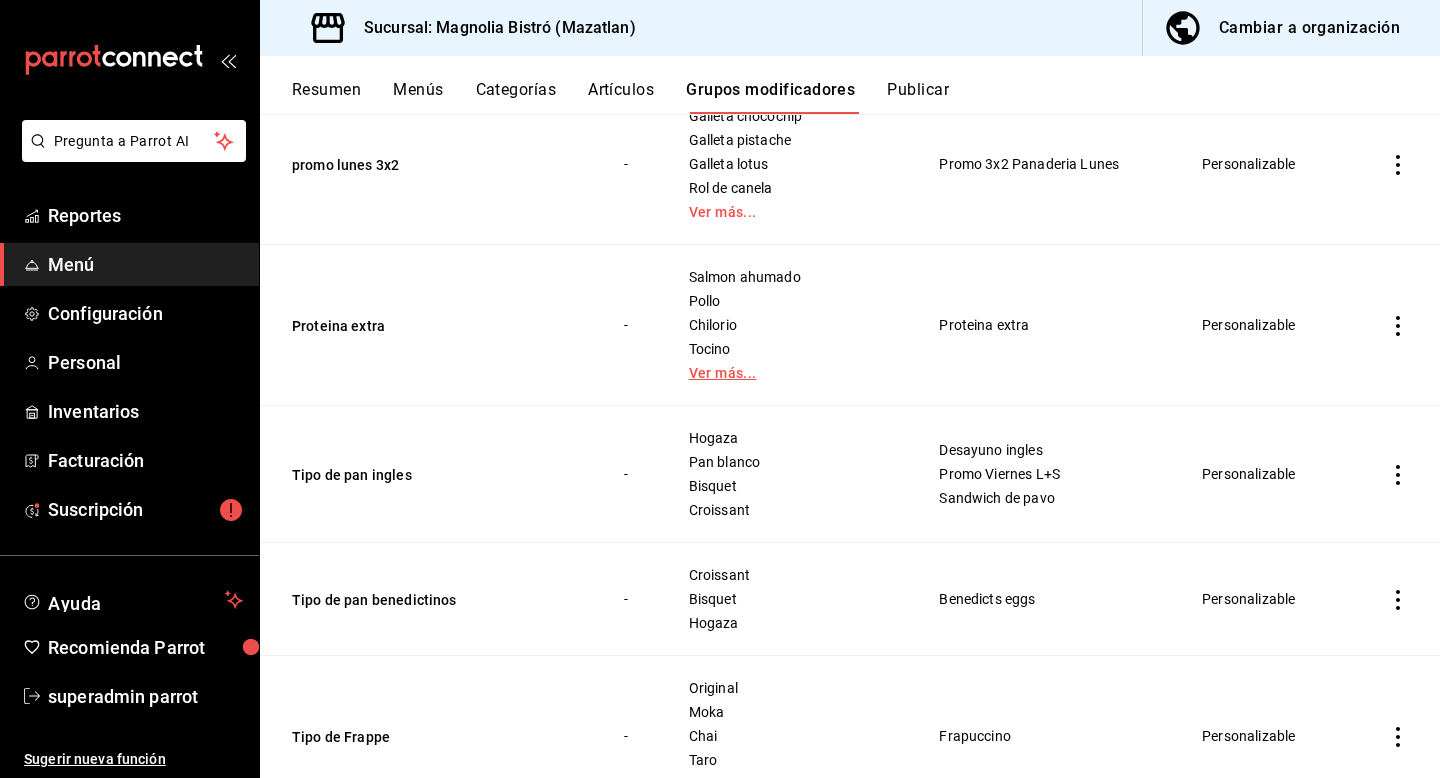 click on "Ver más..." at bounding box center [789, 373] 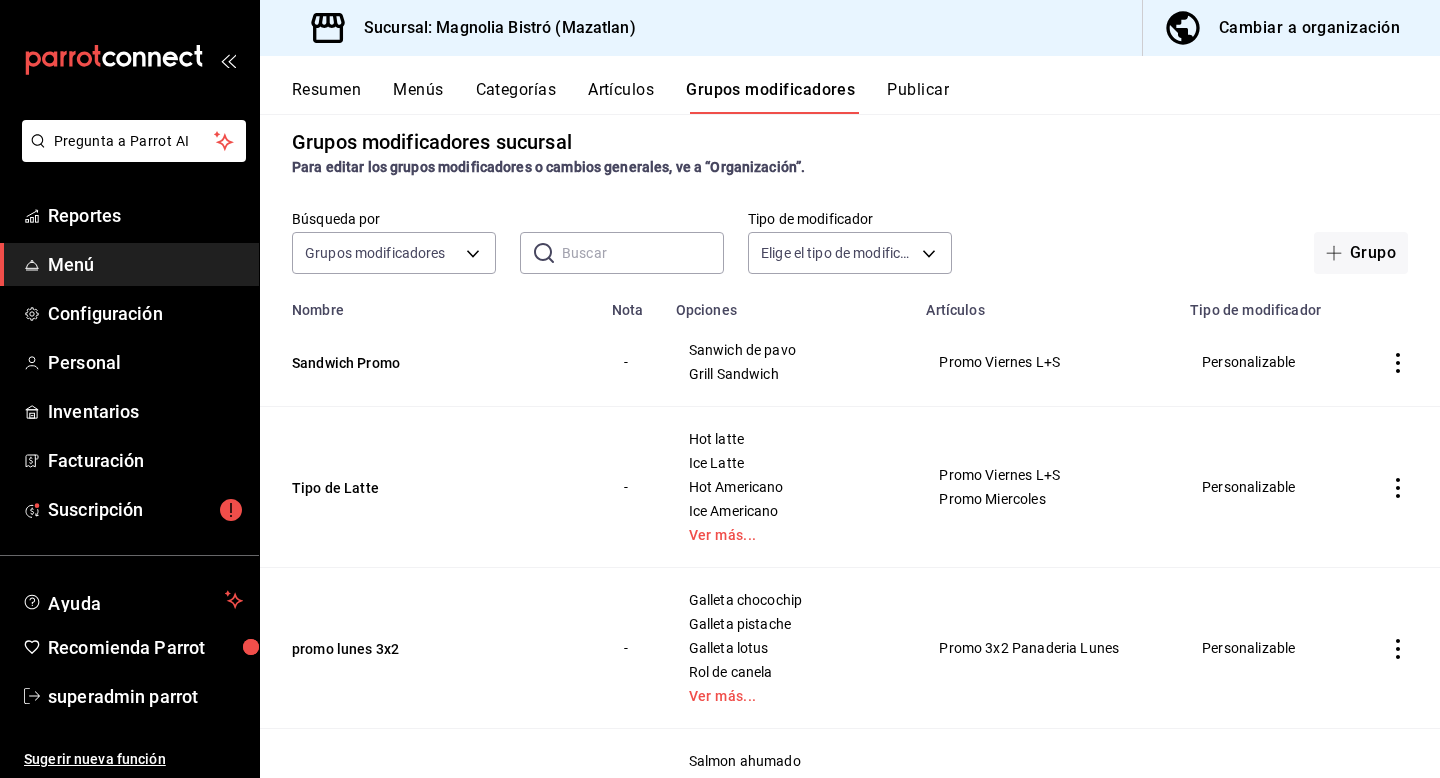scroll, scrollTop: 15, scrollLeft: 0, axis: vertical 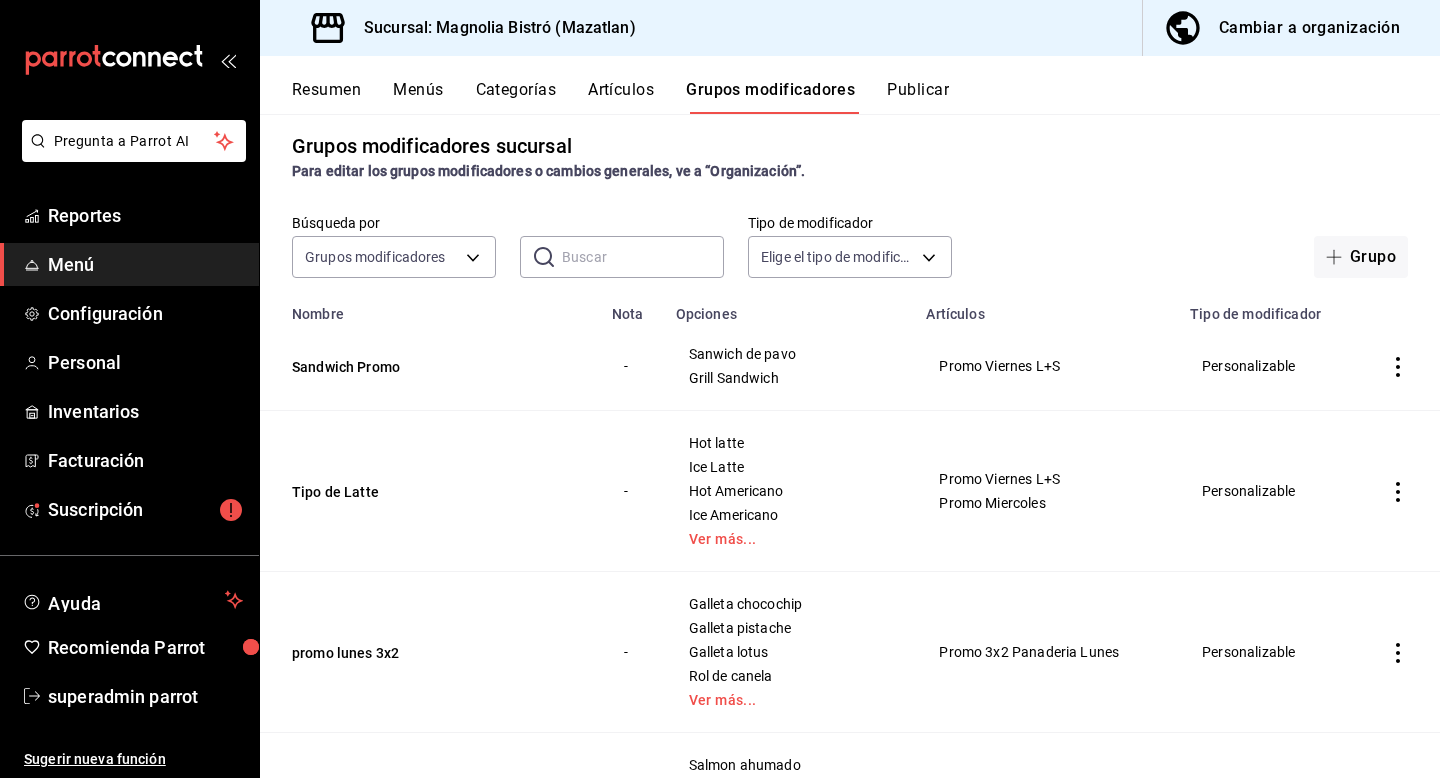 click on "Publicar" at bounding box center (918, 97) 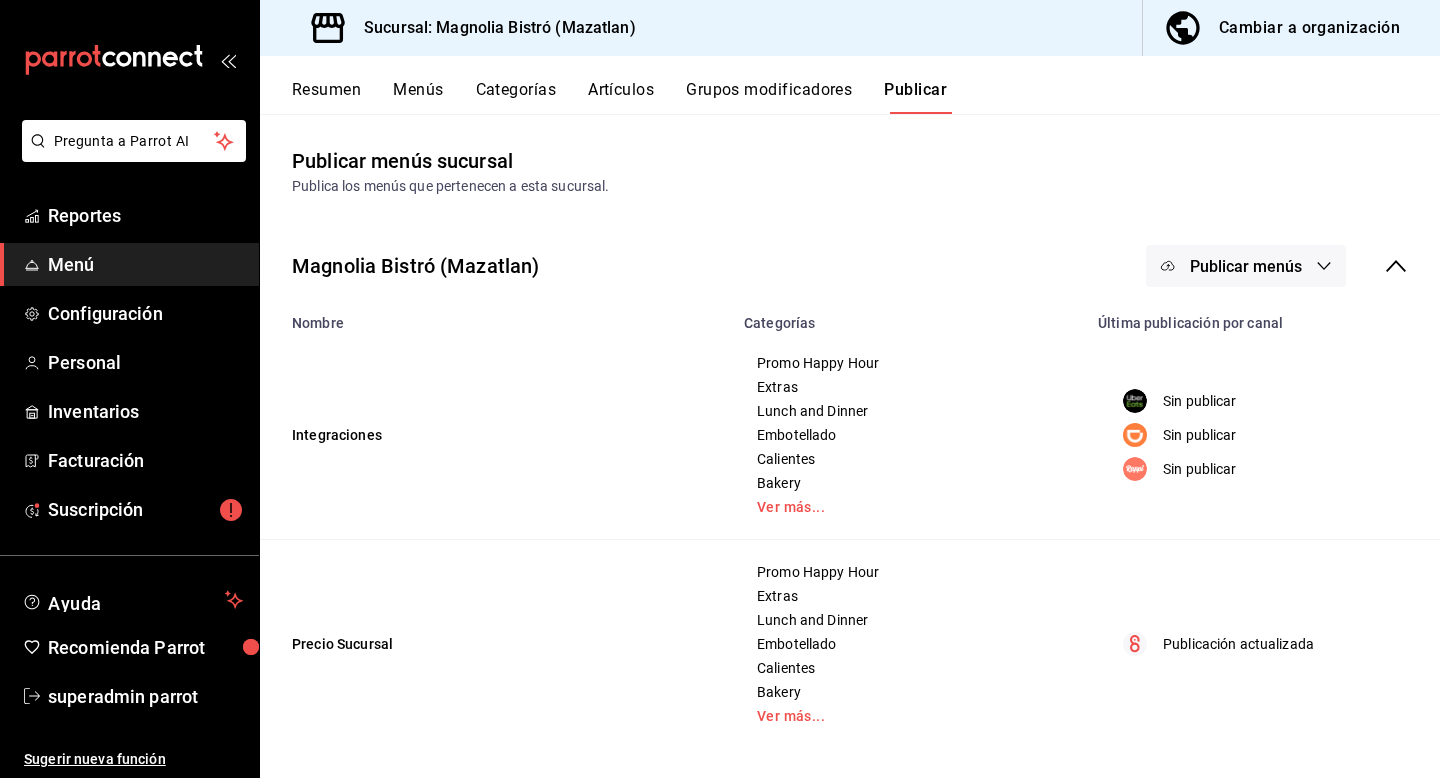 click on "Publicar menús" at bounding box center [1246, 266] 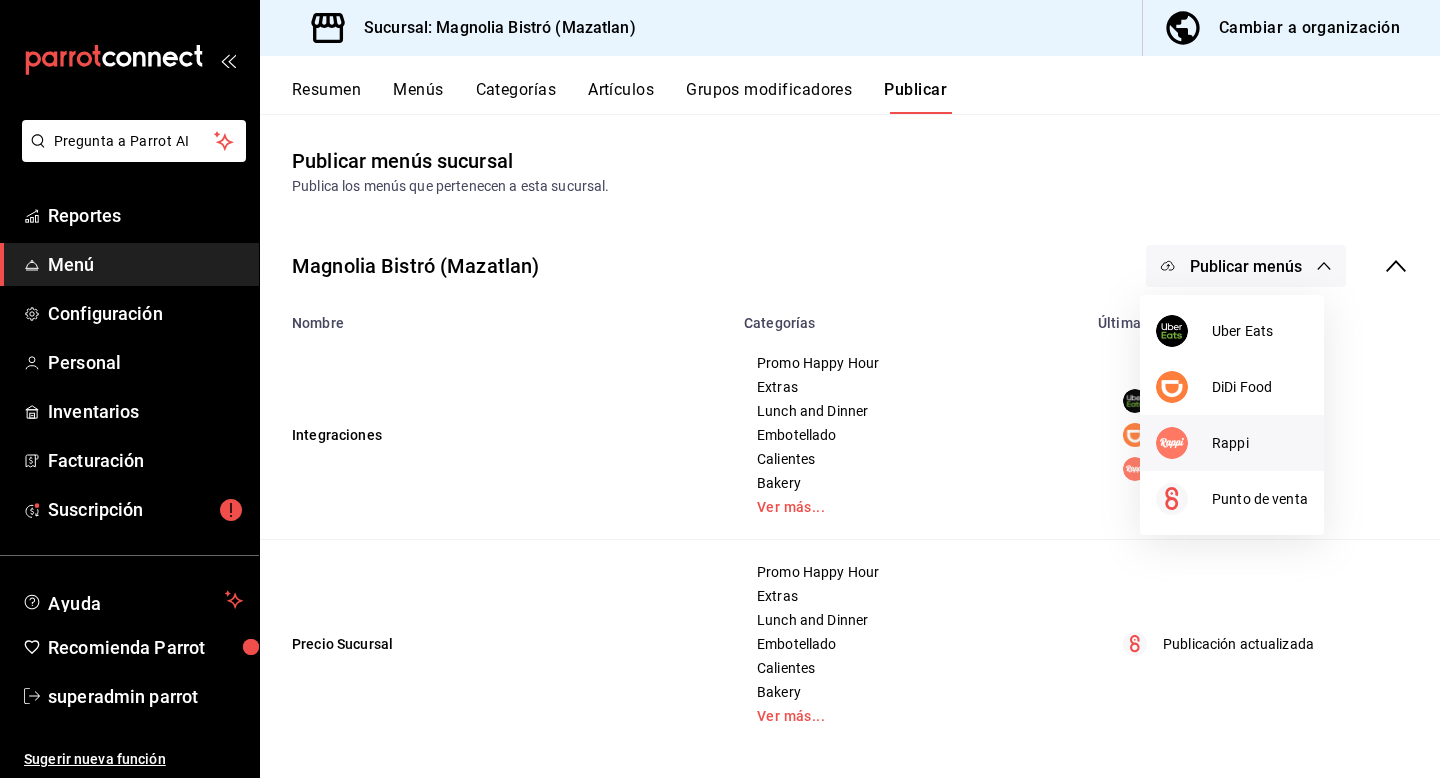 click at bounding box center [1172, 443] 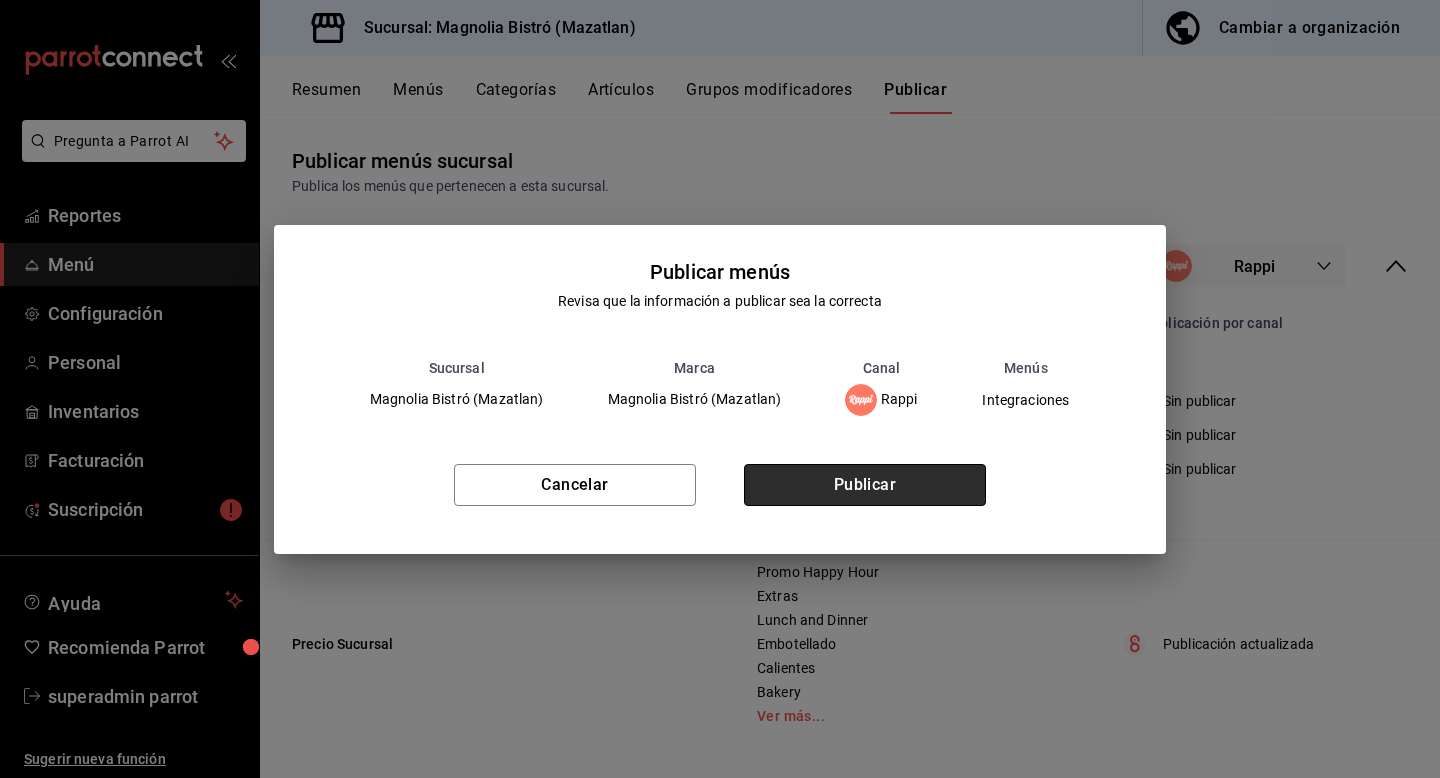 click on "Publicar" at bounding box center (865, 485) 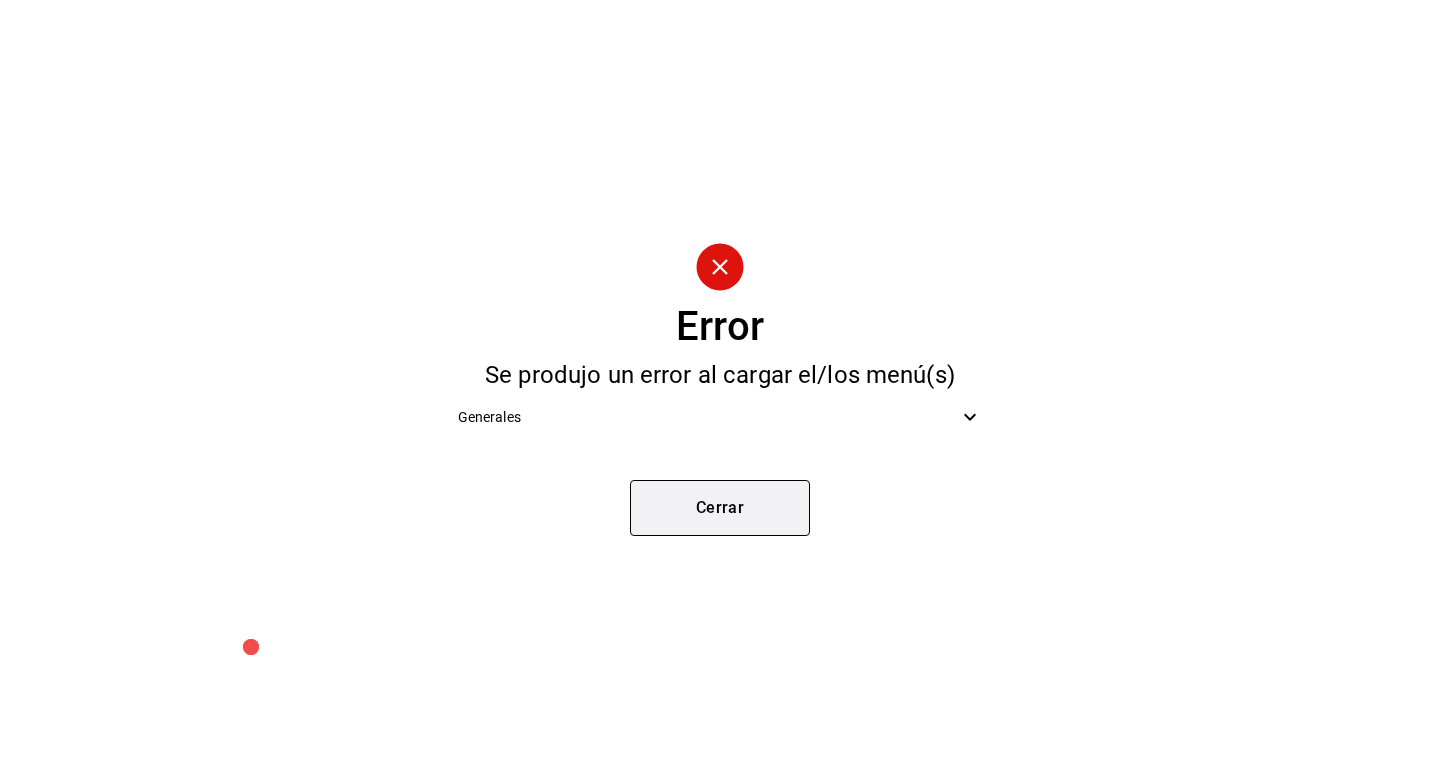 click on "Cerrar" at bounding box center (720, 508) 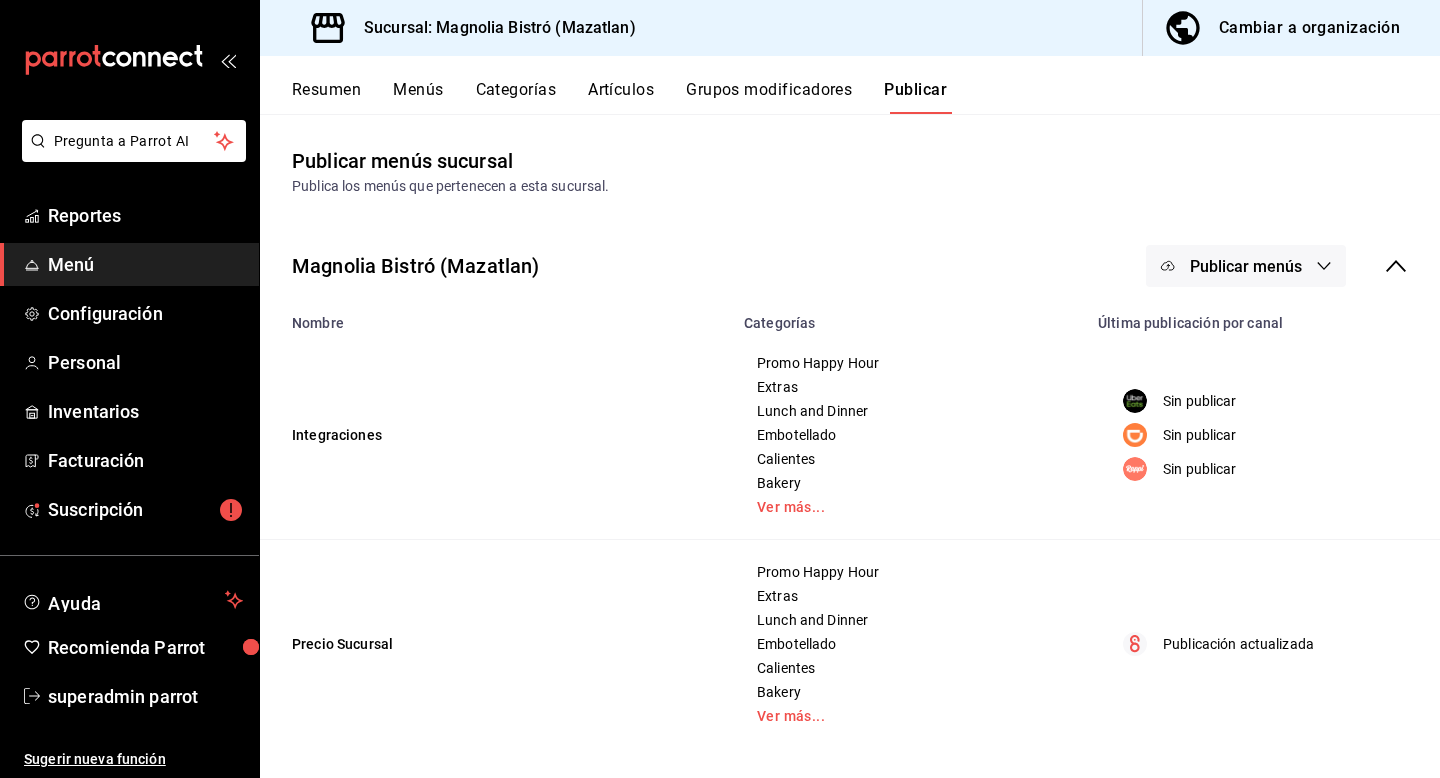 click on "Publicar menús" at bounding box center [1246, 266] 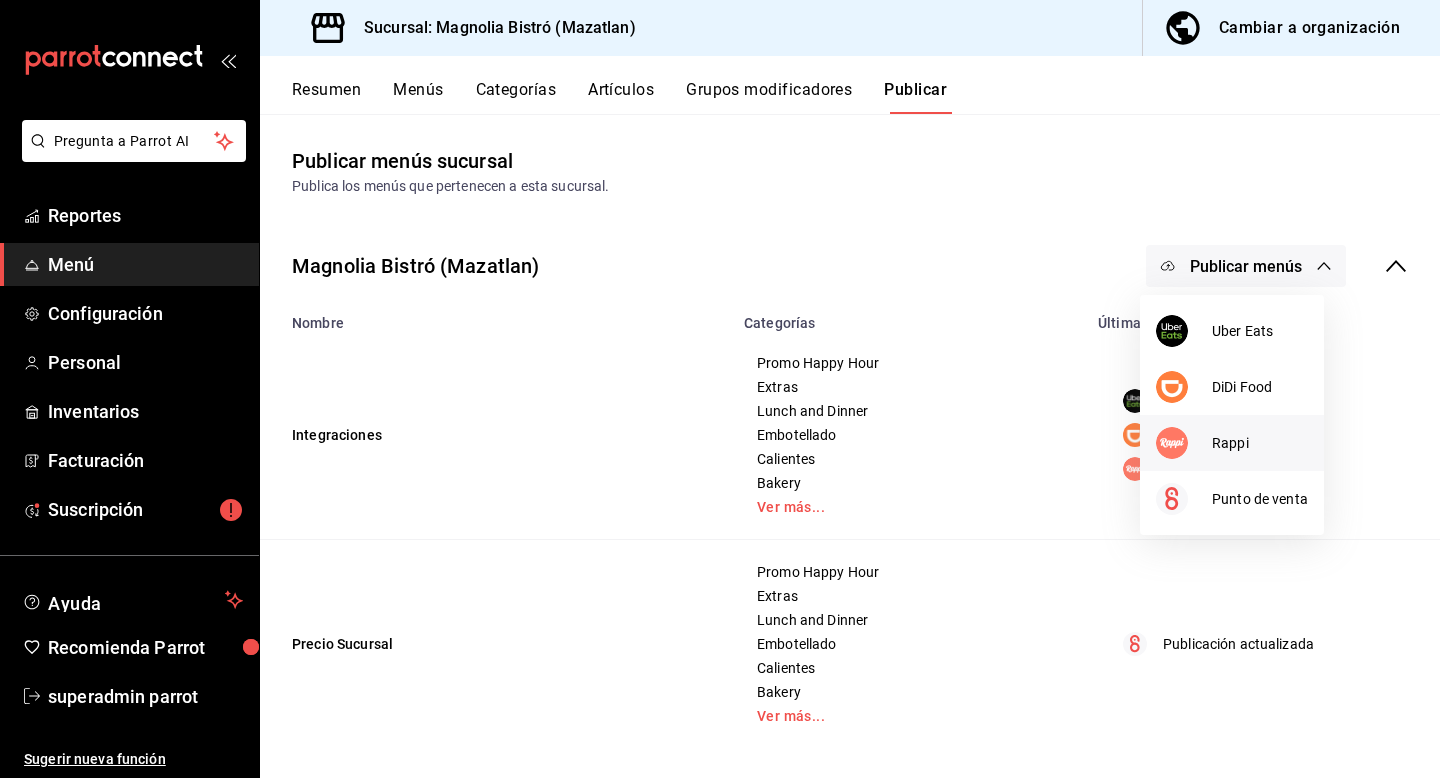 click at bounding box center (1184, 443) 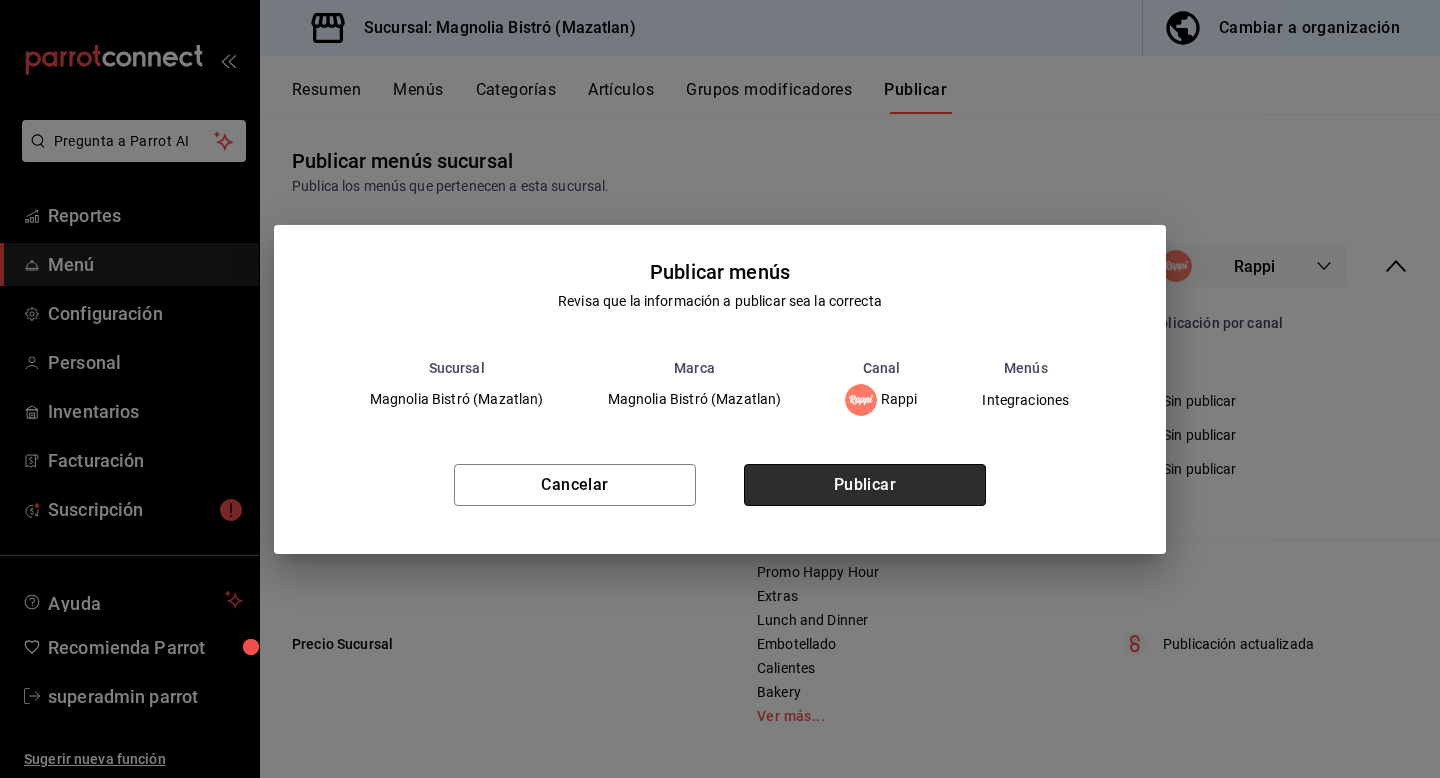 click on "Publicar" at bounding box center (865, 485) 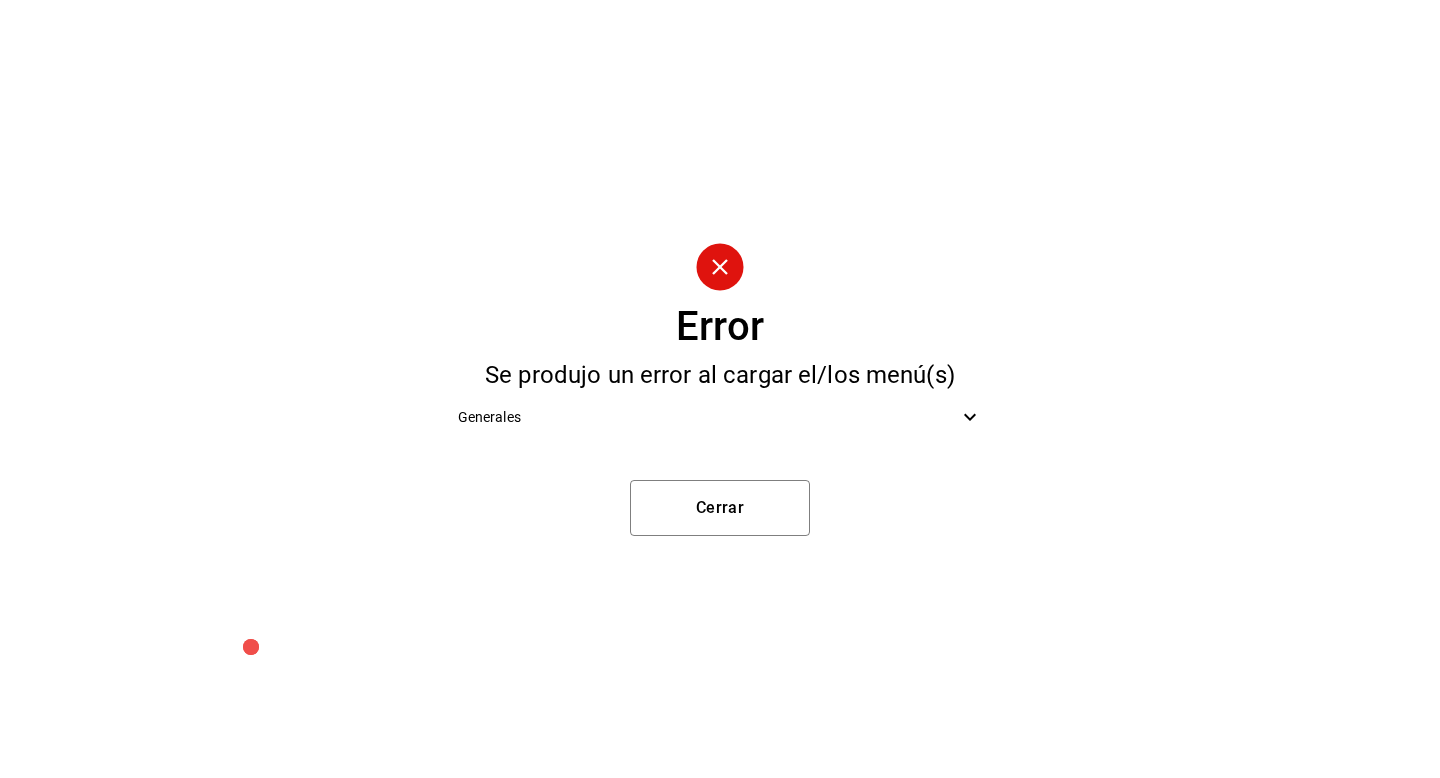 click on "Generales" at bounding box center [708, 417] 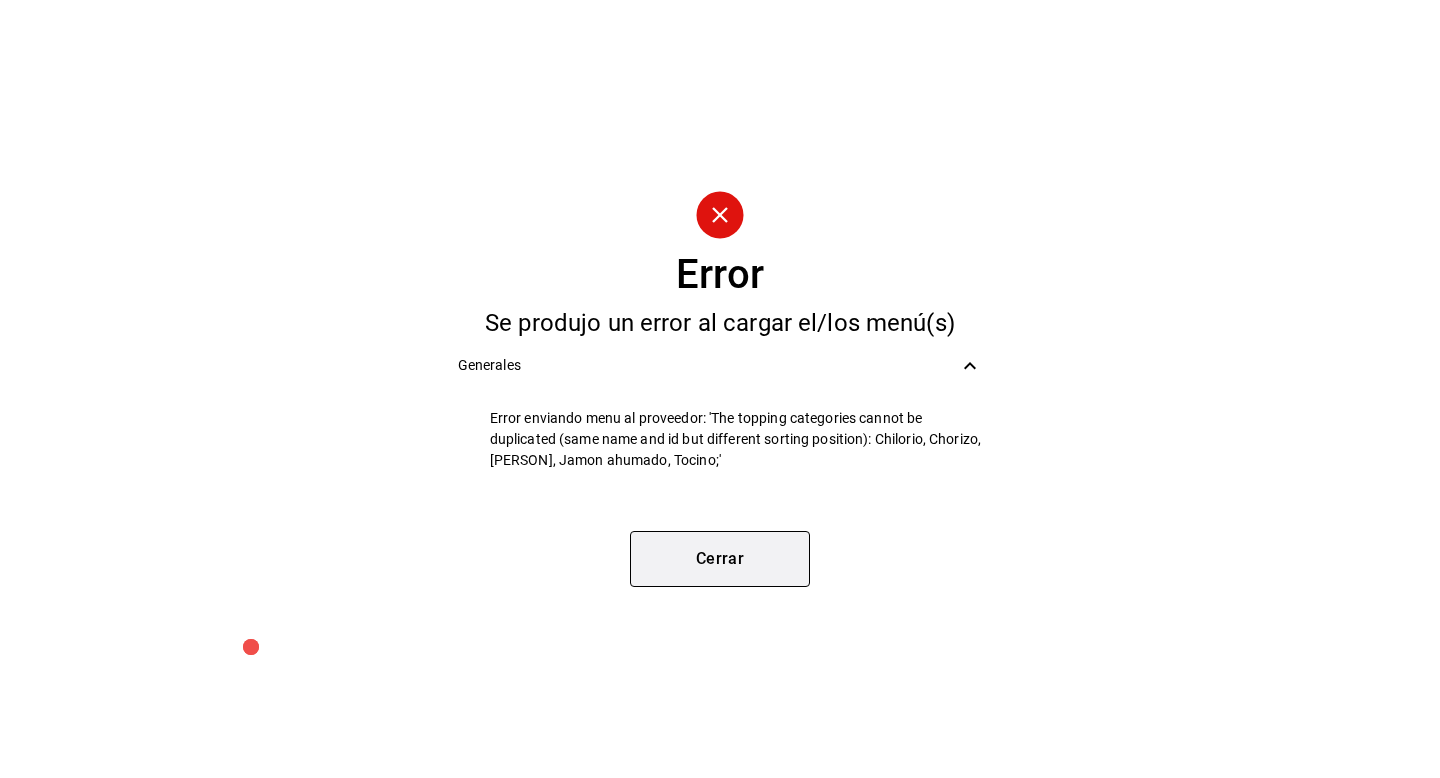 click on "Cerrar" at bounding box center (720, 559) 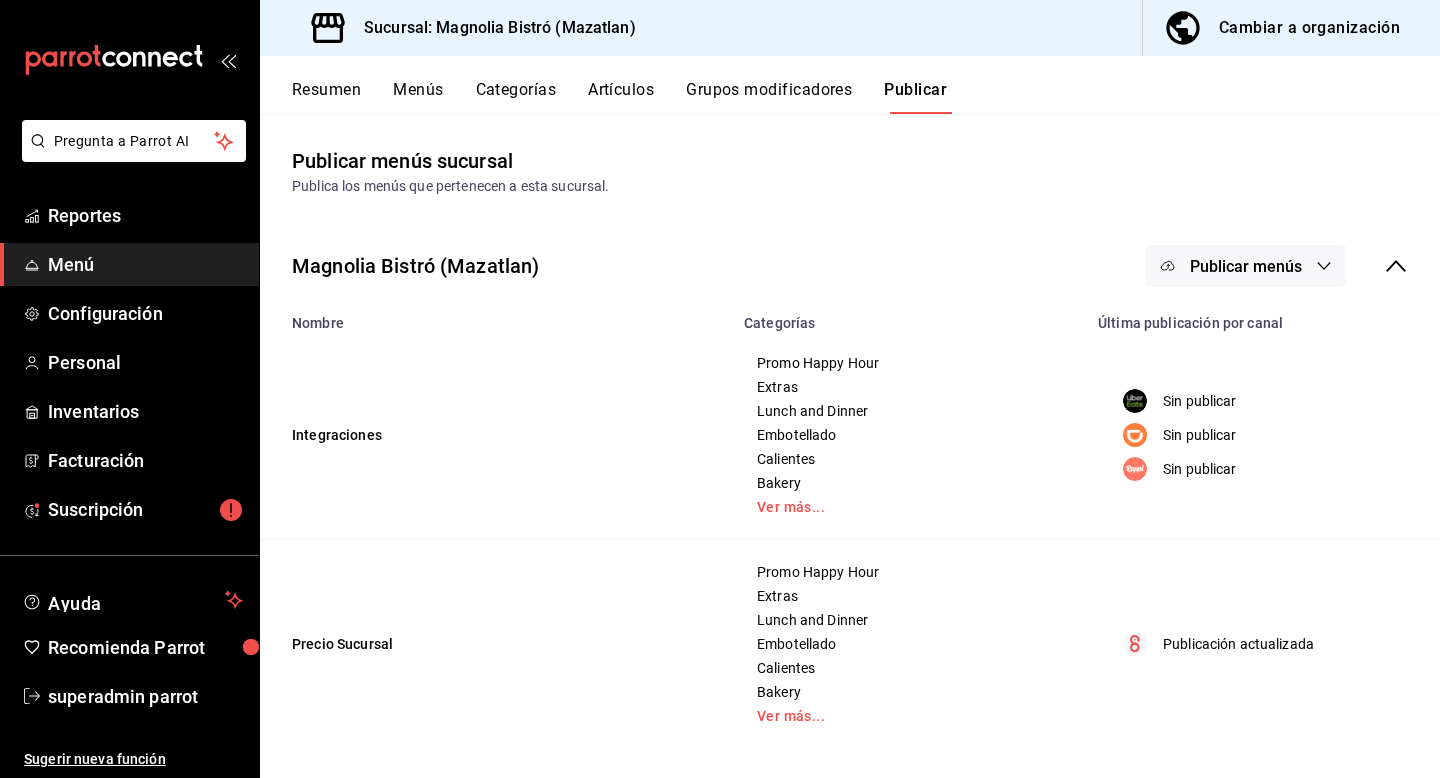 click on "Artículos" at bounding box center (621, 97) 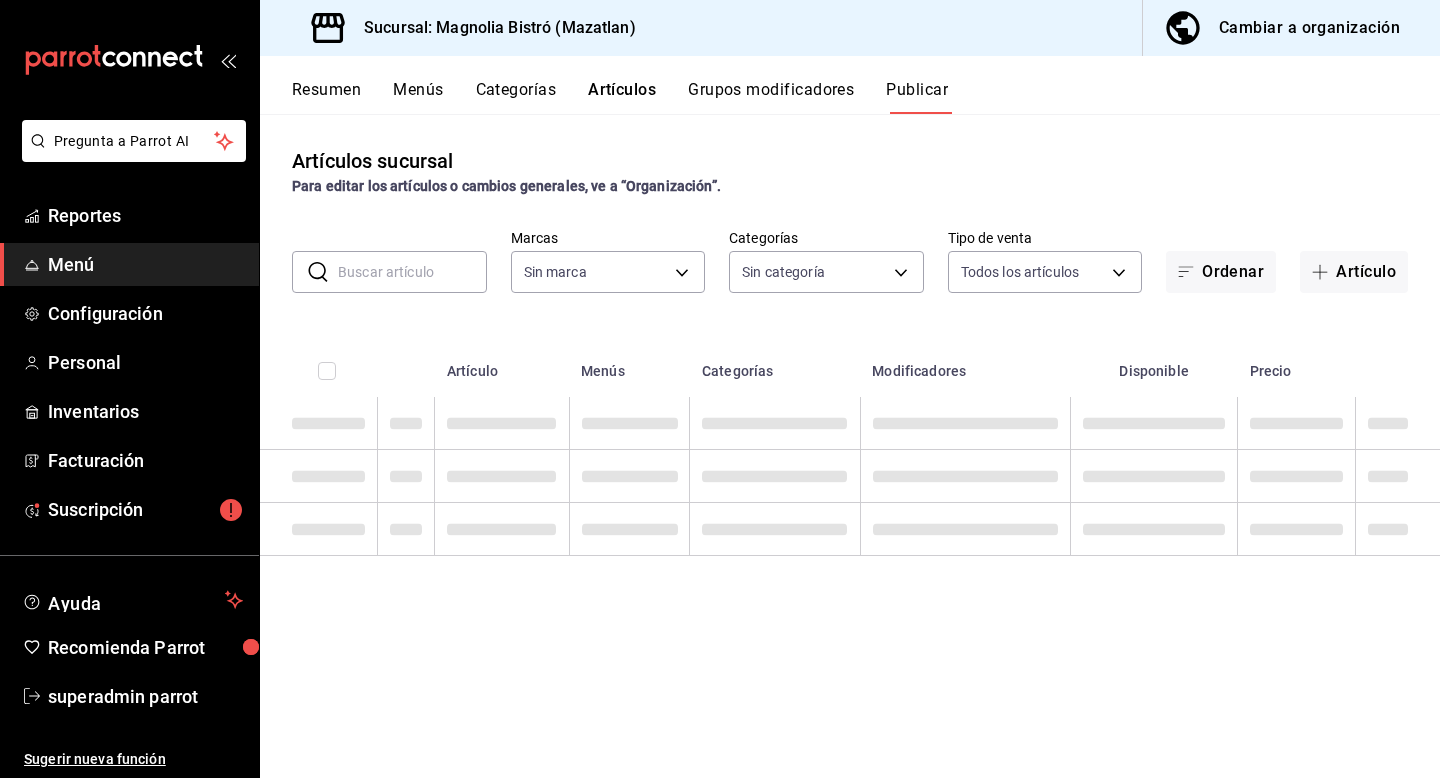 type on "[UUID]" 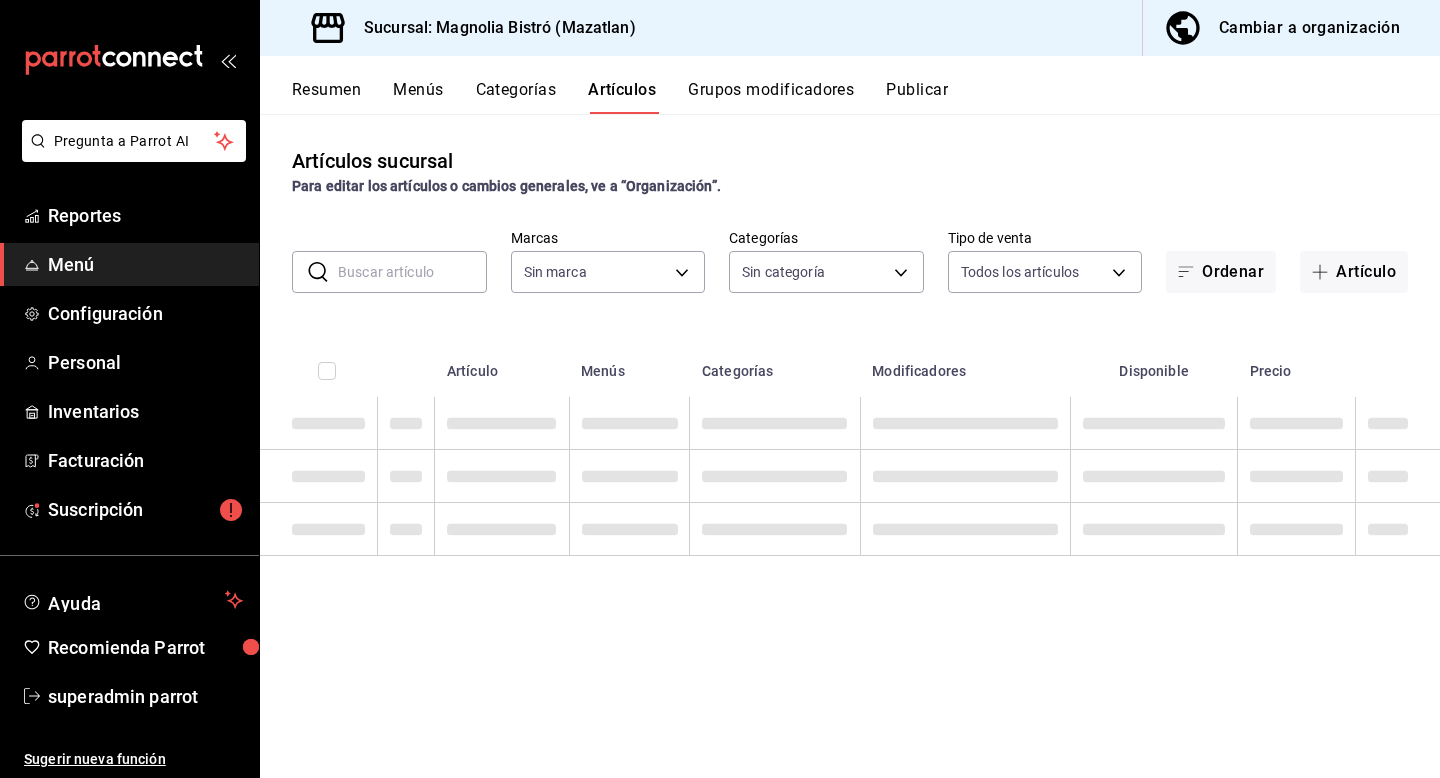 type on "[UUID]" 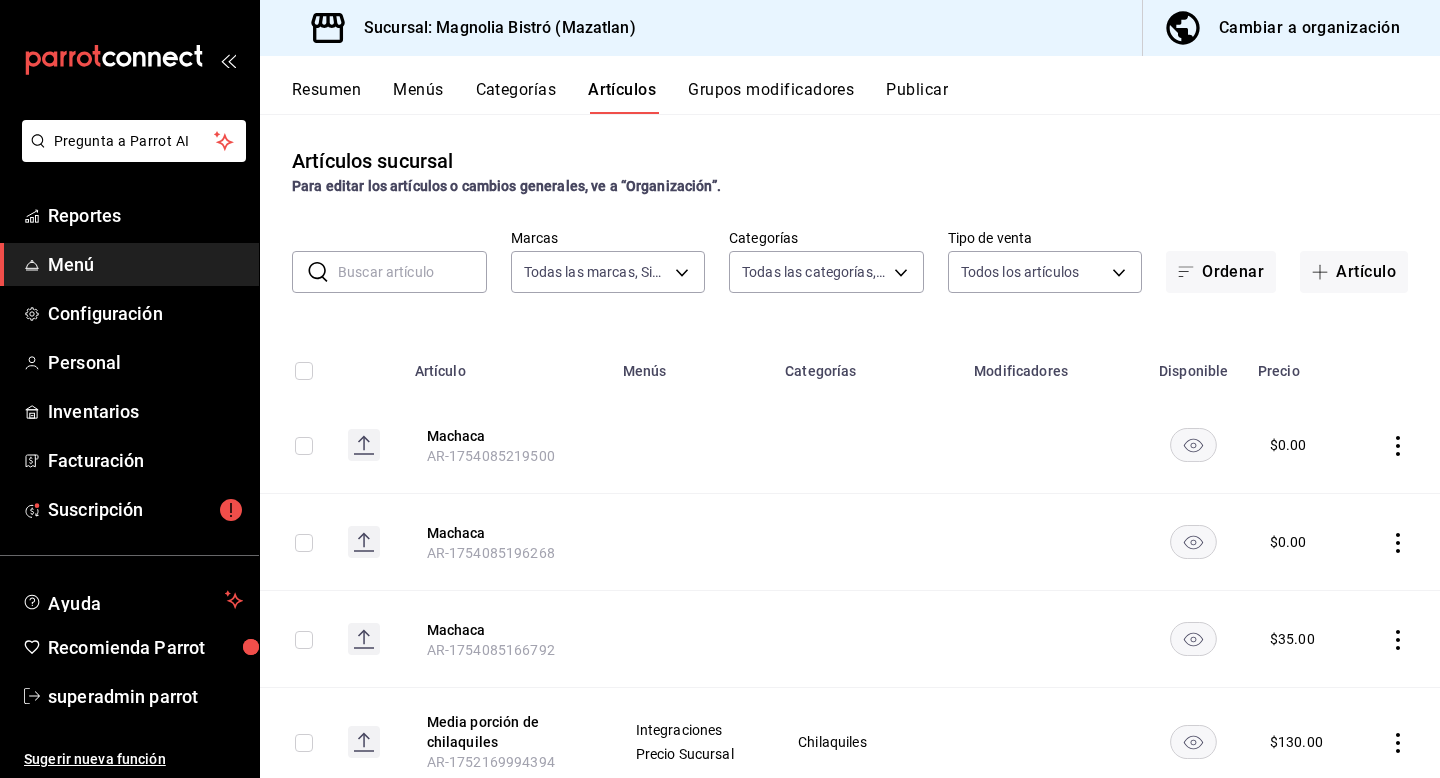 click at bounding box center [412, 272] 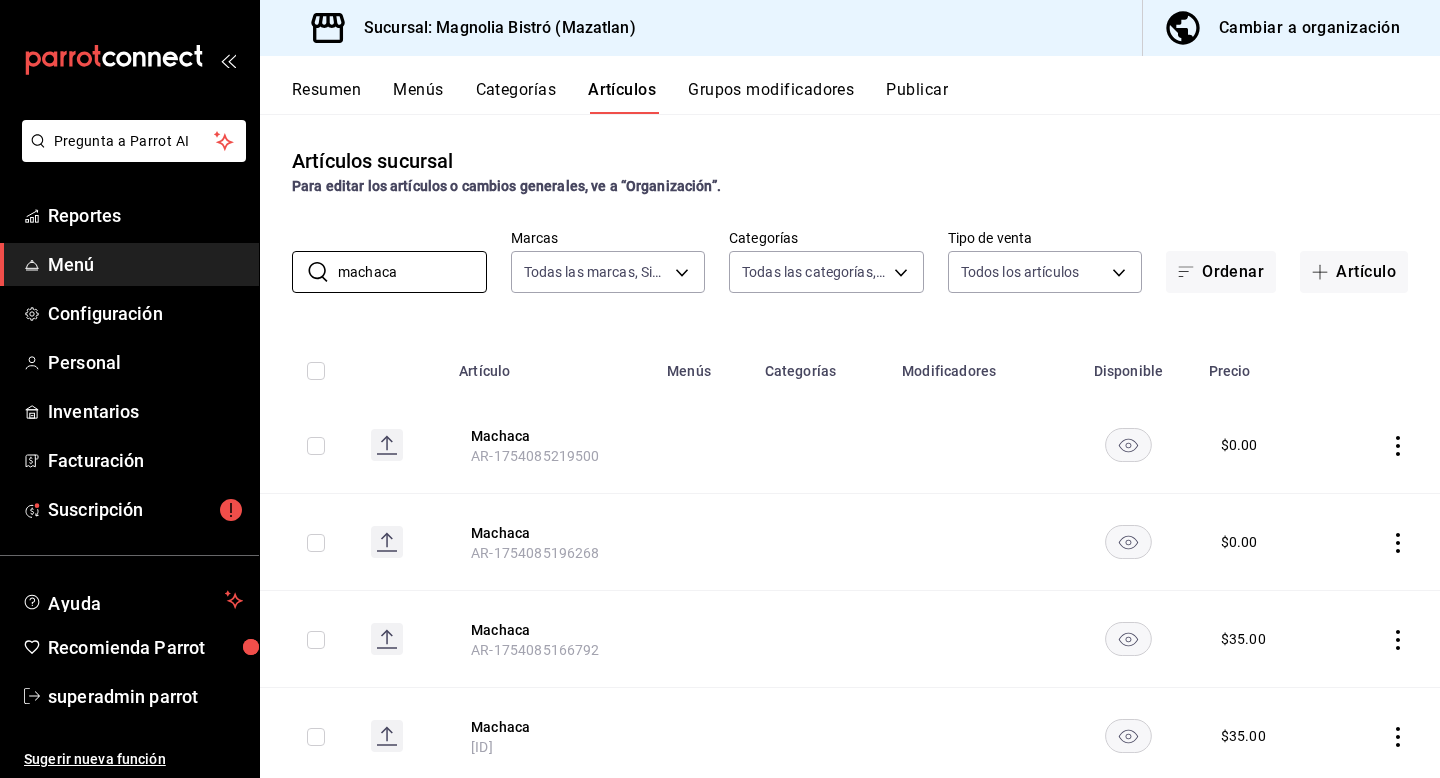 type on "machaca" 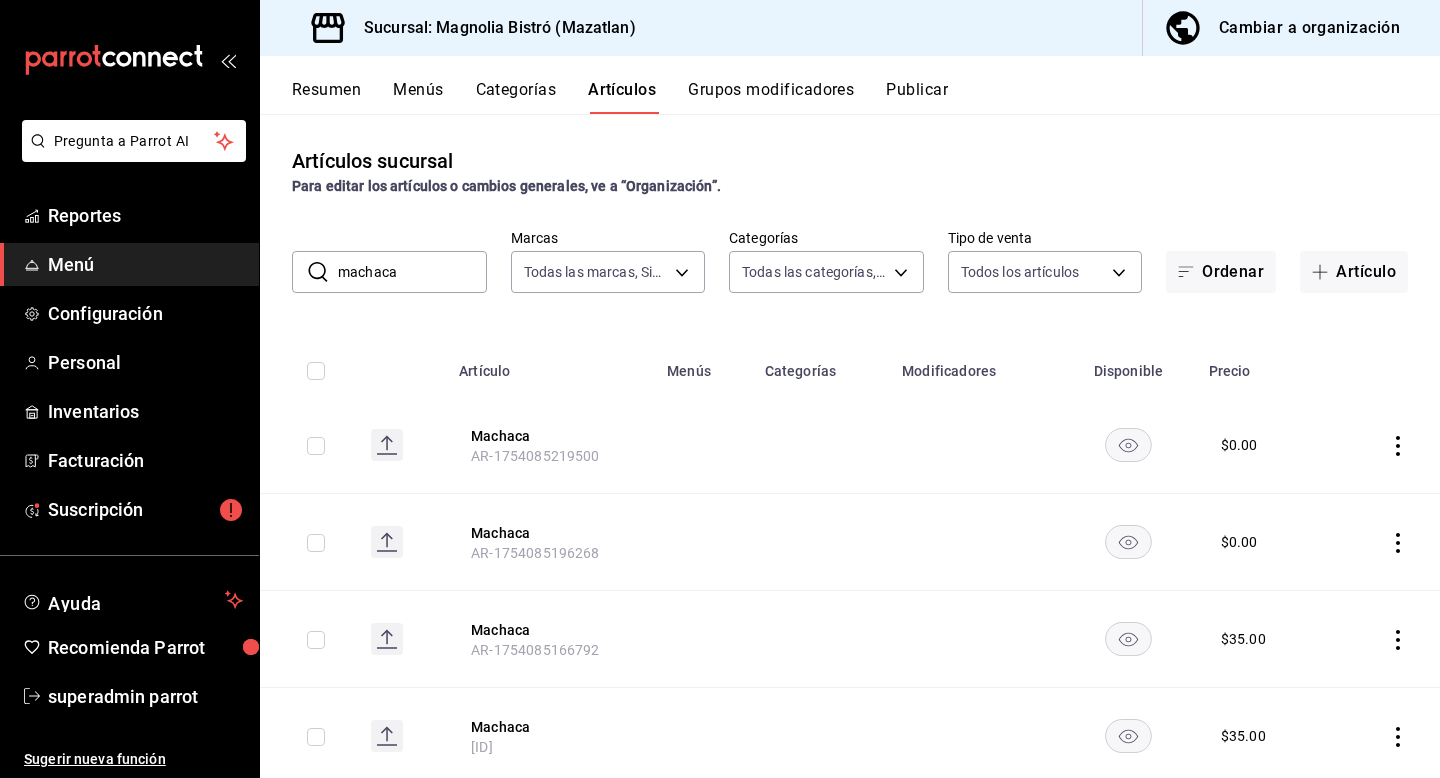 click on "​ [PERSON] ​ Marcas Todas las marcas, Sin marca [UUID] Categorías Todas las categorías, Sin categoría [UUID], [UUID], [UUID], [UUID], [UUID], [UUID], [UUID], [UUID], [UUID], [UUID], [UUID], [UUID], [UUID], [UUID], [UUID], [UUID], [UUID] Tipo de venta Todos los artículos ALL Ordenar Artículo" at bounding box center (850, 261) 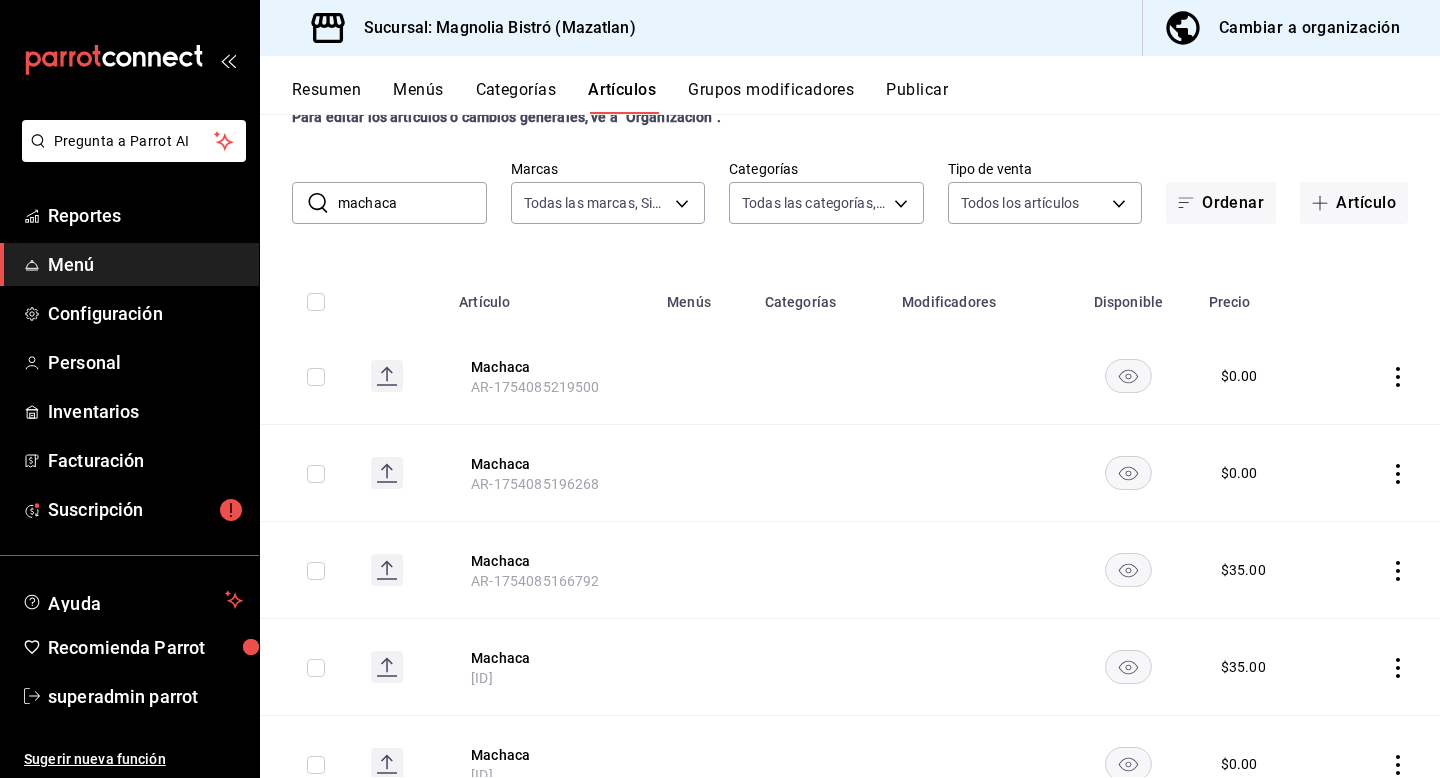 scroll, scrollTop: 66, scrollLeft: 0, axis: vertical 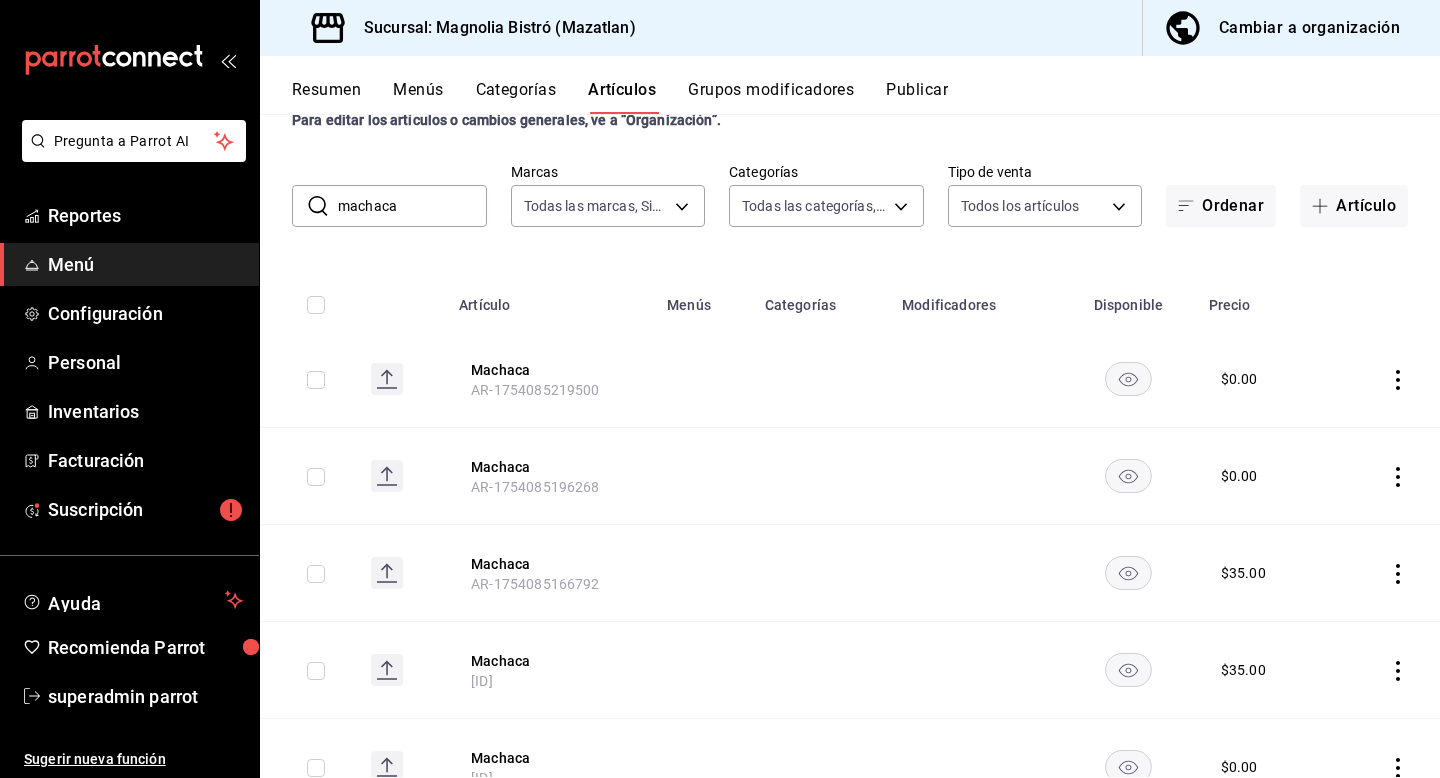 click on "Grupos modificadores" at bounding box center (771, 97) 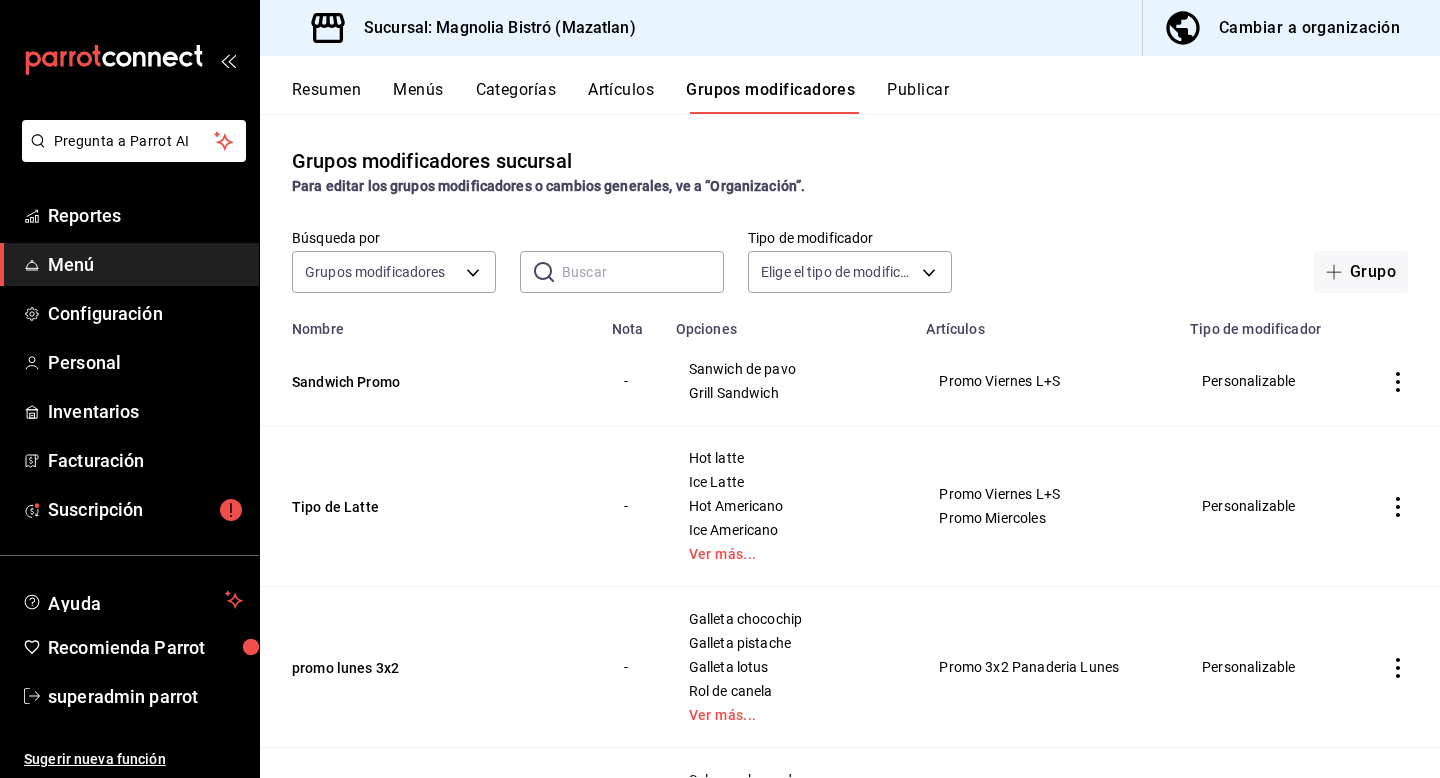 scroll, scrollTop: 34, scrollLeft: 0, axis: vertical 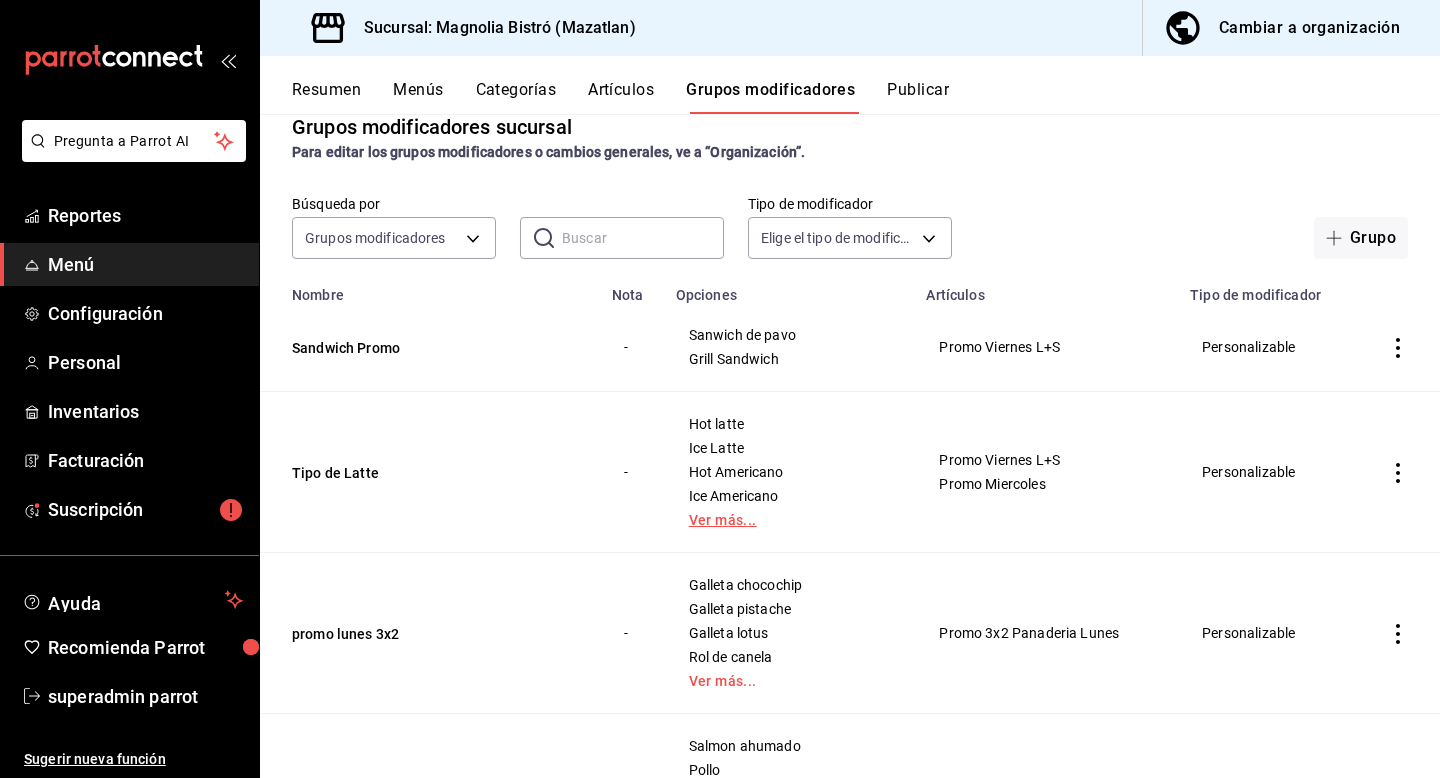 click on "Ver más..." at bounding box center [789, 520] 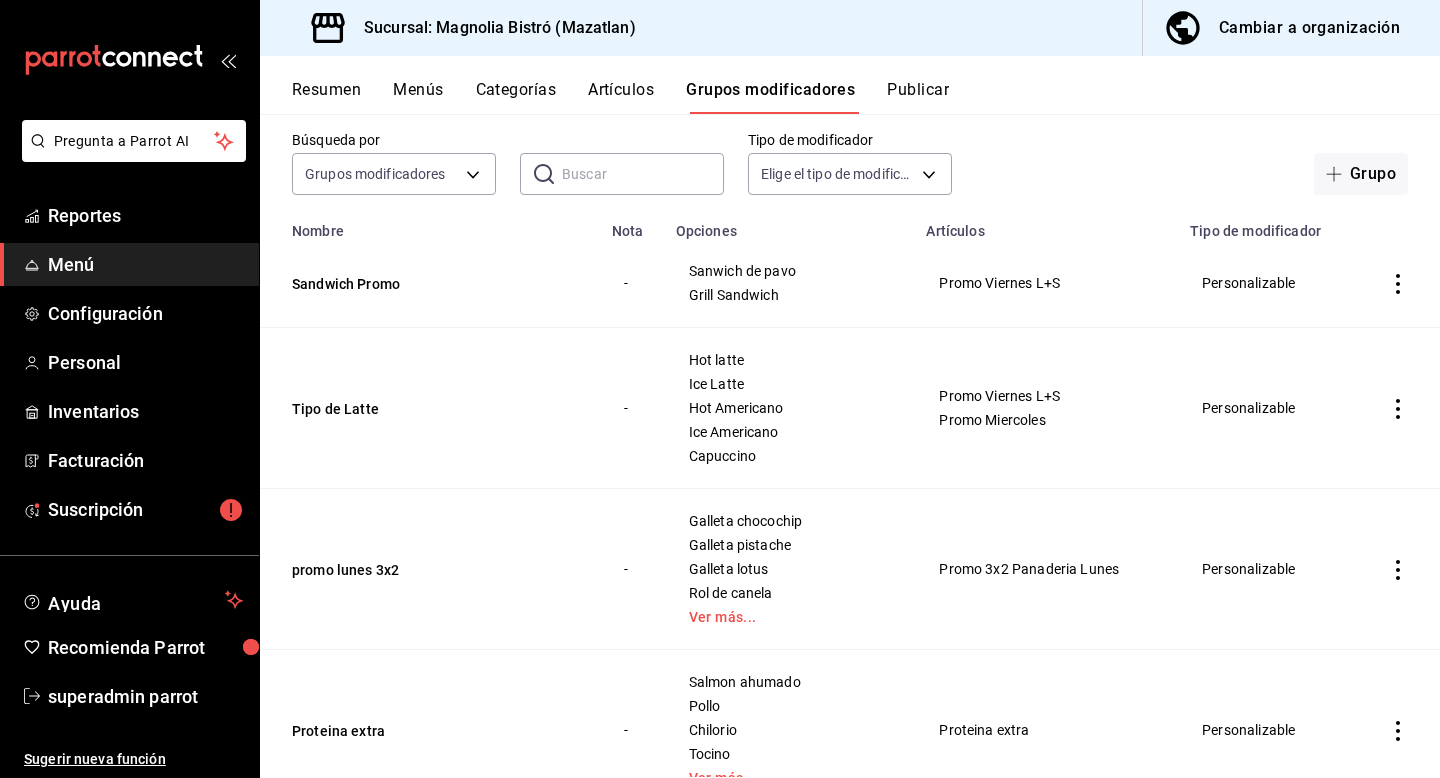 scroll, scrollTop: 213, scrollLeft: 0, axis: vertical 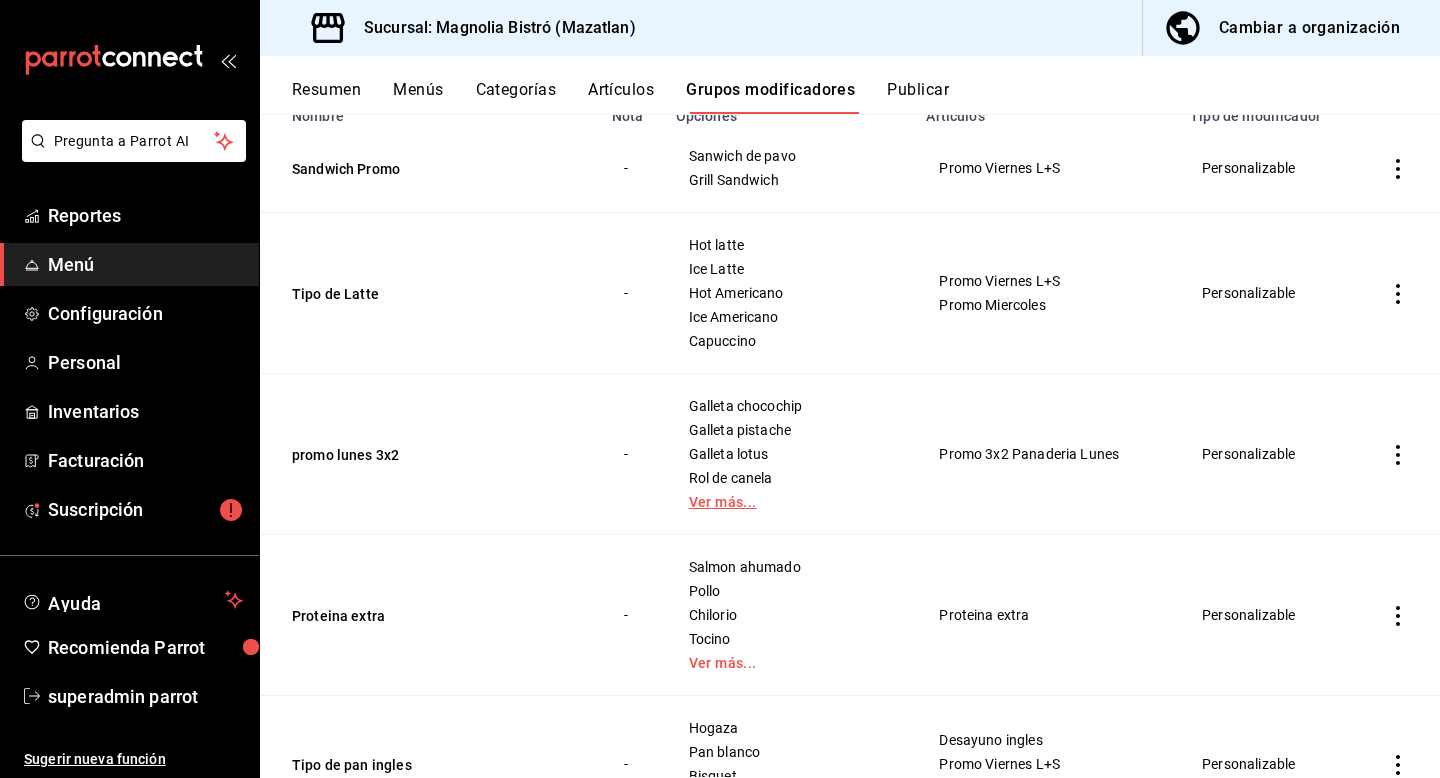 click on "Ver más..." at bounding box center [789, 502] 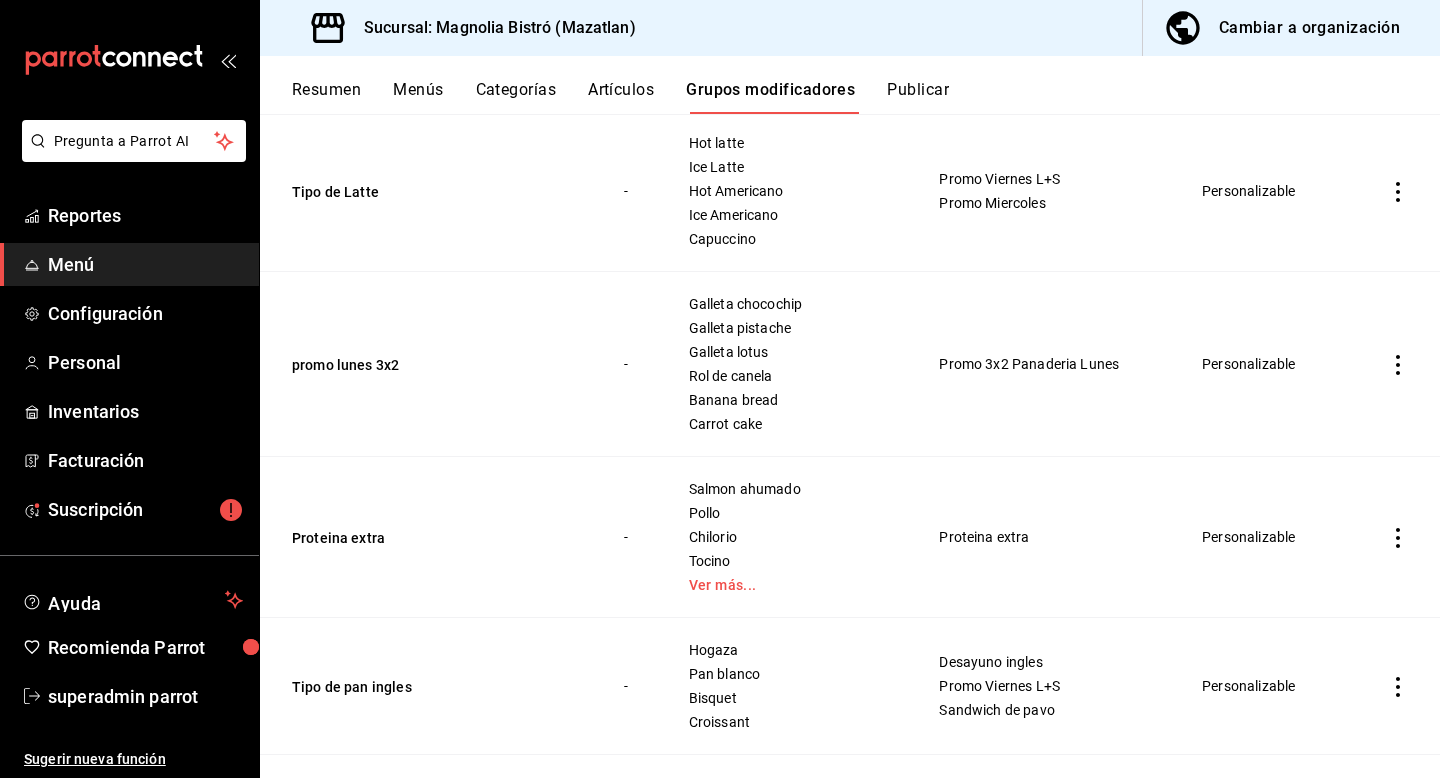 scroll, scrollTop: 347, scrollLeft: 0, axis: vertical 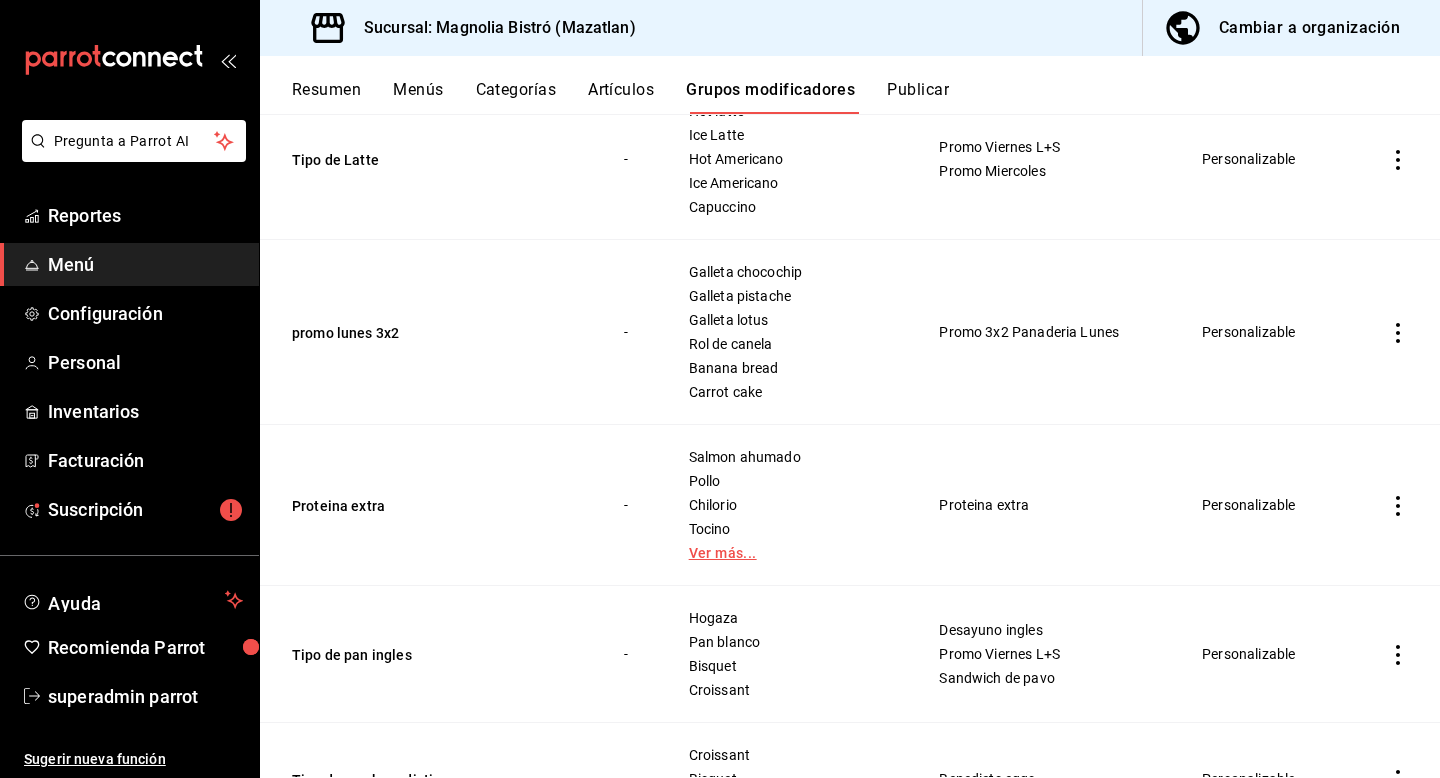 click on "Ver más..." at bounding box center (789, 553) 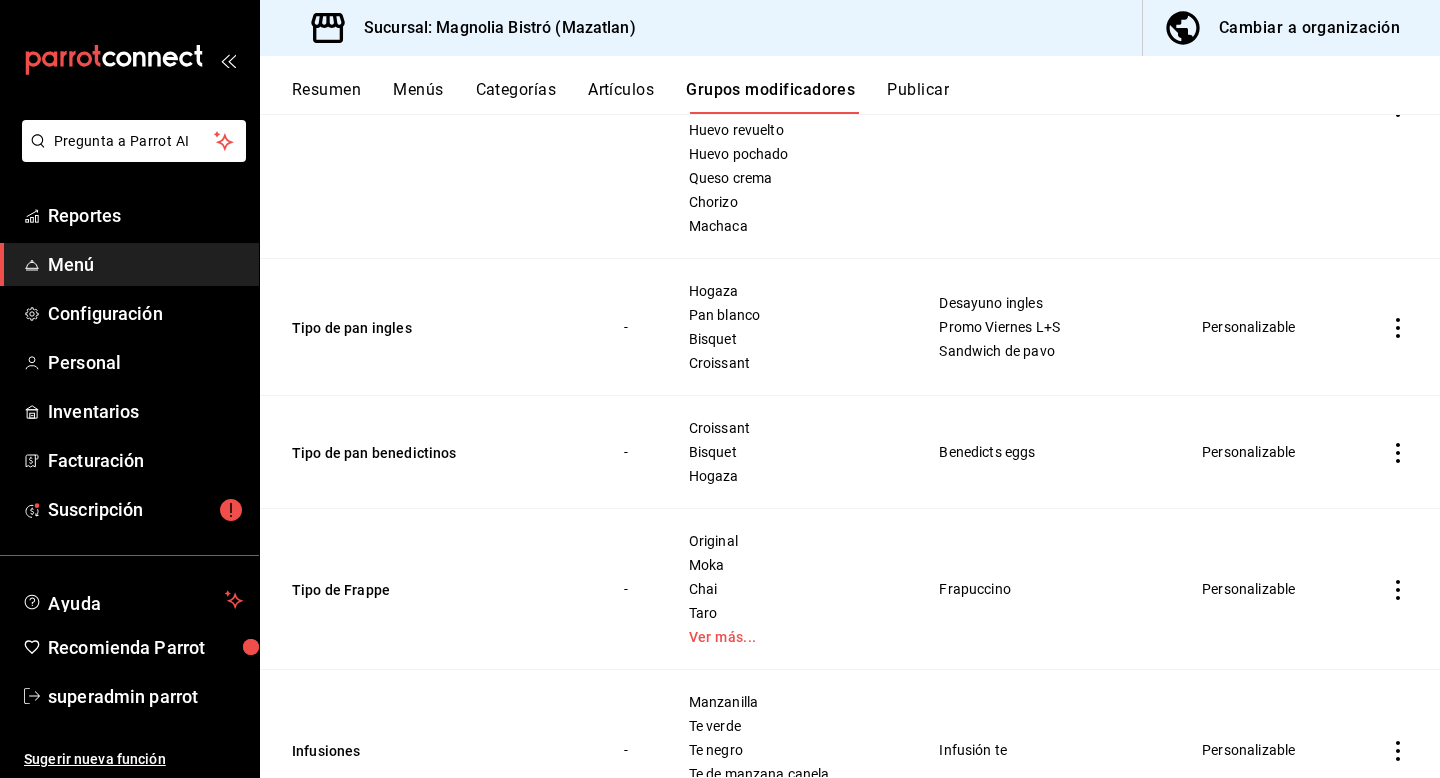 scroll, scrollTop: 821, scrollLeft: 0, axis: vertical 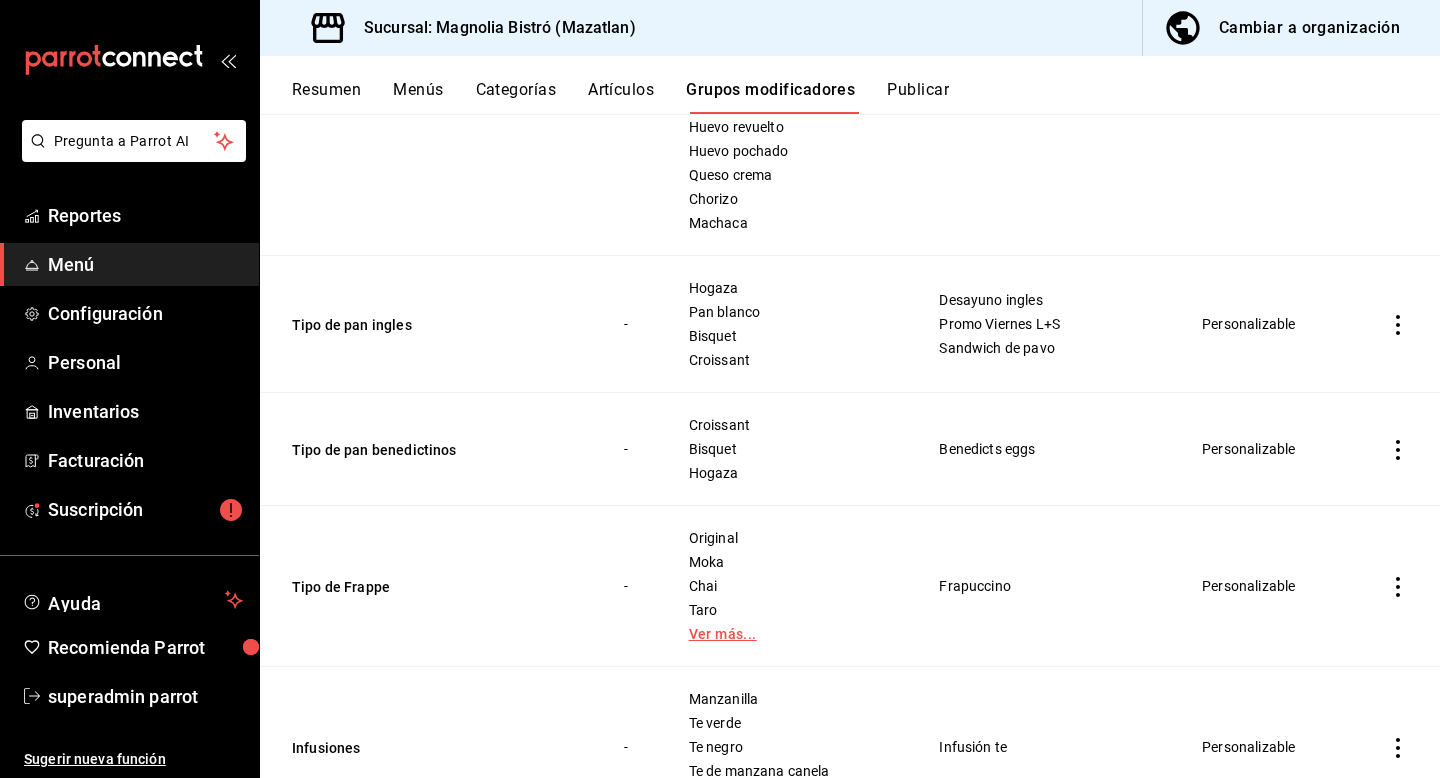 click on "Ver más..." at bounding box center (789, 634) 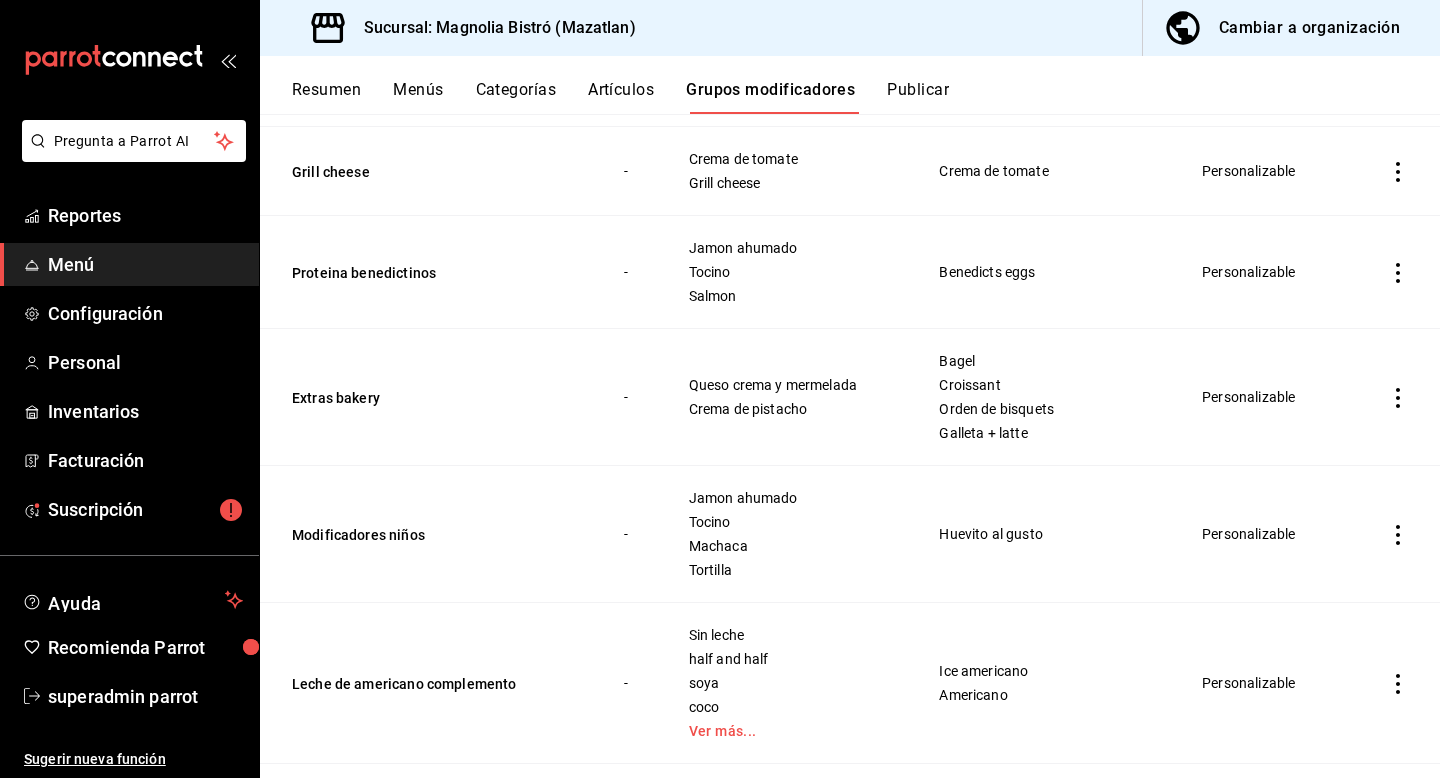 scroll, scrollTop: 1595, scrollLeft: 0, axis: vertical 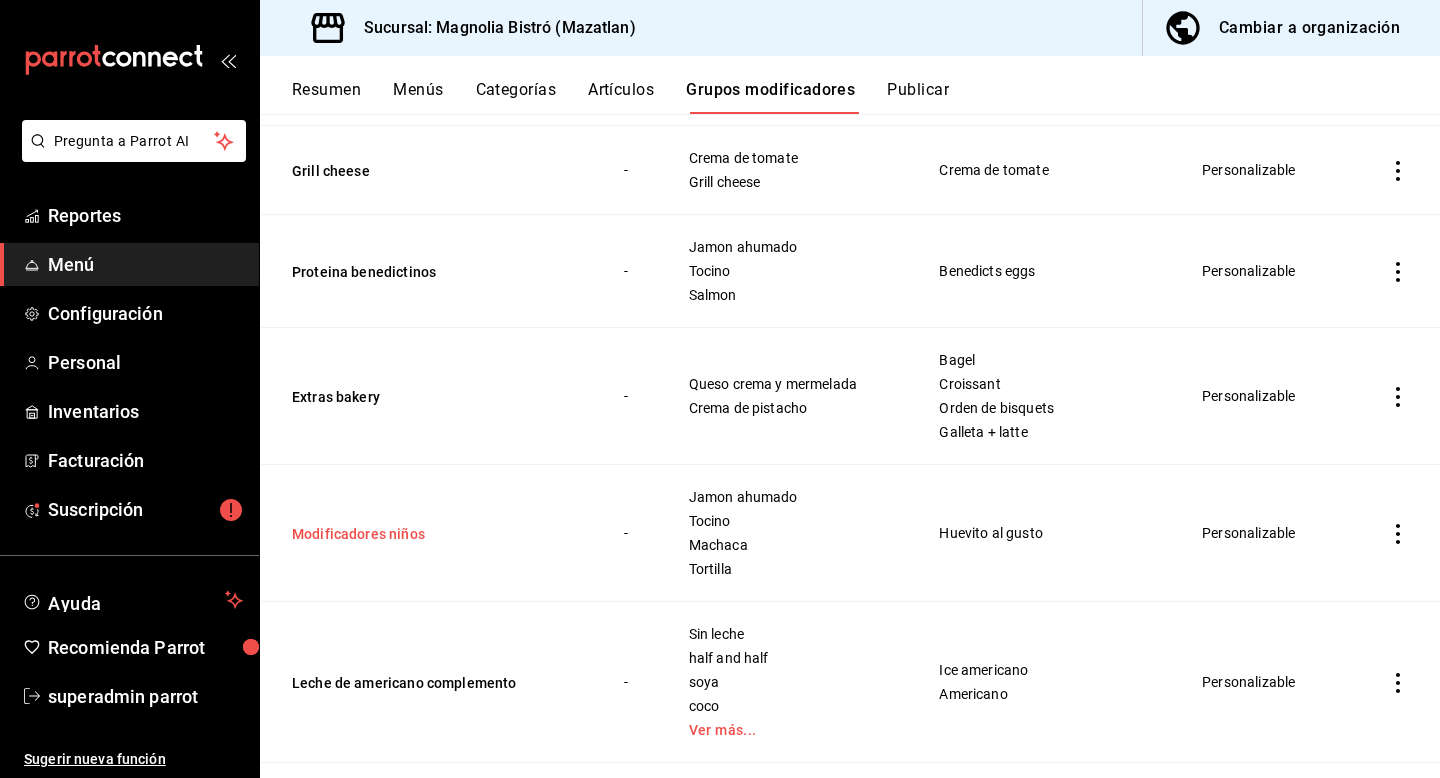 click on "Modificadores niños" at bounding box center [412, 534] 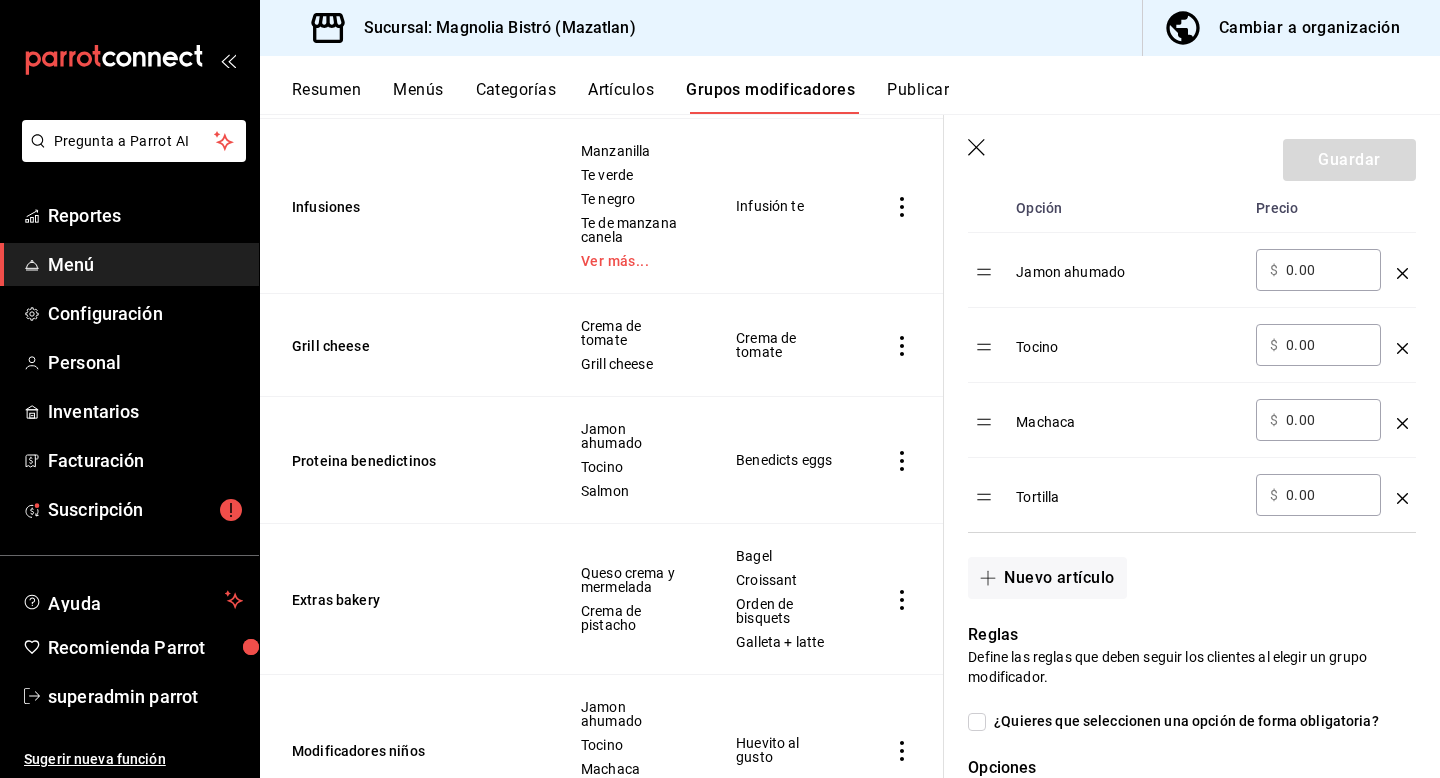 scroll, scrollTop: 646, scrollLeft: 0, axis: vertical 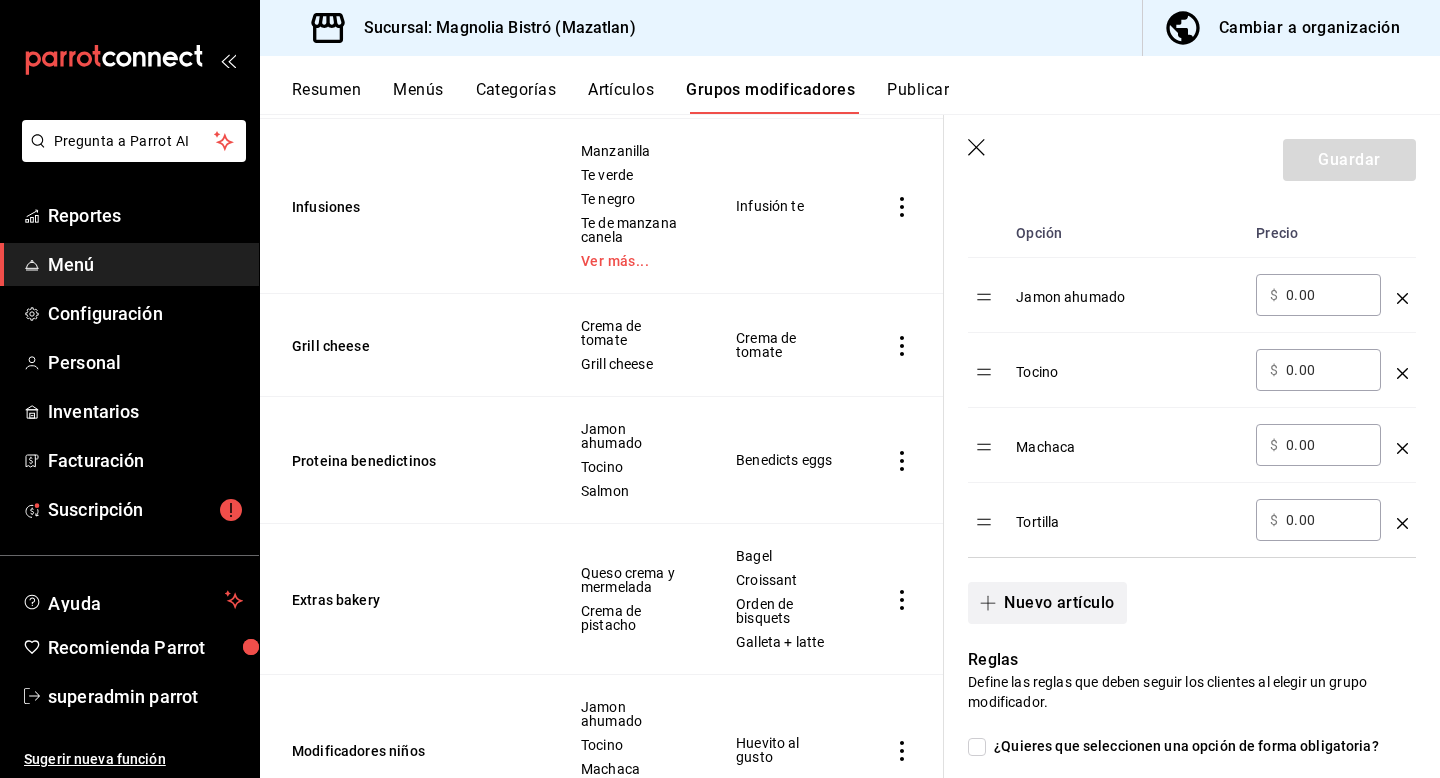 click on "Nuevo artículo" at bounding box center [1047, 603] 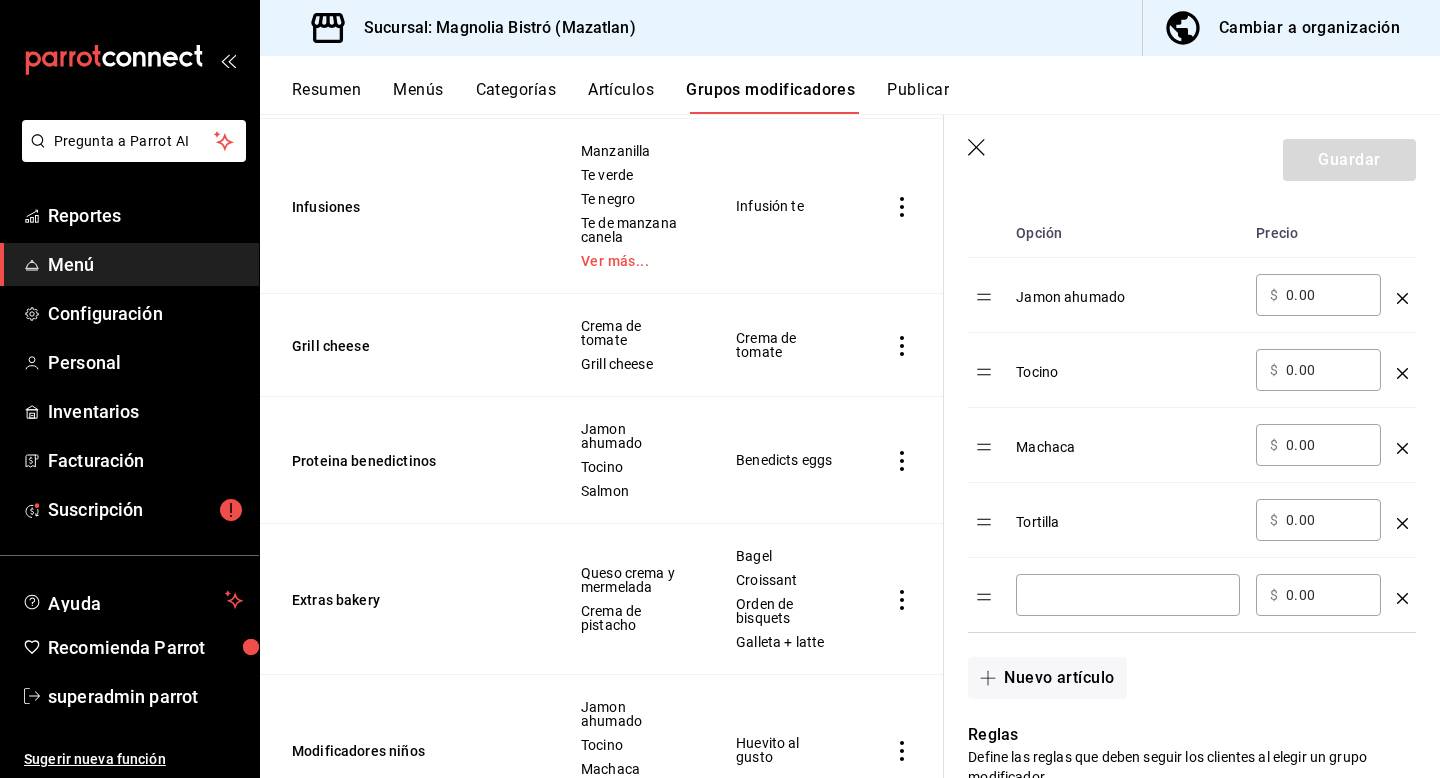 click on "​" at bounding box center [1128, 595] 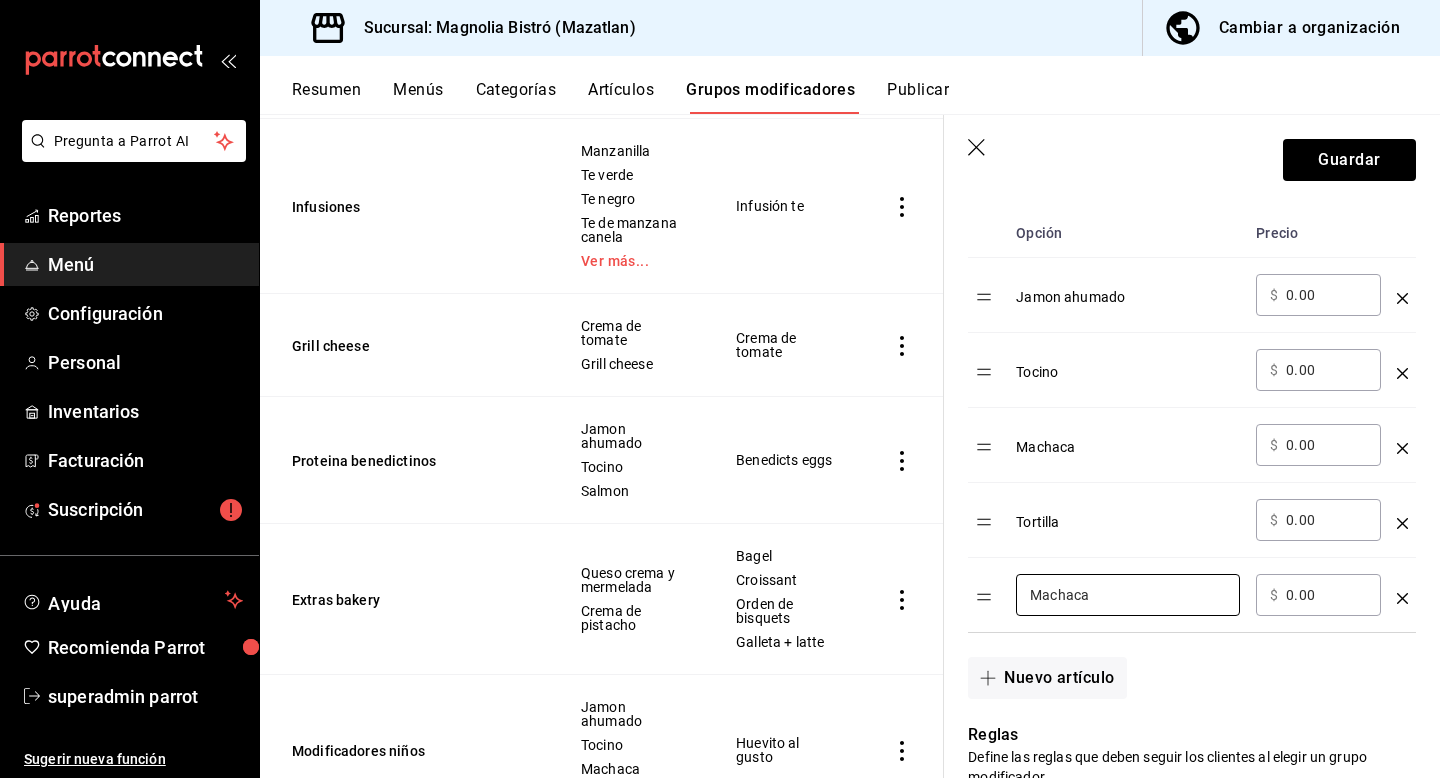 type on "Machaca" 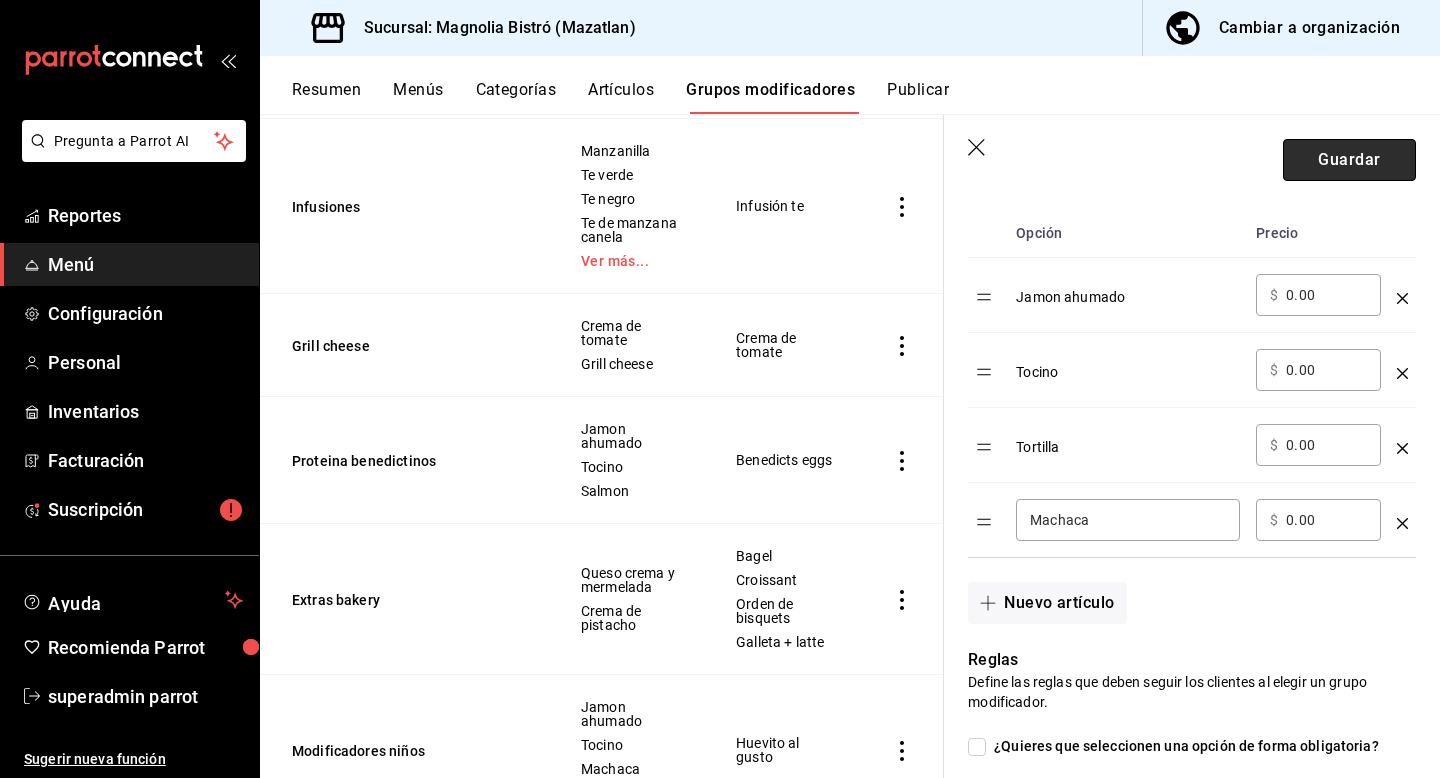 click on "Guardar" at bounding box center (1349, 160) 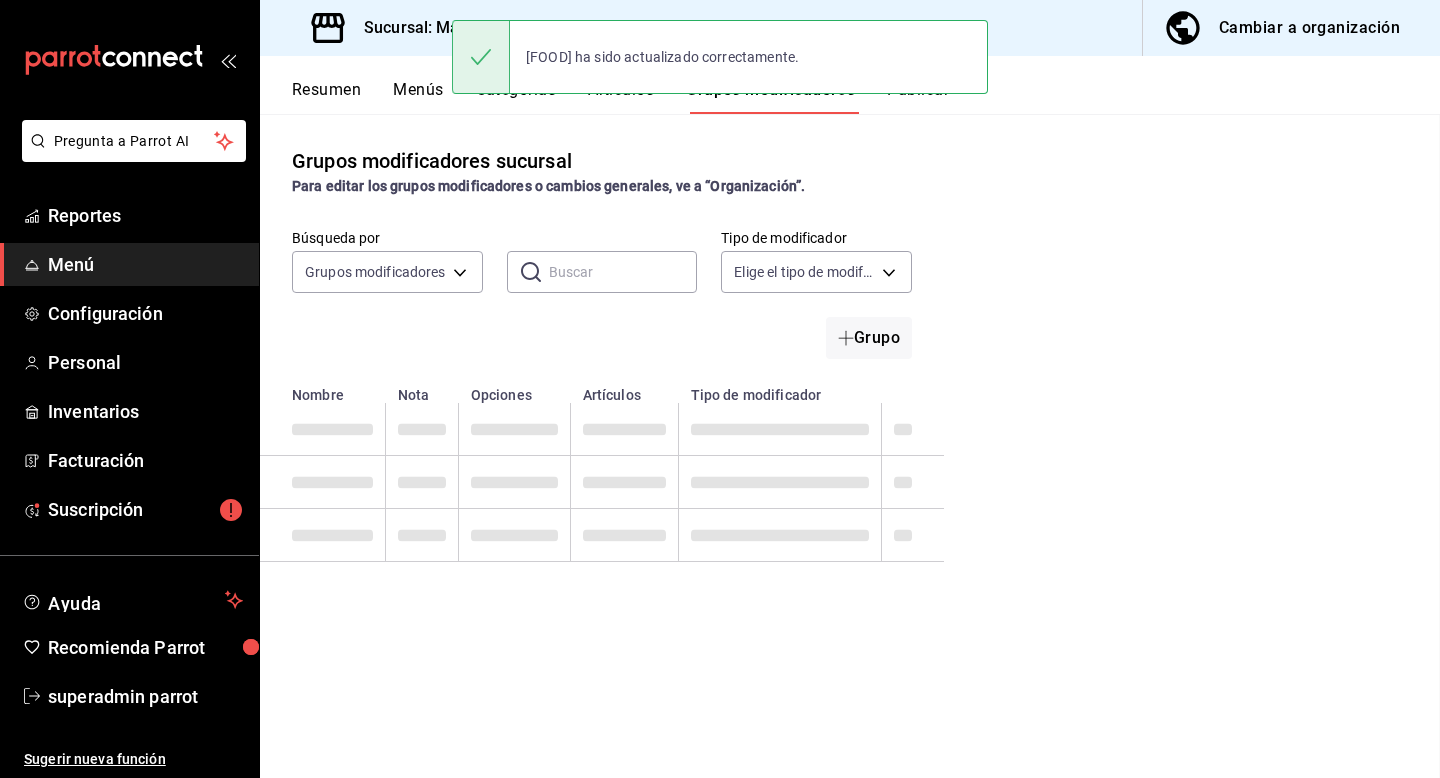 scroll, scrollTop: 0, scrollLeft: 0, axis: both 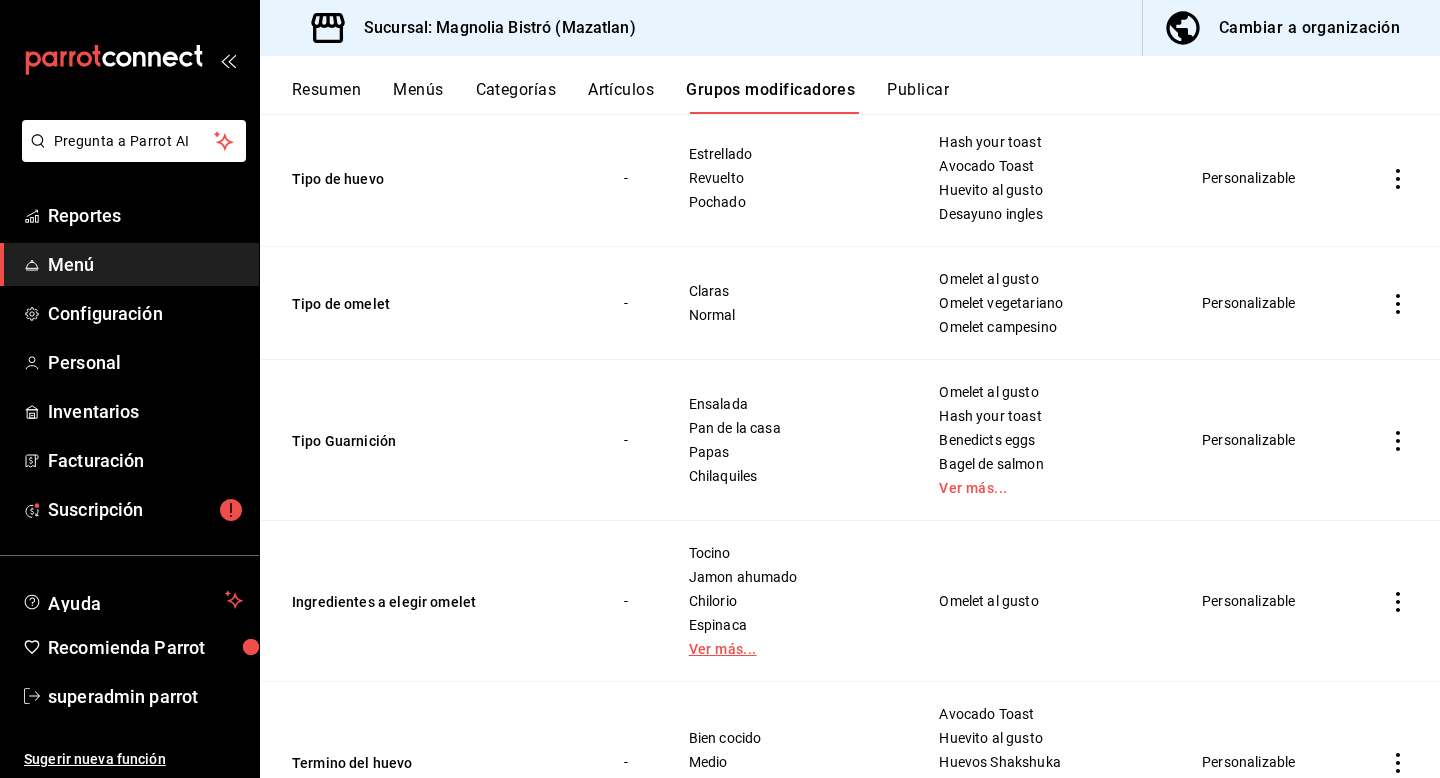click on "Ver más..." at bounding box center [789, 649] 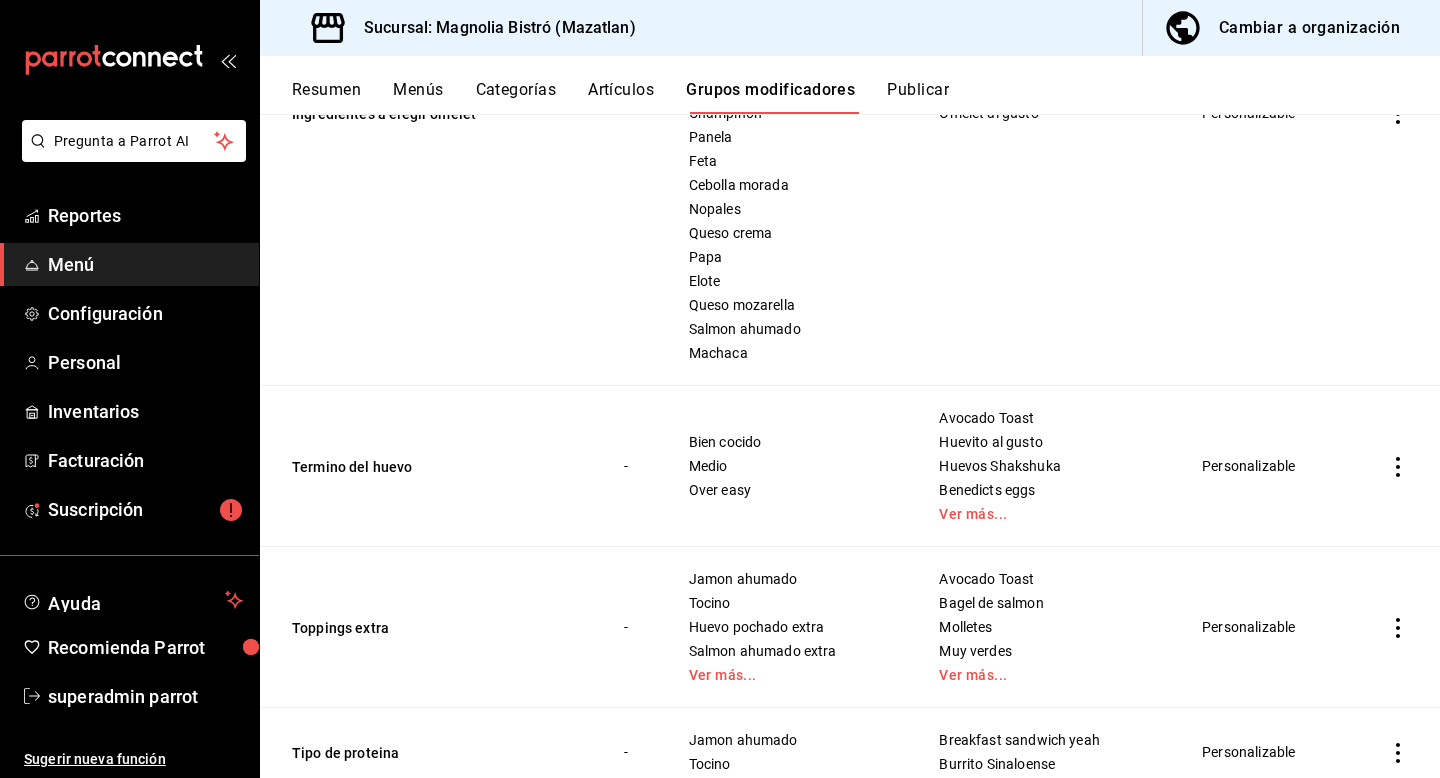 scroll, scrollTop: 2738, scrollLeft: 0, axis: vertical 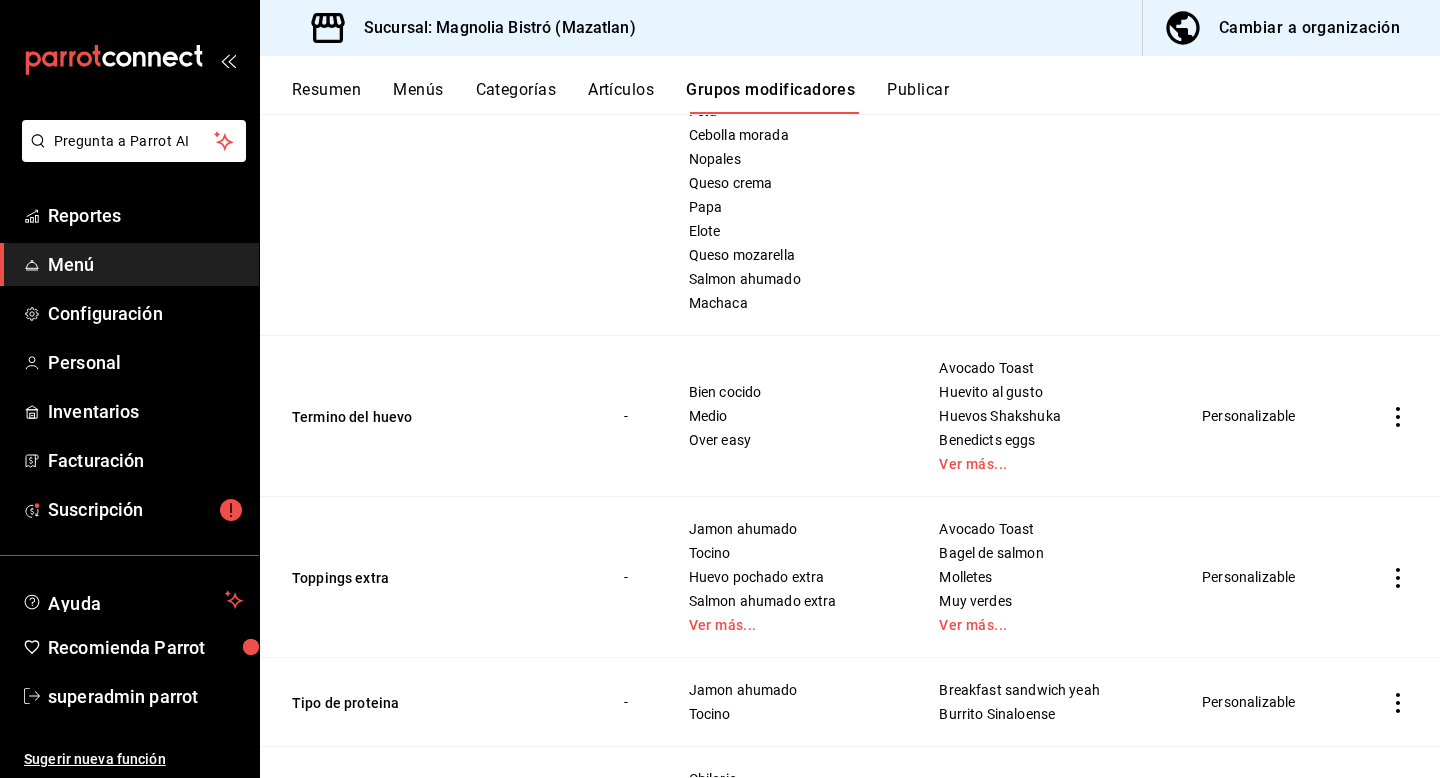 click on "[PERSON] Jamon ahumado Tocino Huevo pochado extra Salmon ahumado extra Ver más..." at bounding box center (789, 577) 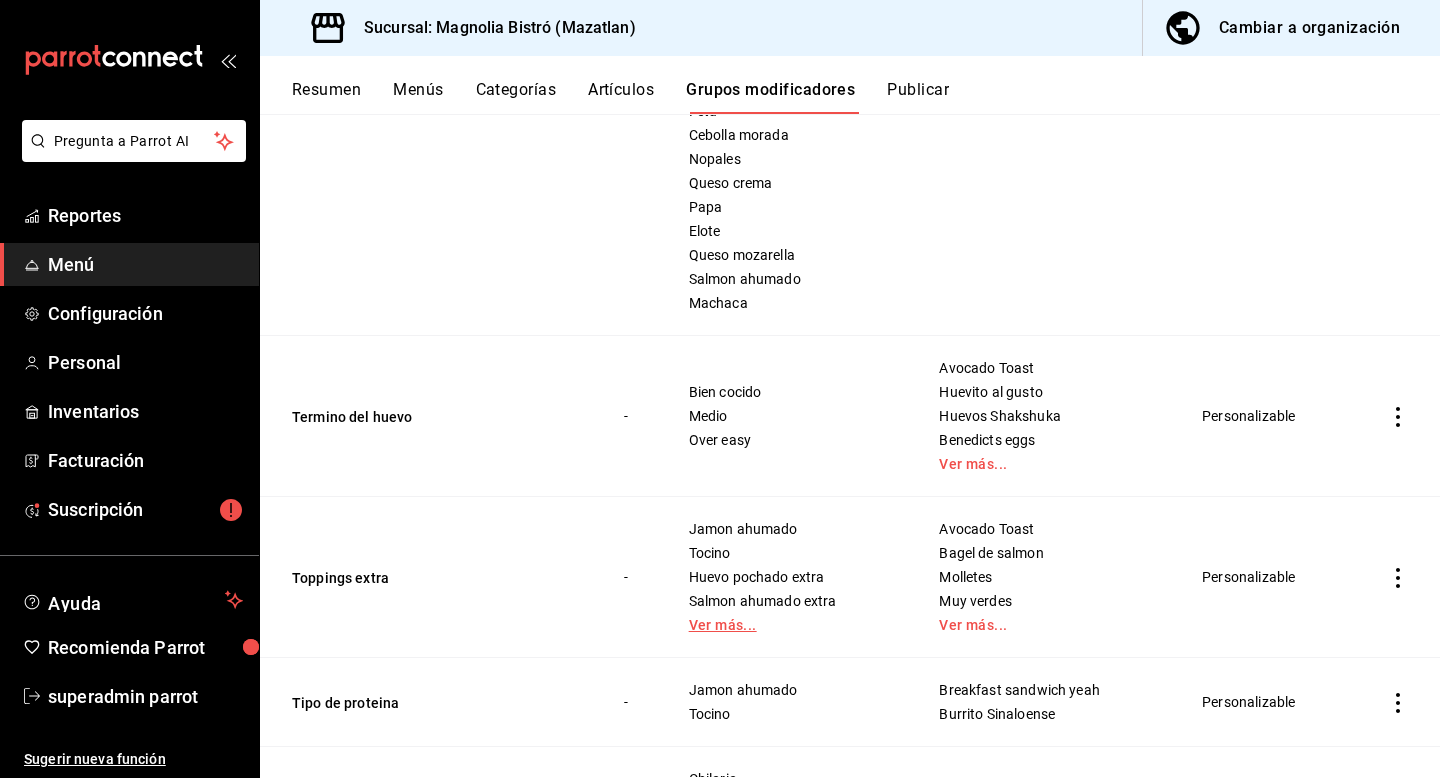 click on "Ver más..." at bounding box center [789, 625] 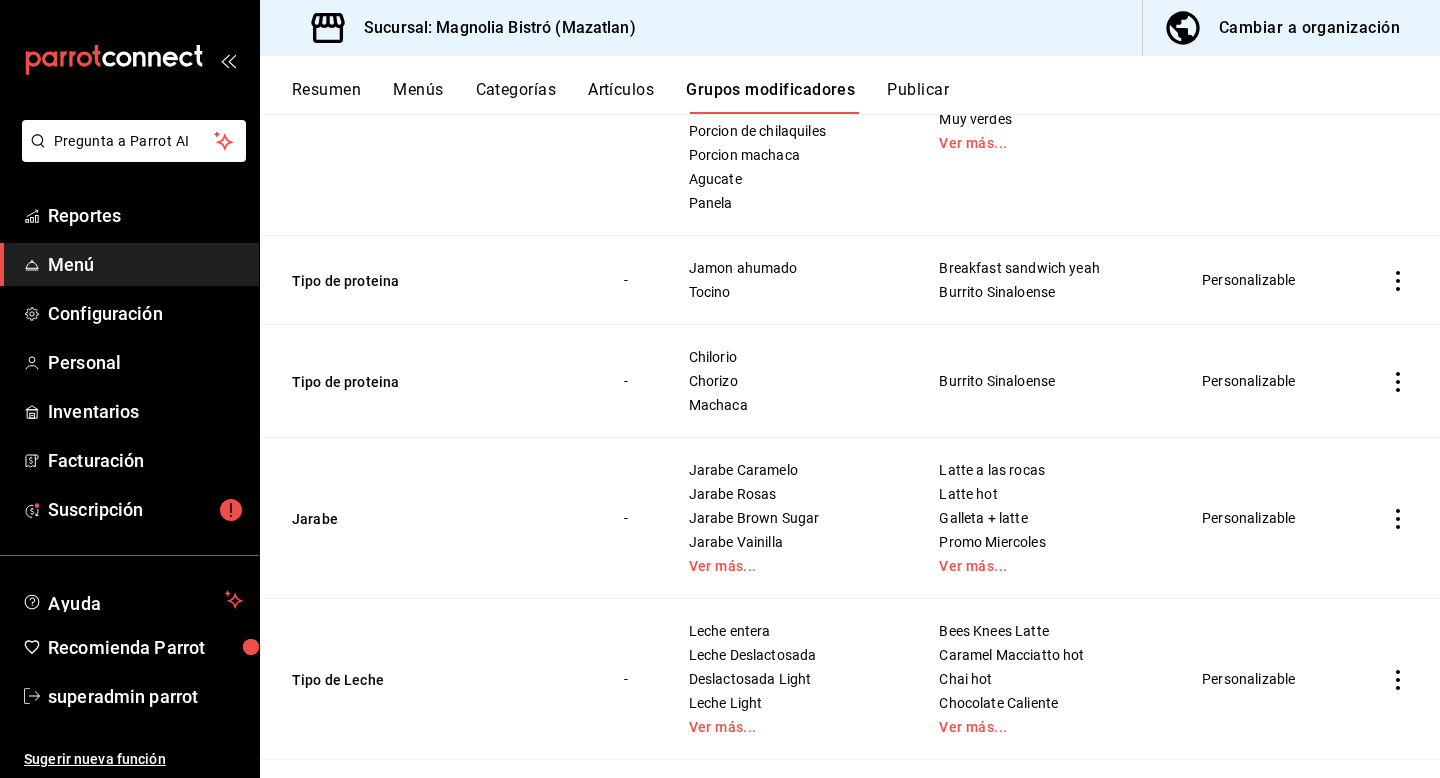 scroll, scrollTop: 3312, scrollLeft: 0, axis: vertical 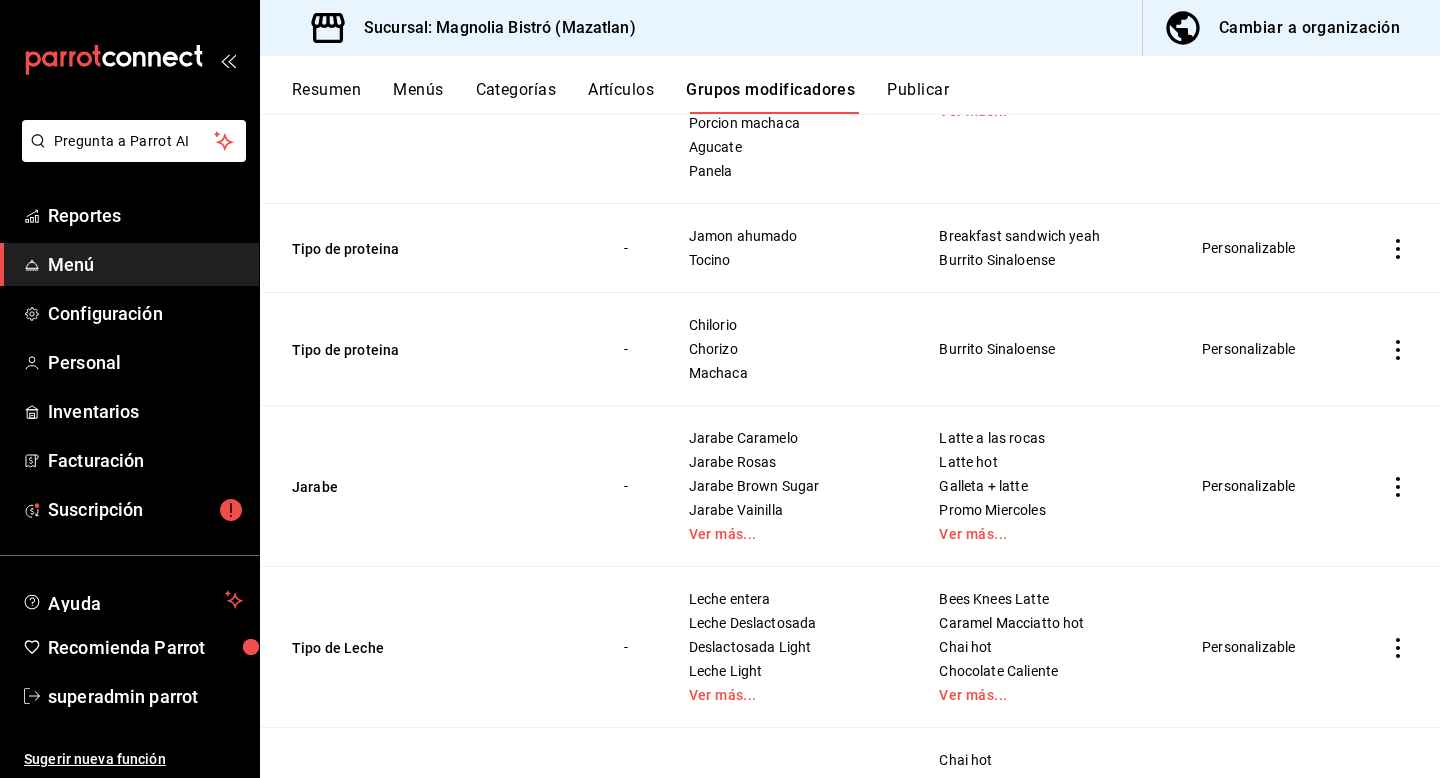 click on "Publicar" at bounding box center [918, 97] 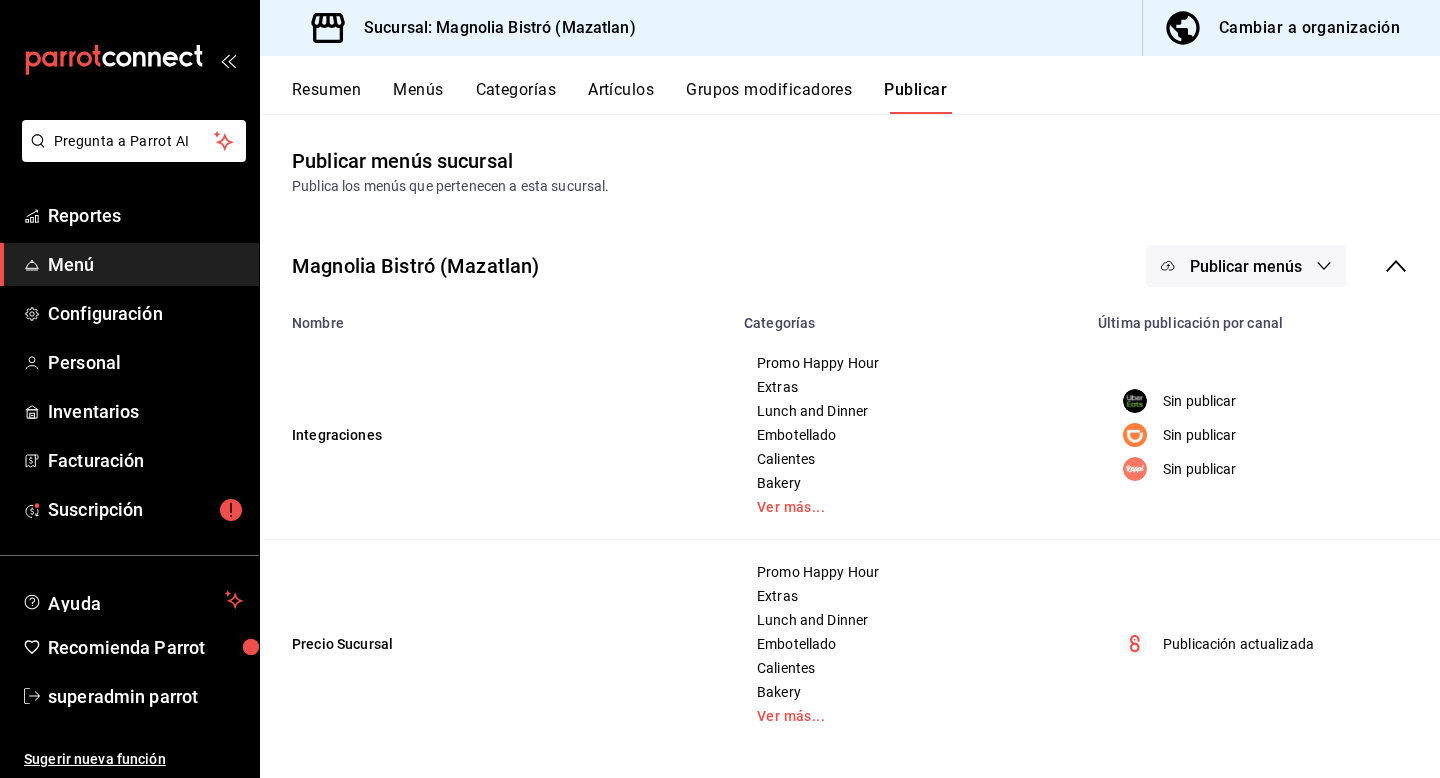 click on "Publicar menús" at bounding box center [1246, 266] 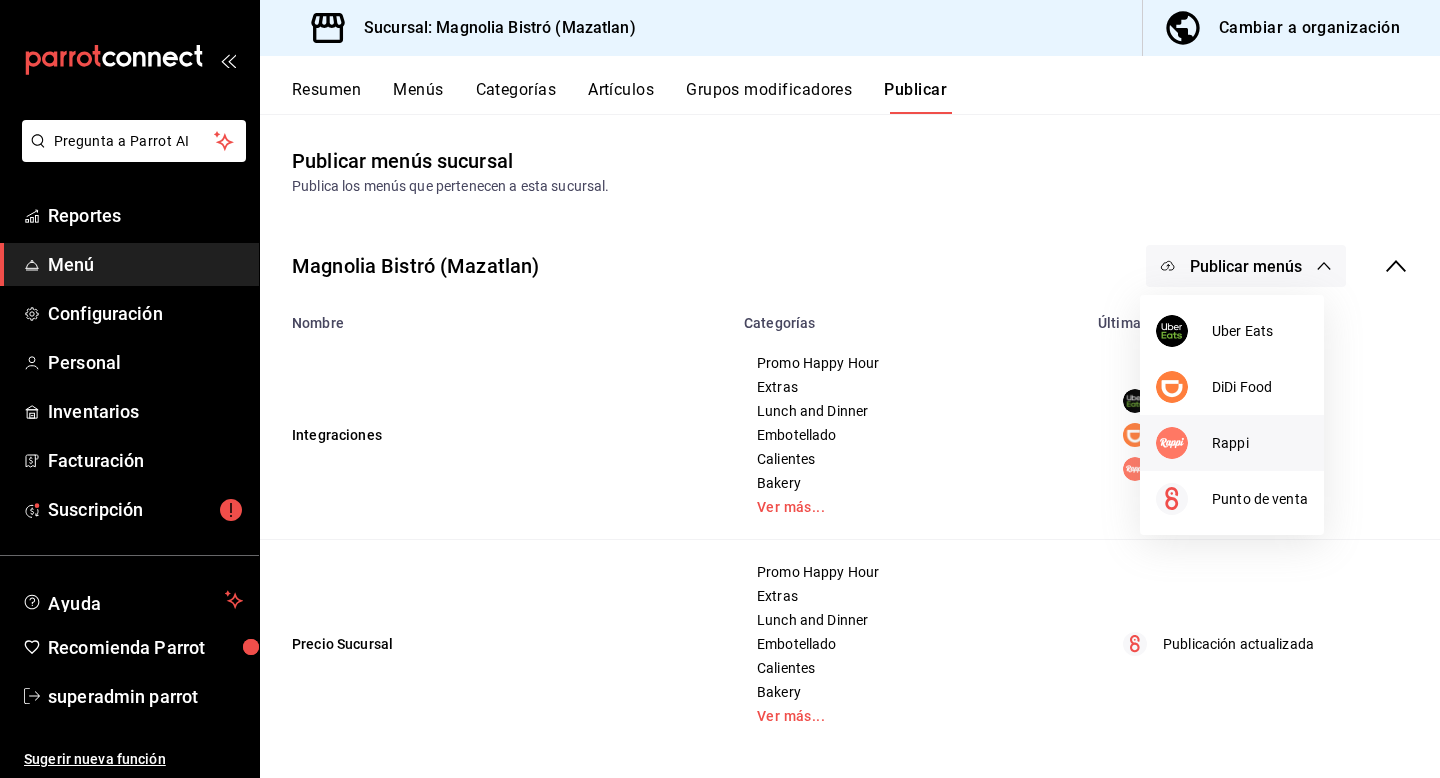 click on "Rappi" at bounding box center (1232, 443) 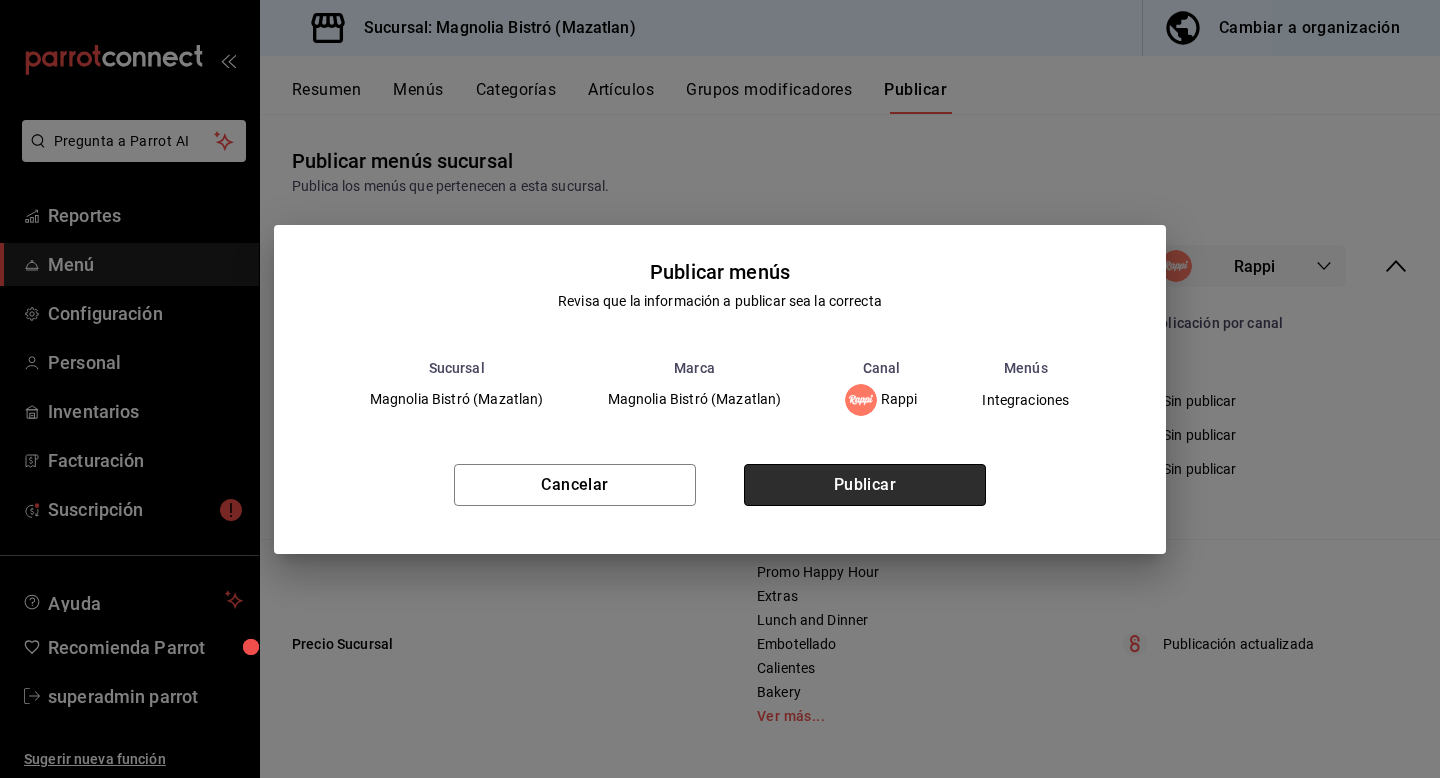 click on "Publicar" at bounding box center (865, 485) 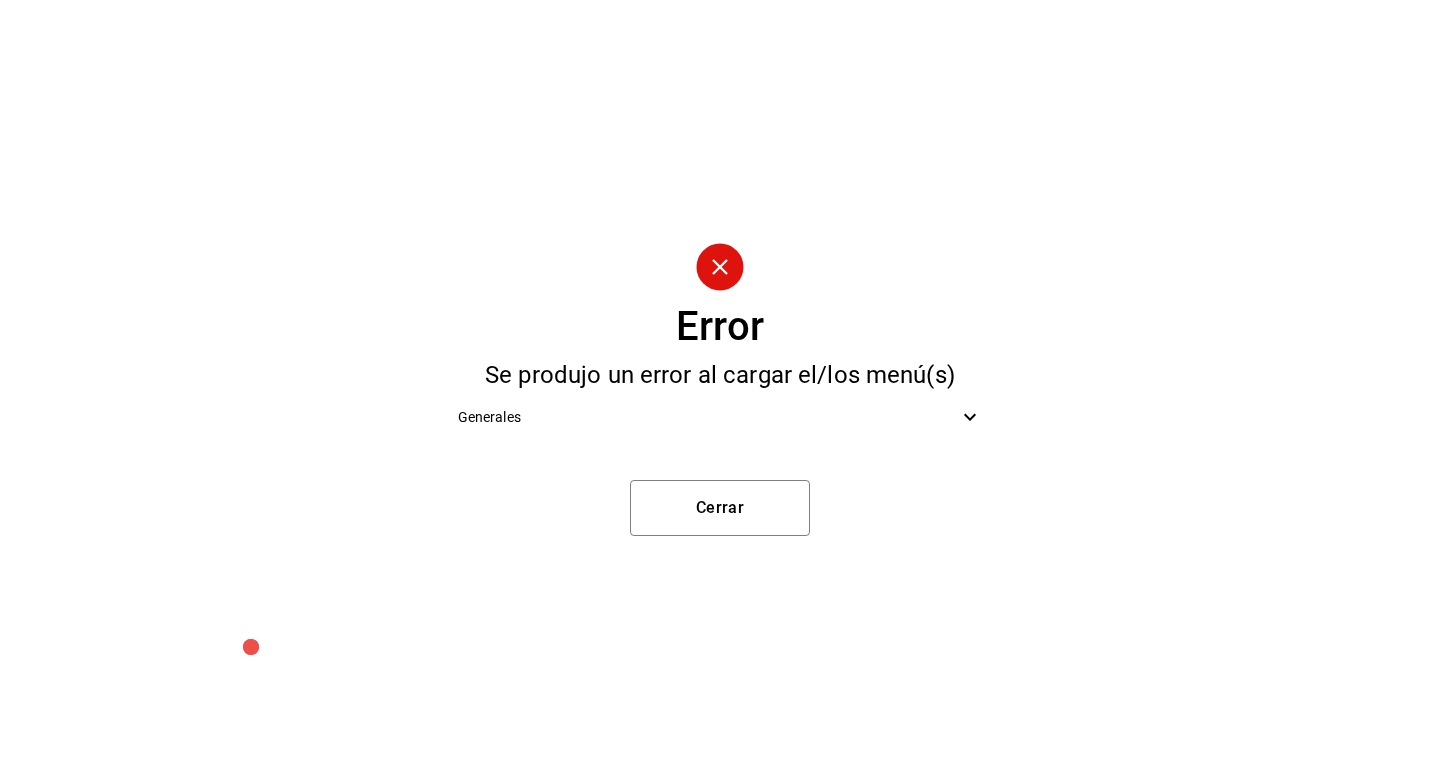 click on "Generales" at bounding box center (708, 417) 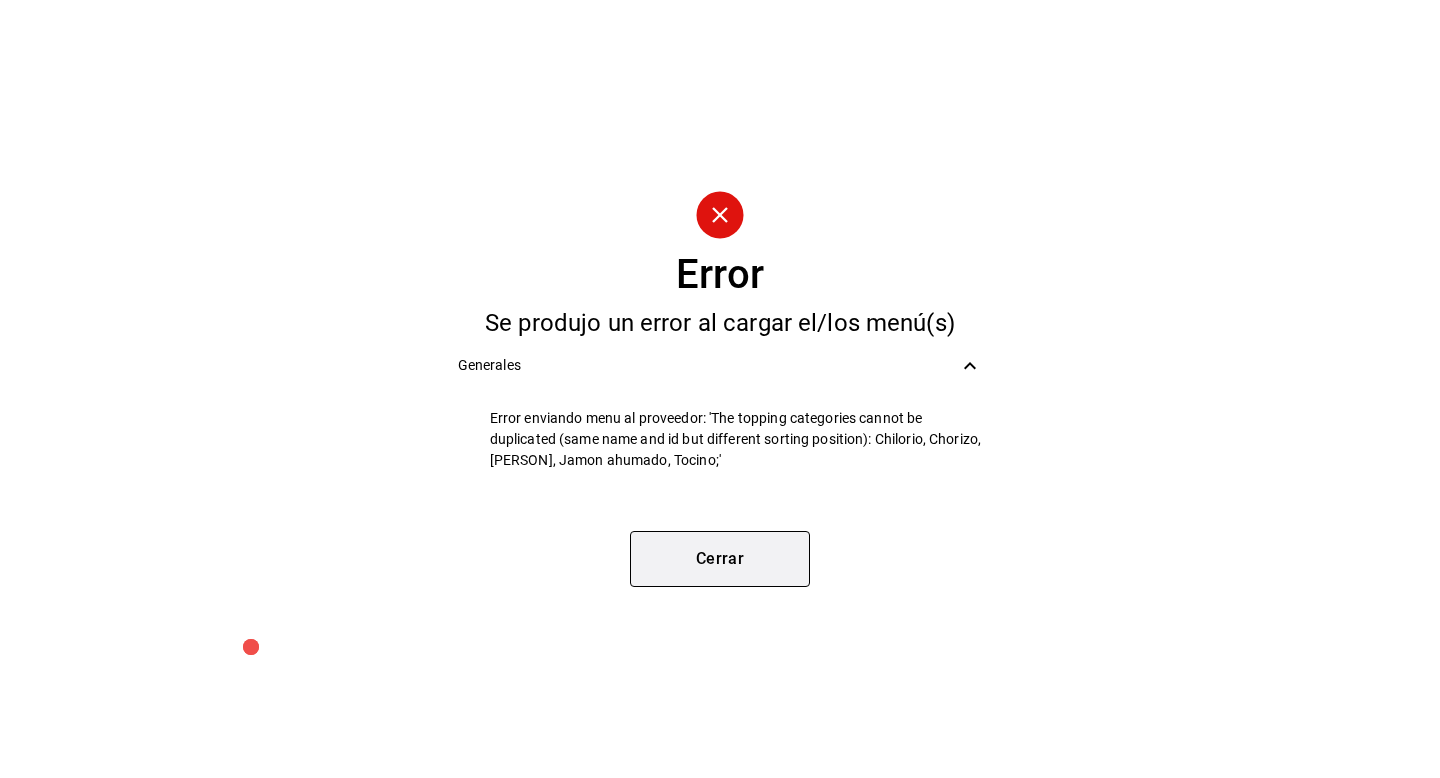 click on "Cerrar" at bounding box center [720, 559] 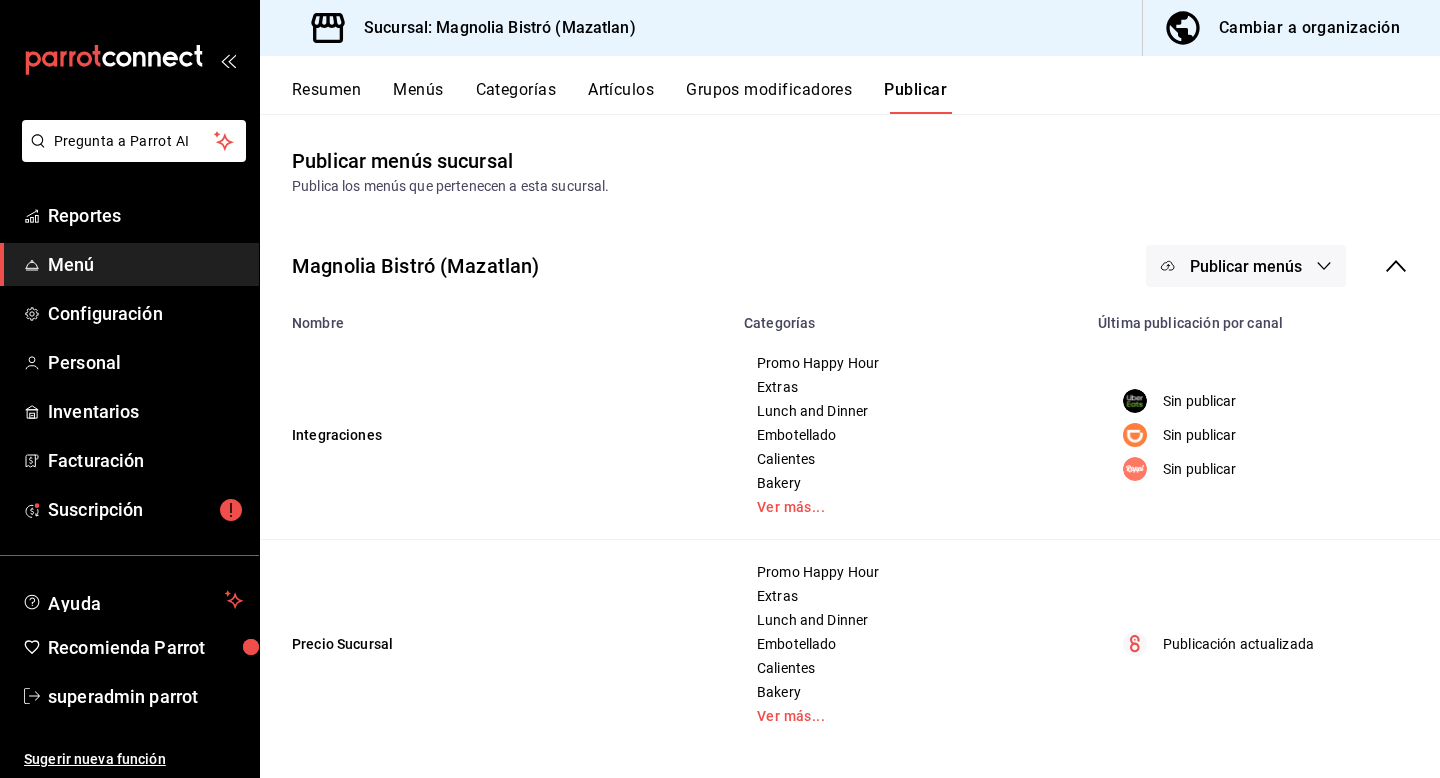 click on "Grupos modificadores" at bounding box center (769, 97) 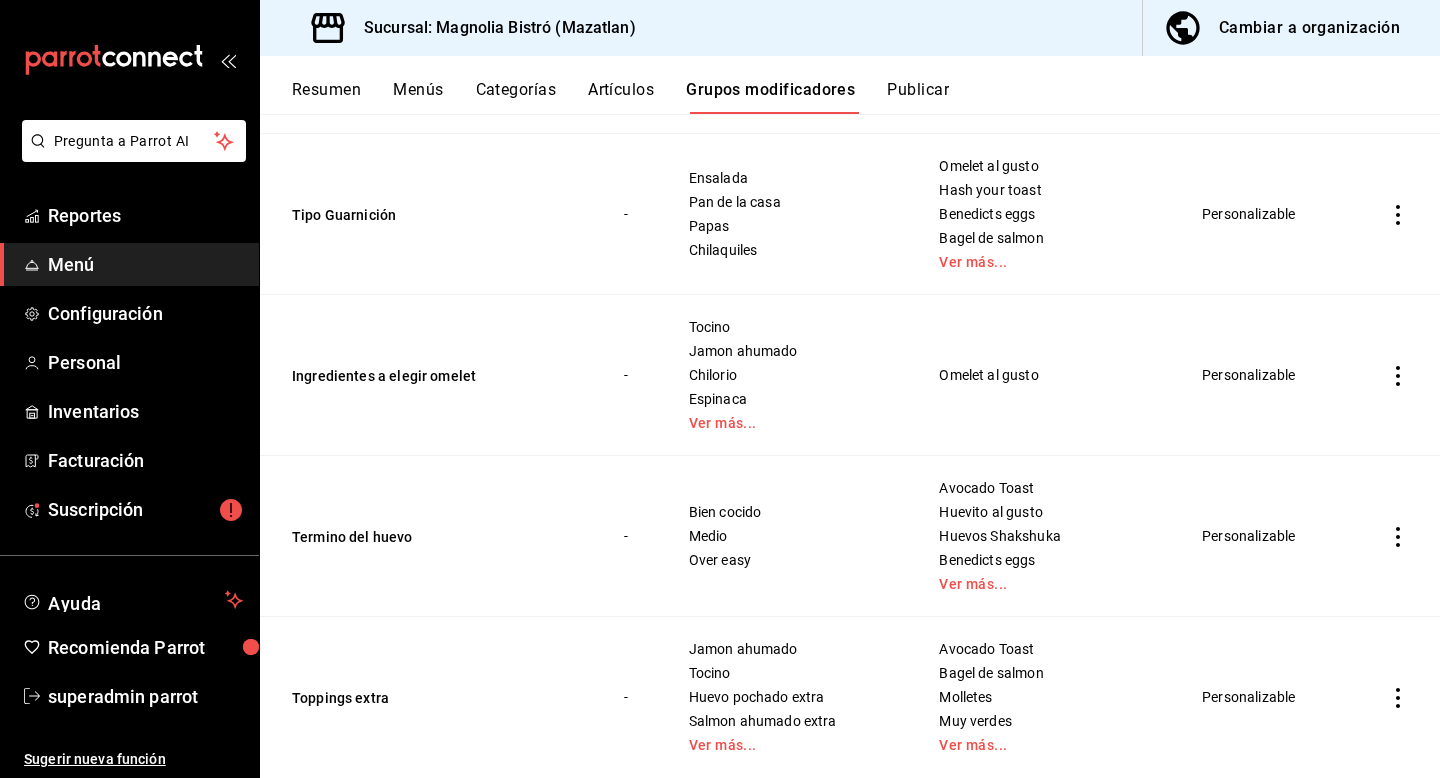 scroll, scrollTop: 3056, scrollLeft: 0, axis: vertical 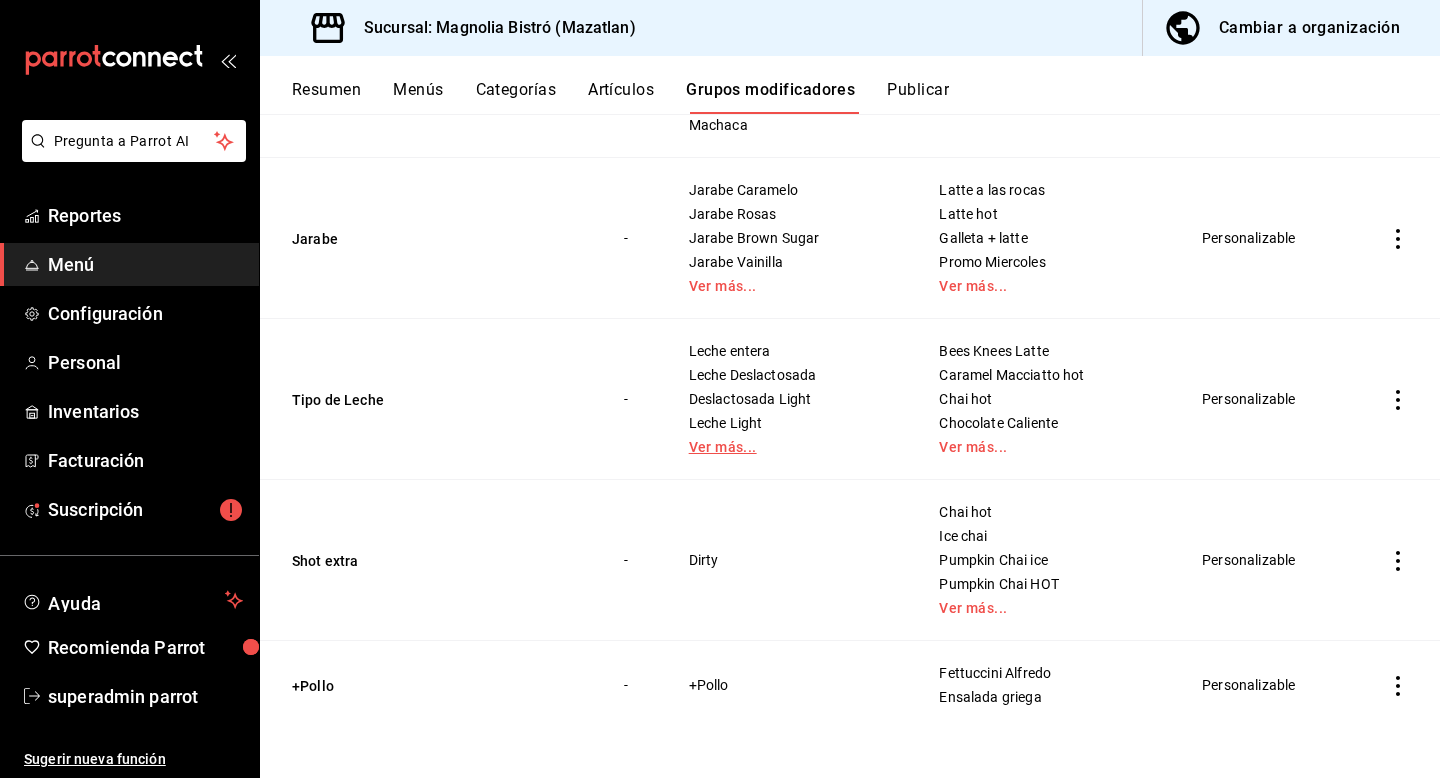 click on "Ver más..." at bounding box center [789, 447] 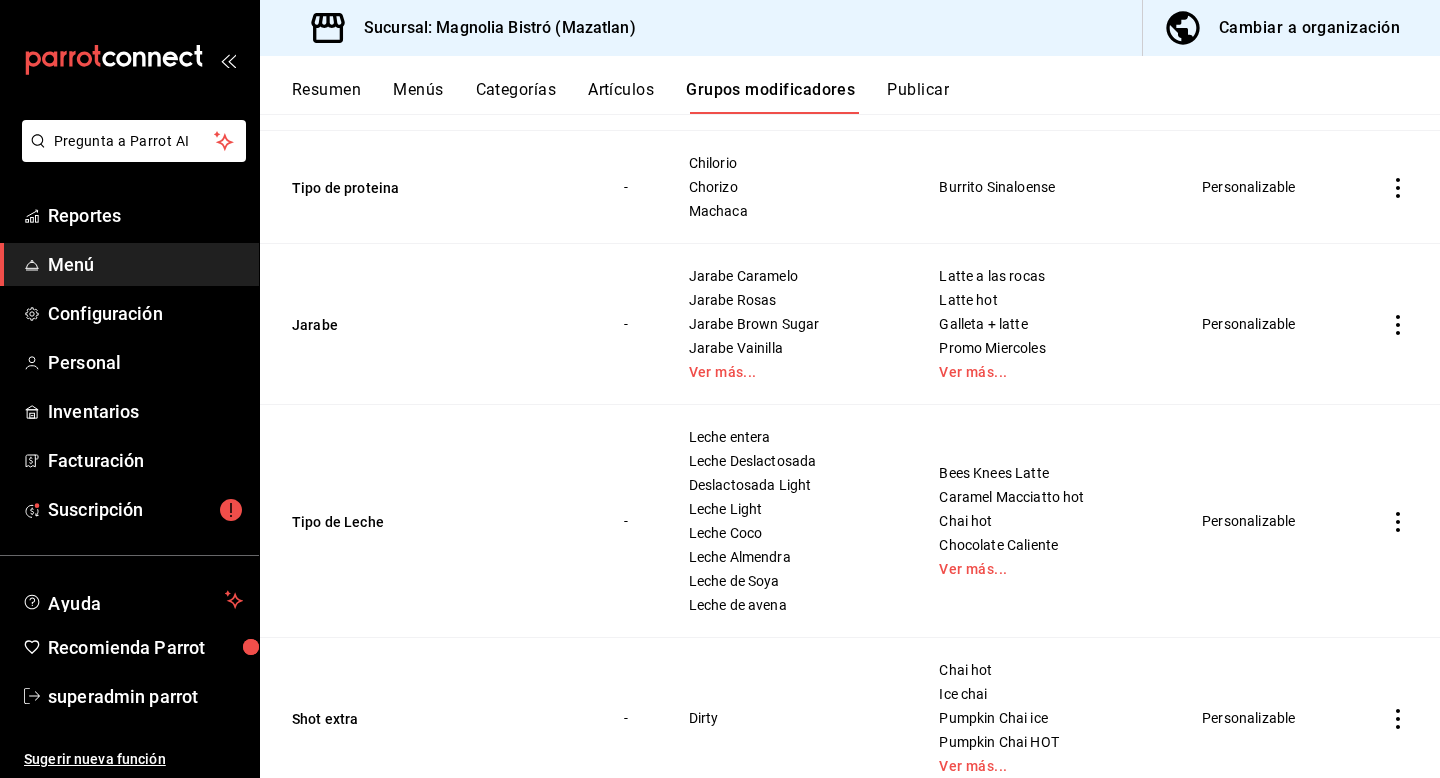 scroll, scrollTop: 2931, scrollLeft: 0, axis: vertical 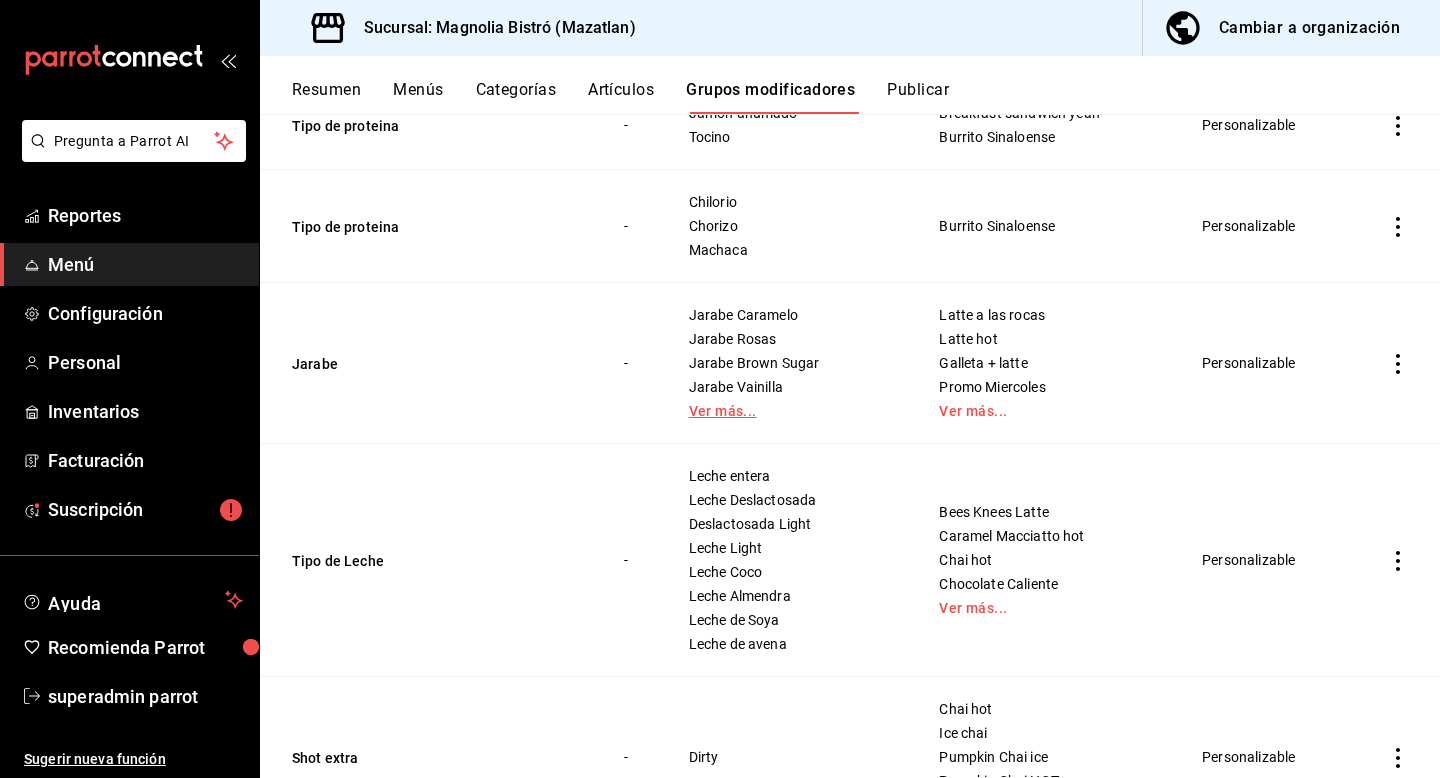 click on "Ver más..." at bounding box center [789, 411] 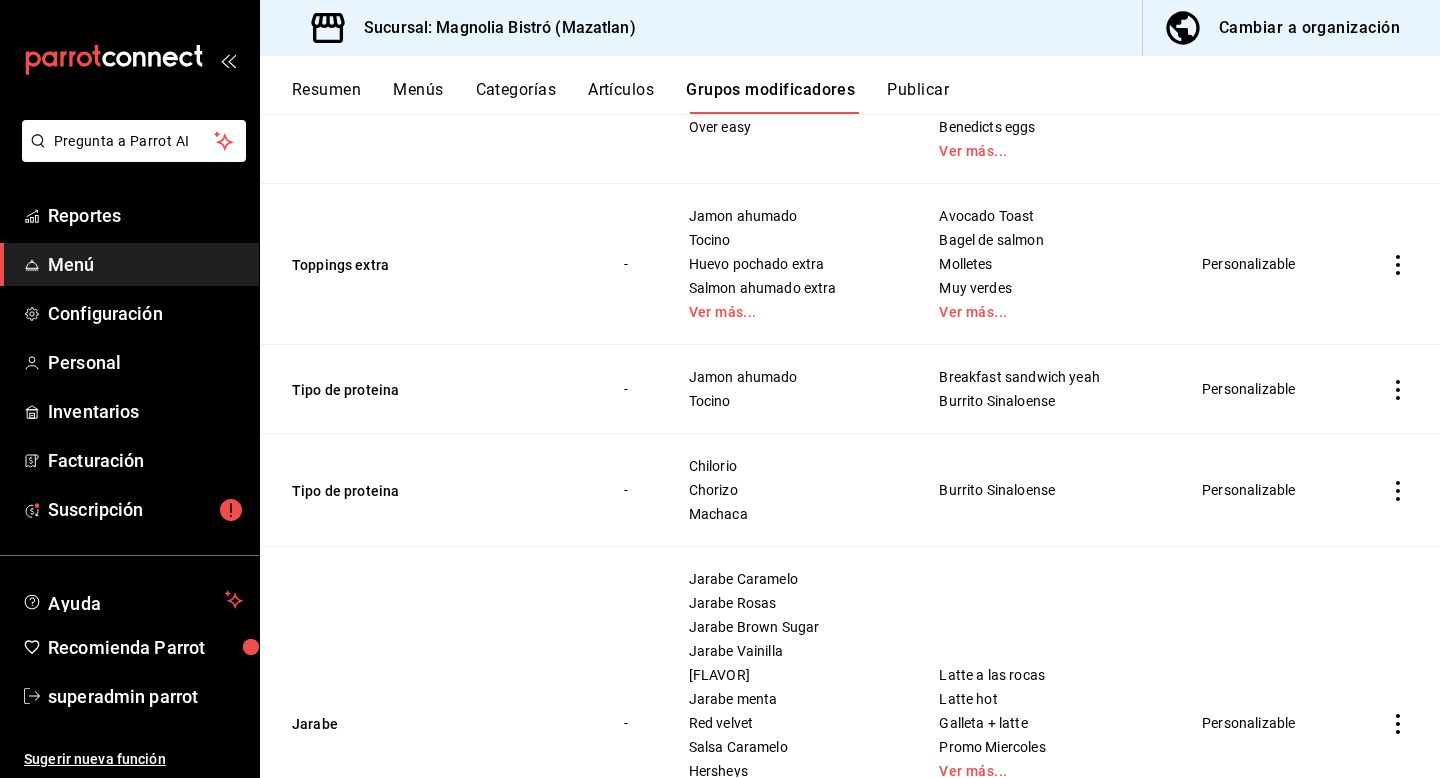 scroll, scrollTop: 2584, scrollLeft: 0, axis: vertical 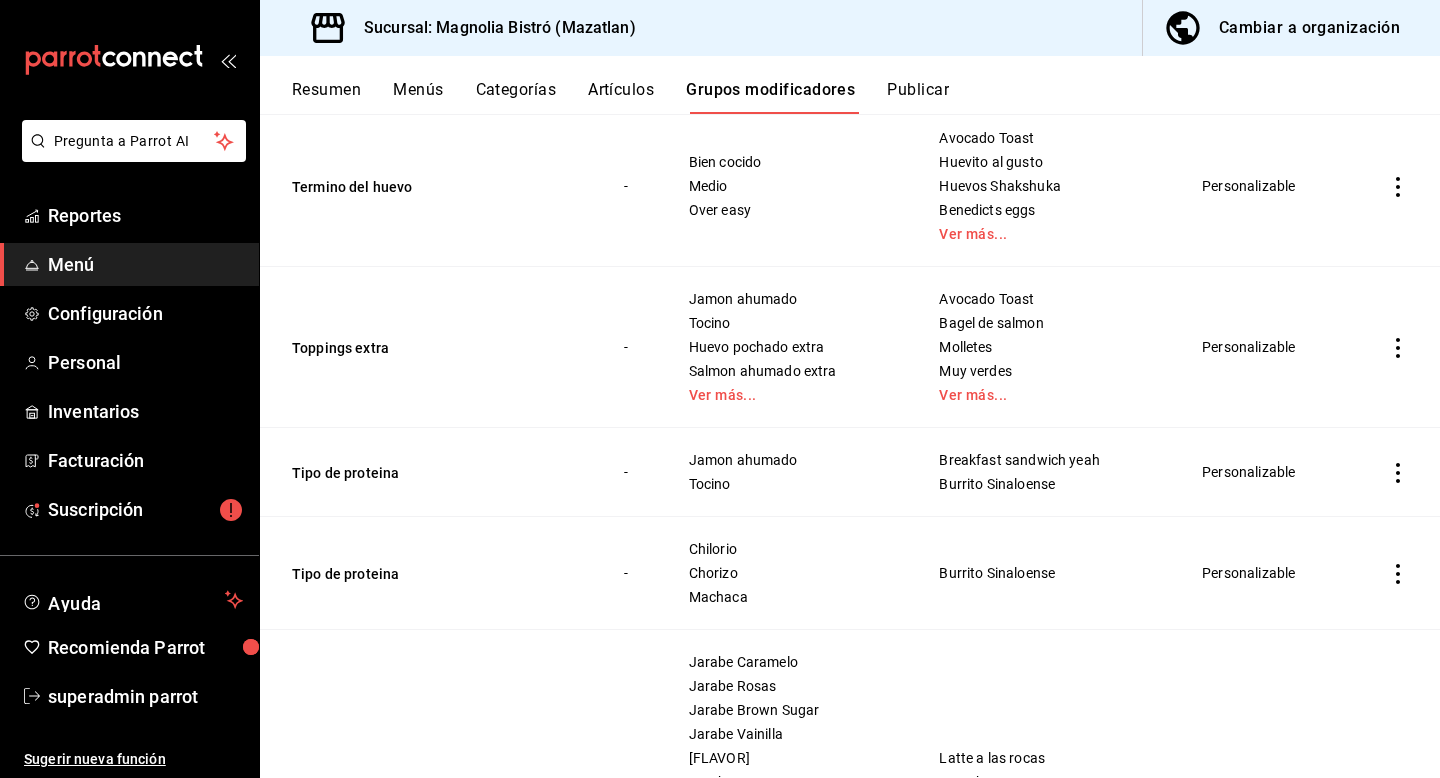 click on "[PERSON] Jamon ahumado Tocino Huevo pochado extra Salmon ahumado extra Ver más..." at bounding box center [789, 347] 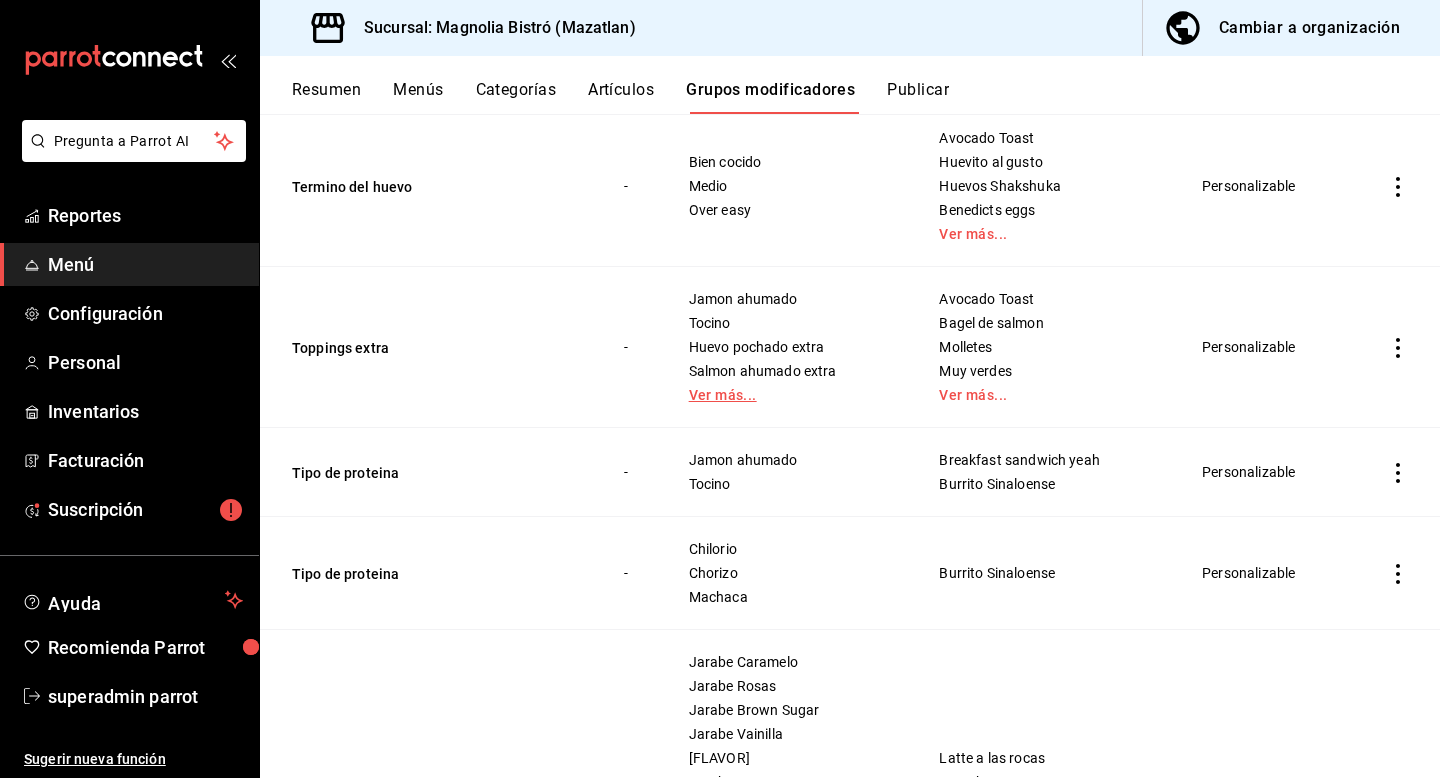click on "Ver más..." at bounding box center [789, 395] 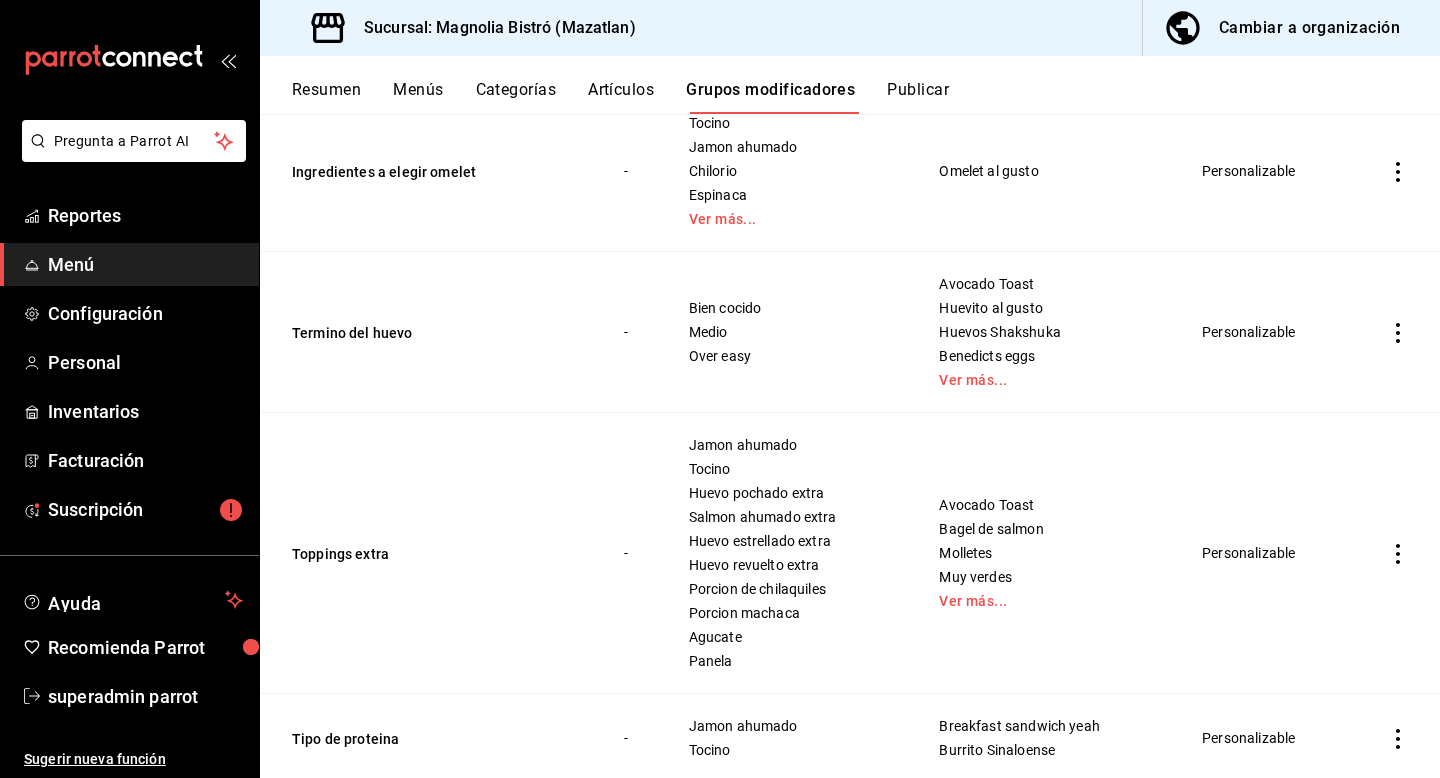 scroll, scrollTop: 2338, scrollLeft: 0, axis: vertical 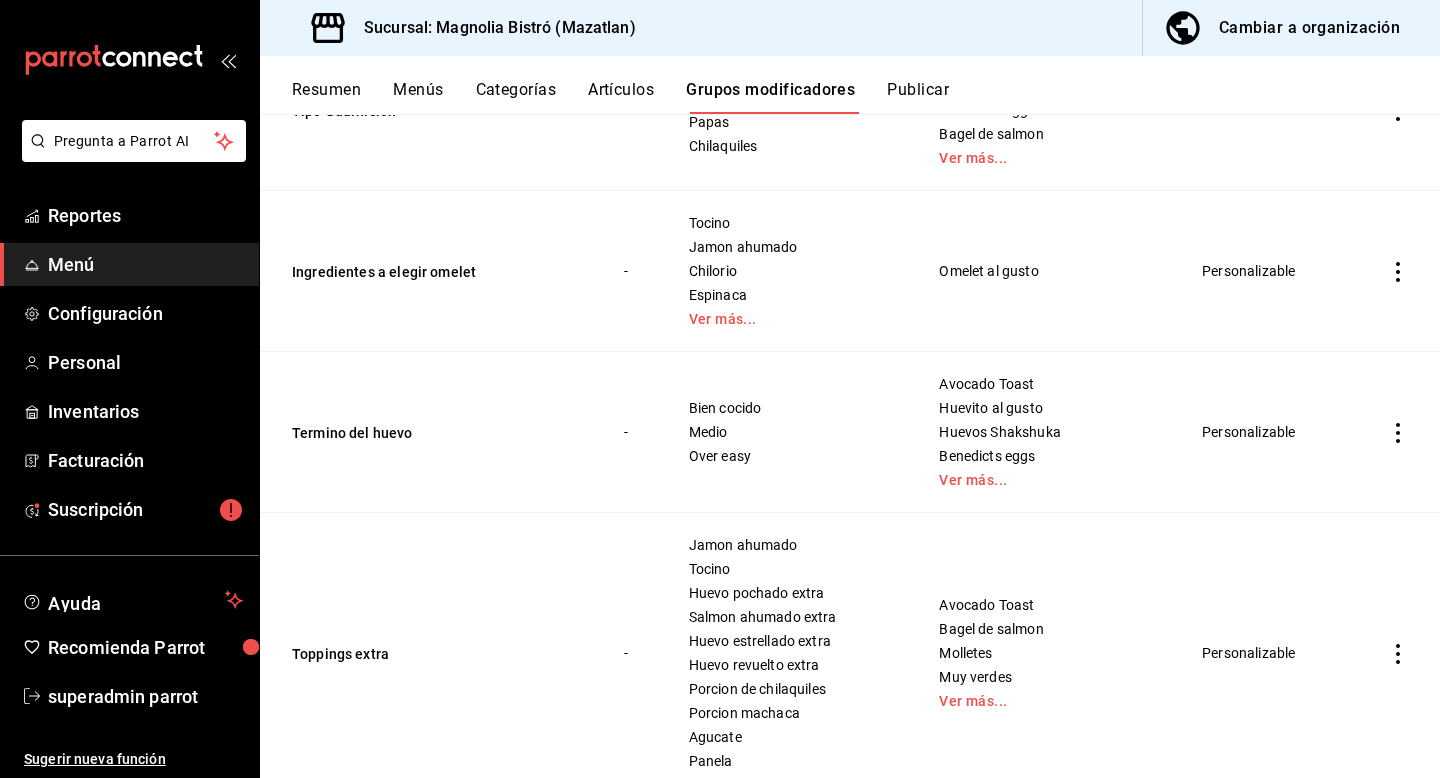 click on "Resumen Menús Categorías Artículos Grupos modificadores Publicar" at bounding box center [850, 85] 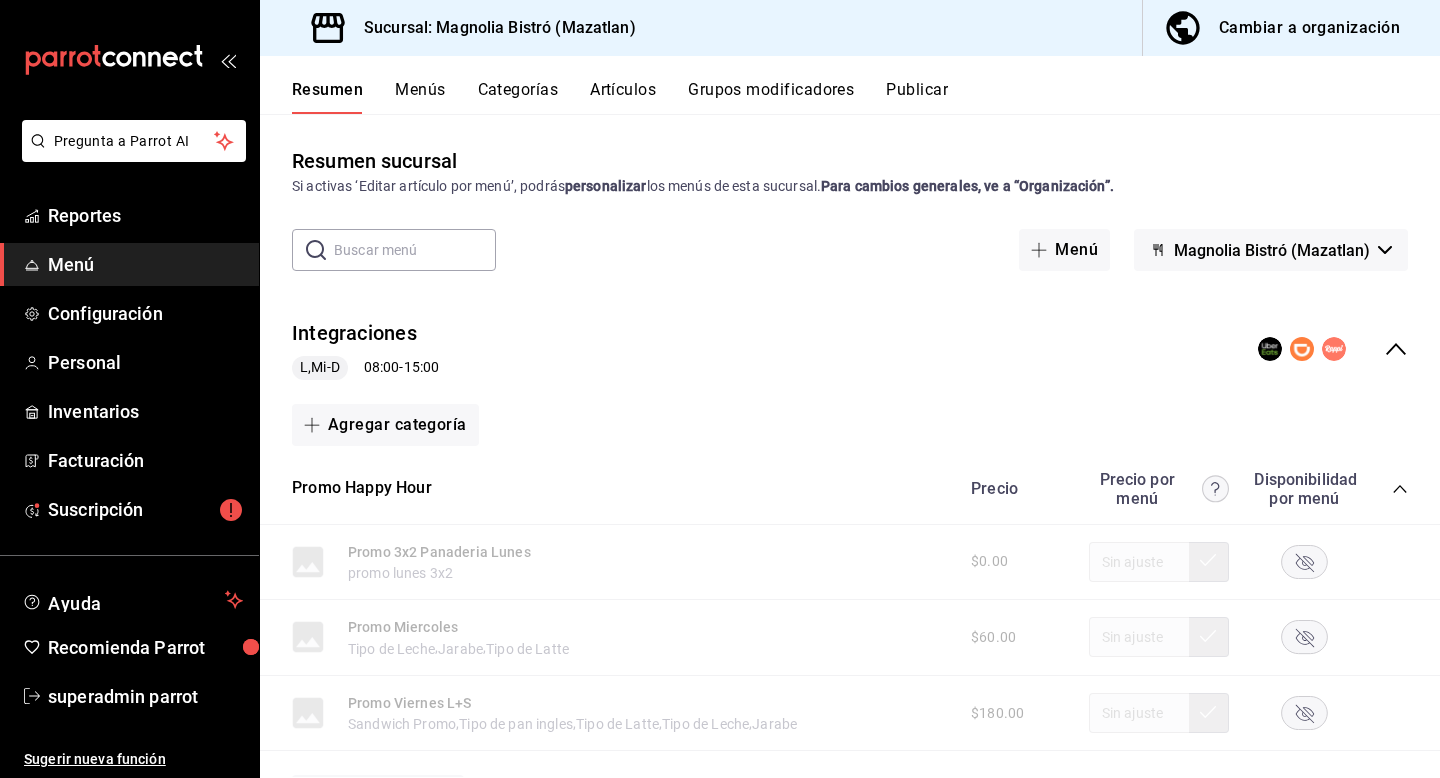 click on "Publicar" at bounding box center (917, 97) 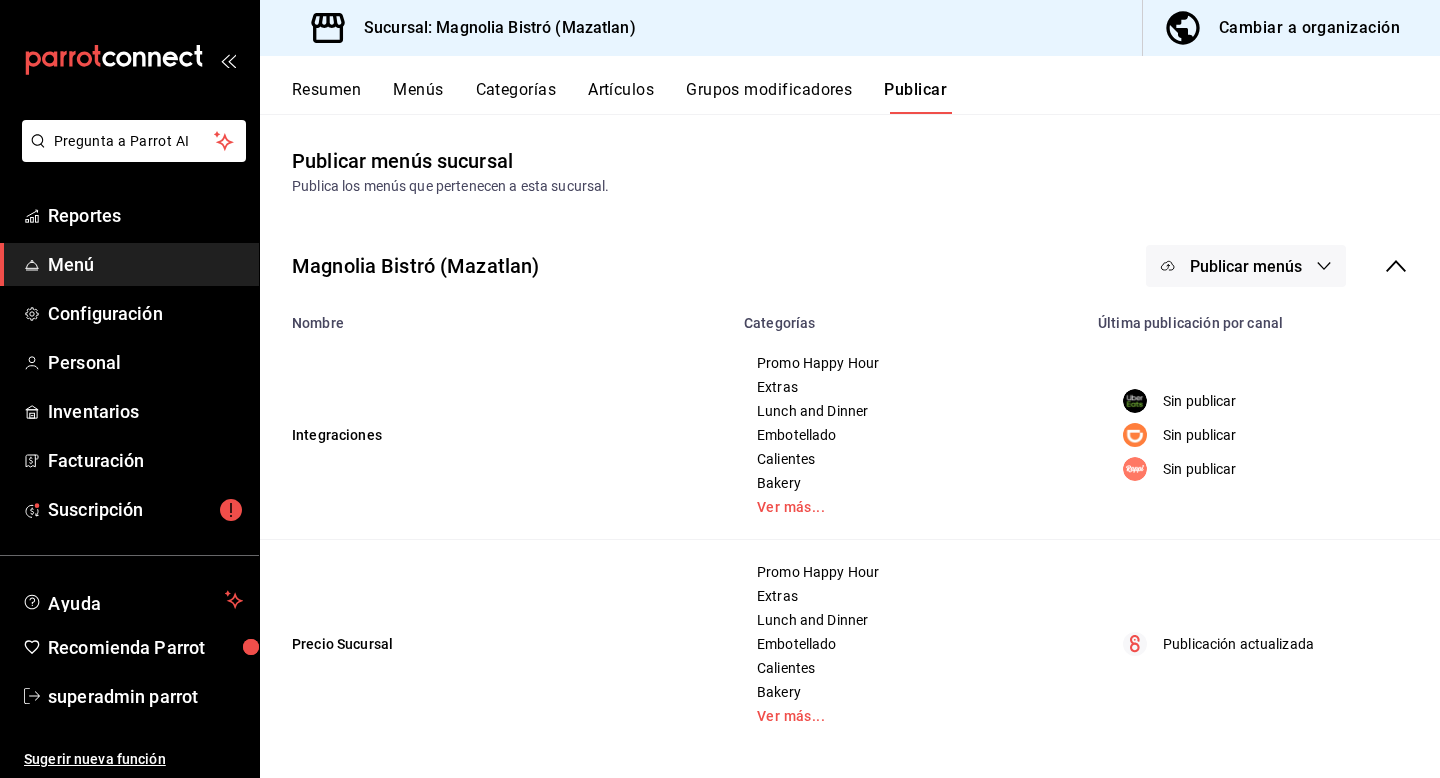 click on "Publicar menús" at bounding box center [1246, 266] 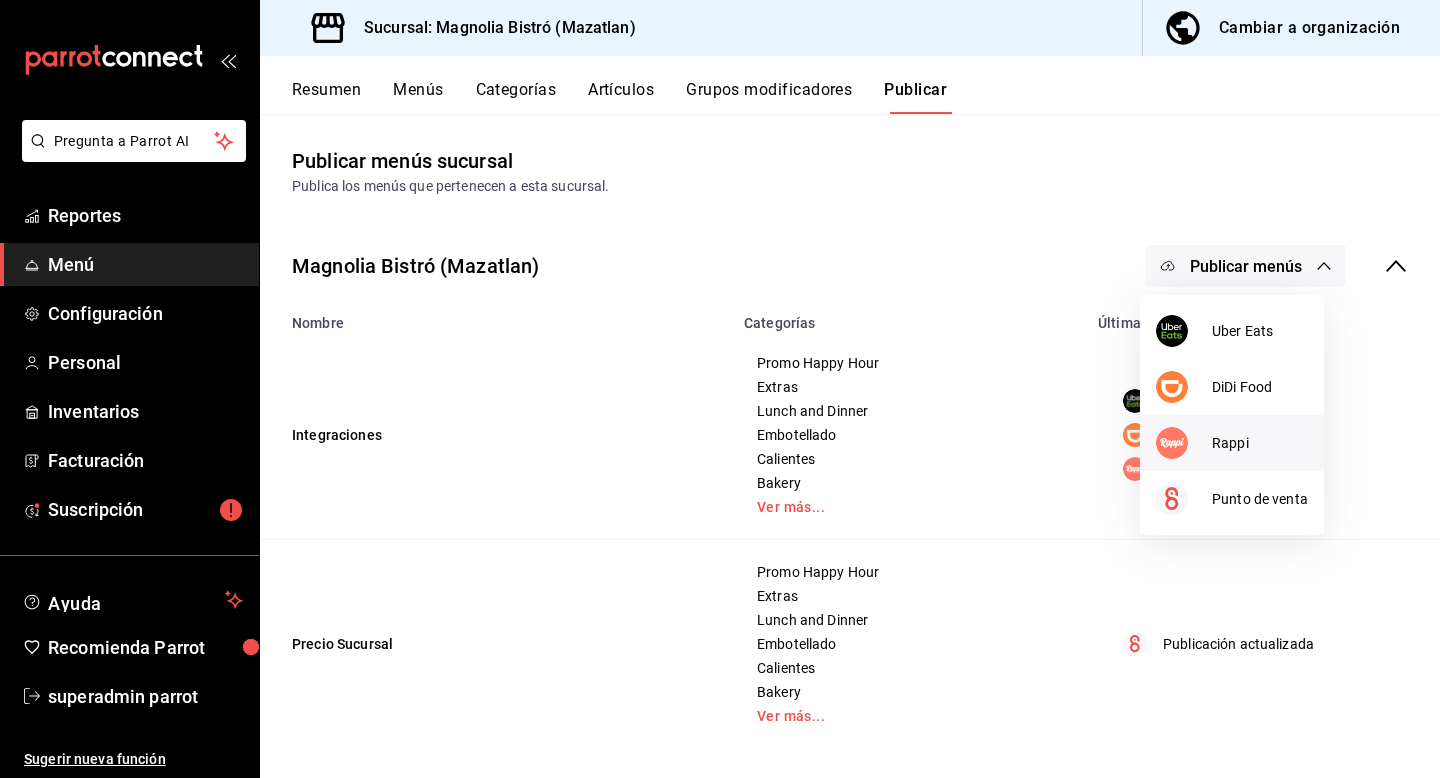 click at bounding box center (1184, 443) 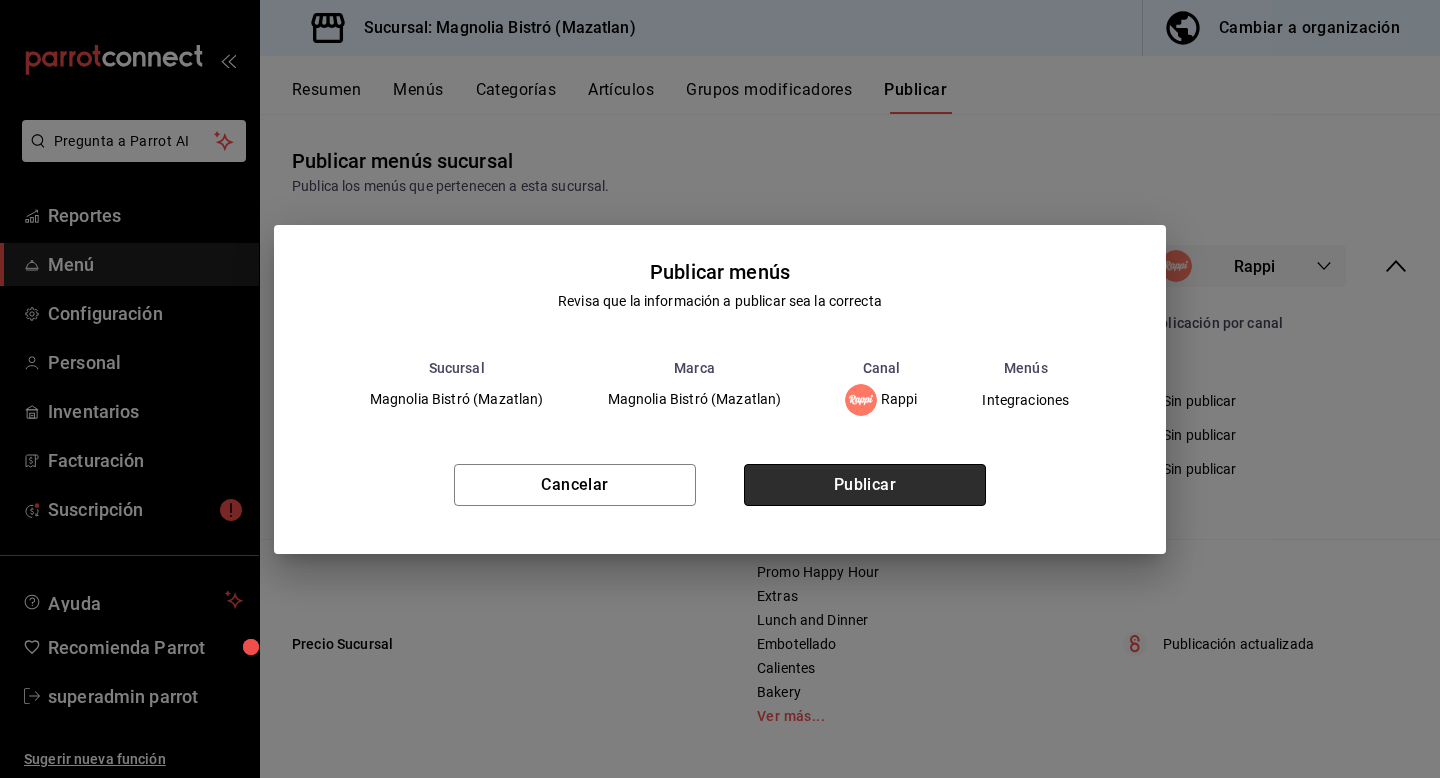 click on "Publicar" at bounding box center [865, 485] 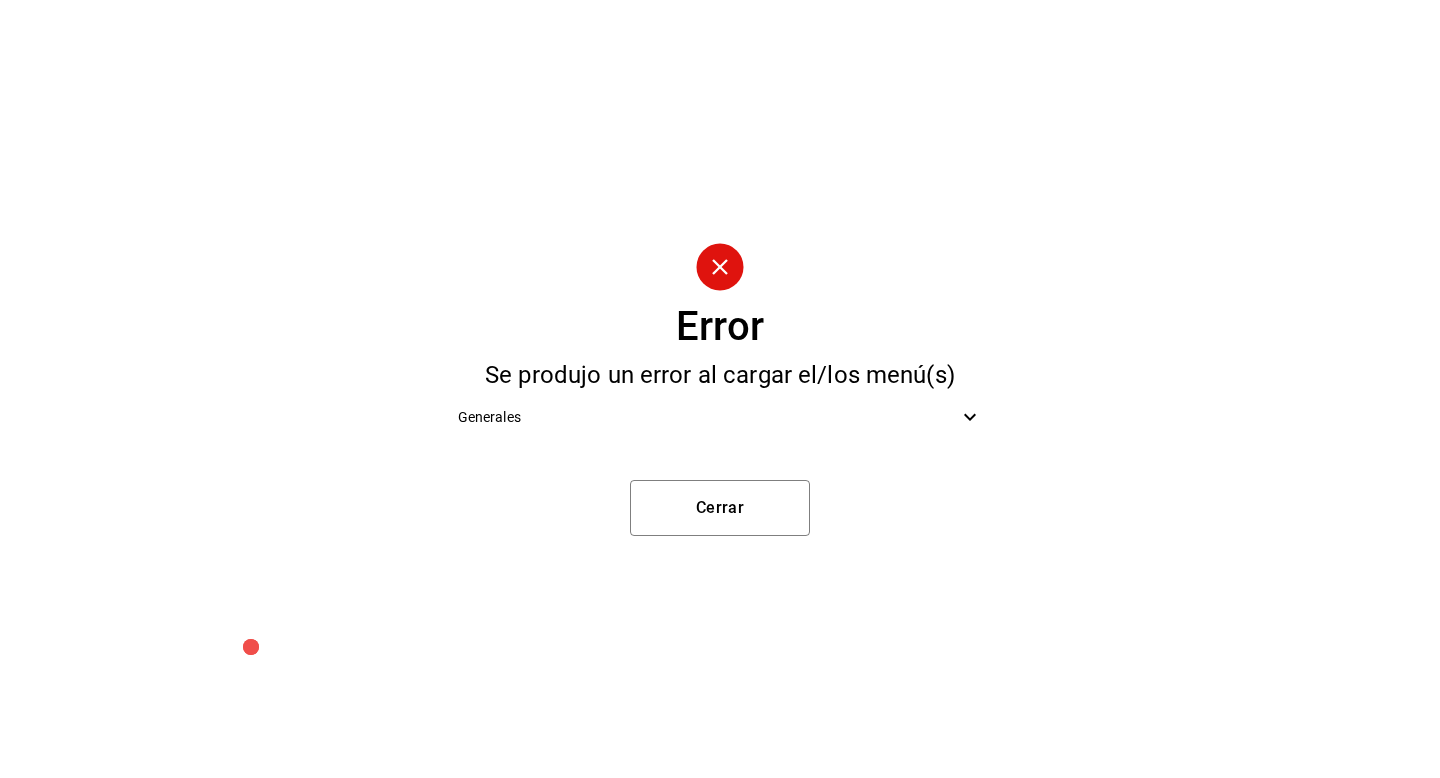 click on "Generales" at bounding box center (708, 417) 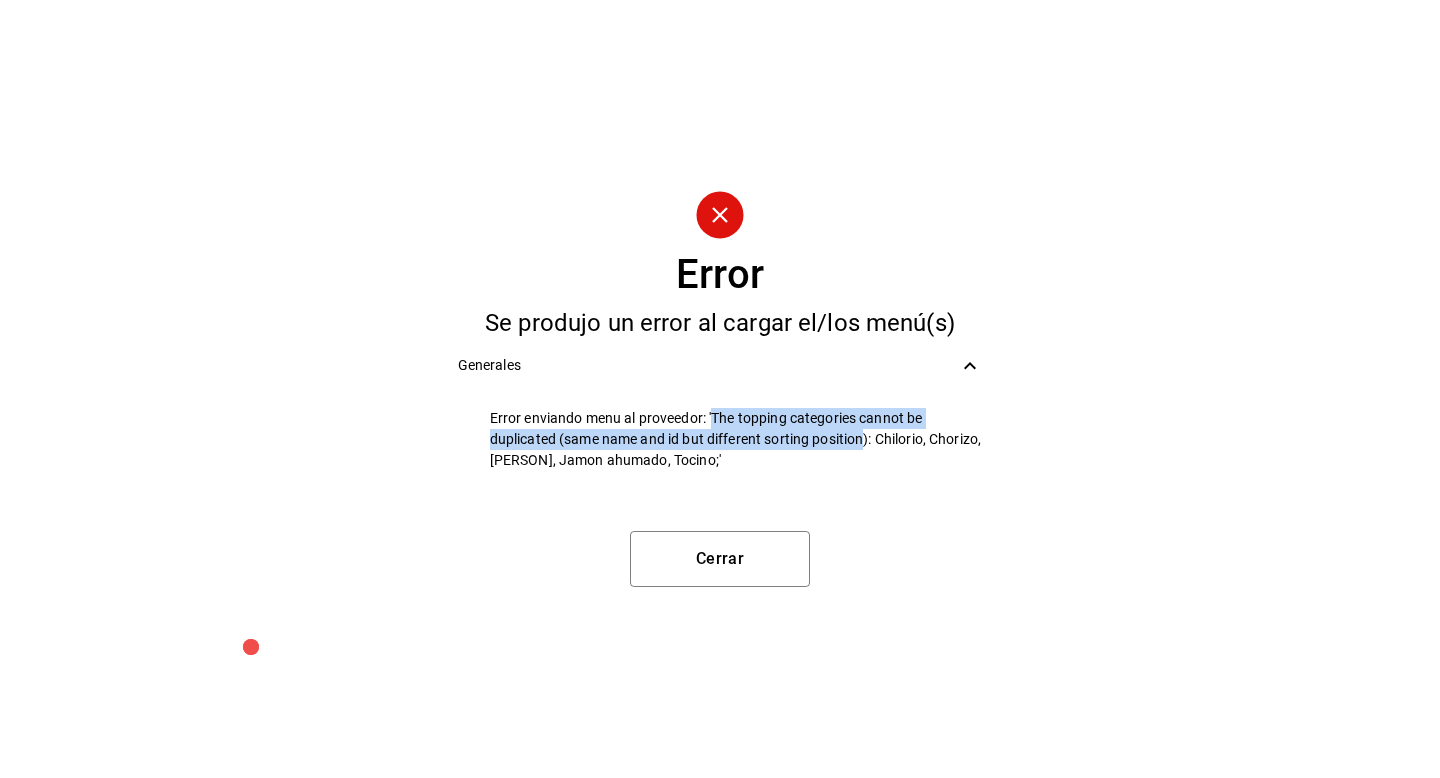 drag, startPoint x: 713, startPoint y: 416, endPoint x: 862, endPoint y: 433, distance: 149.96666 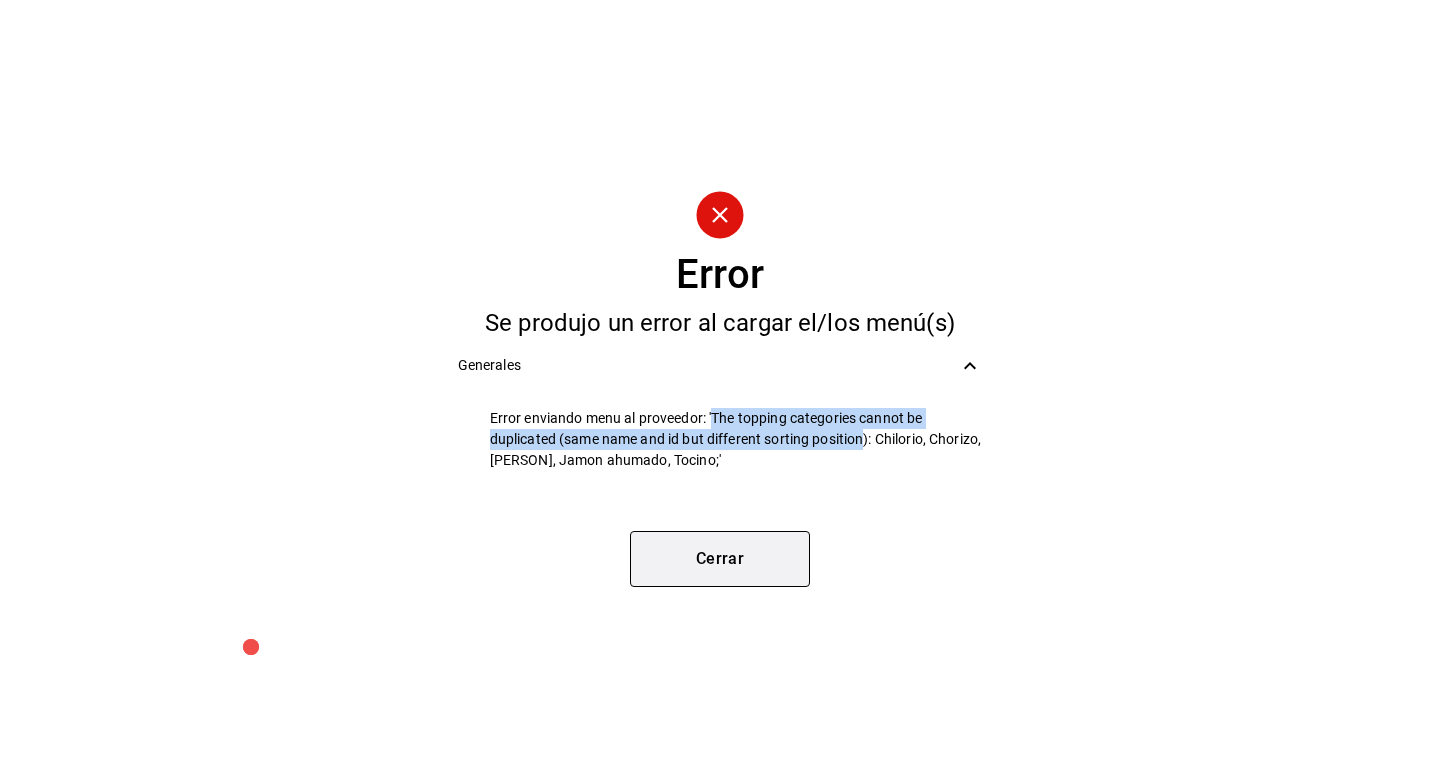 click on "Cerrar" at bounding box center (720, 559) 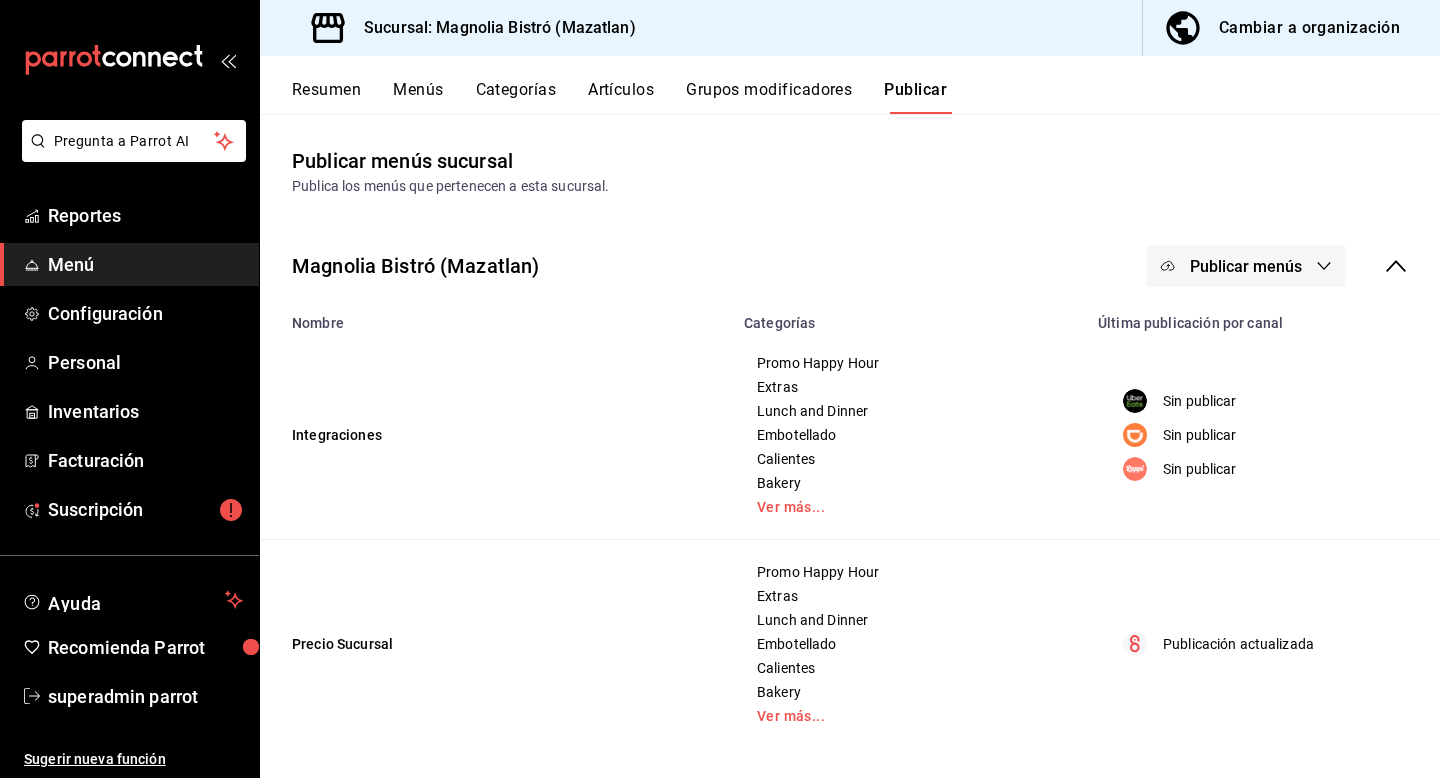 click on "Resumen" at bounding box center [326, 97] 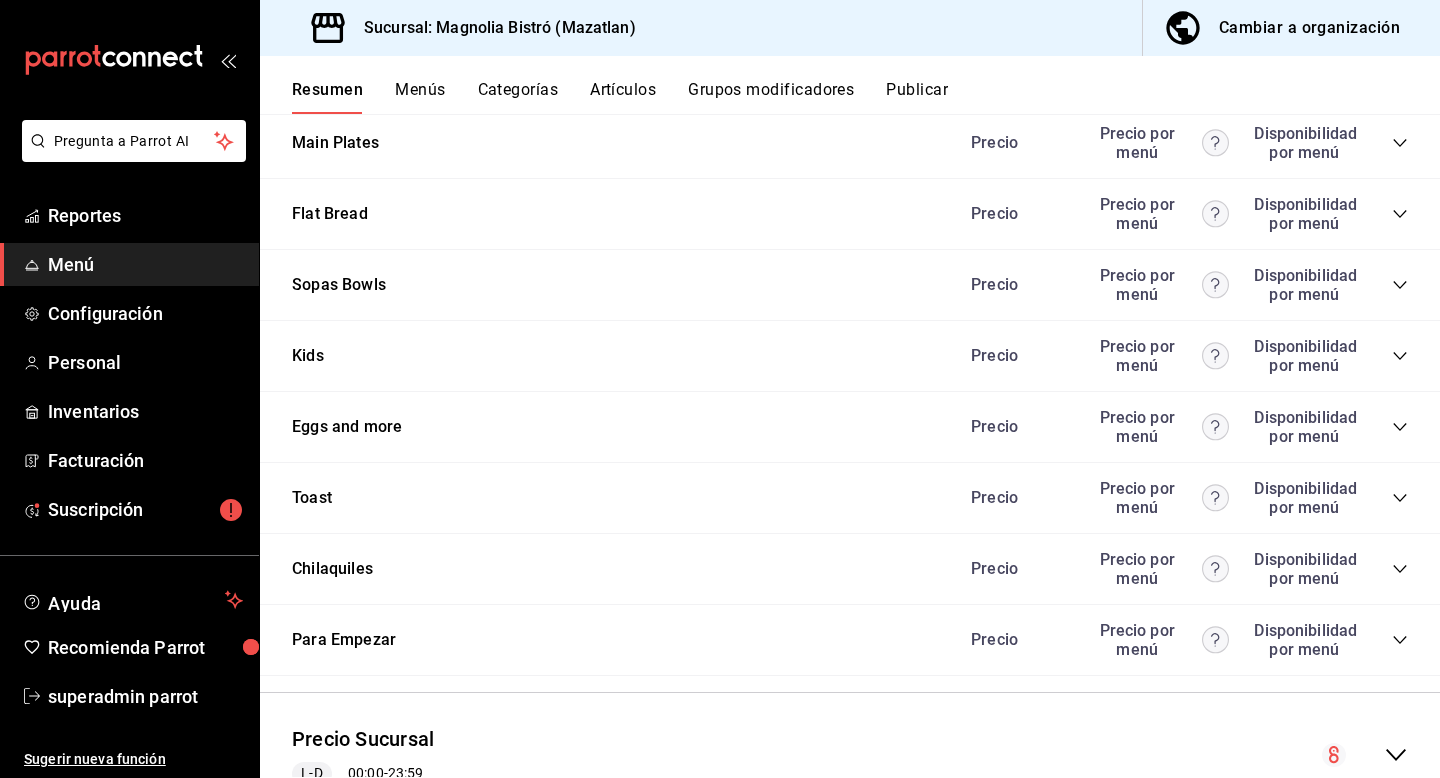 scroll, scrollTop: 1946, scrollLeft: 0, axis: vertical 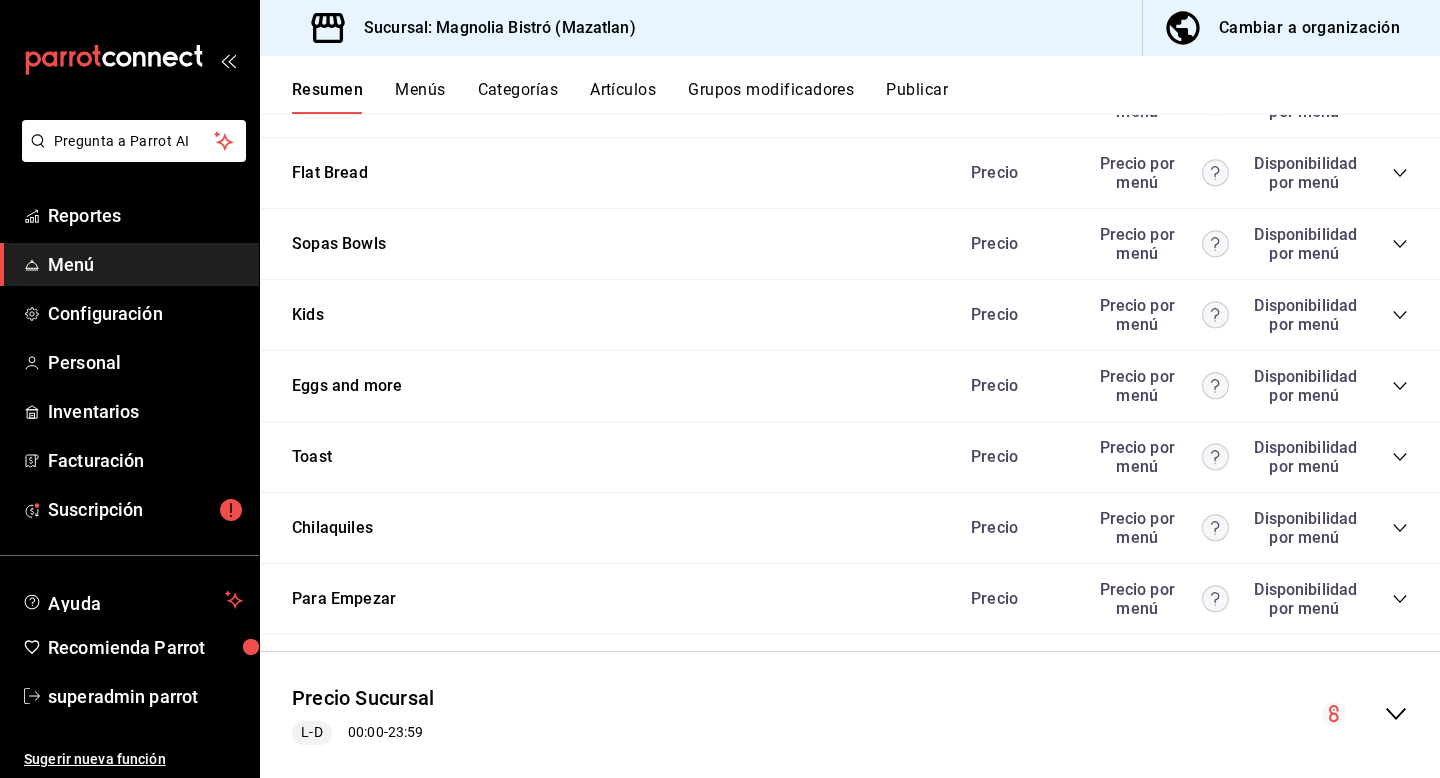 click 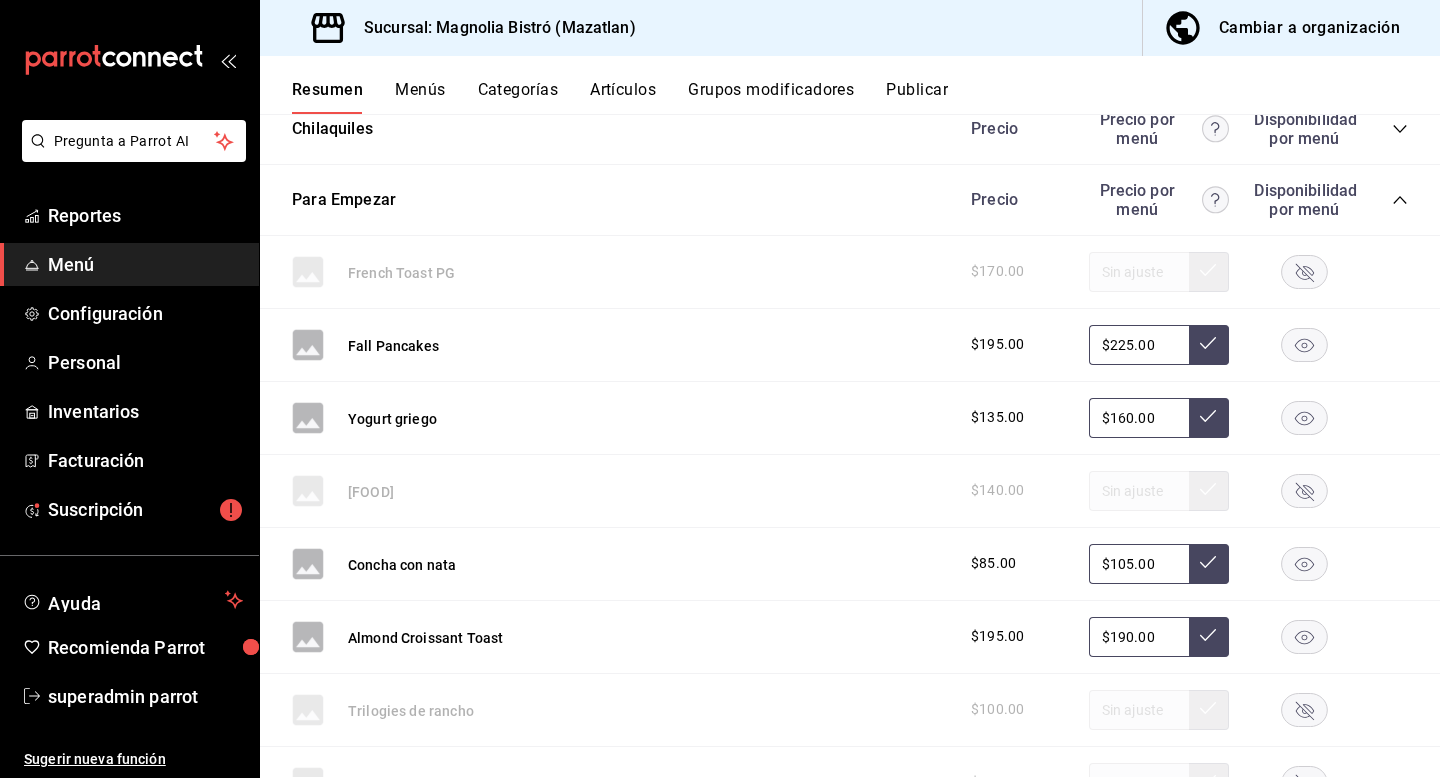 scroll, scrollTop: 2172, scrollLeft: 0, axis: vertical 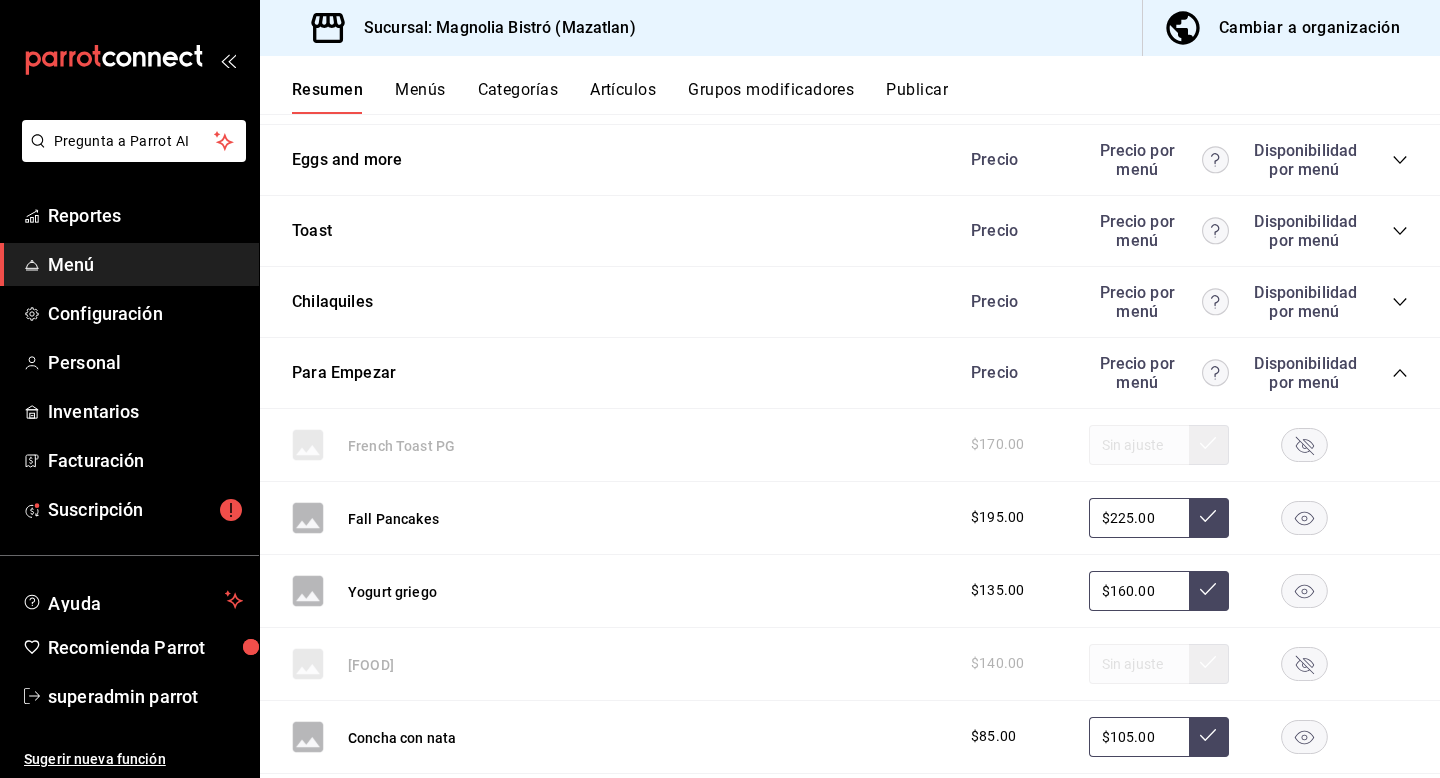 click on "[FOOD] Precio Precio por menú  Disponibilidad por menú" at bounding box center (850, 302) 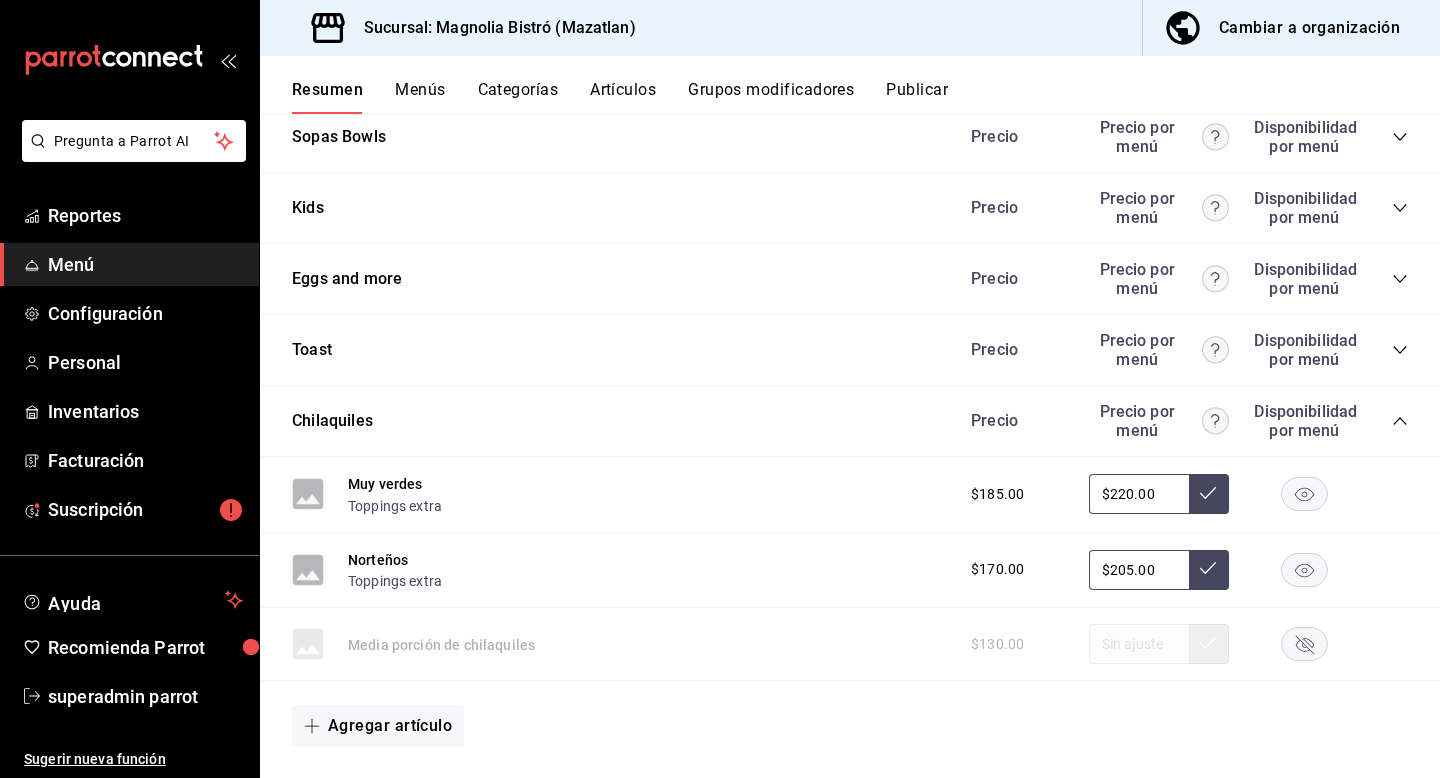 scroll, scrollTop: 2048, scrollLeft: 0, axis: vertical 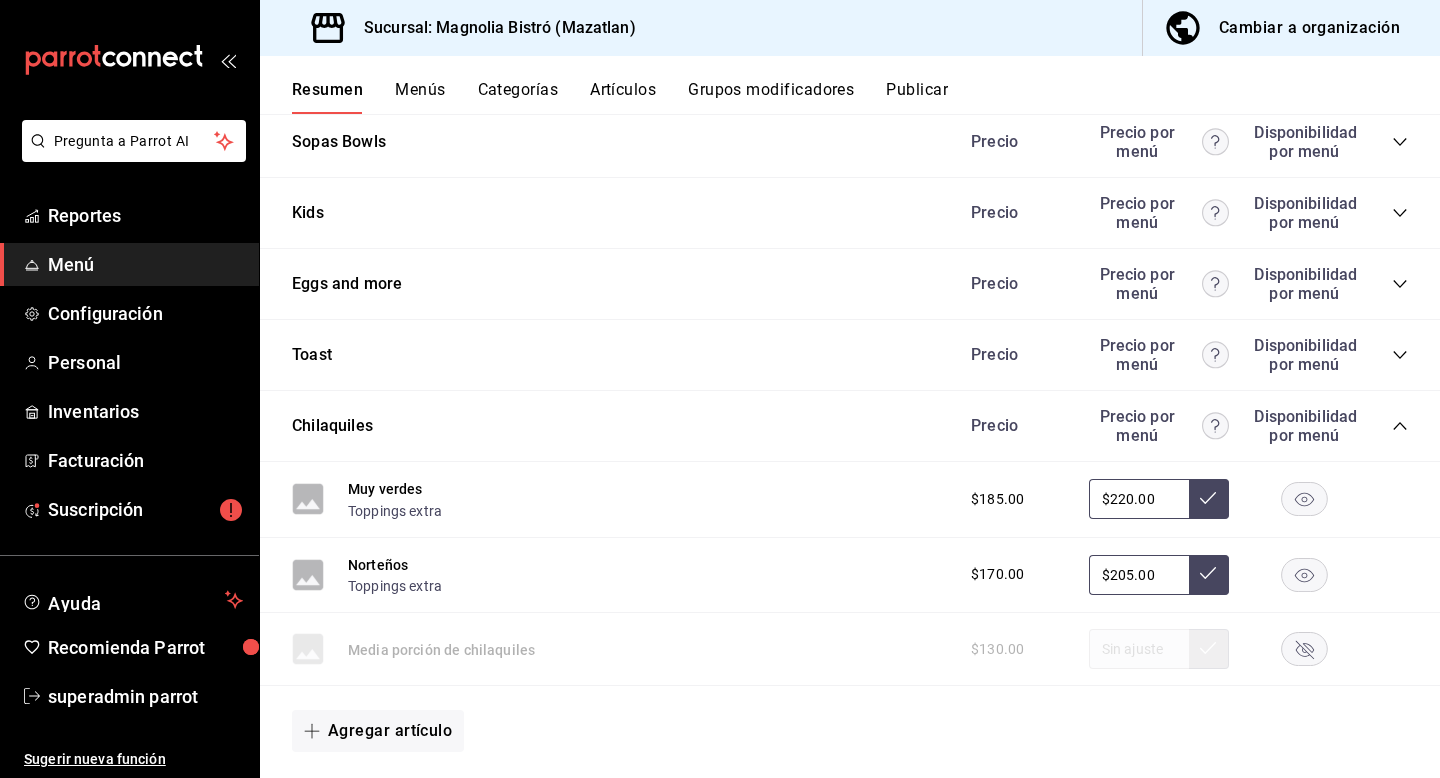 click 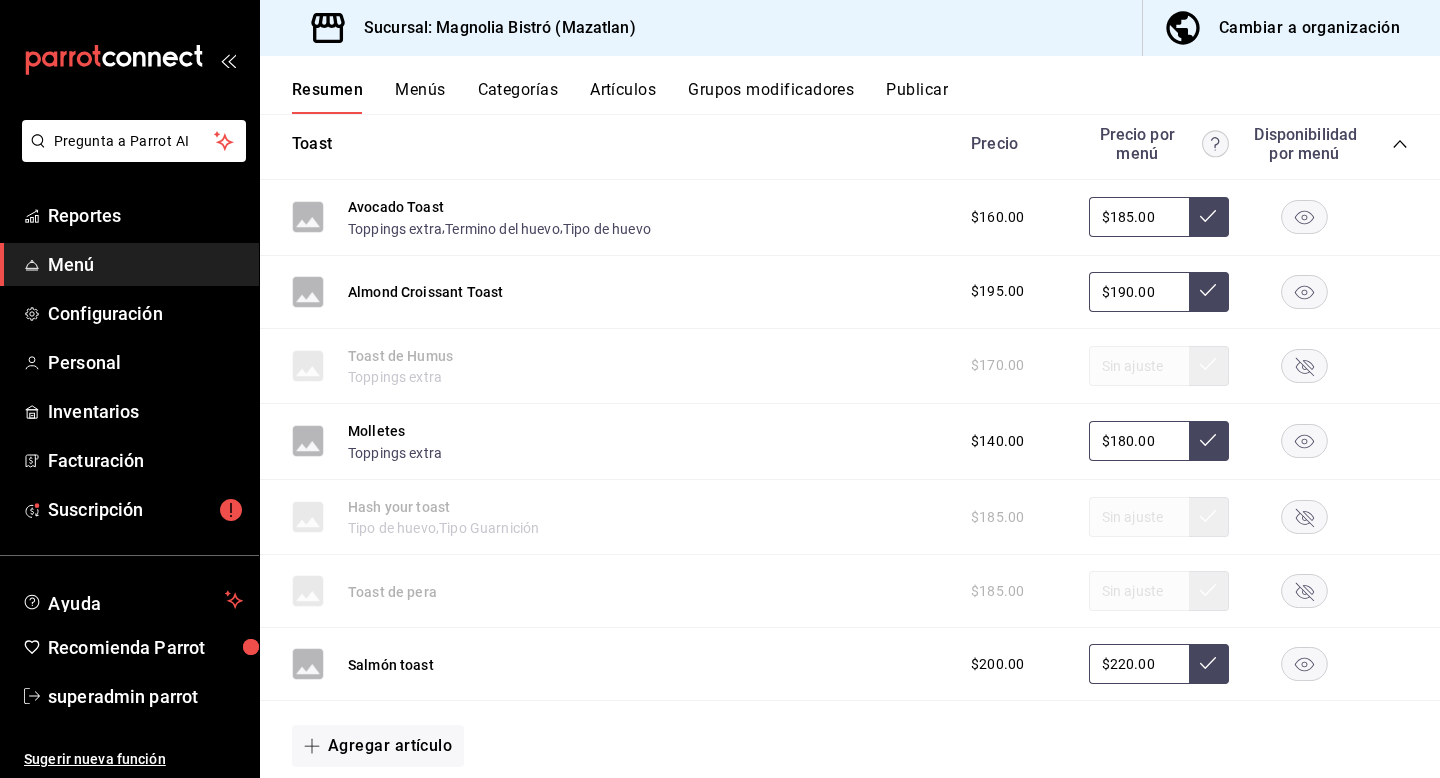 scroll, scrollTop: 2250, scrollLeft: 0, axis: vertical 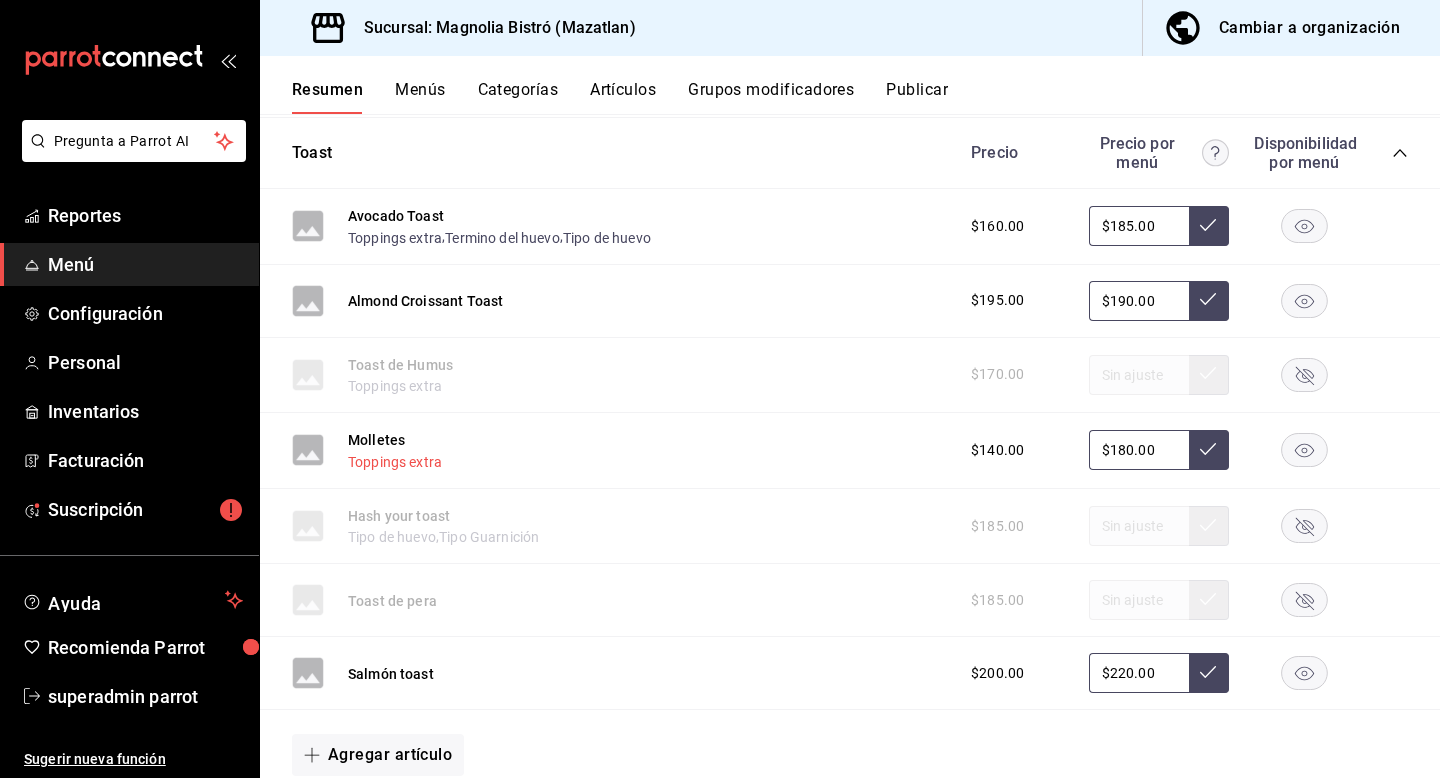 click on "Toppings extra" at bounding box center (395, 462) 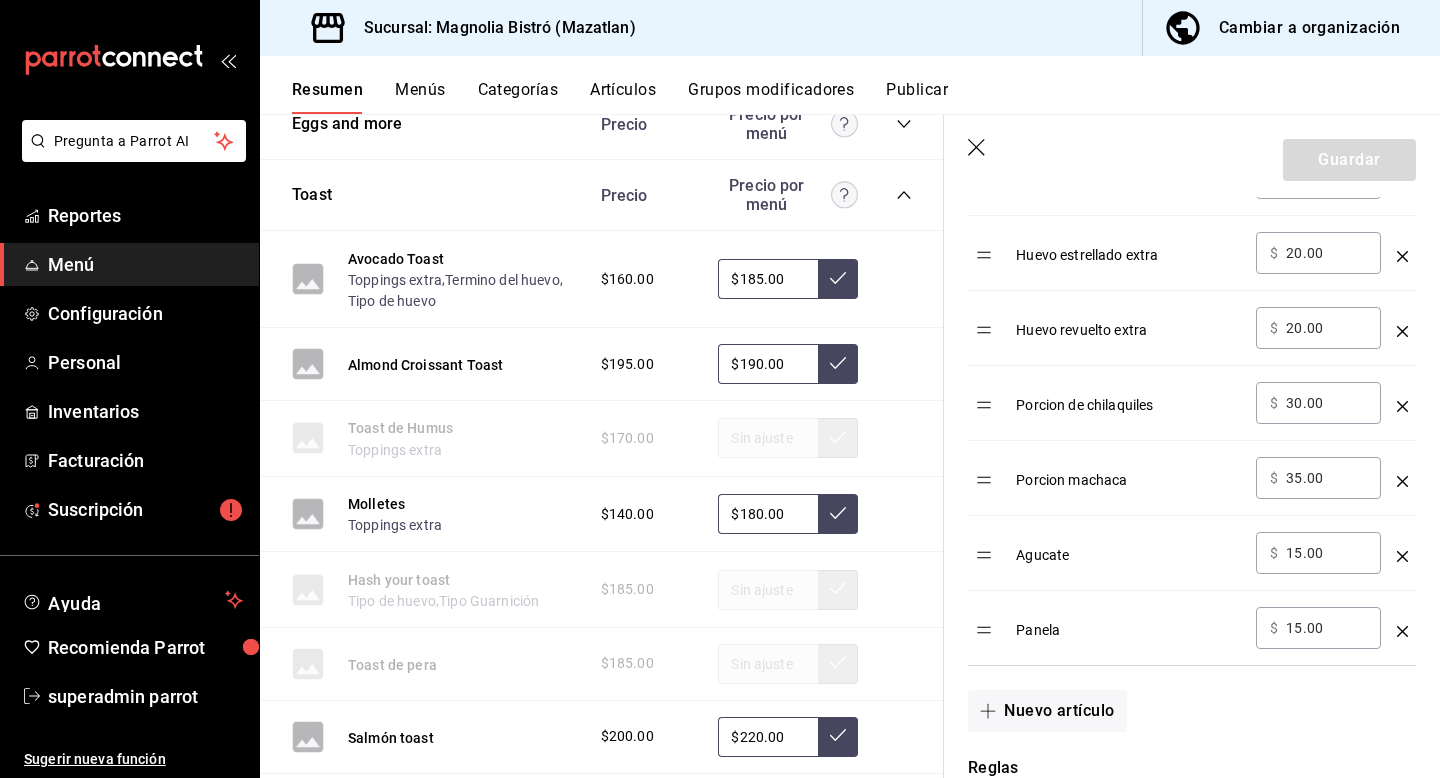 scroll, scrollTop: 988, scrollLeft: 0, axis: vertical 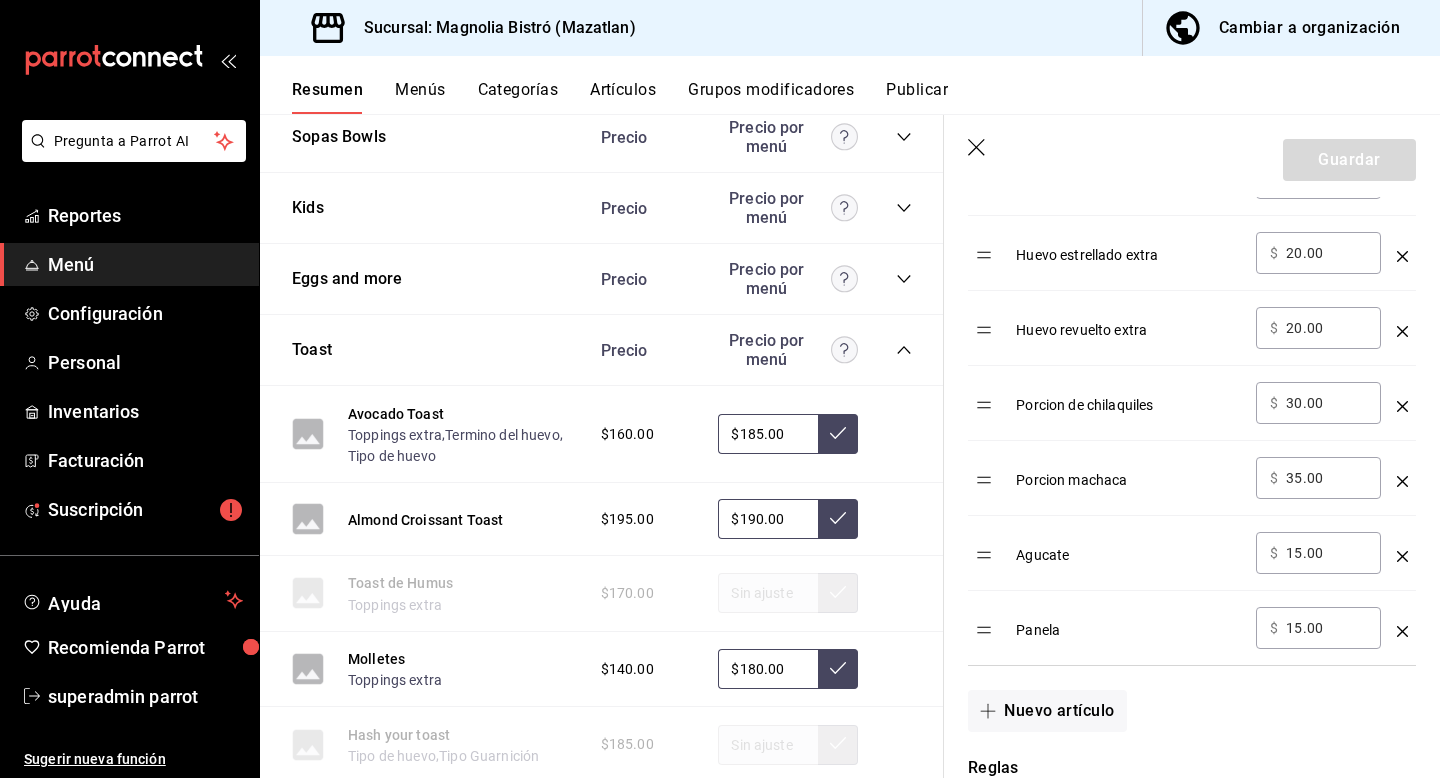 click on "[PERSON] Precio Precio por menú" at bounding box center (602, 279) 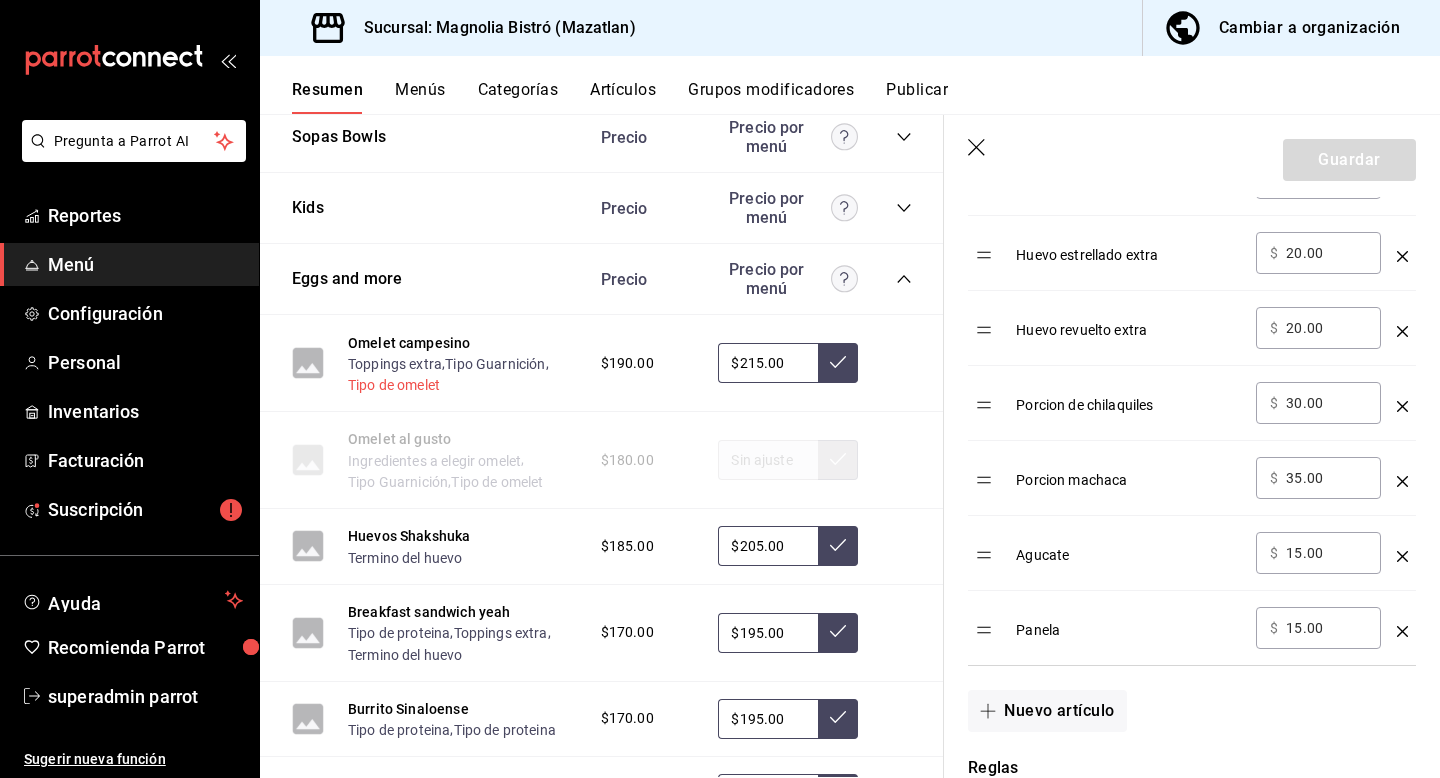 click on "Tipo de omelet" at bounding box center (394, 385) 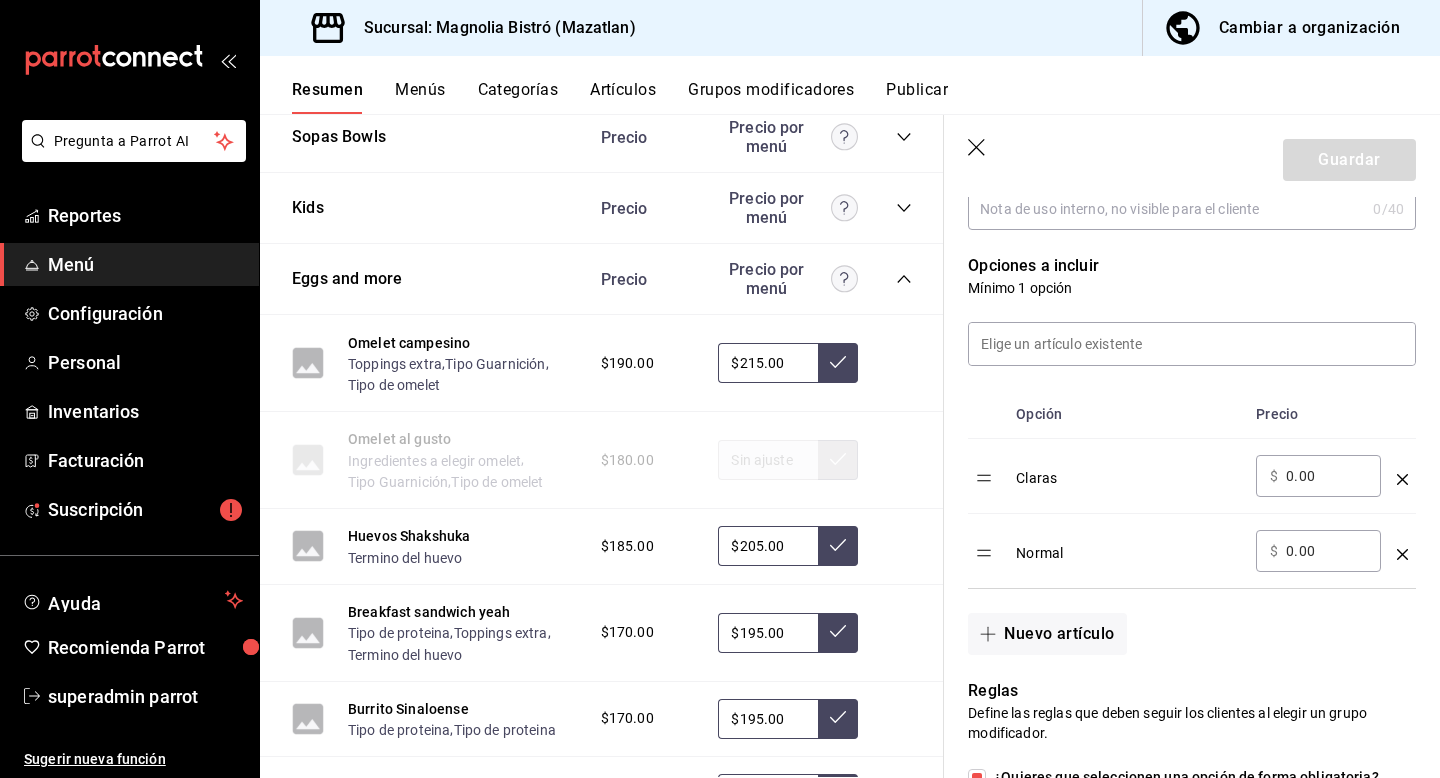 scroll, scrollTop: 480, scrollLeft: 0, axis: vertical 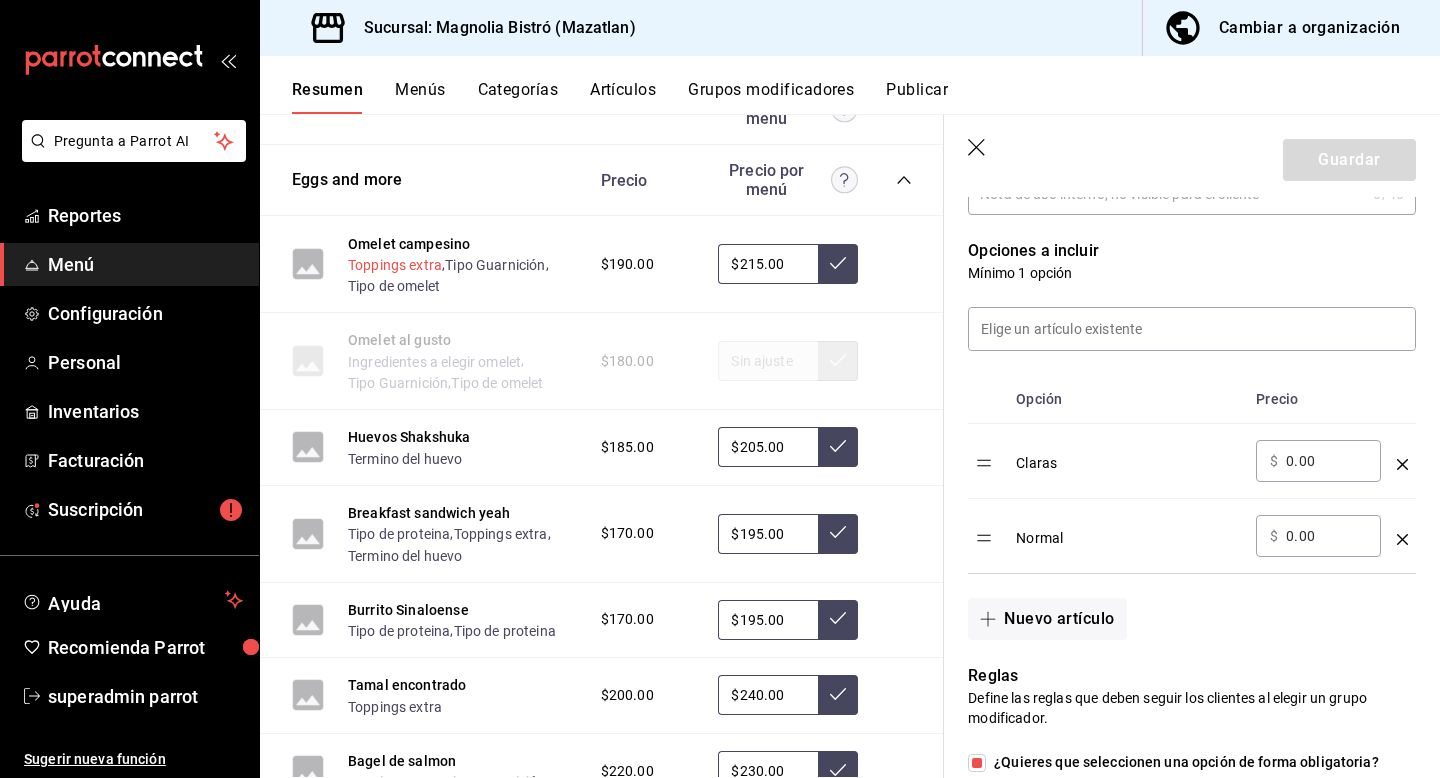 click on "Toppings extra" at bounding box center [395, 265] 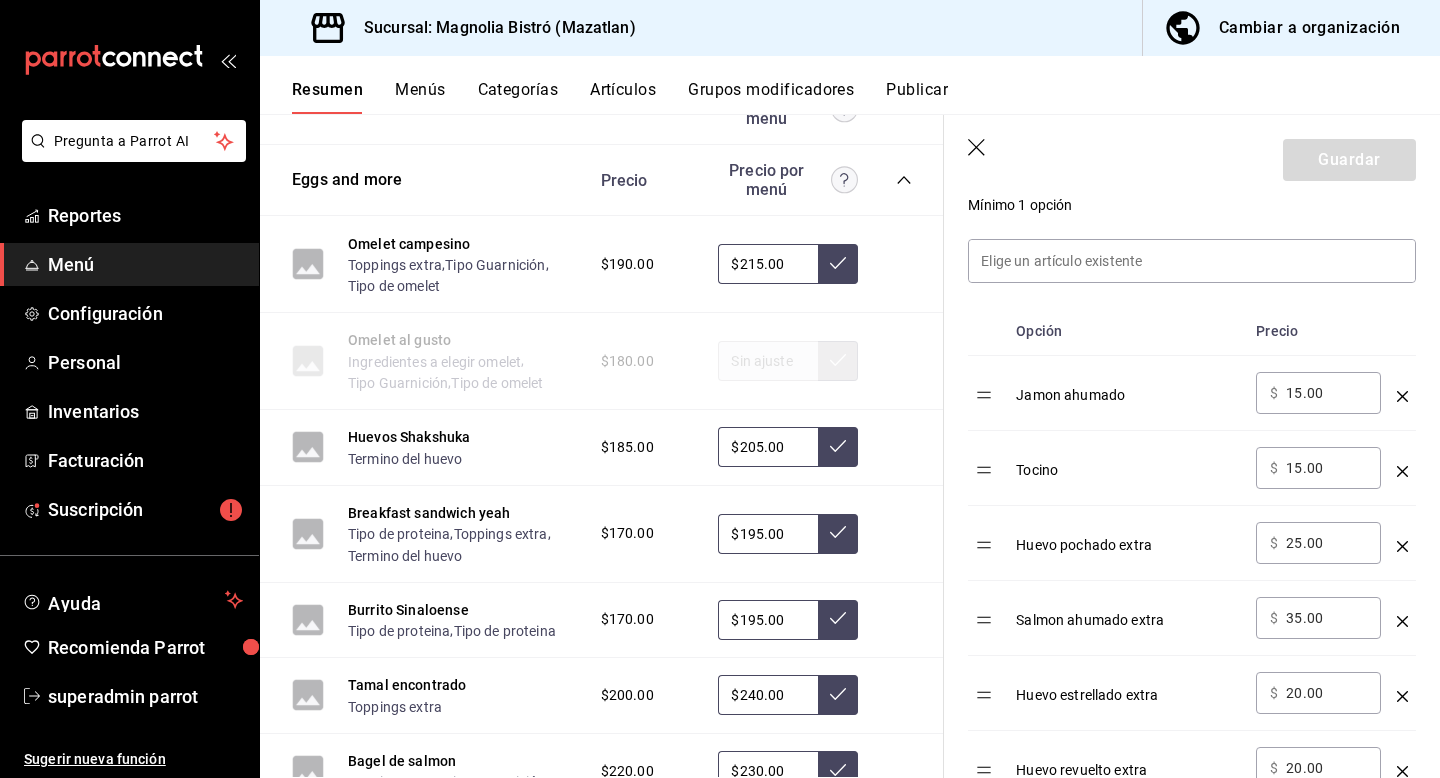 scroll, scrollTop: 546, scrollLeft: 0, axis: vertical 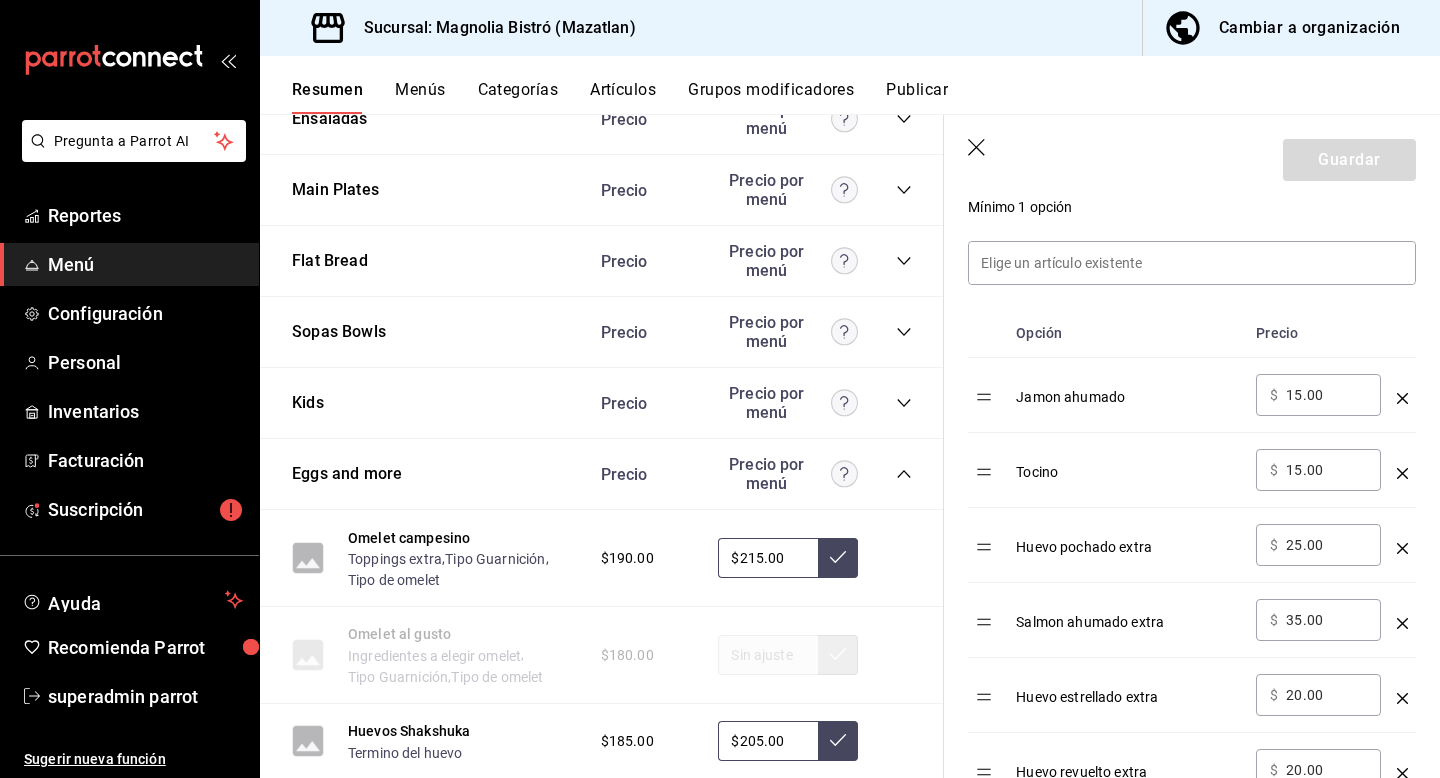 click on "[FOOD] Precio Precio por menú" at bounding box center (746, 474) 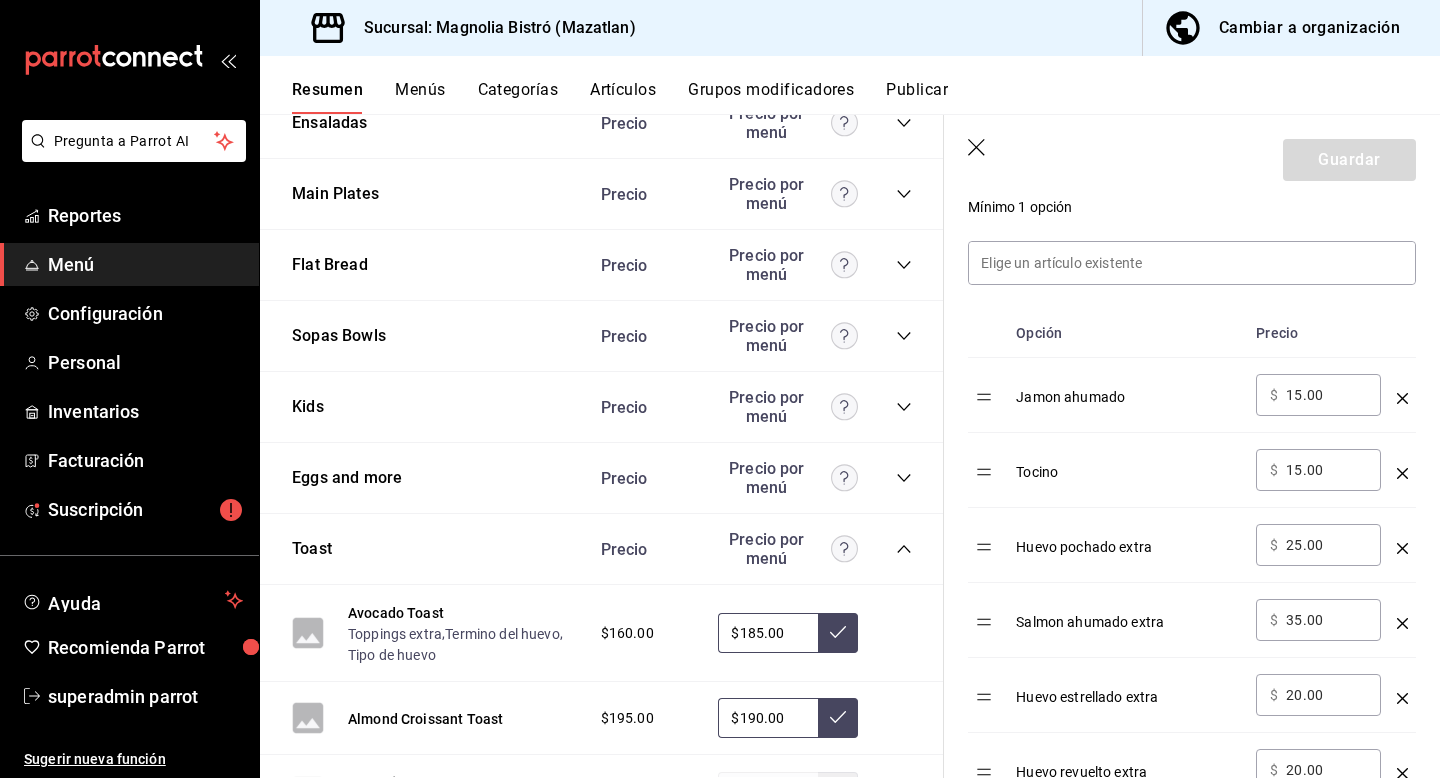 scroll, scrollTop: 1896, scrollLeft: 0, axis: vertical 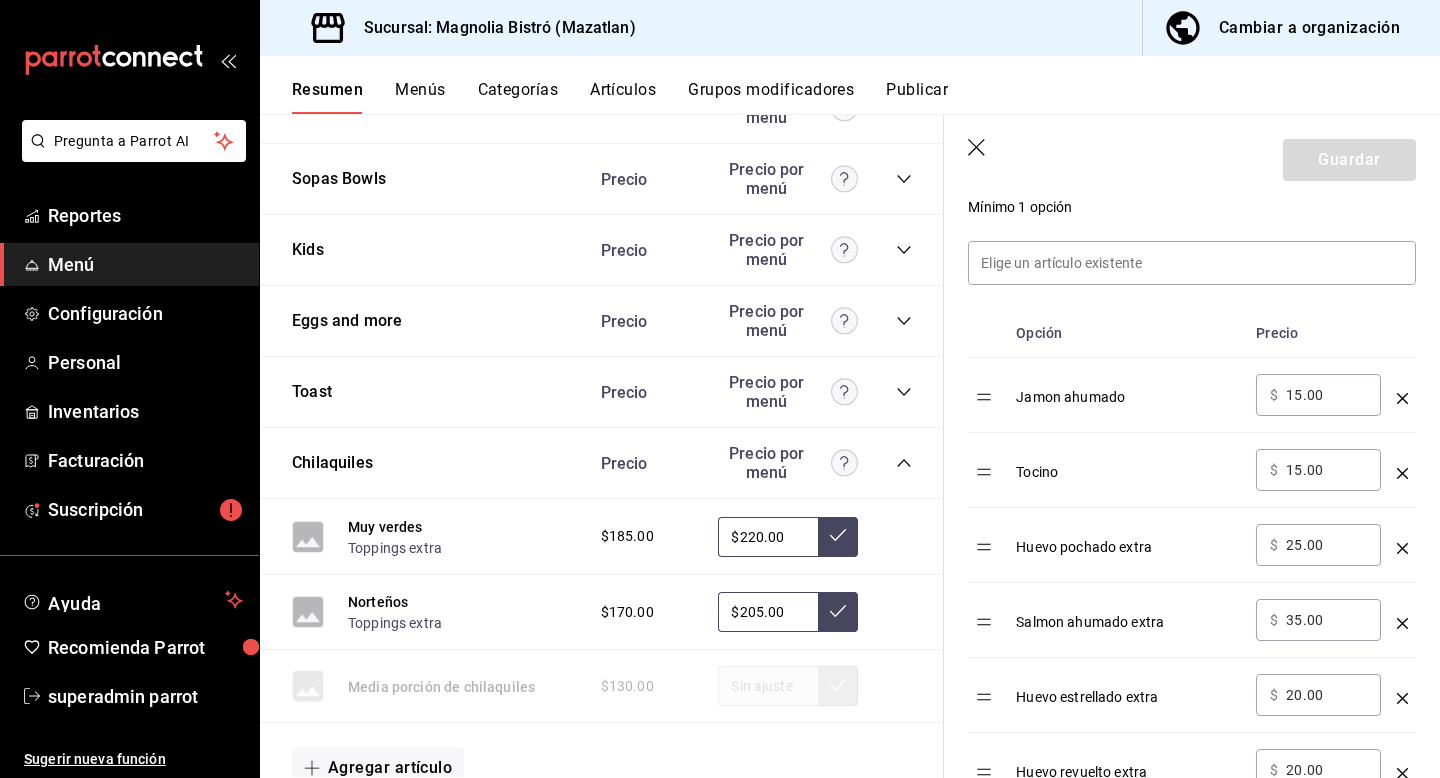 click 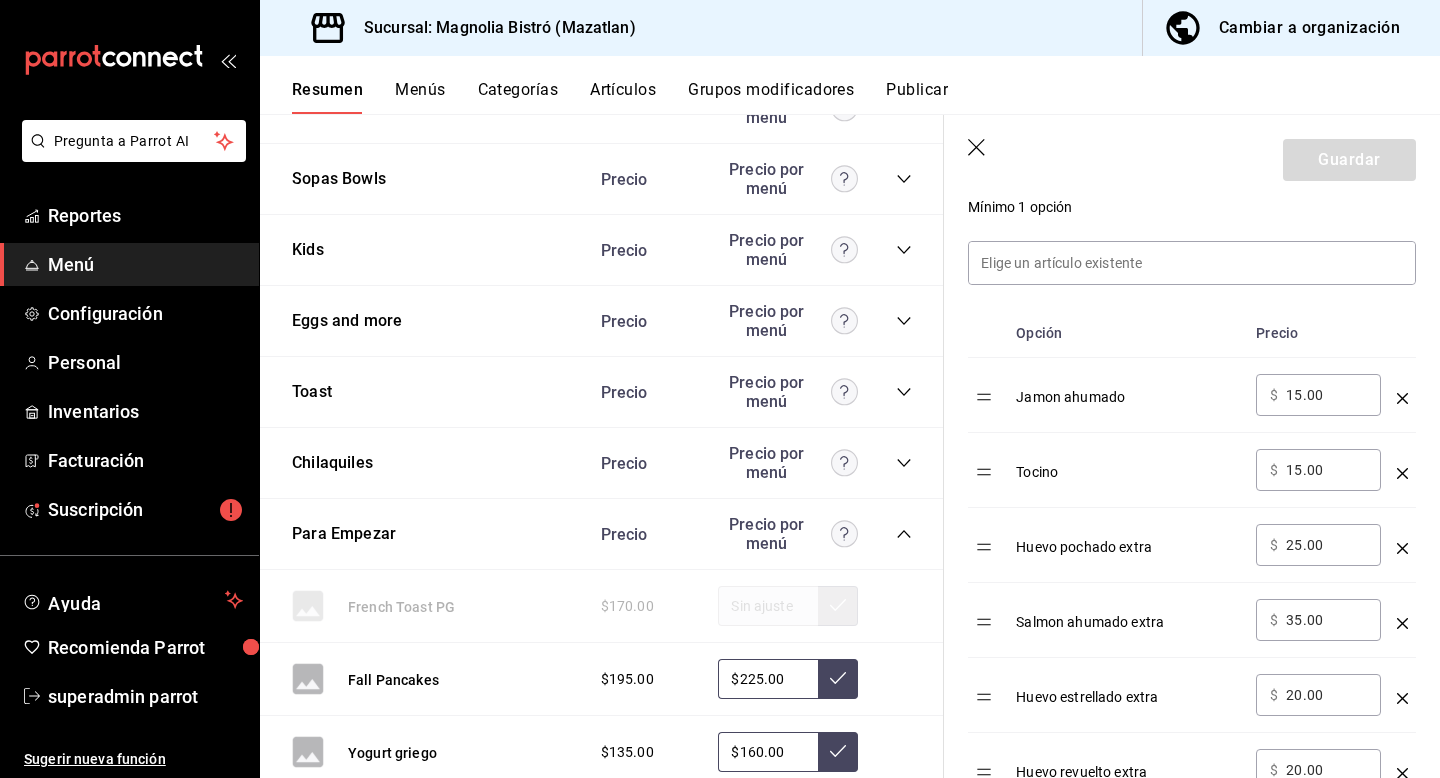click 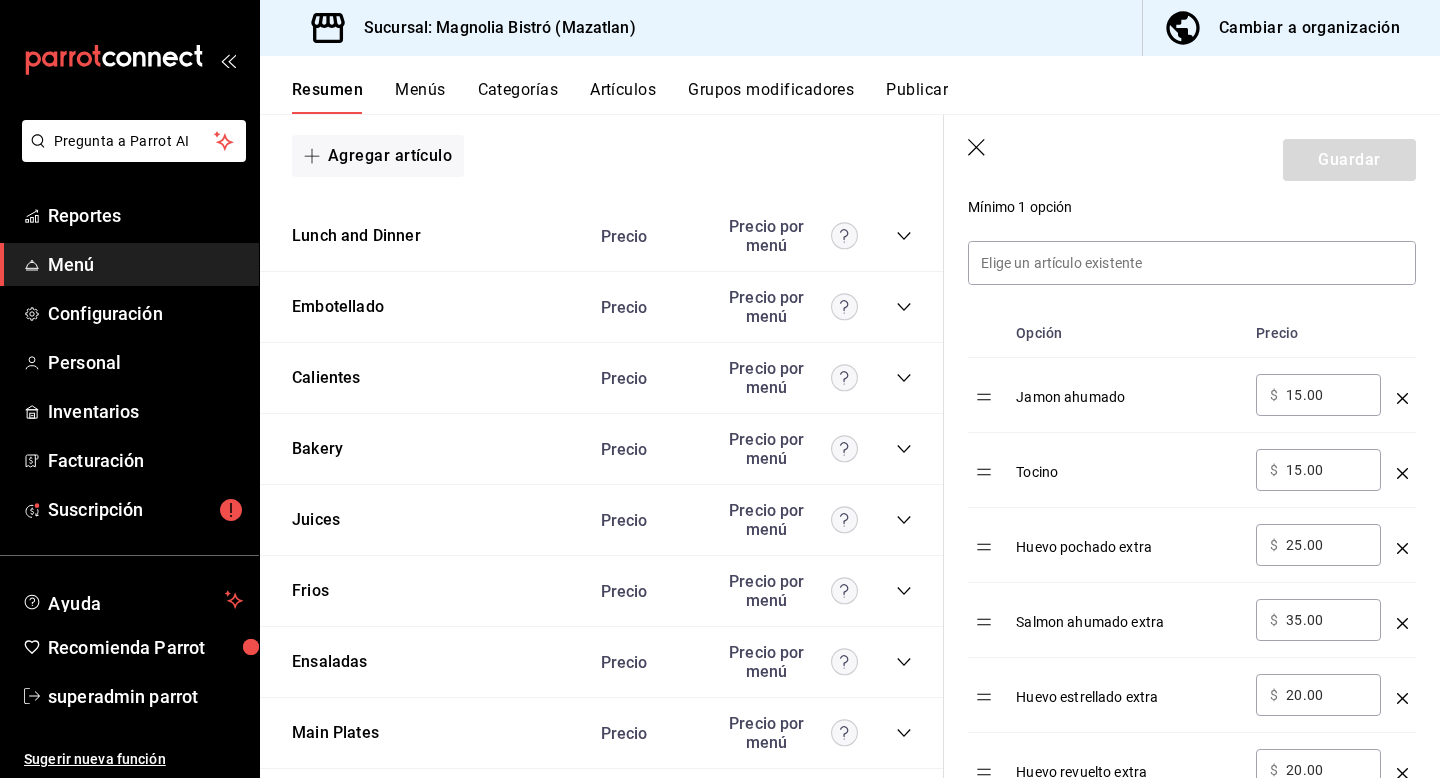 scroll, scrollTop: 1324, scrollLeft: 0, axis: vertical 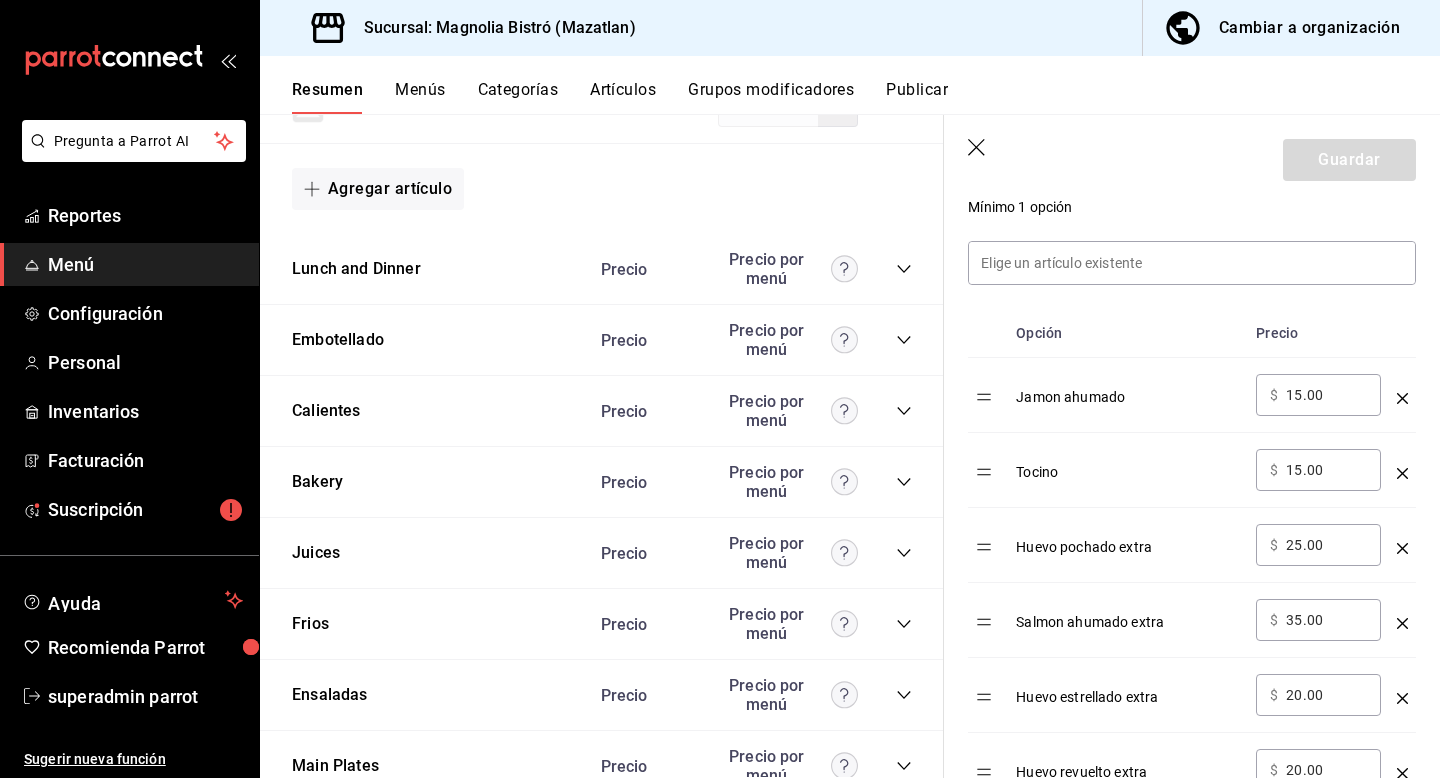 click 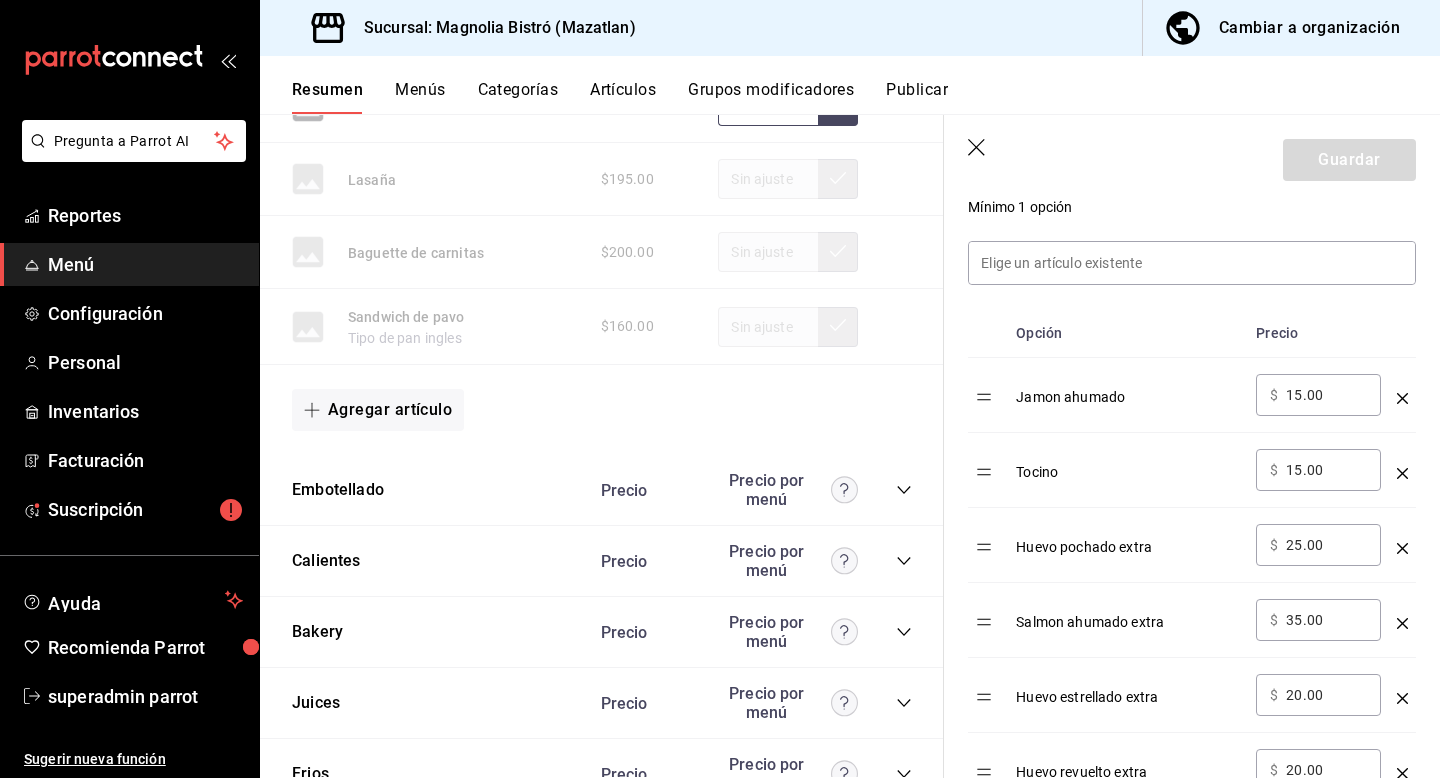 scroll, scrollTop: 2695, scrollLeft: 0, axis: vertical 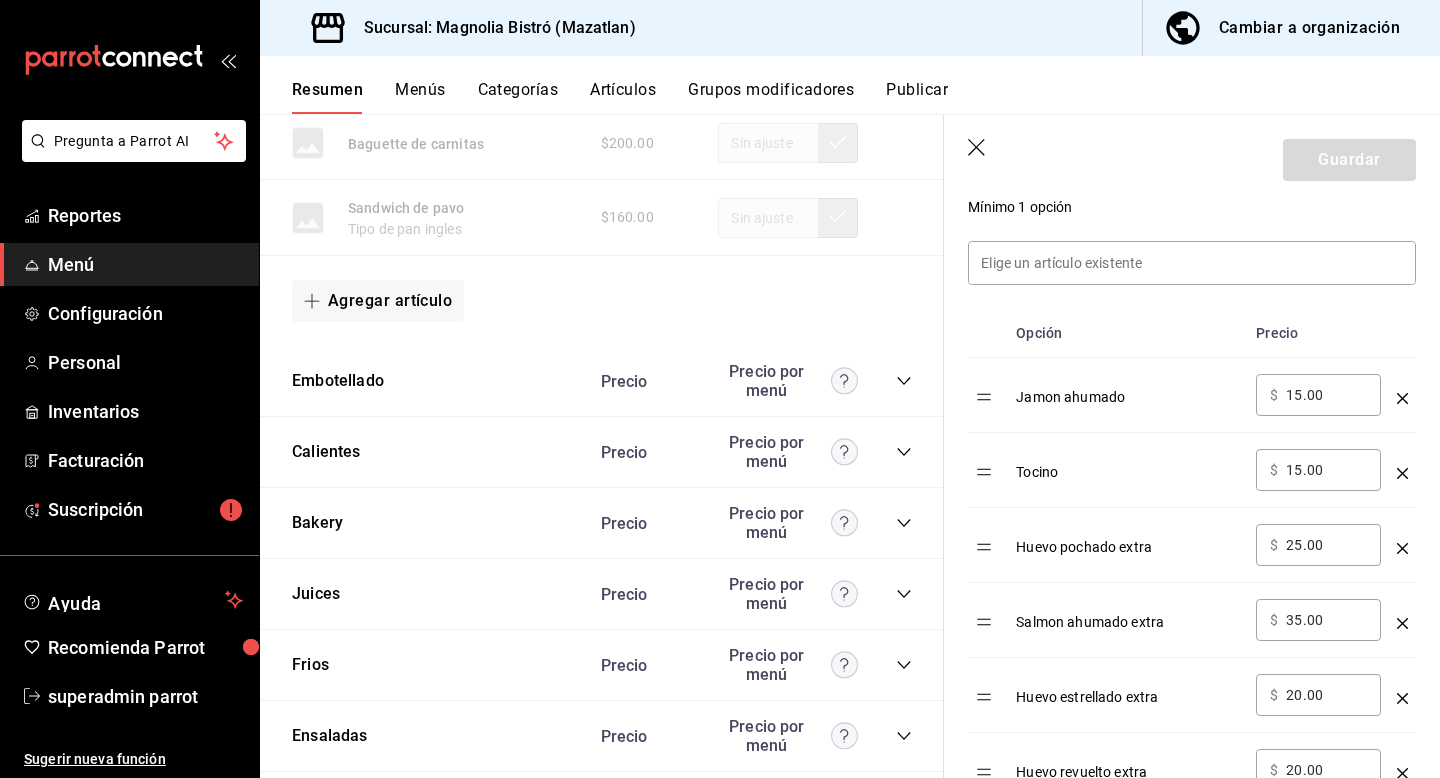 click 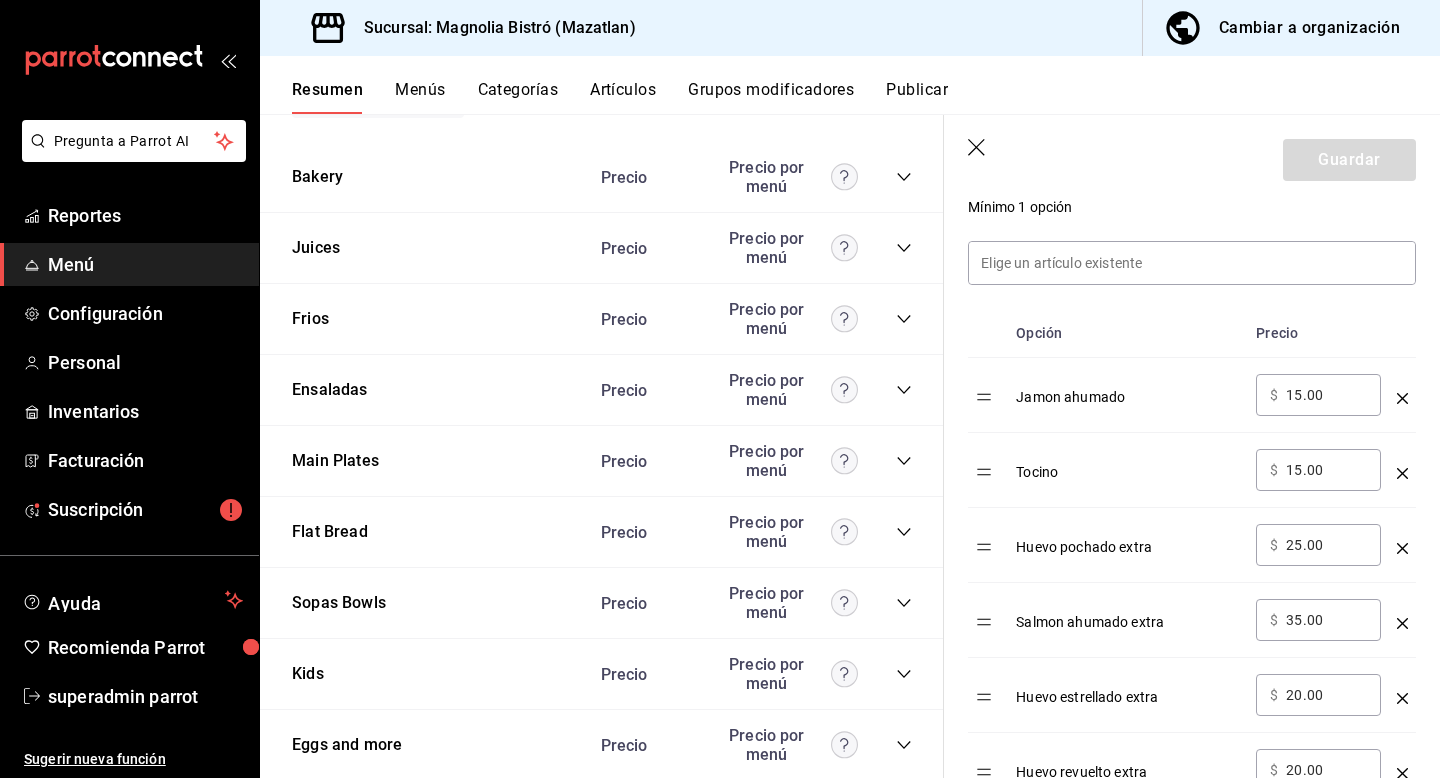 scroll, scrollTop: 4446, scrollLeft: 0, axis: vertical 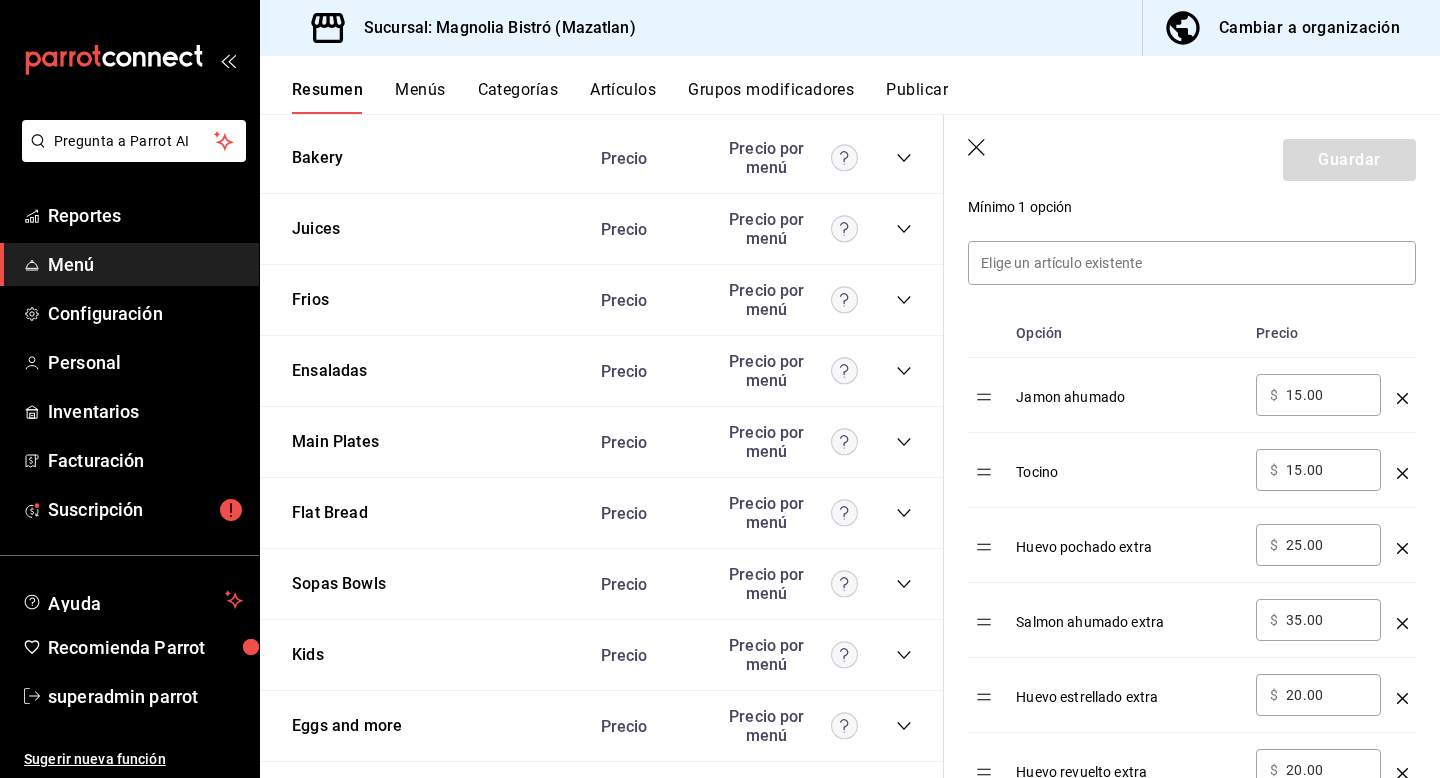 click 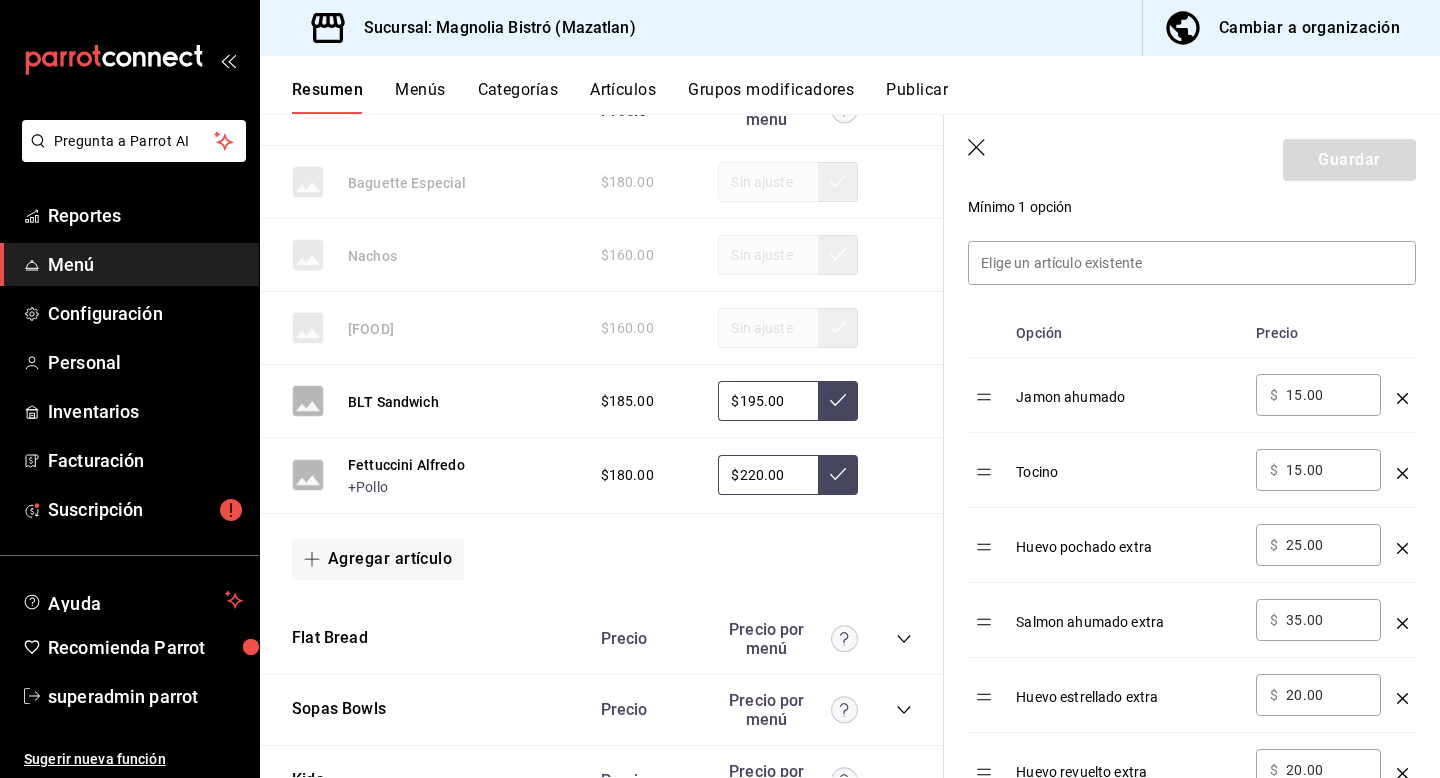 scroll, scrollTop: 4779, scrollLeft: 0, axis: vertical 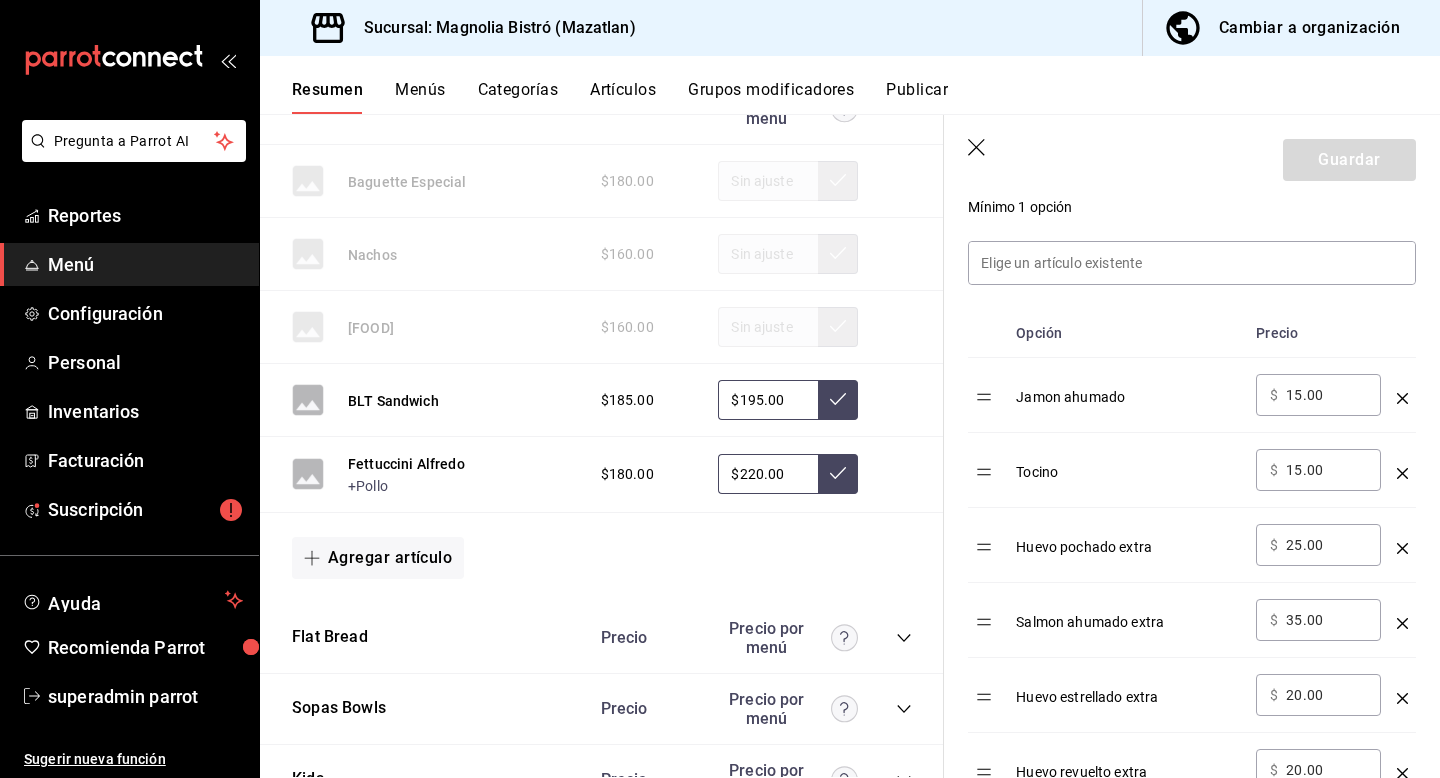 click 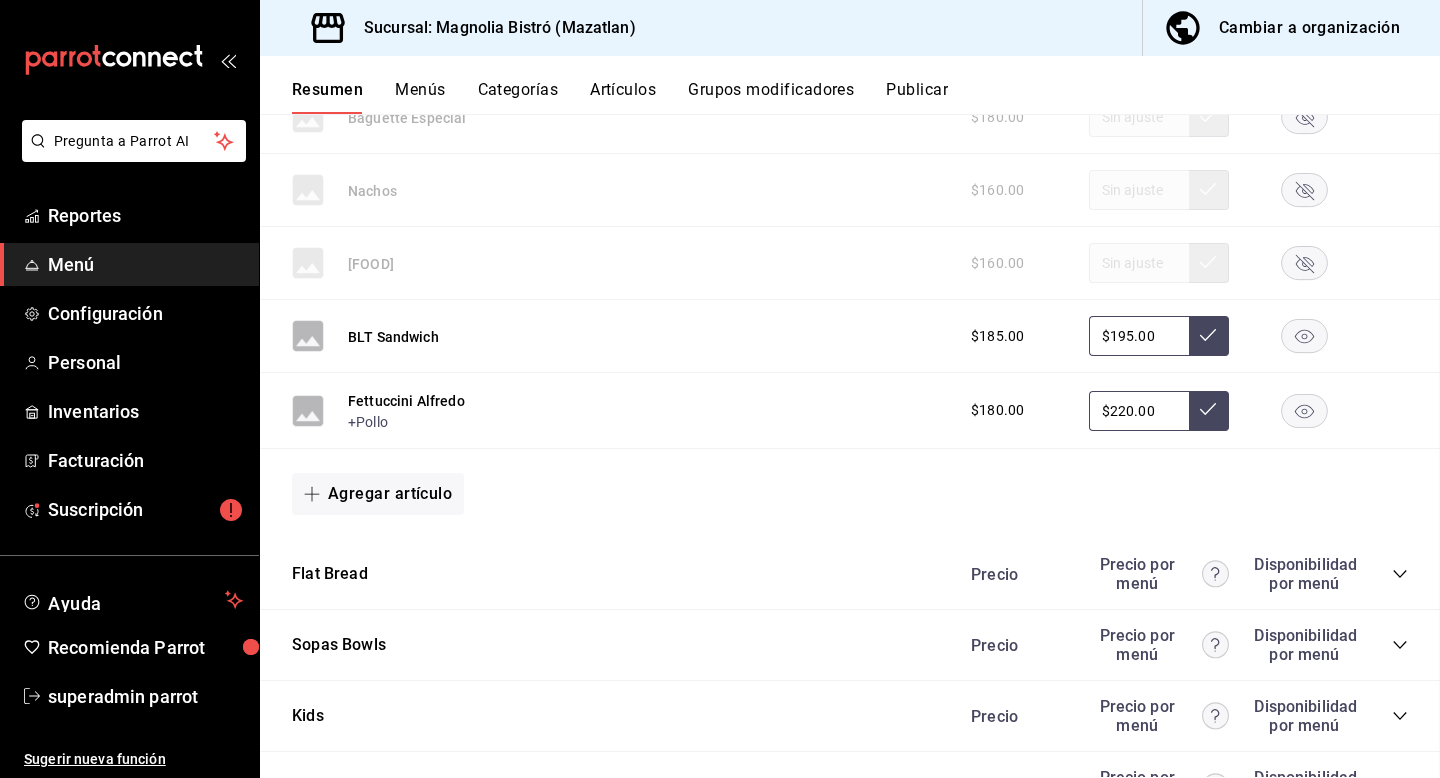 scroll, scrollTop: 0, scrollLeft: 0, axis: both 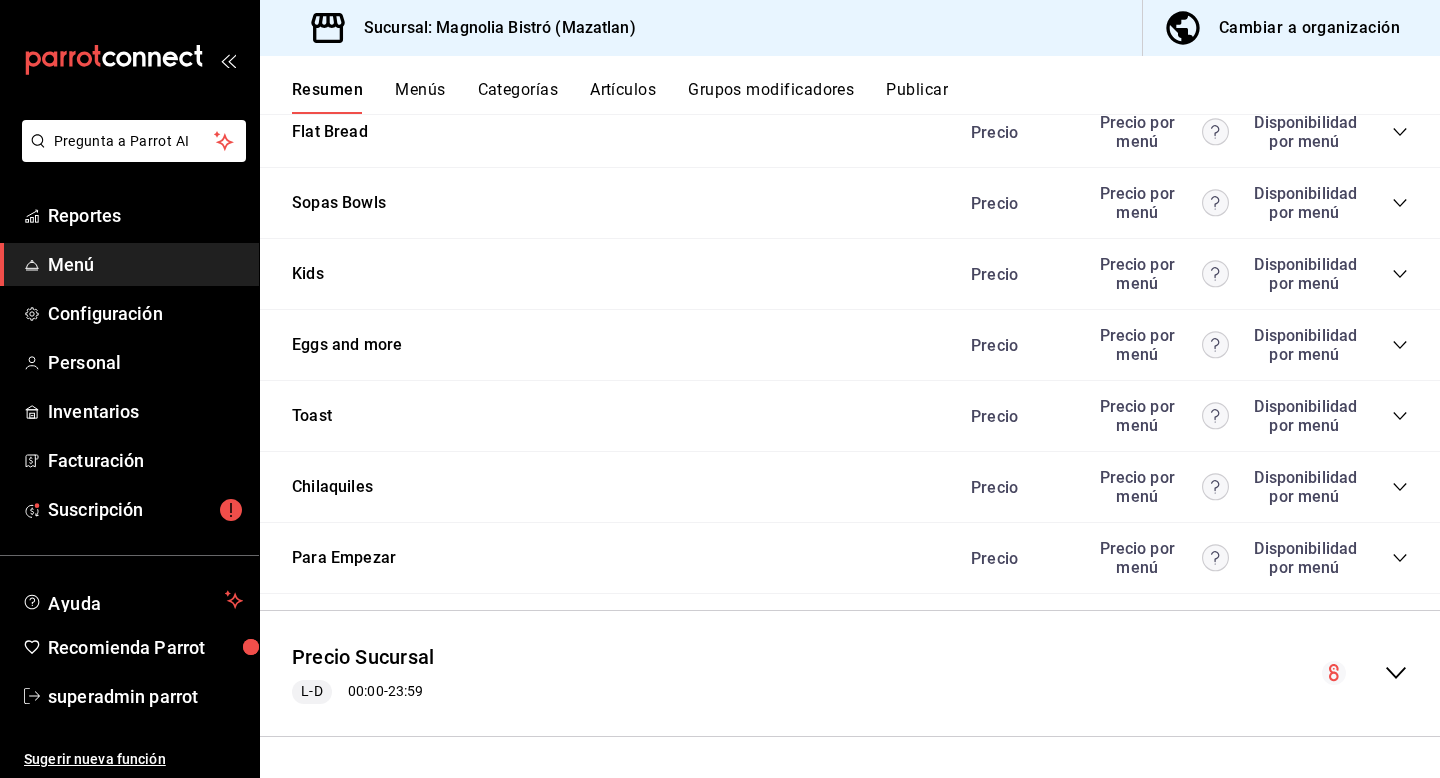 click 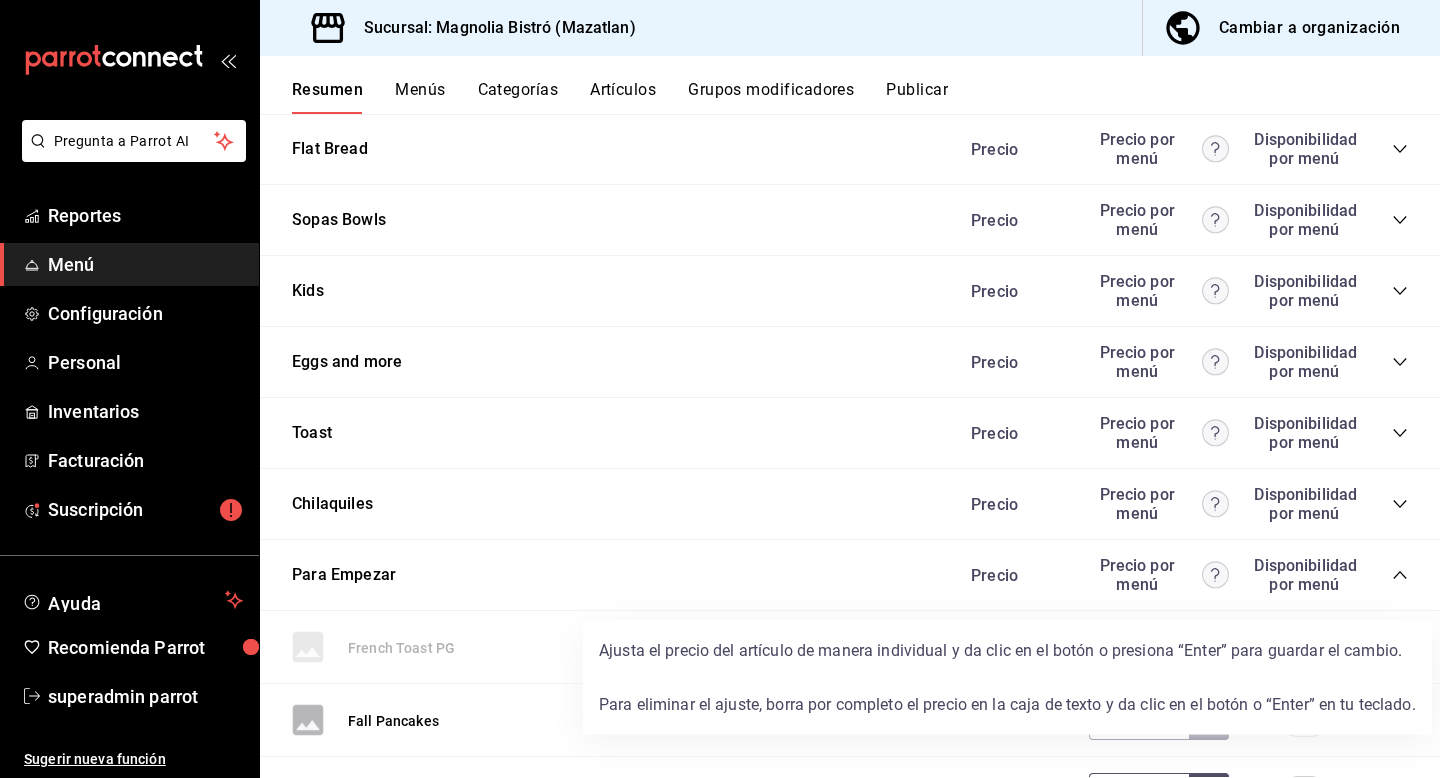 scroll, scrollTop: 5183, scrollLeft: 0, axis: vertical 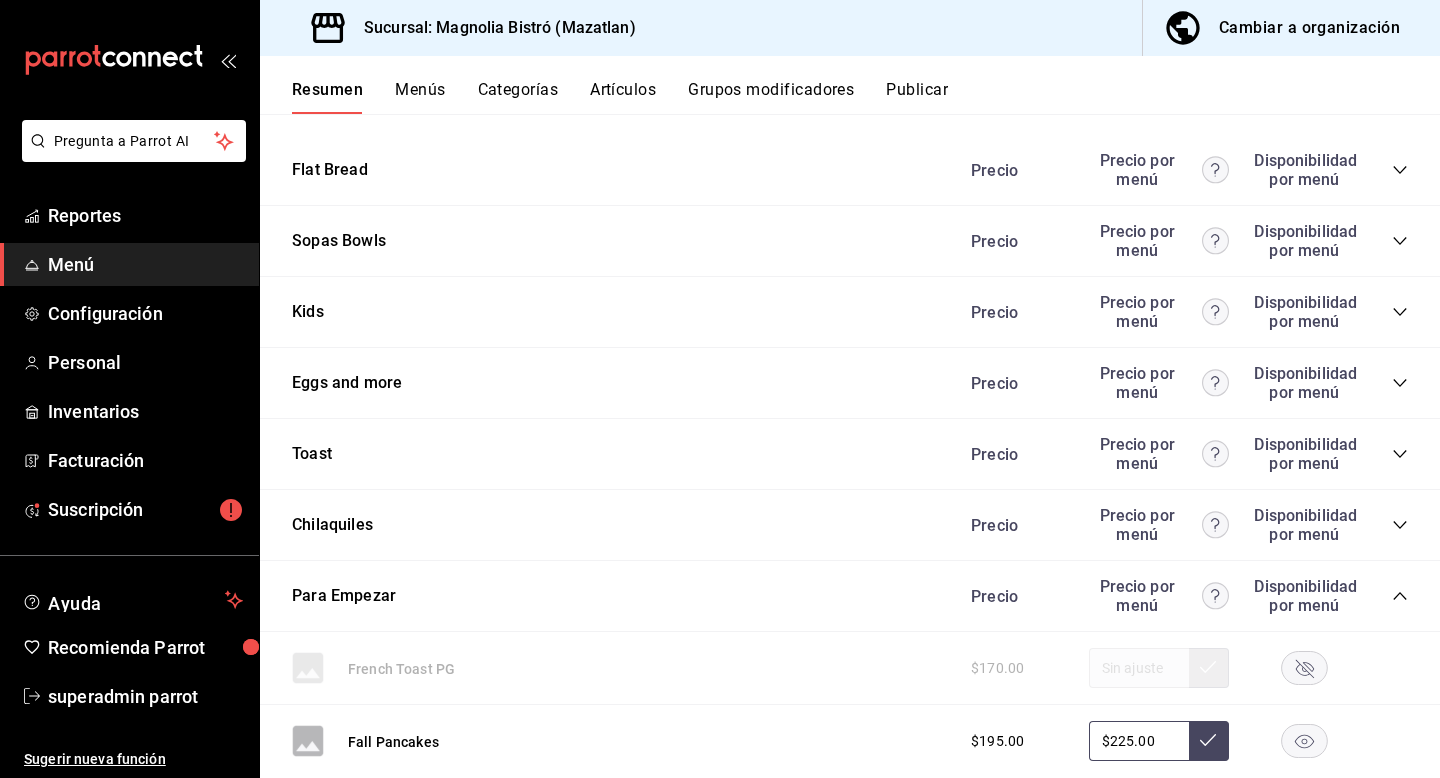 click 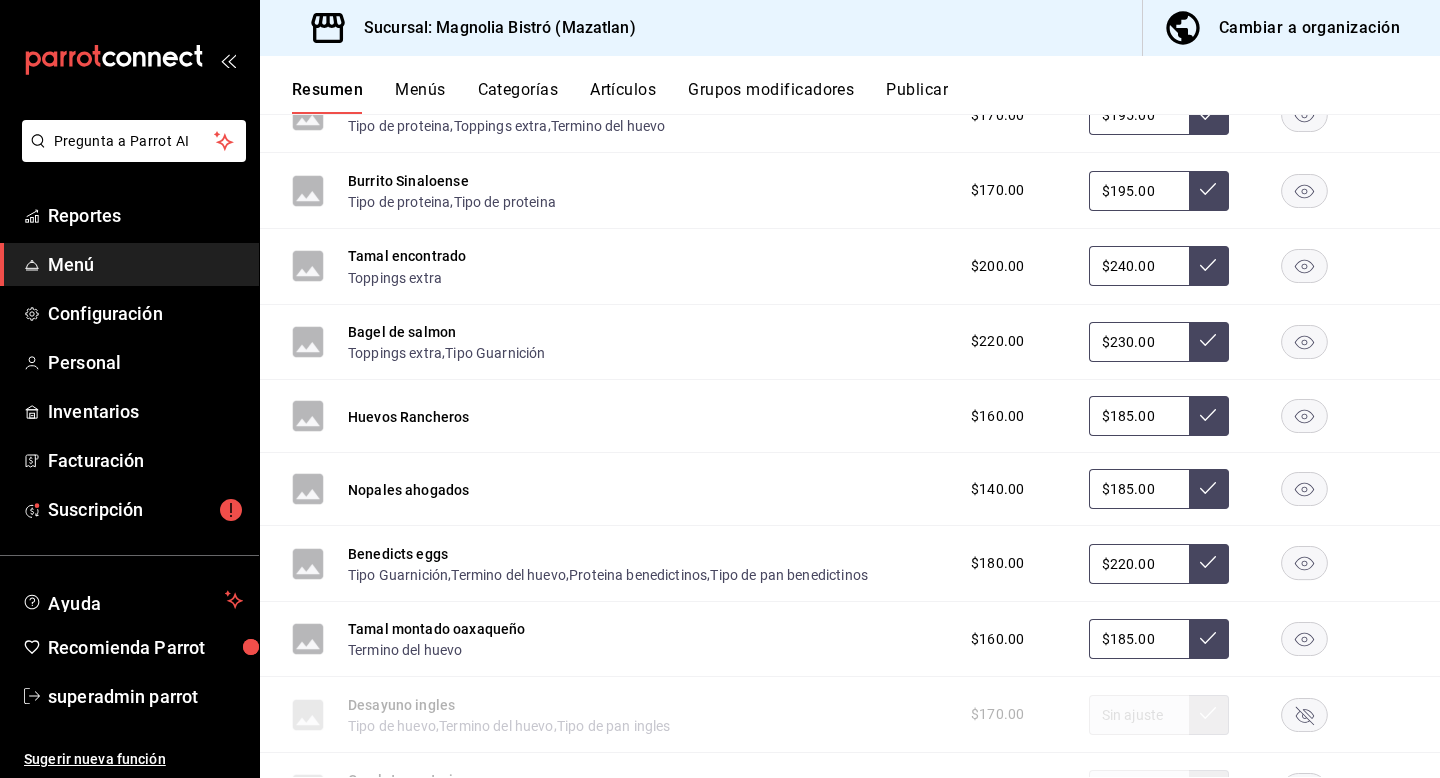 scroll, scrollTop: 5748, scrollLeft: 0, axis: vertical 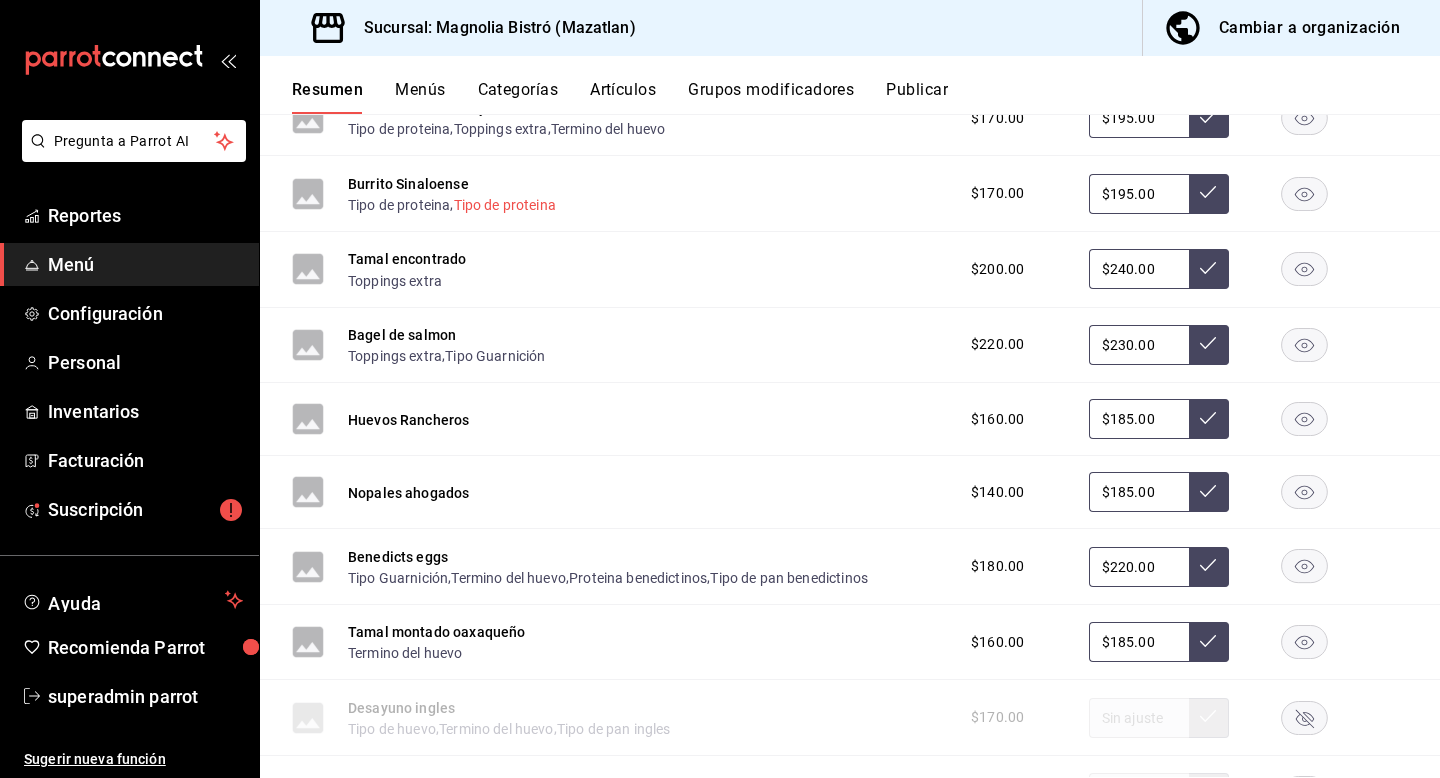 click on "Tipo de proteina" at bounding box center [505, 205] 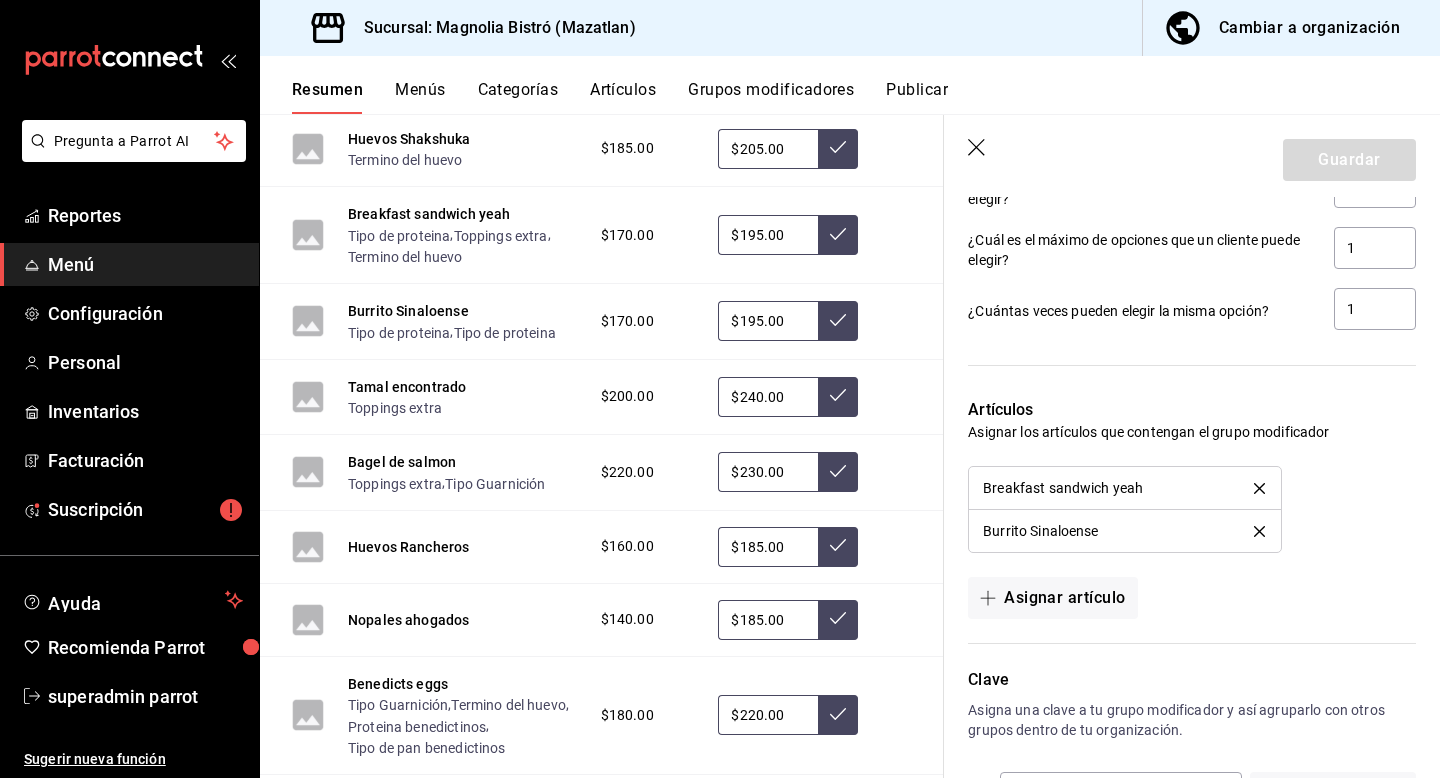 scroll, scrollTop: 1221, scrollLeft: 0, axis: vertical 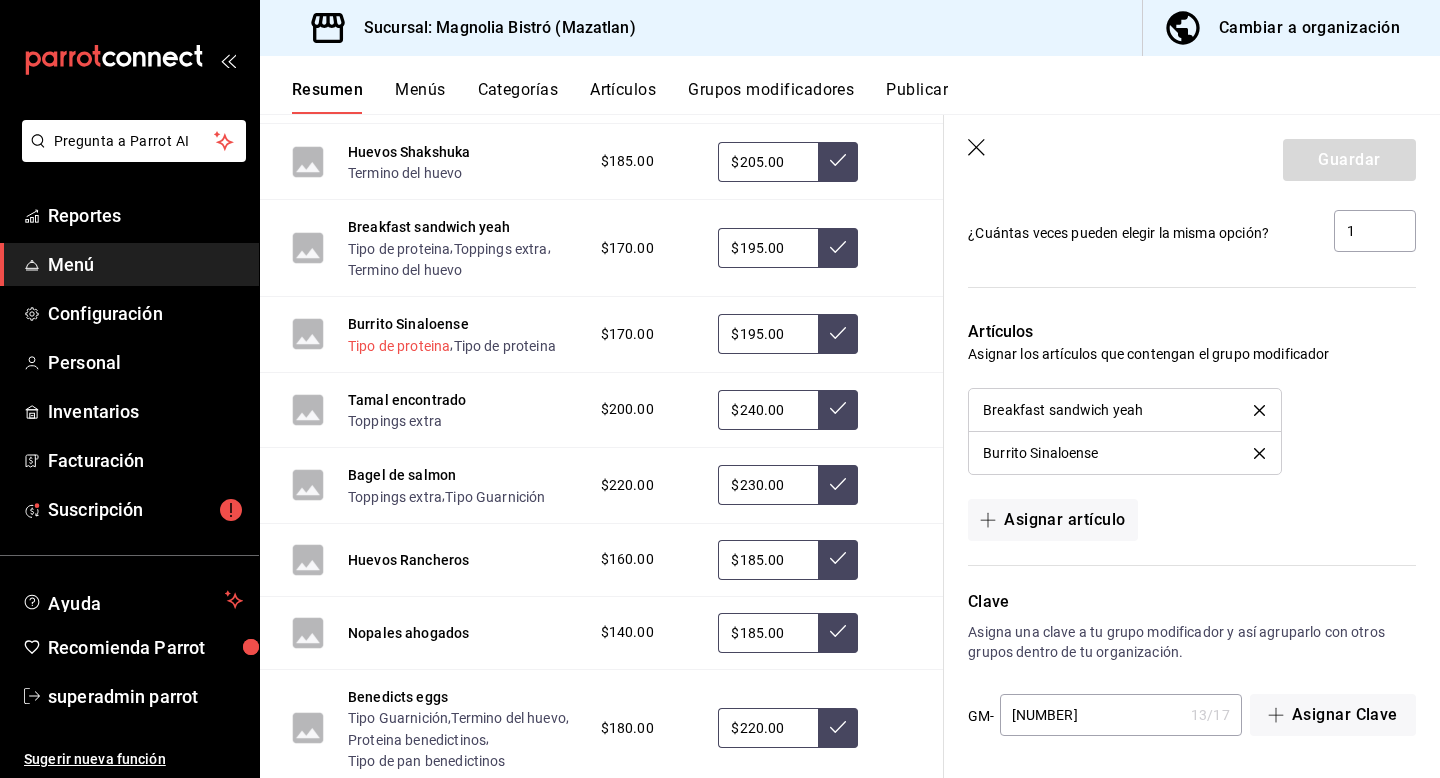 click on "Tipo de proteina" at bounding box center [399, 346] 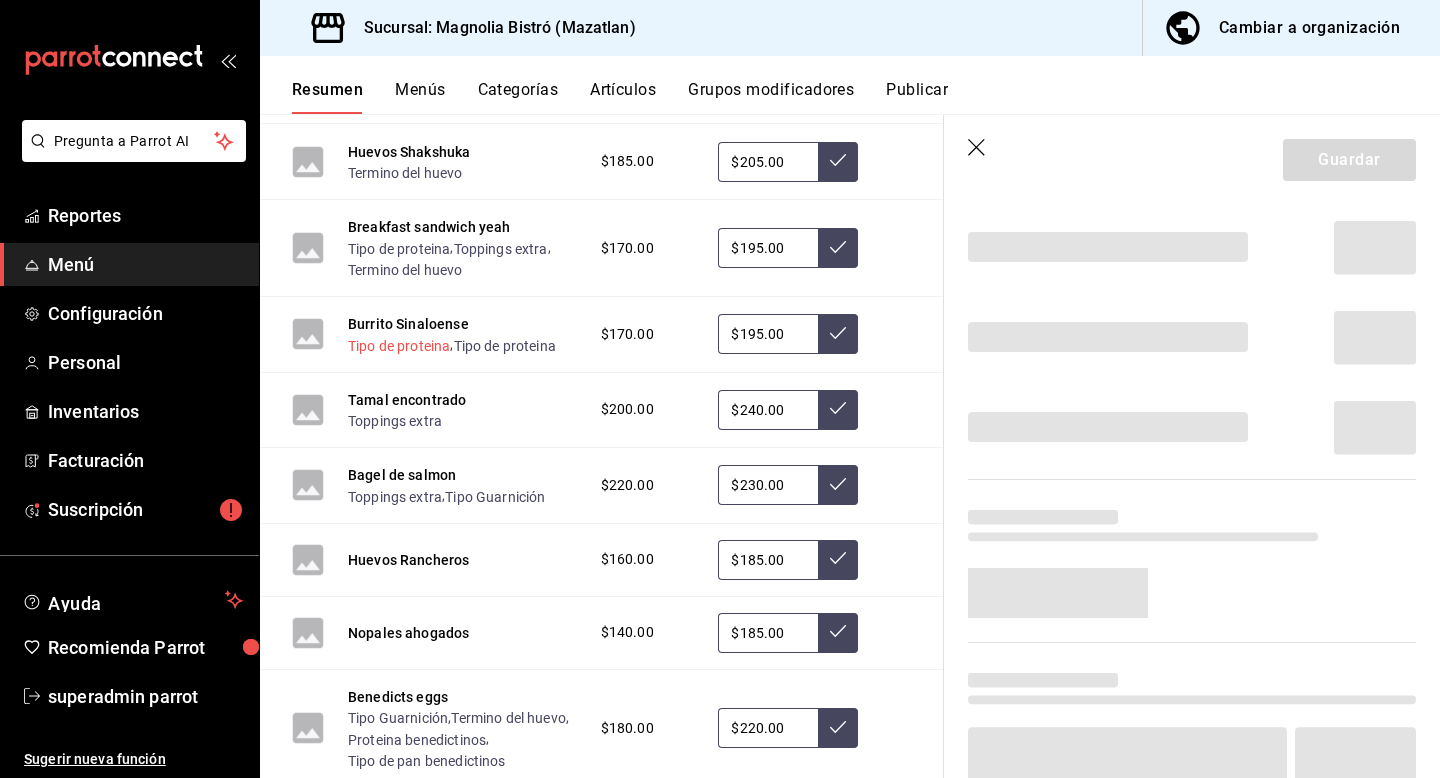 scroll, scrollTop: 66, scrollLeft: 0, axis: vertical 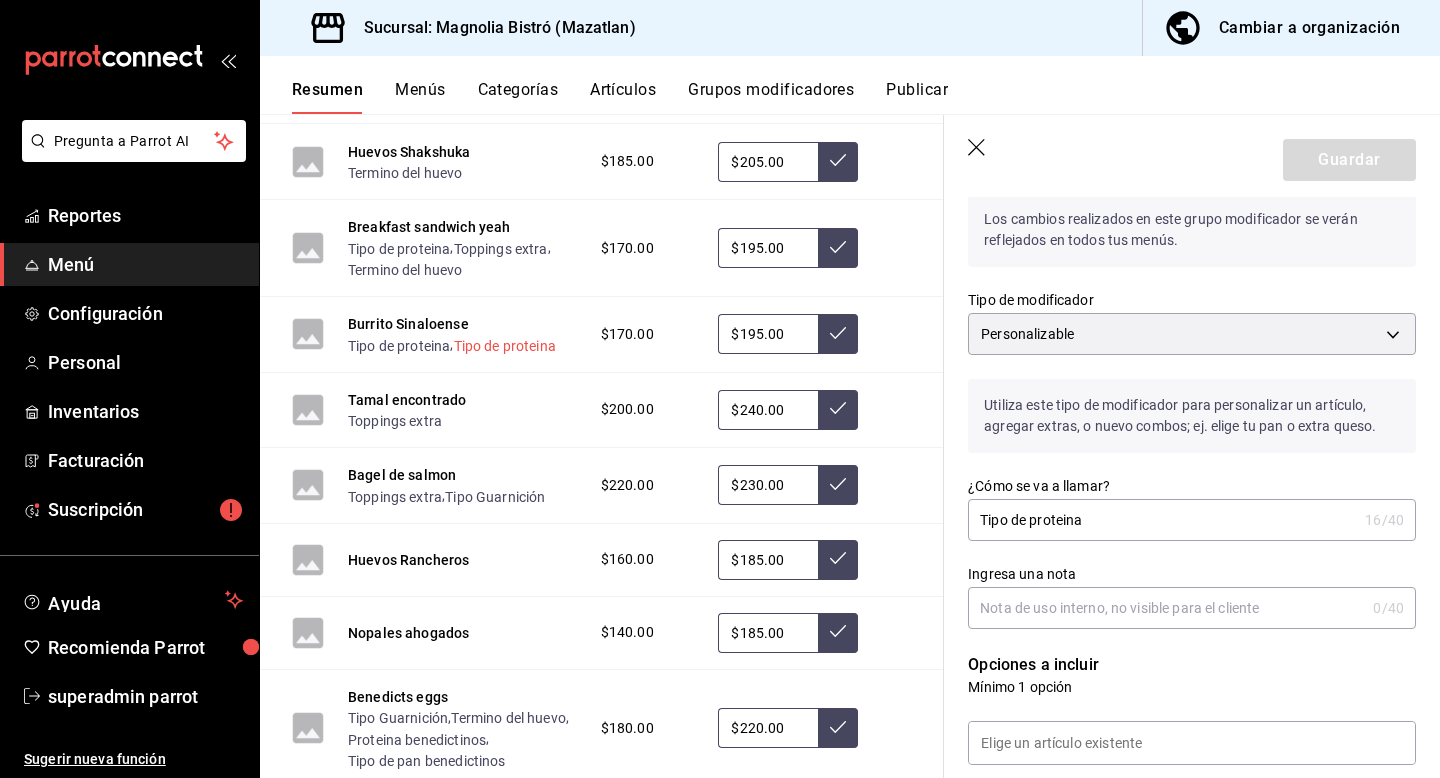 click on "Tipo de proteina" at bounding box center [505, 346] 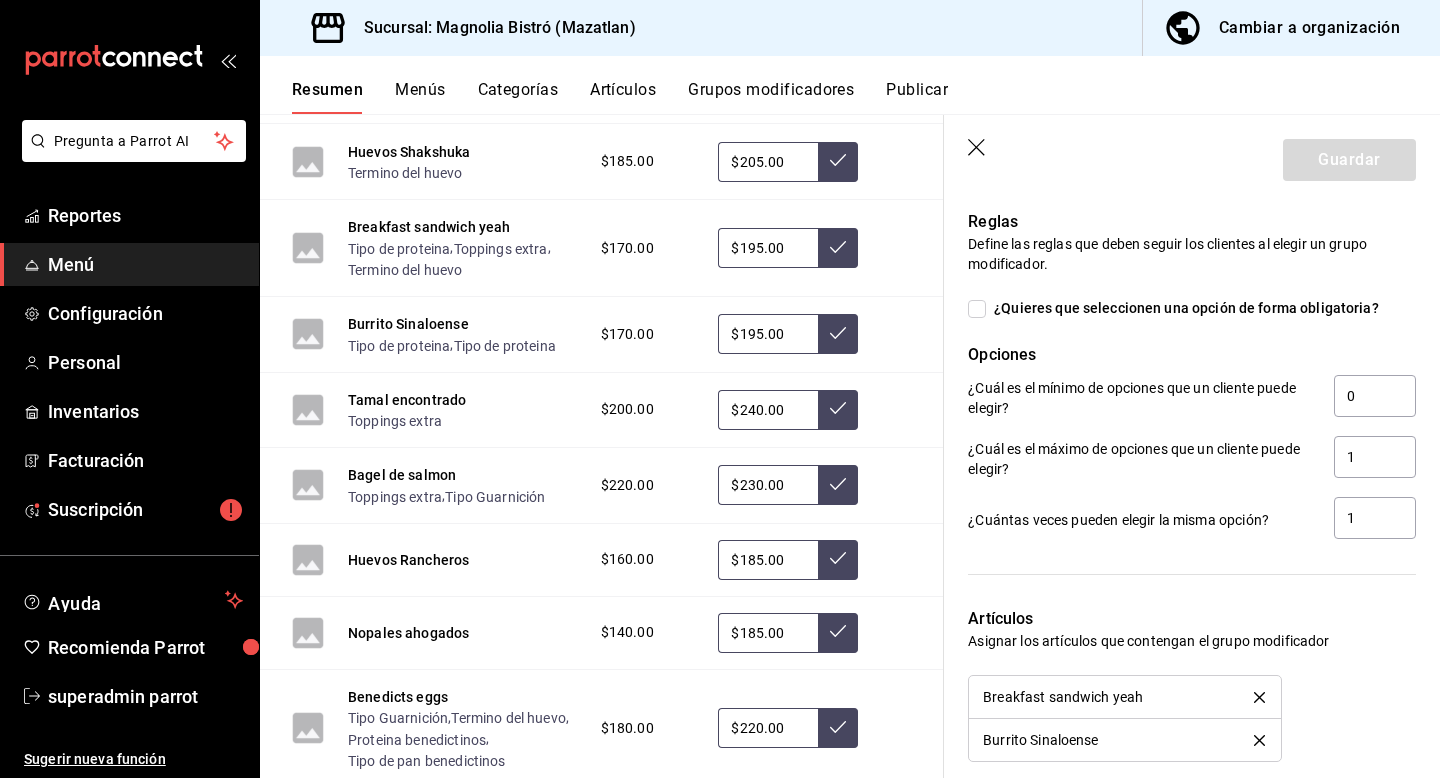 scroll, scrollTop: 968, scrollLeft: 0, axis: vertical 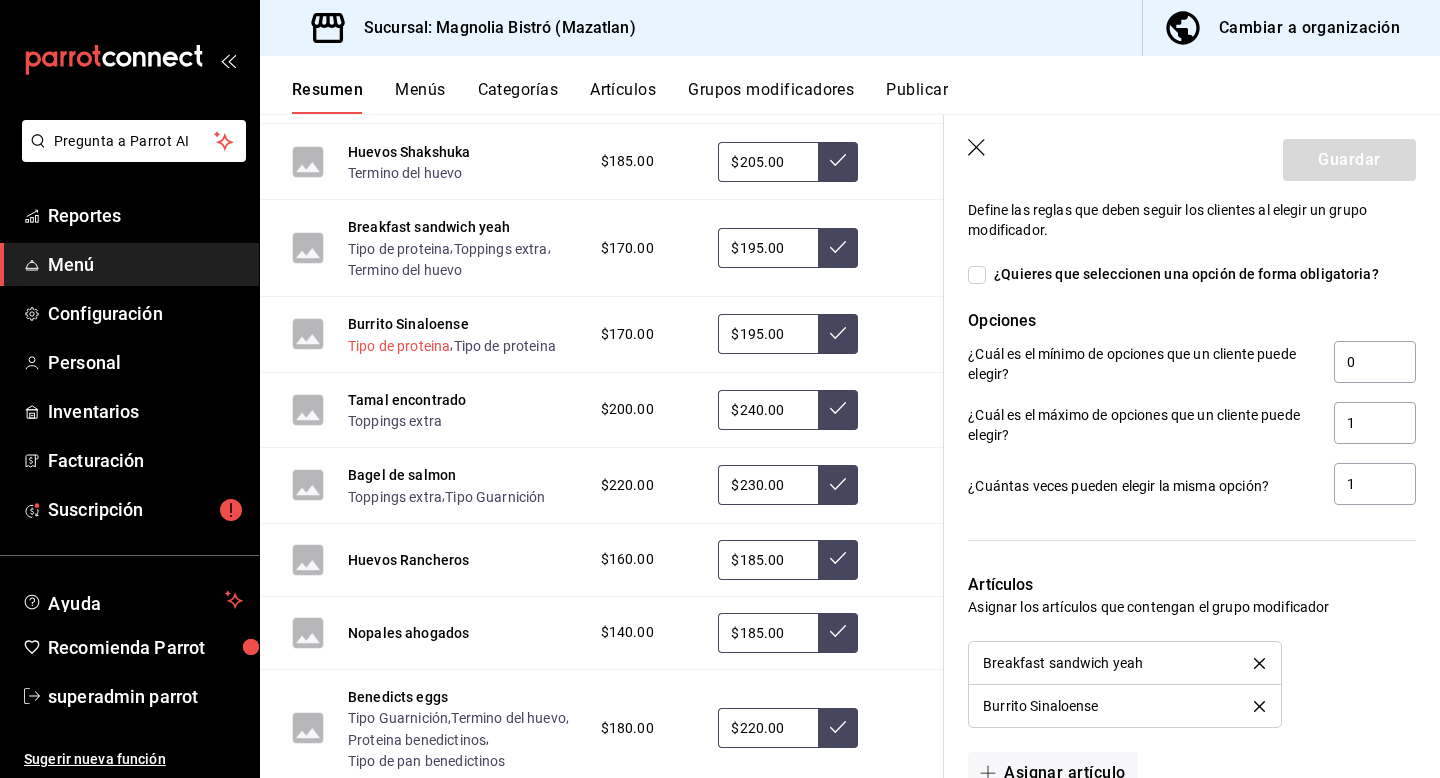 click on "Tipo de proteina" at bounding box center [399, 346] 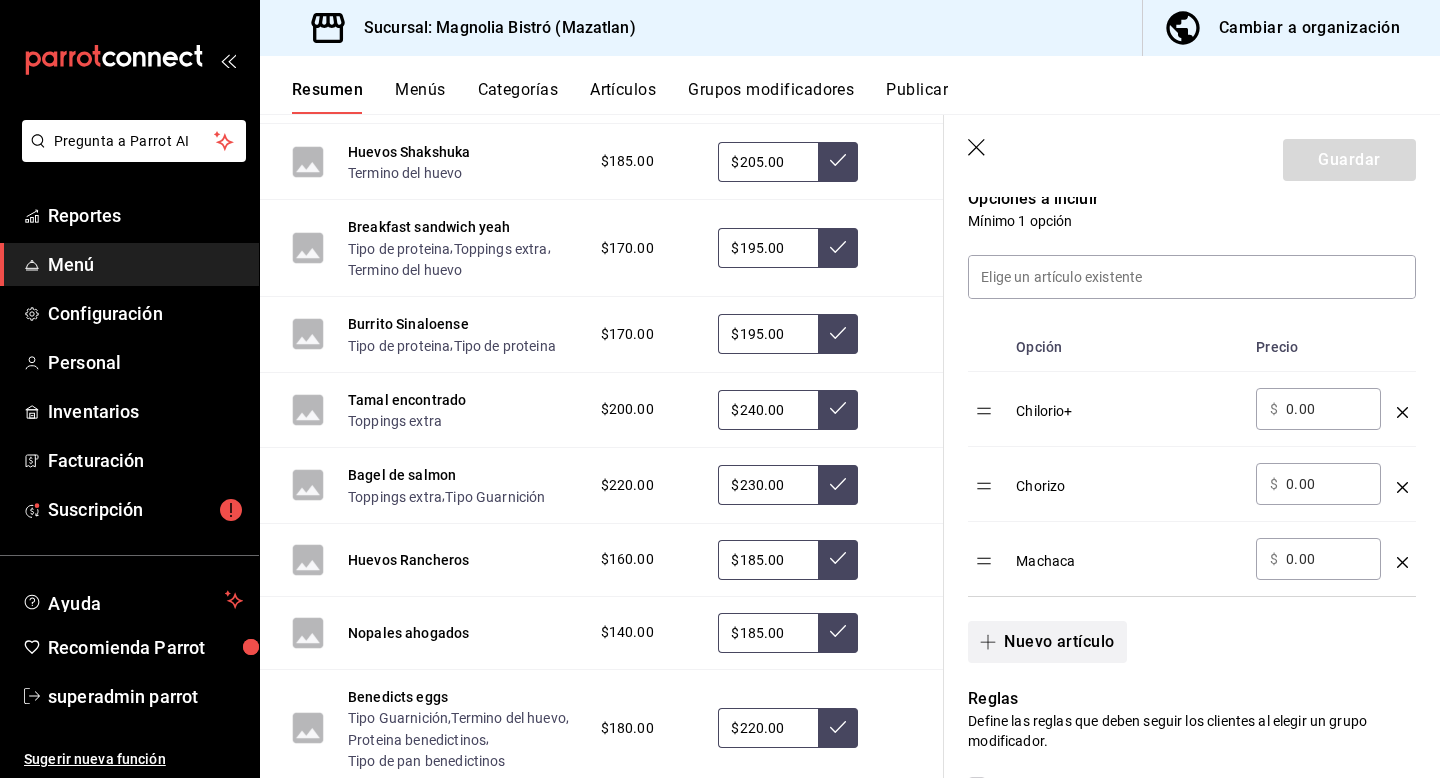 scroll, scrollTop: 528, scrollLeft: 0, axis: vertical 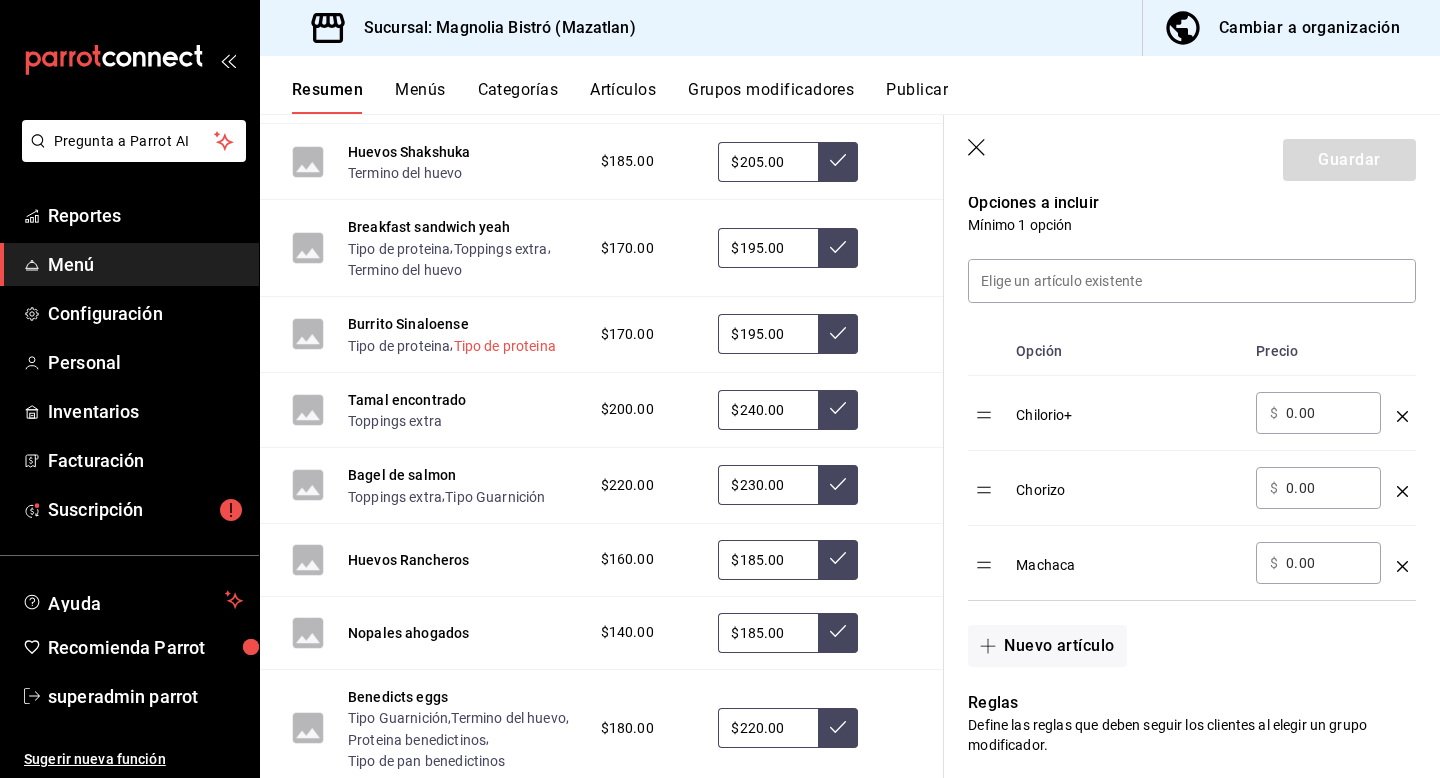 click on "Tipo de proteina" at bounding box center (505, 346) 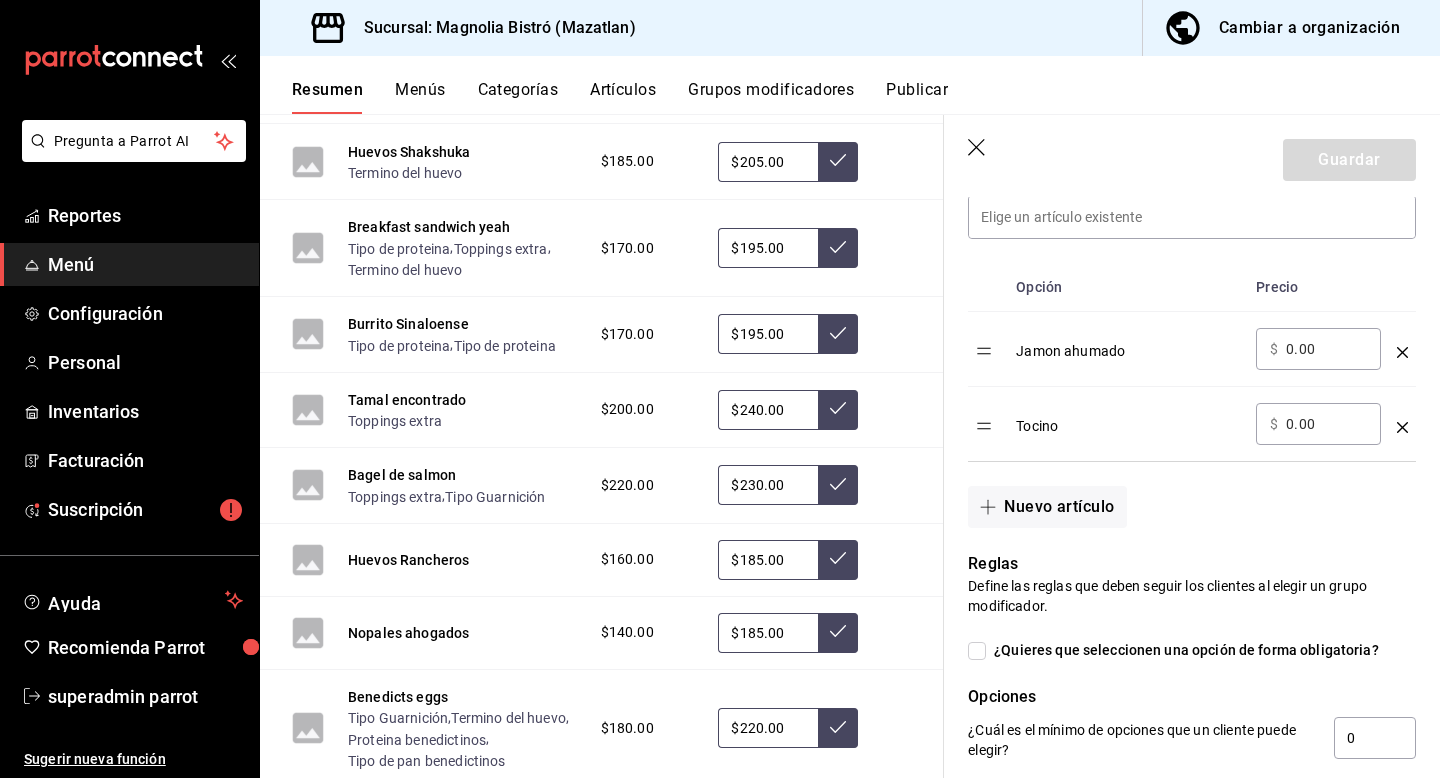scroll, scrollTop: 591, scrollLeft: 0, axis: vertical 